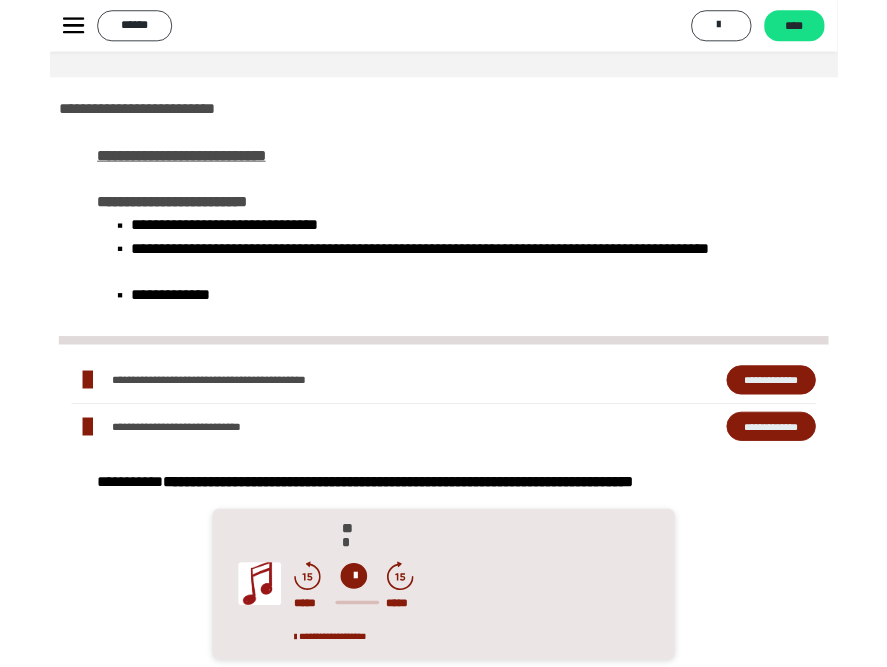 scroll, scrollTop: 0, scrollLeft: 0, axis: both 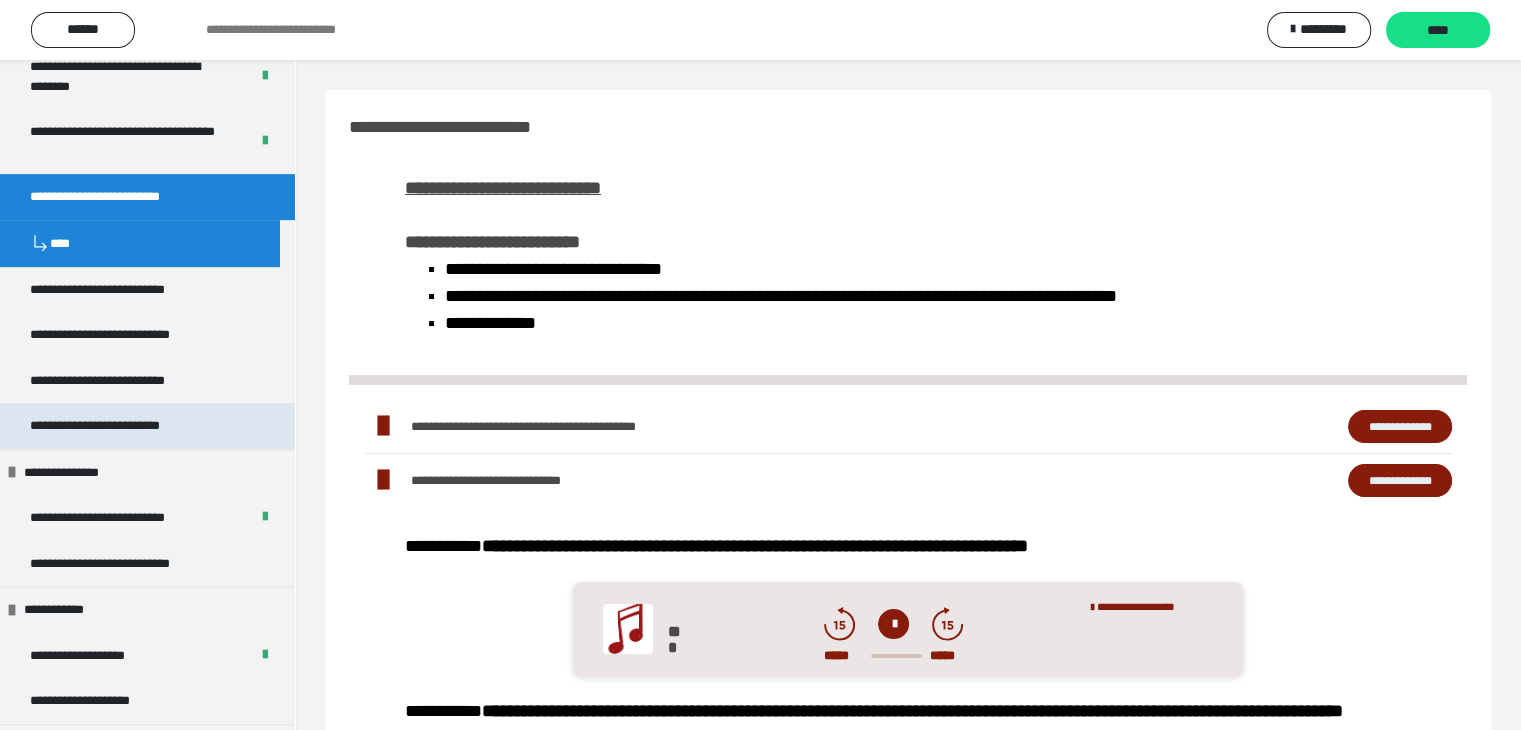 click on "**********" at bounding box center [126, 426] 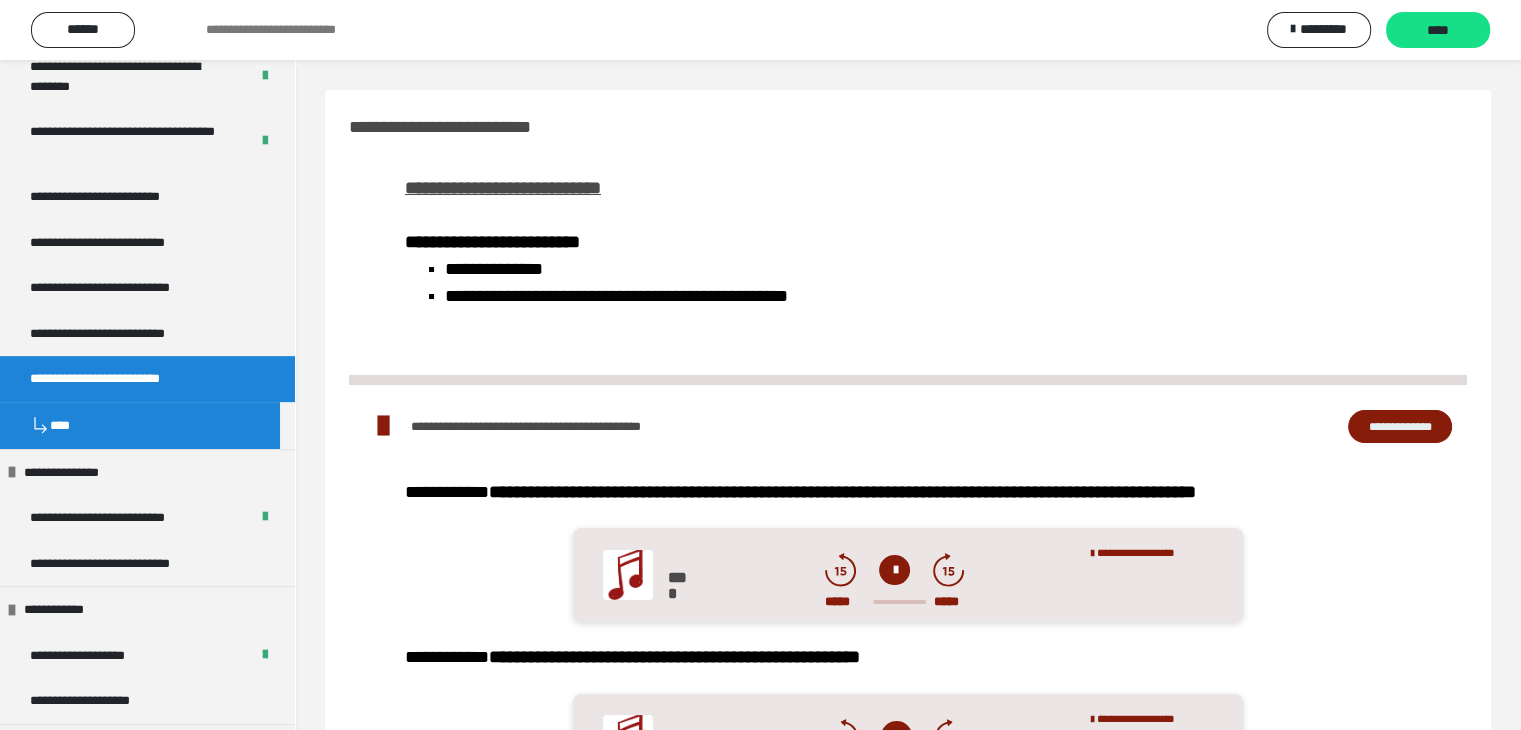 click on "****" at bounding box center (140, 425) 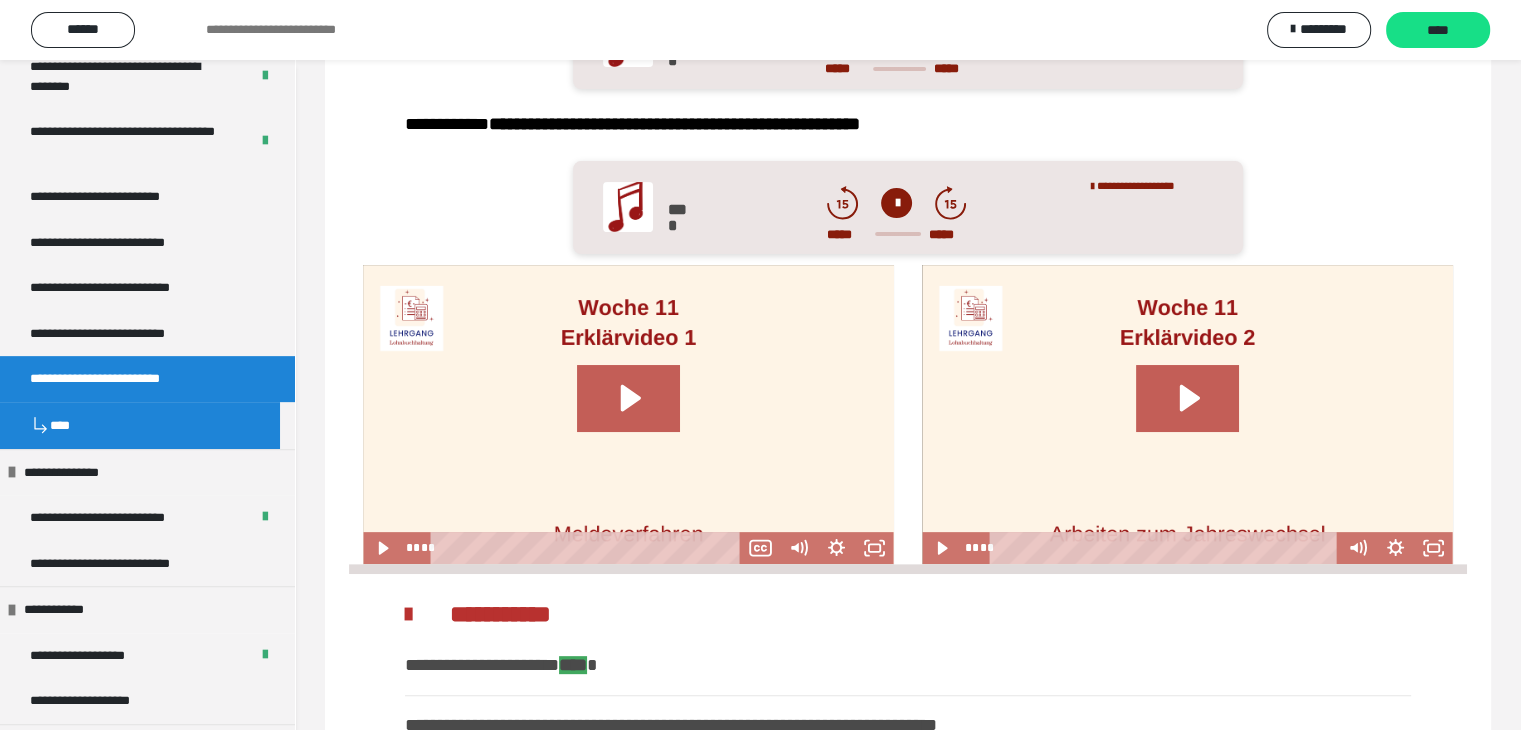 scroll, scrollTop: 600, scrollLeft: 0, axis: vertical 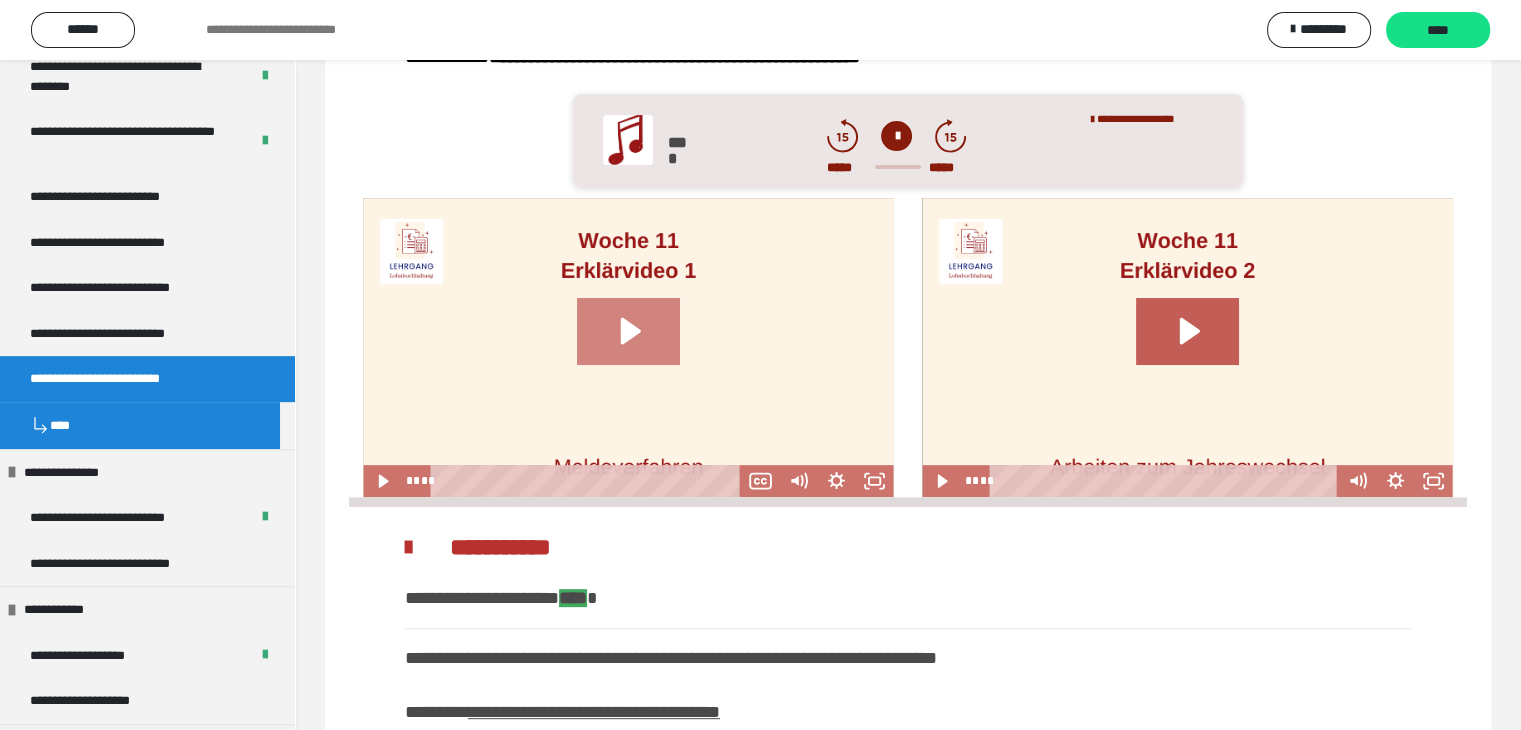 click 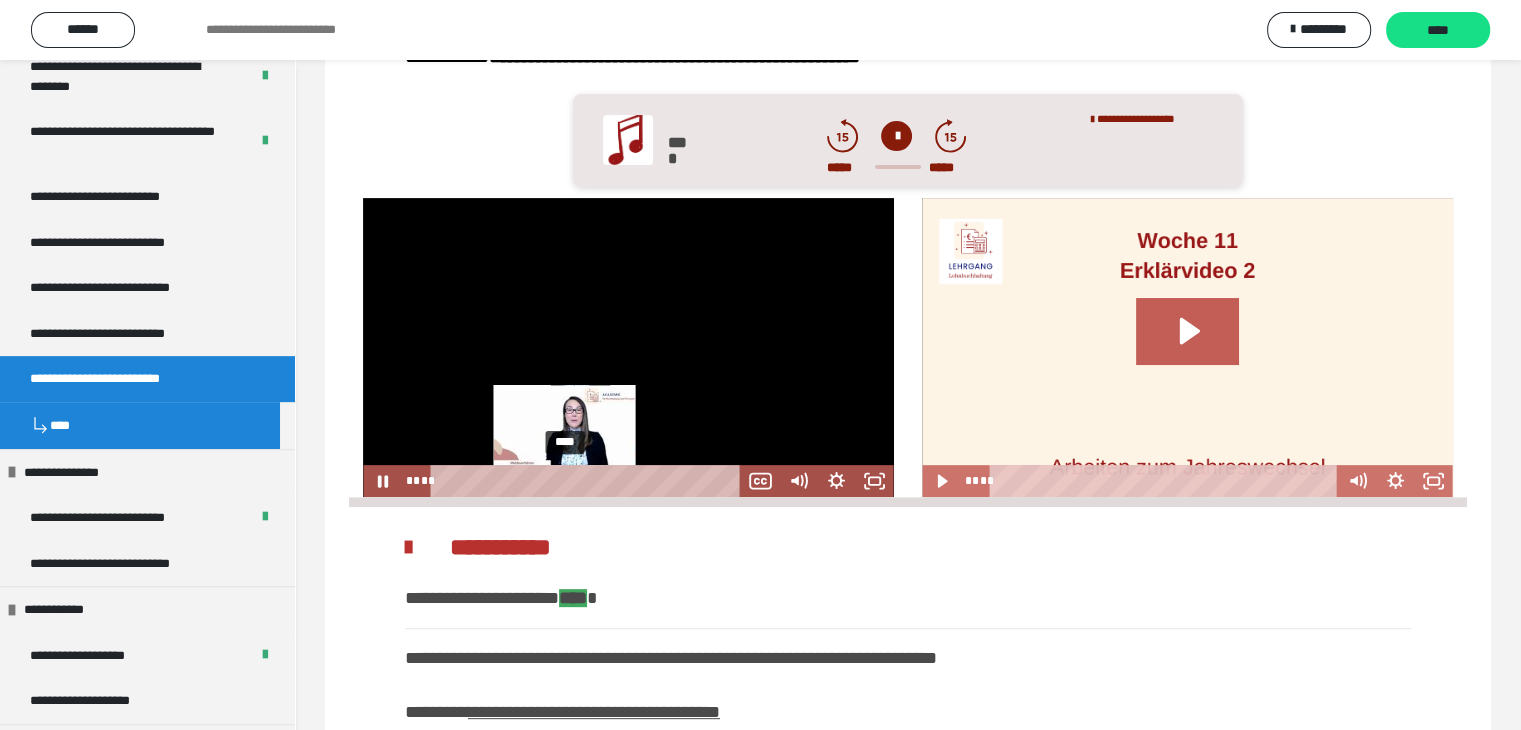 click on "****" at bounding box center (588, 481) 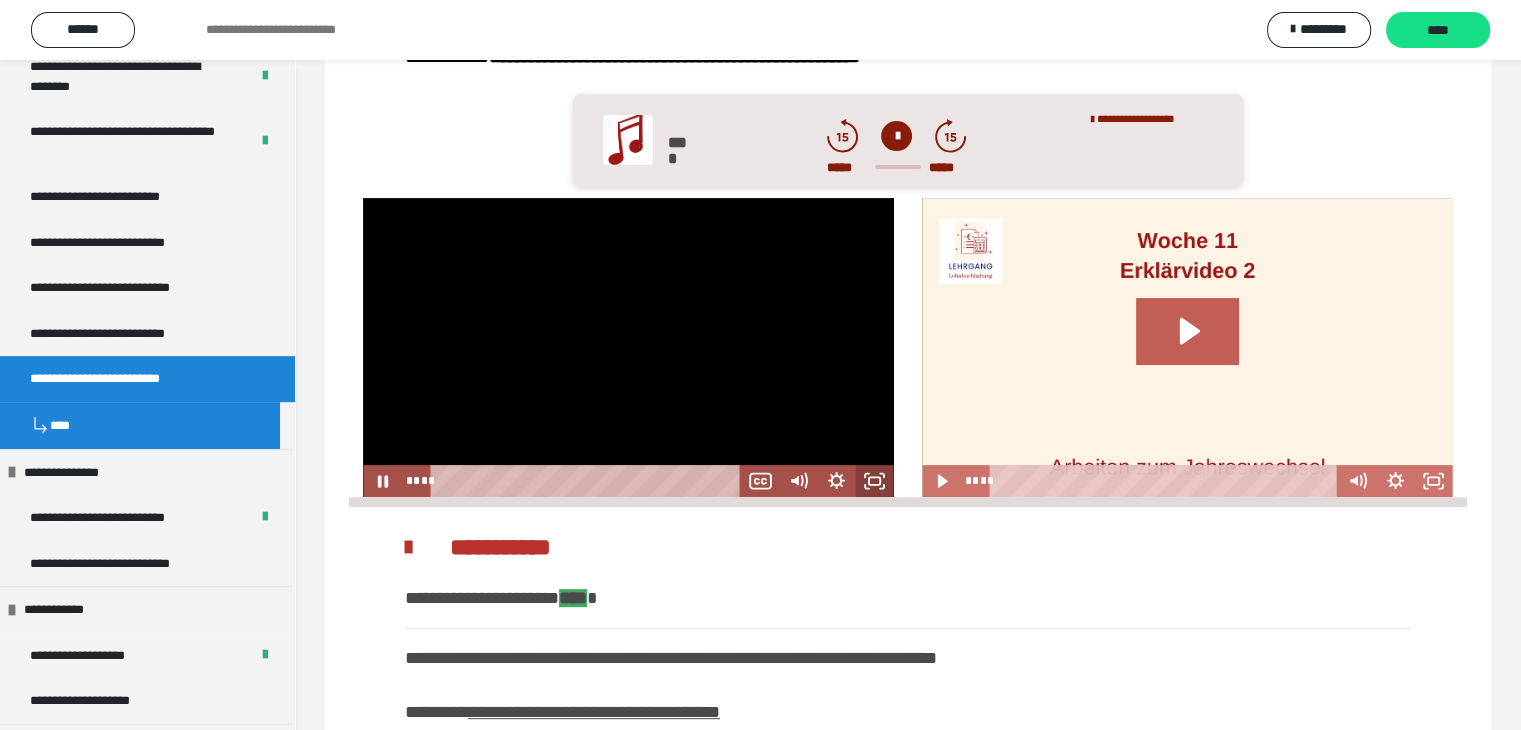 click 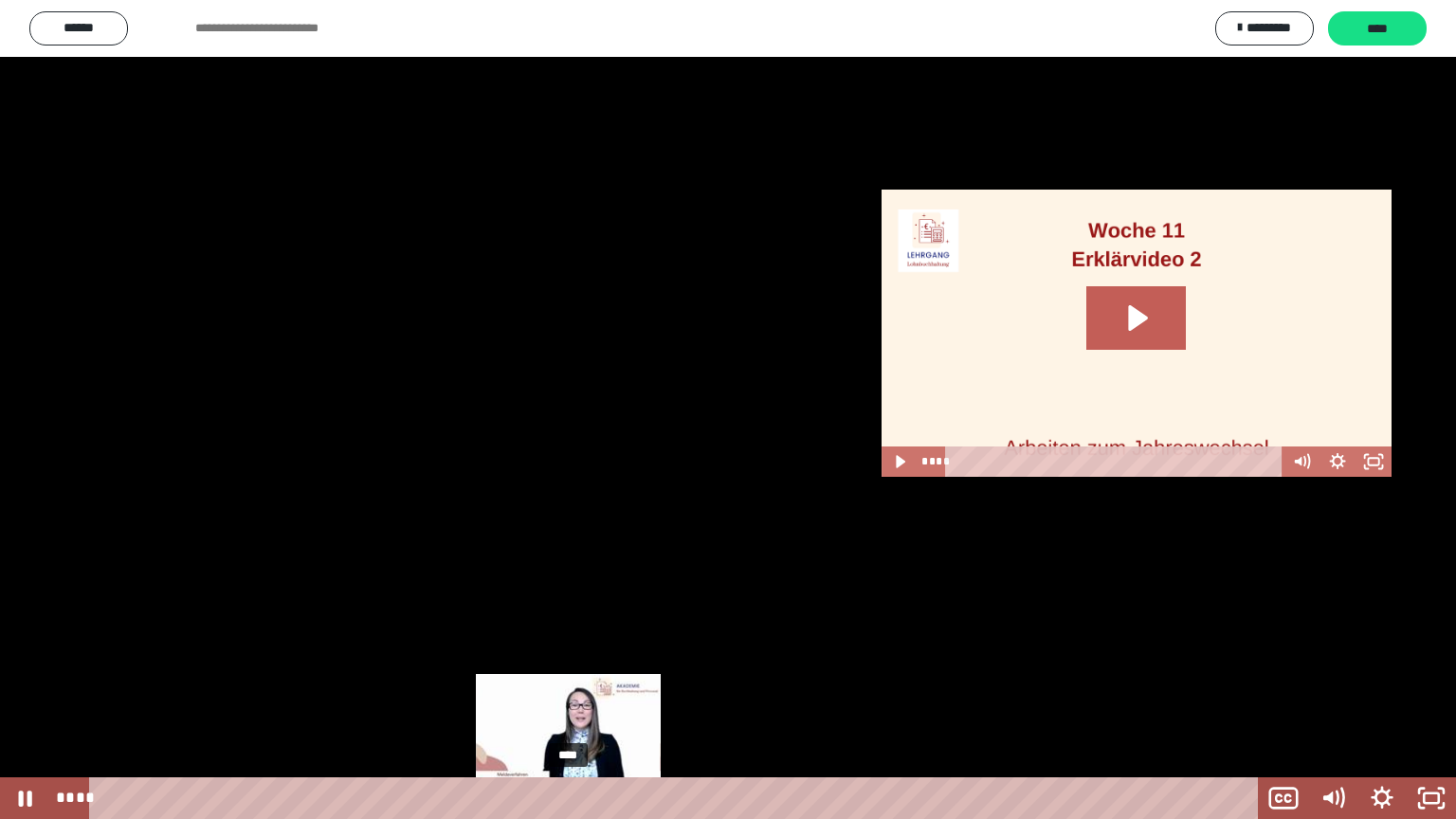 click on "****" at bounding box center [677, 798] 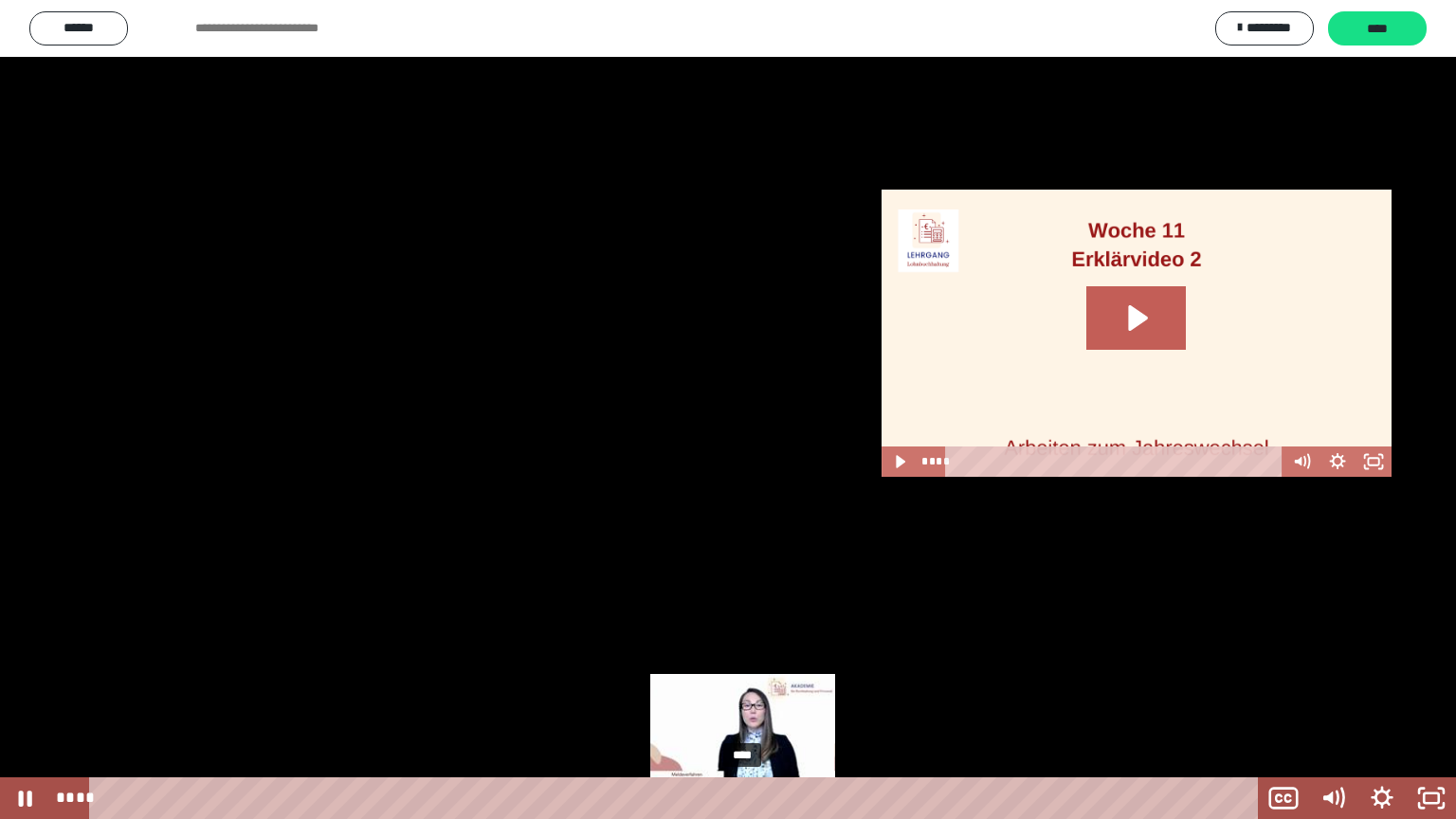 click on "****" at bounding box center (677, 798) 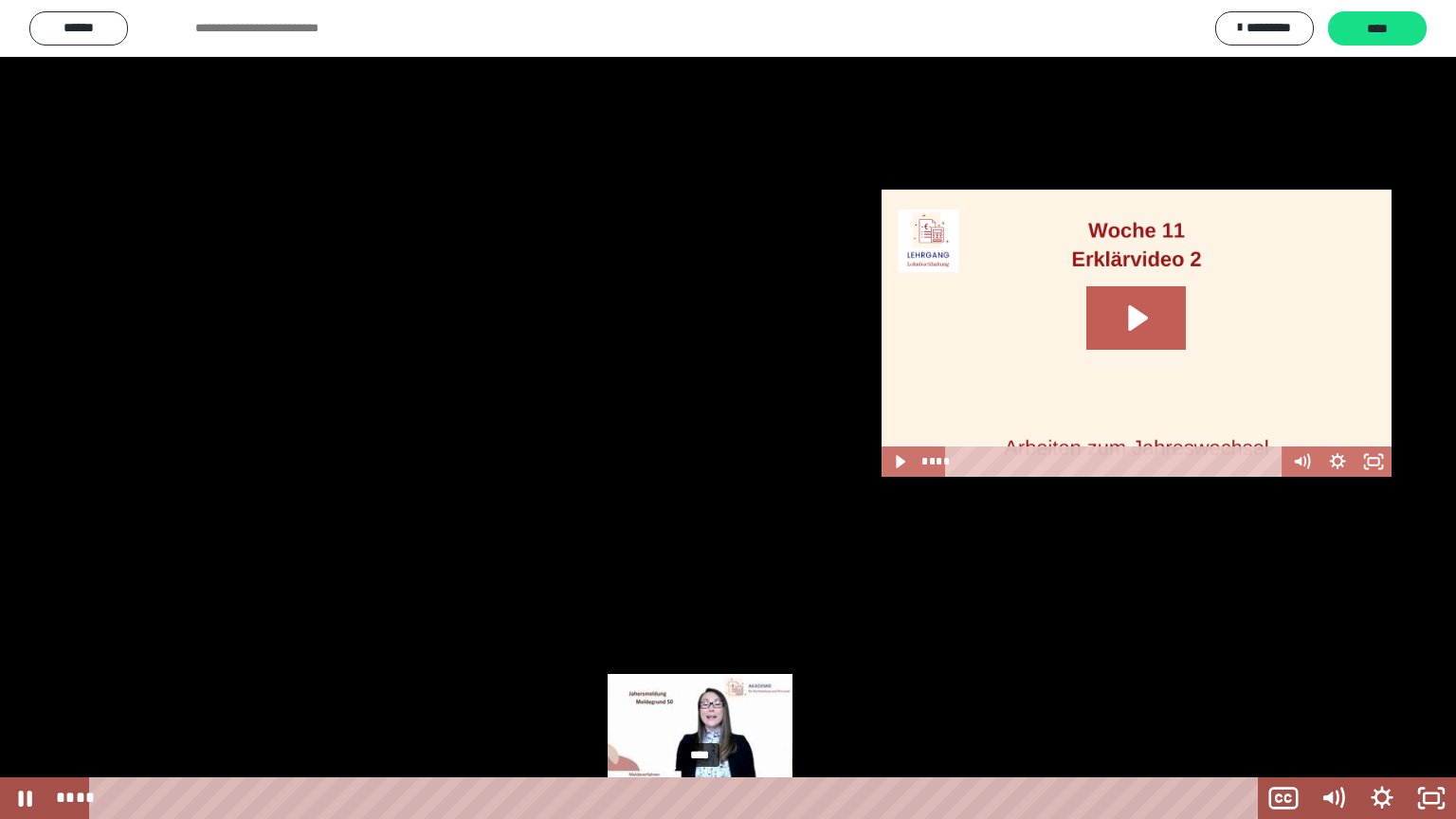 click on "****" at bounding box center [677, 798] 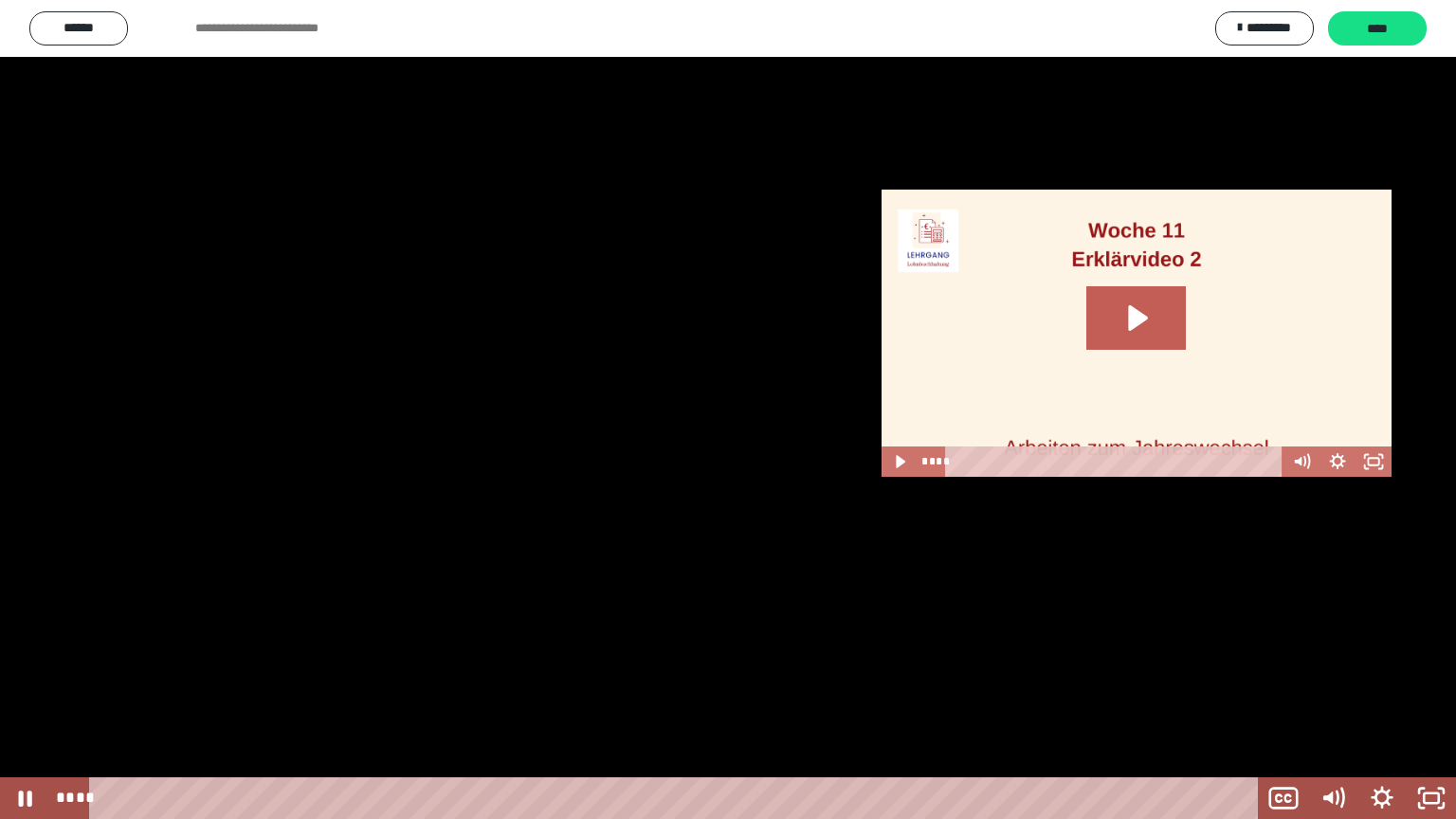 click at bounding box center (728, 410) 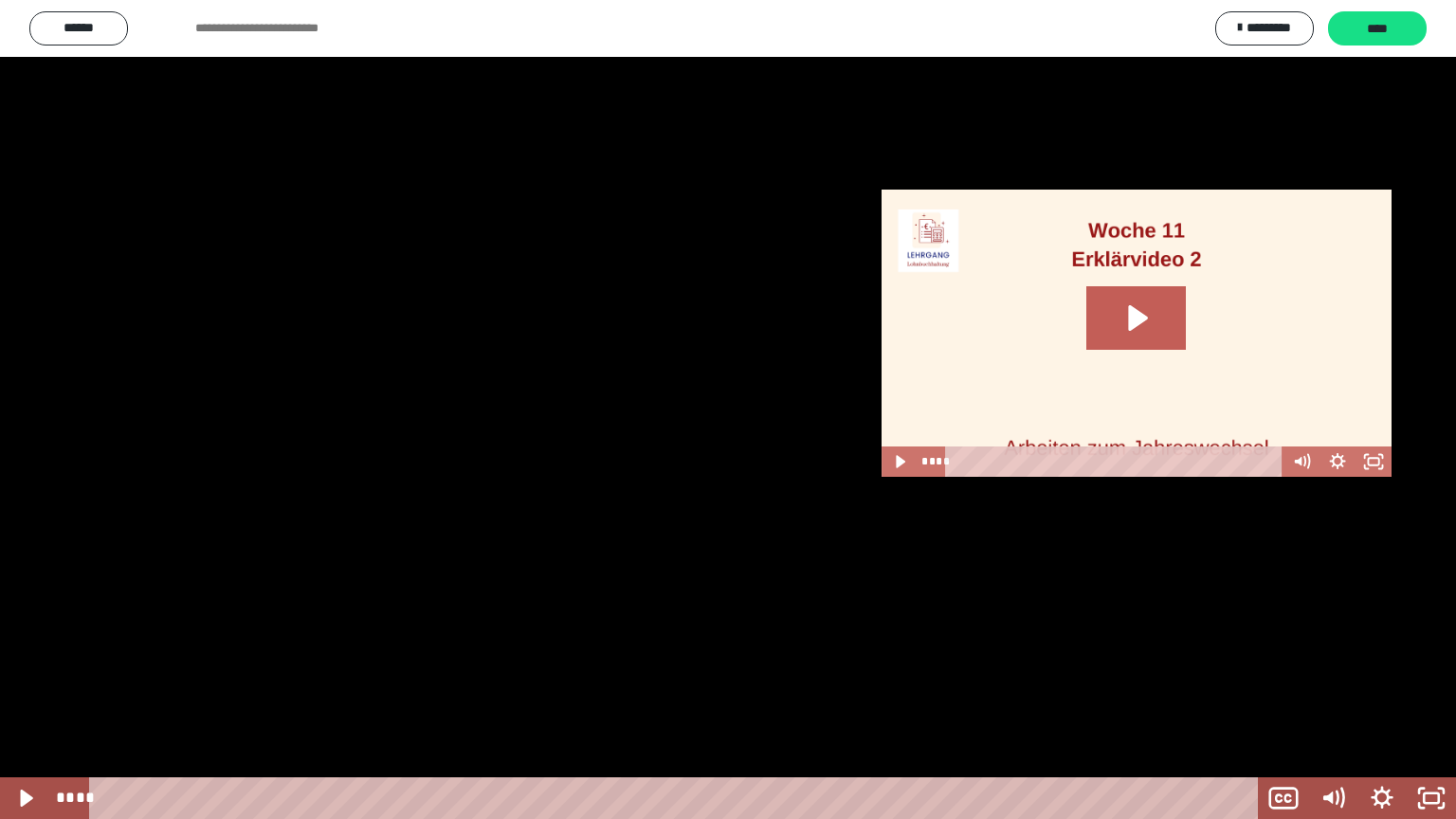 click at bounding box center (728, 410) 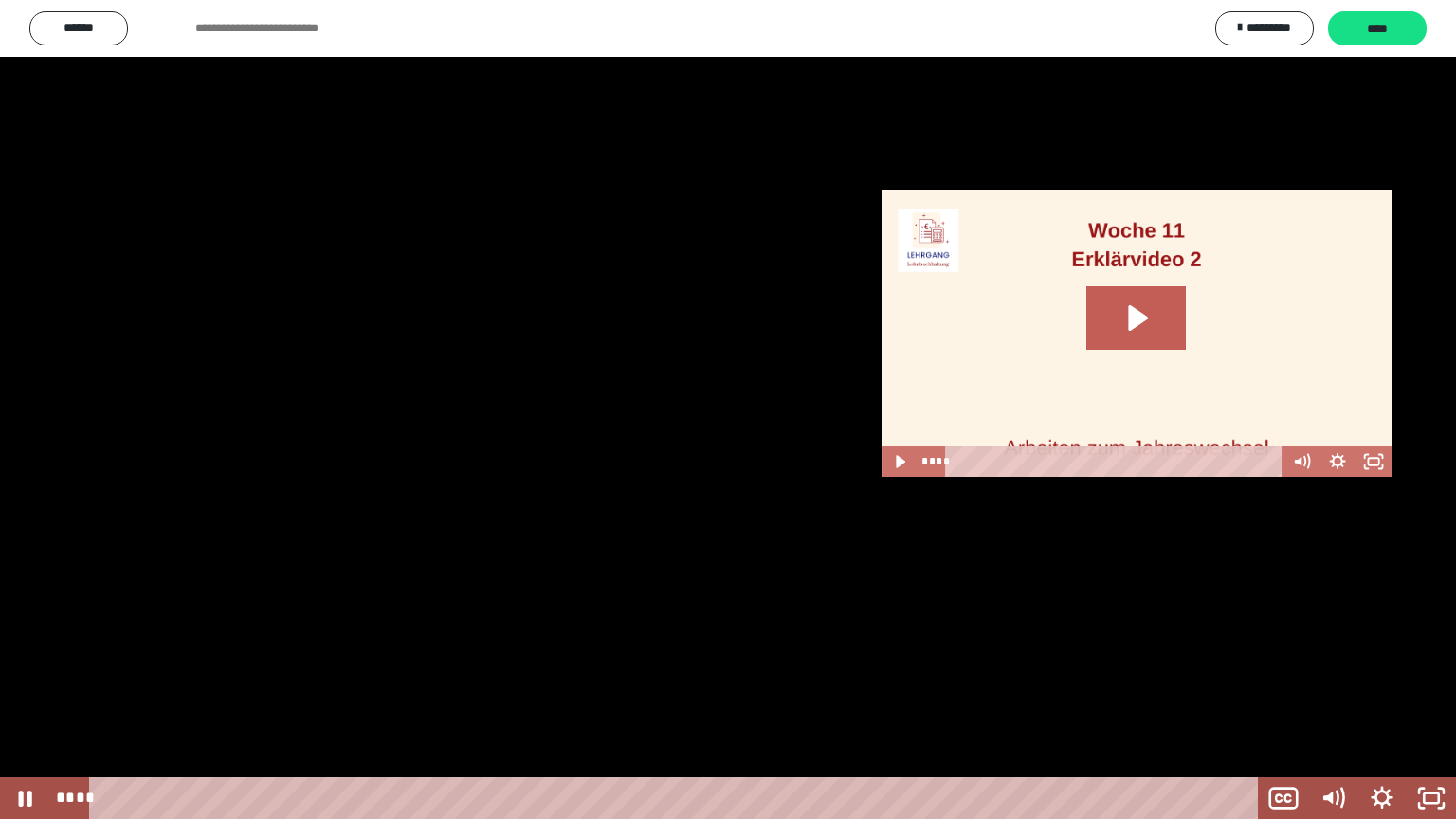 click at bounding box center [728, 410] 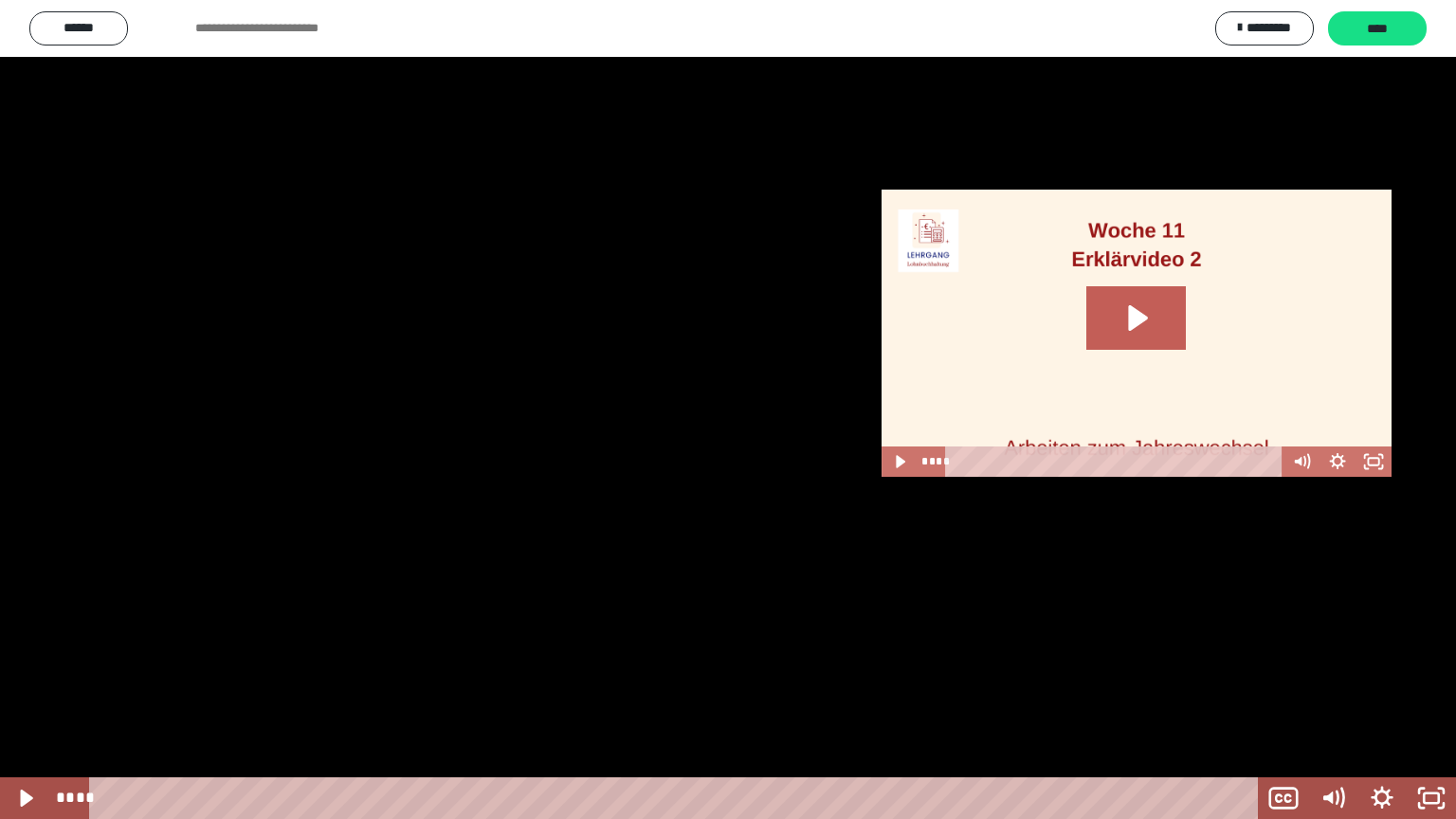 click at bounding box center [728, 410] 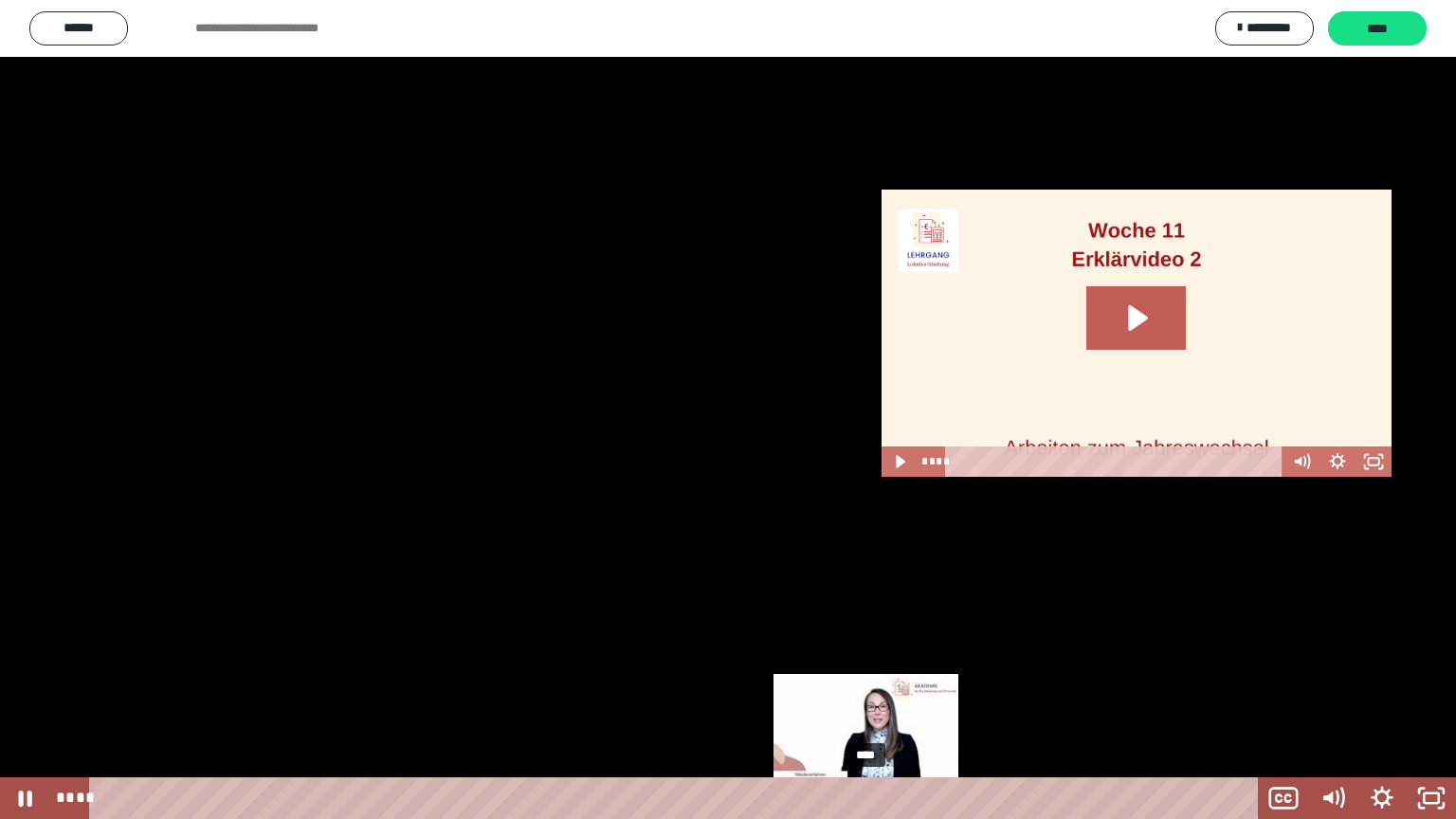 click on "****" at bounding box center (677, 798) 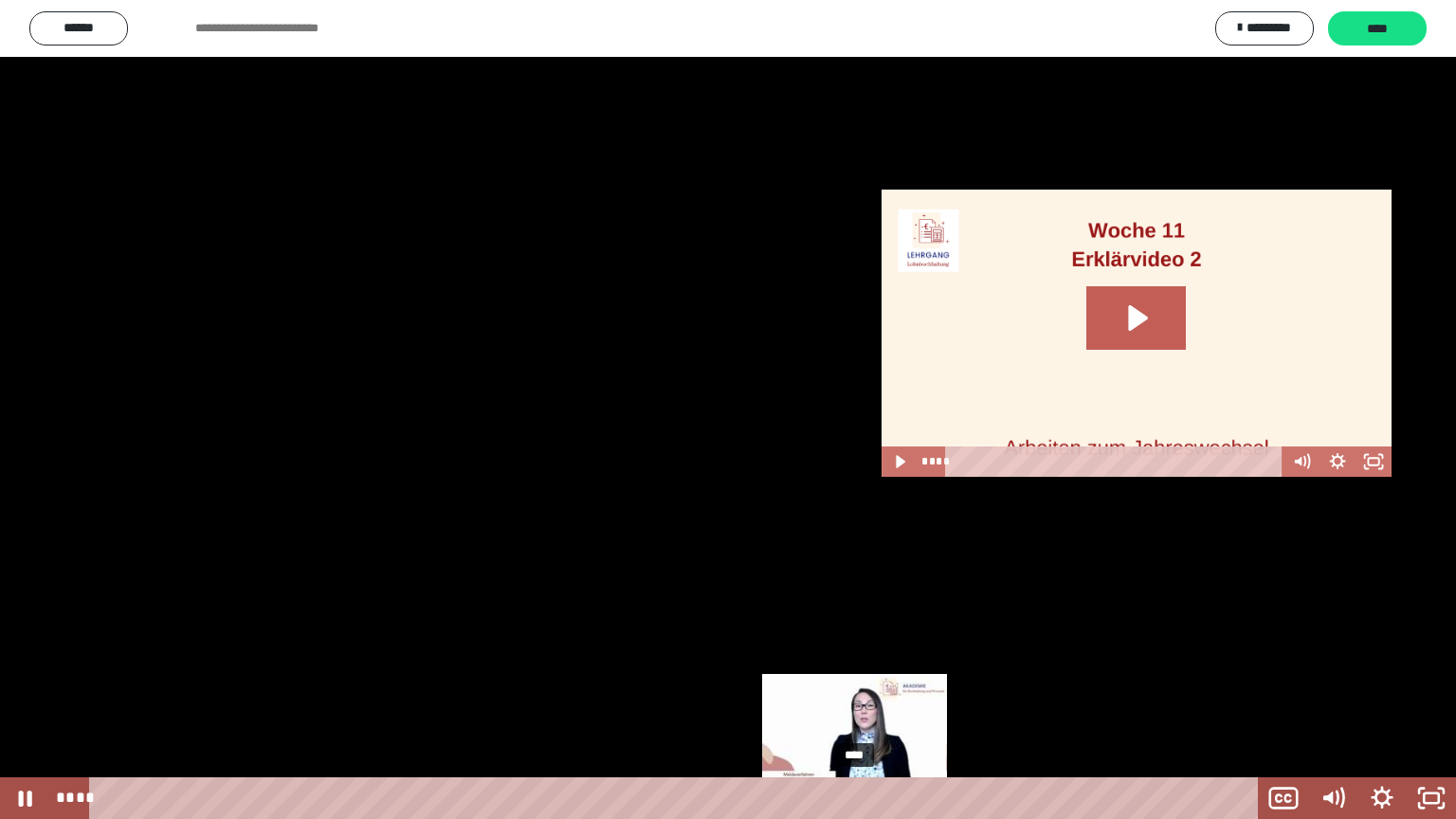 click on "****" at bounding box center [677, 798] 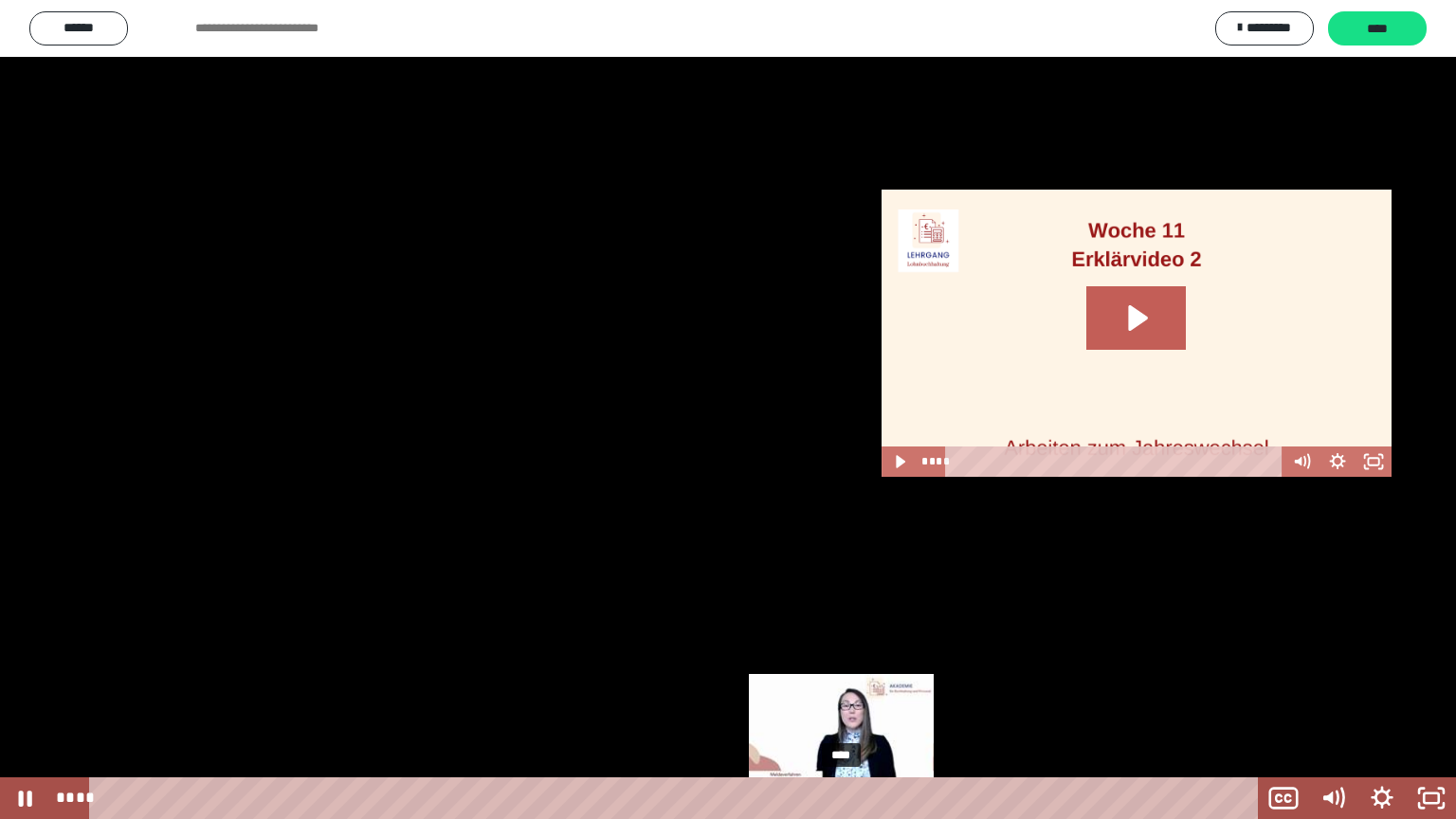 click on "****" at bounding box center [677, 798] 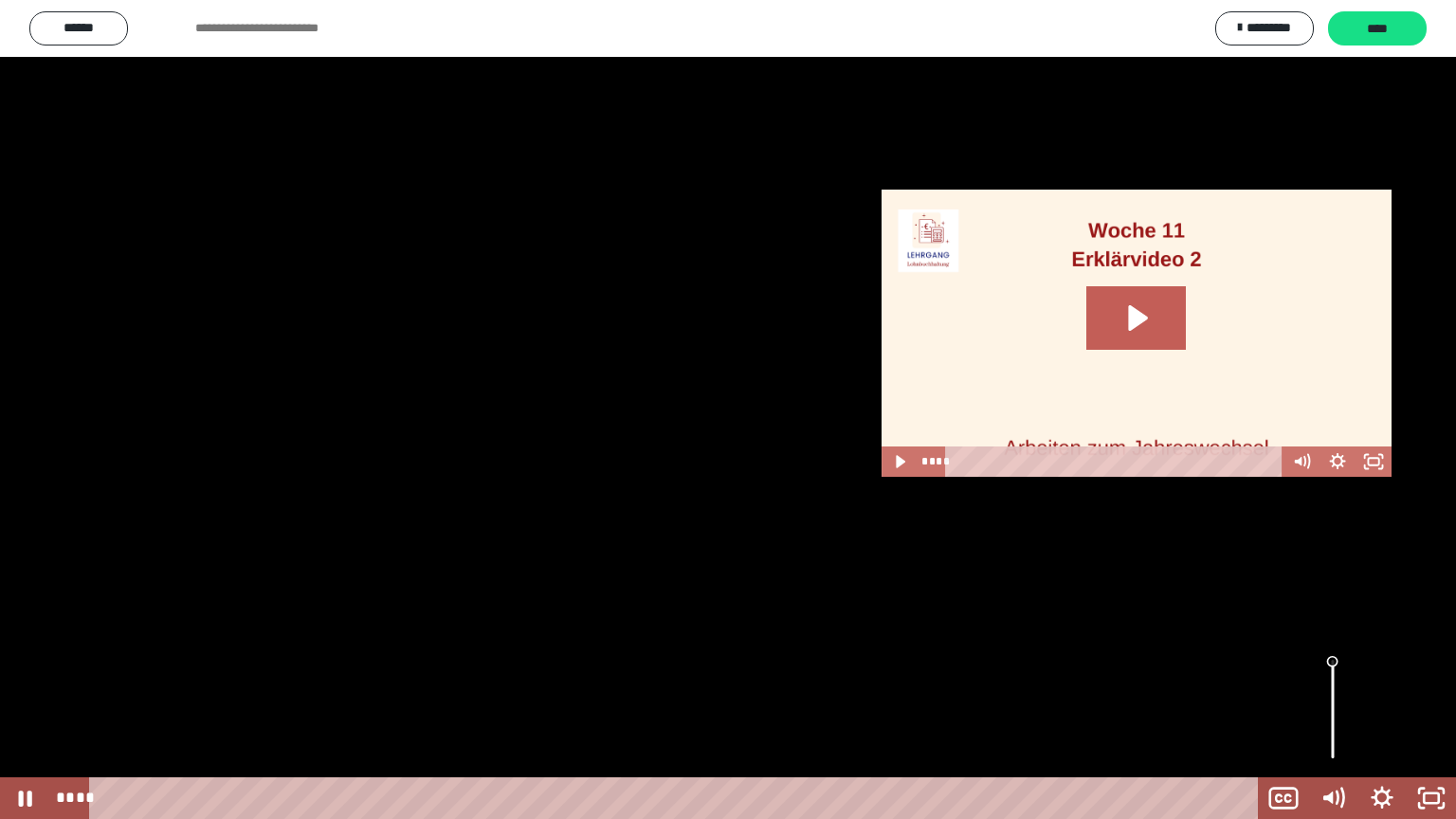click at bounding box center [728, 410] 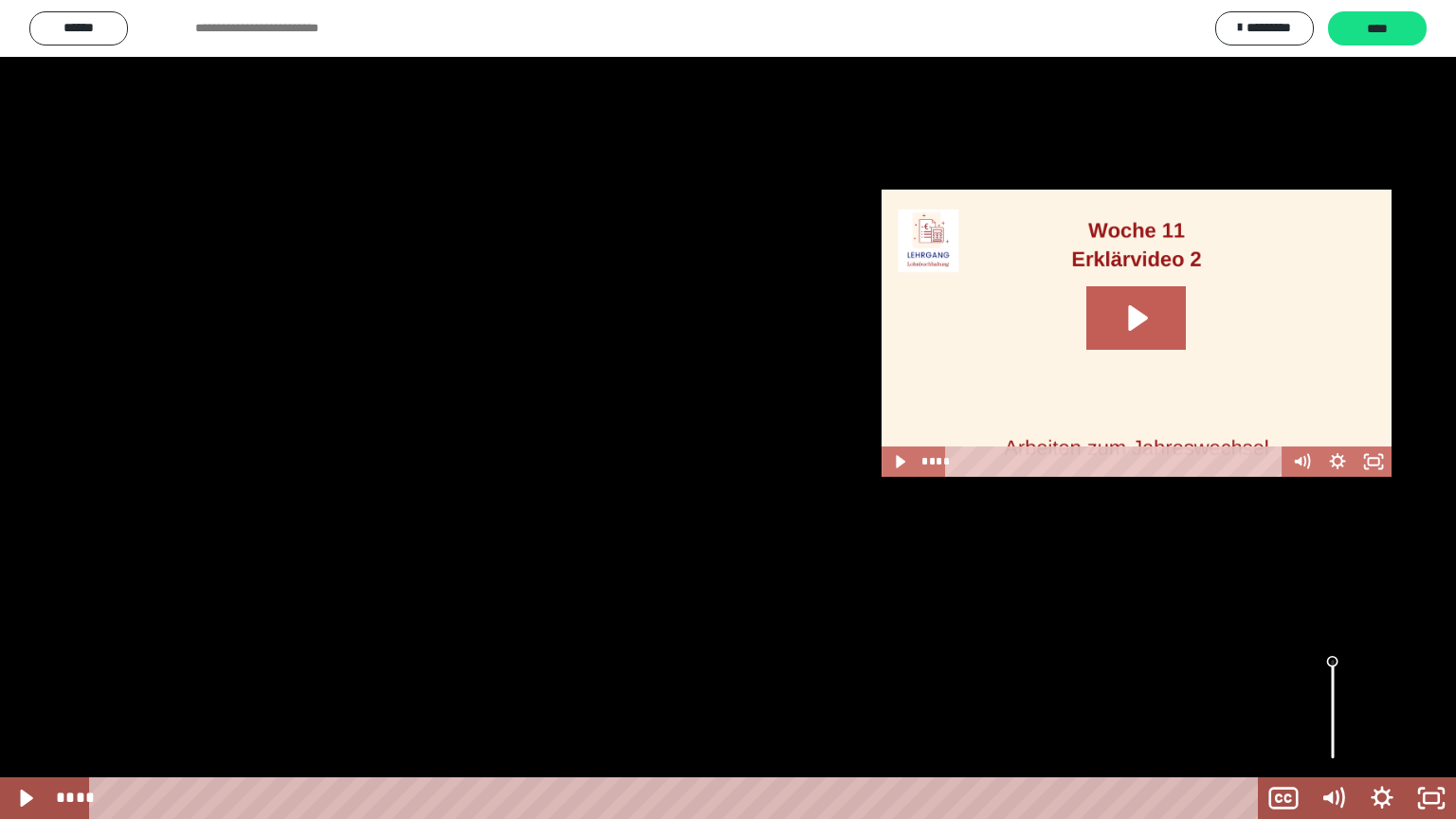 click at bounding box center (728, 410) 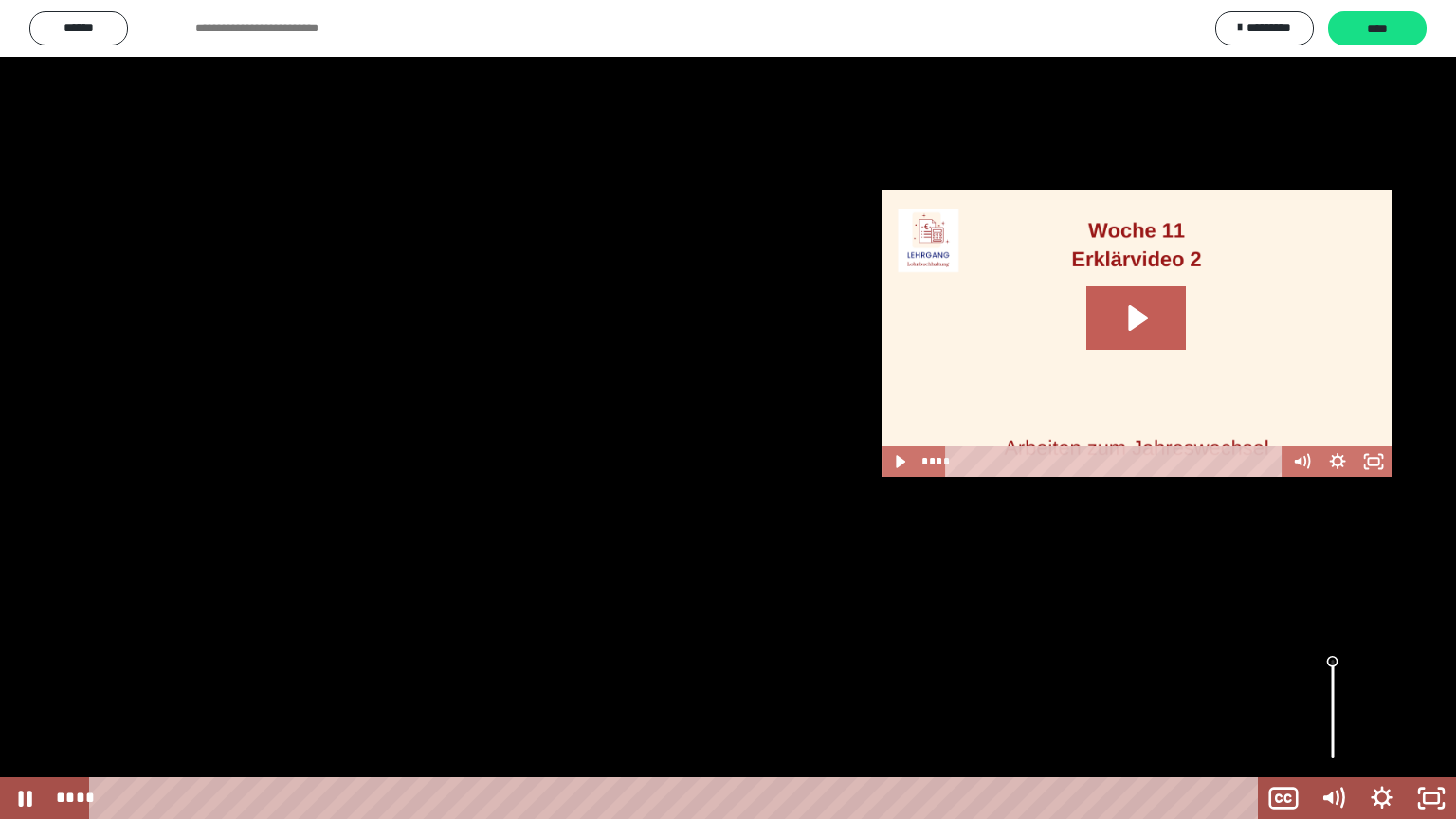 click at bounding box center [728, 410] 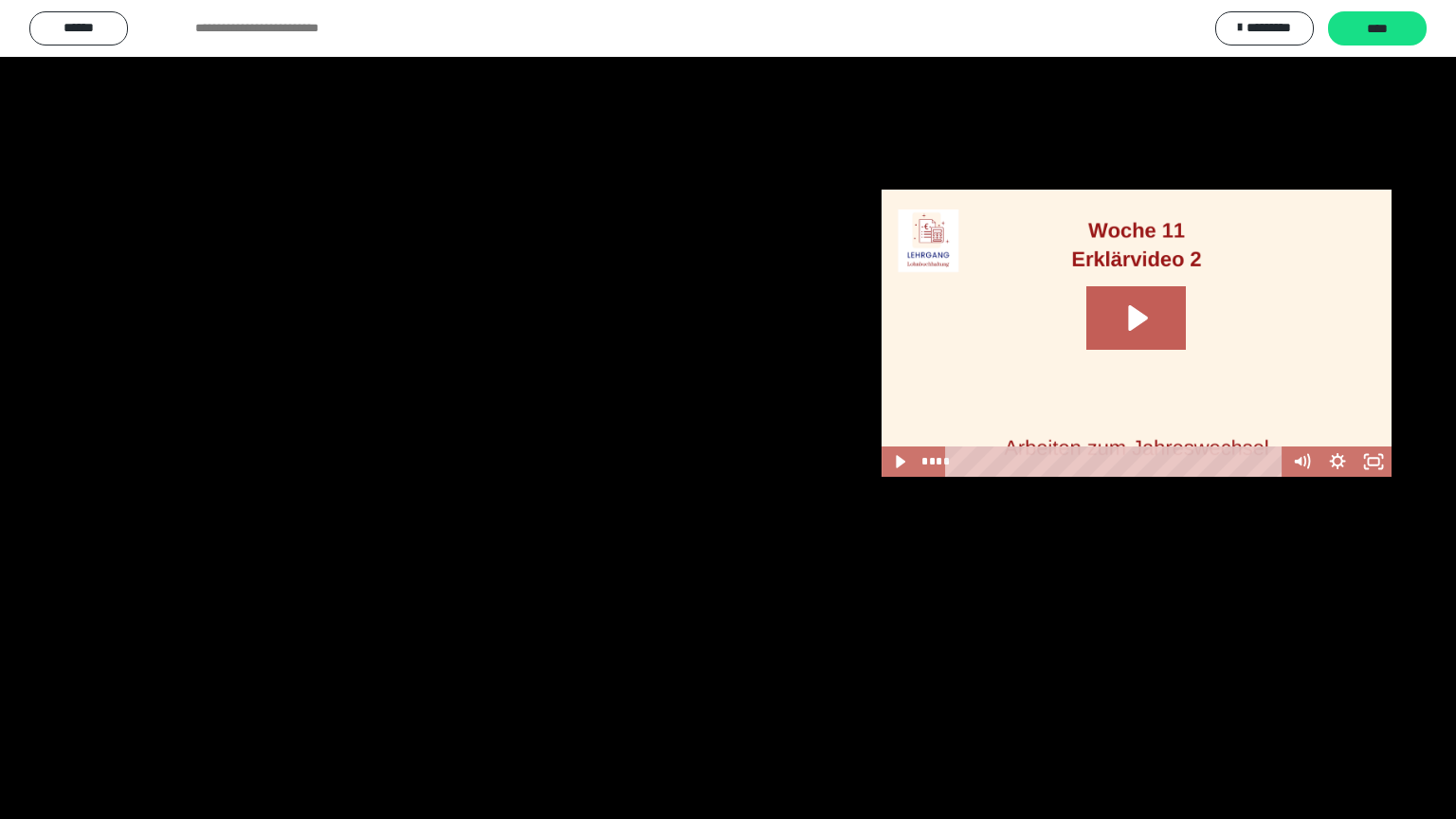 click at bounding box center (728, 410) 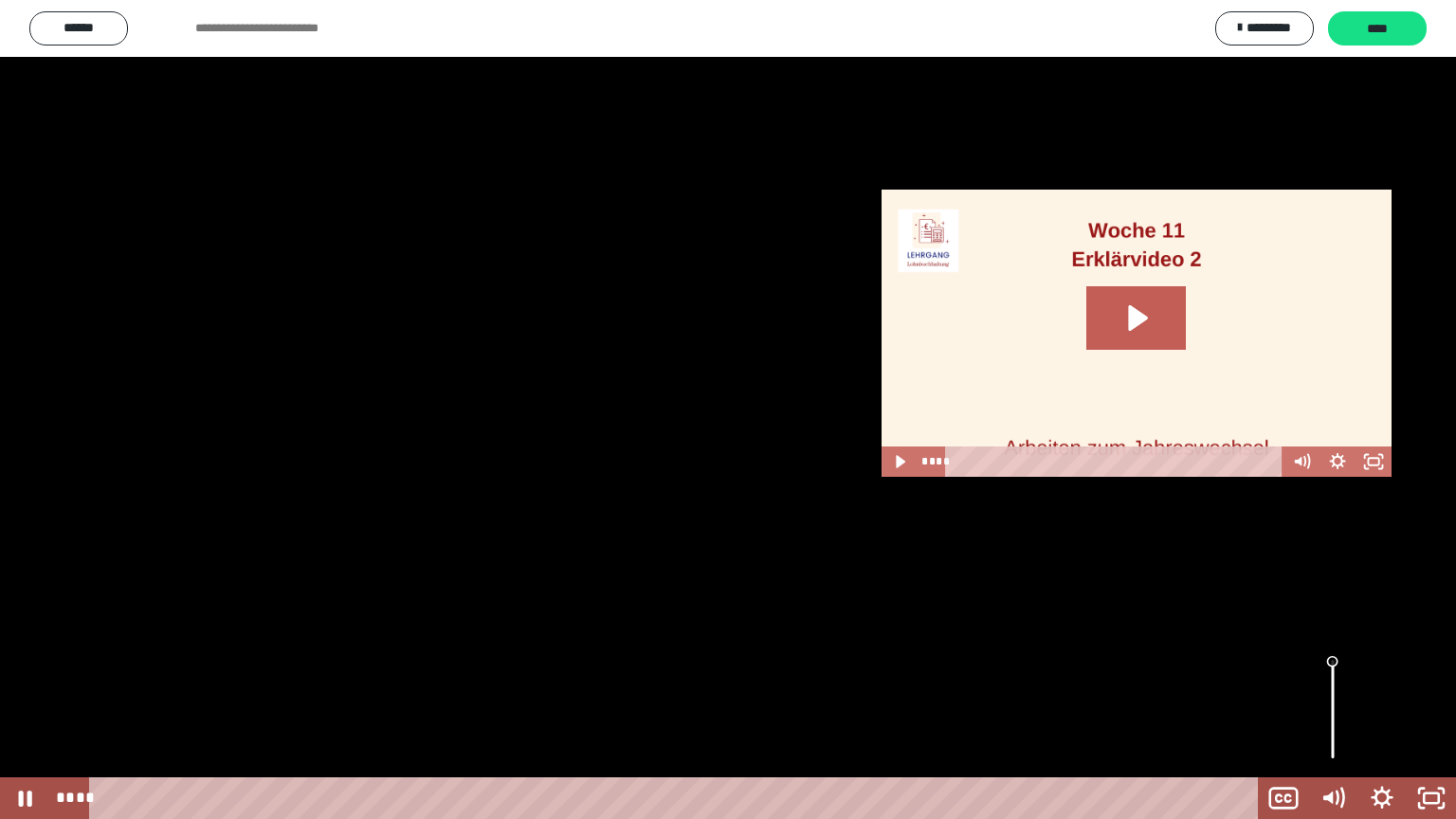 click at bounding box center (728, 410) 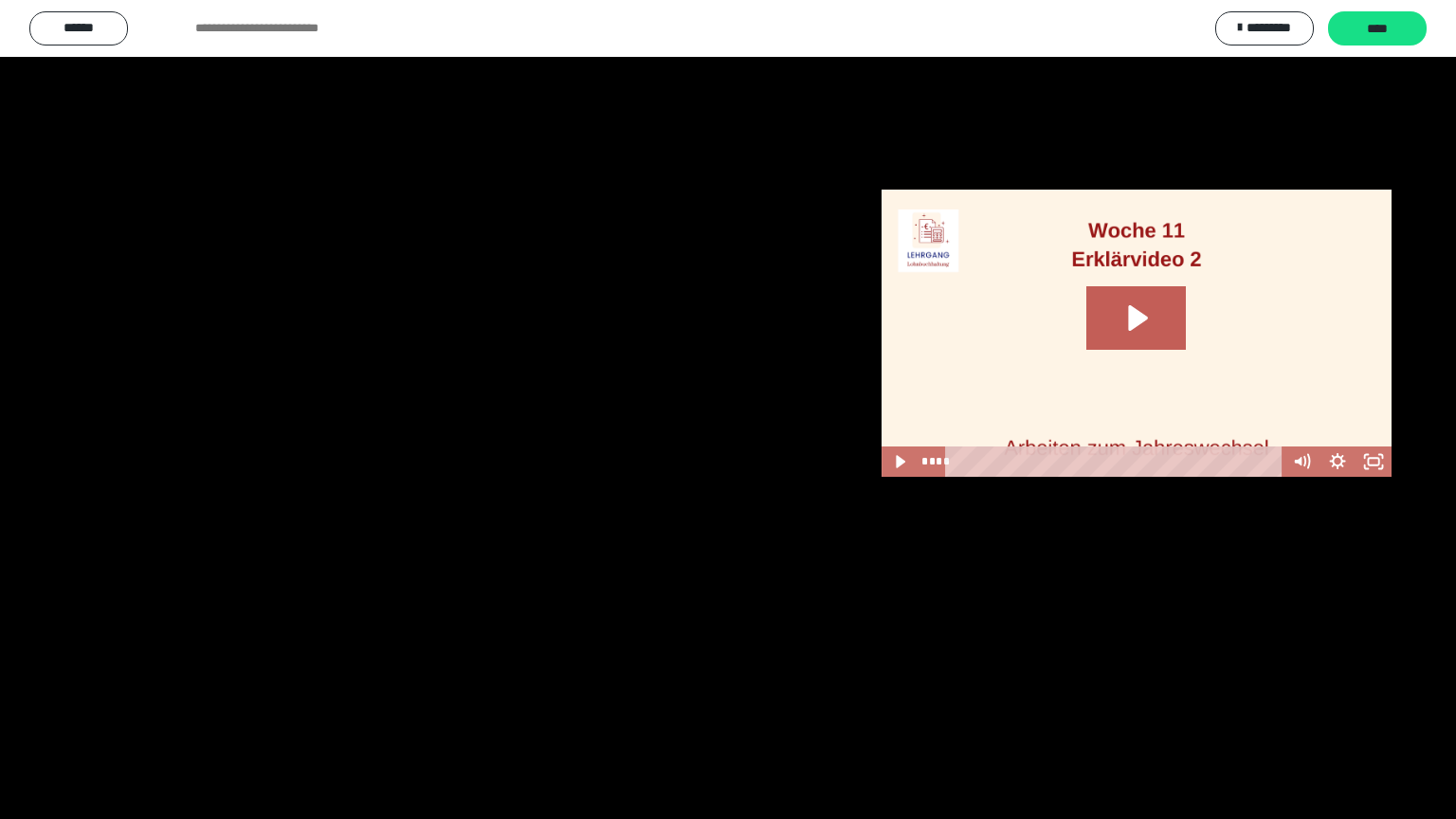 click at bounding box center (728, 410) 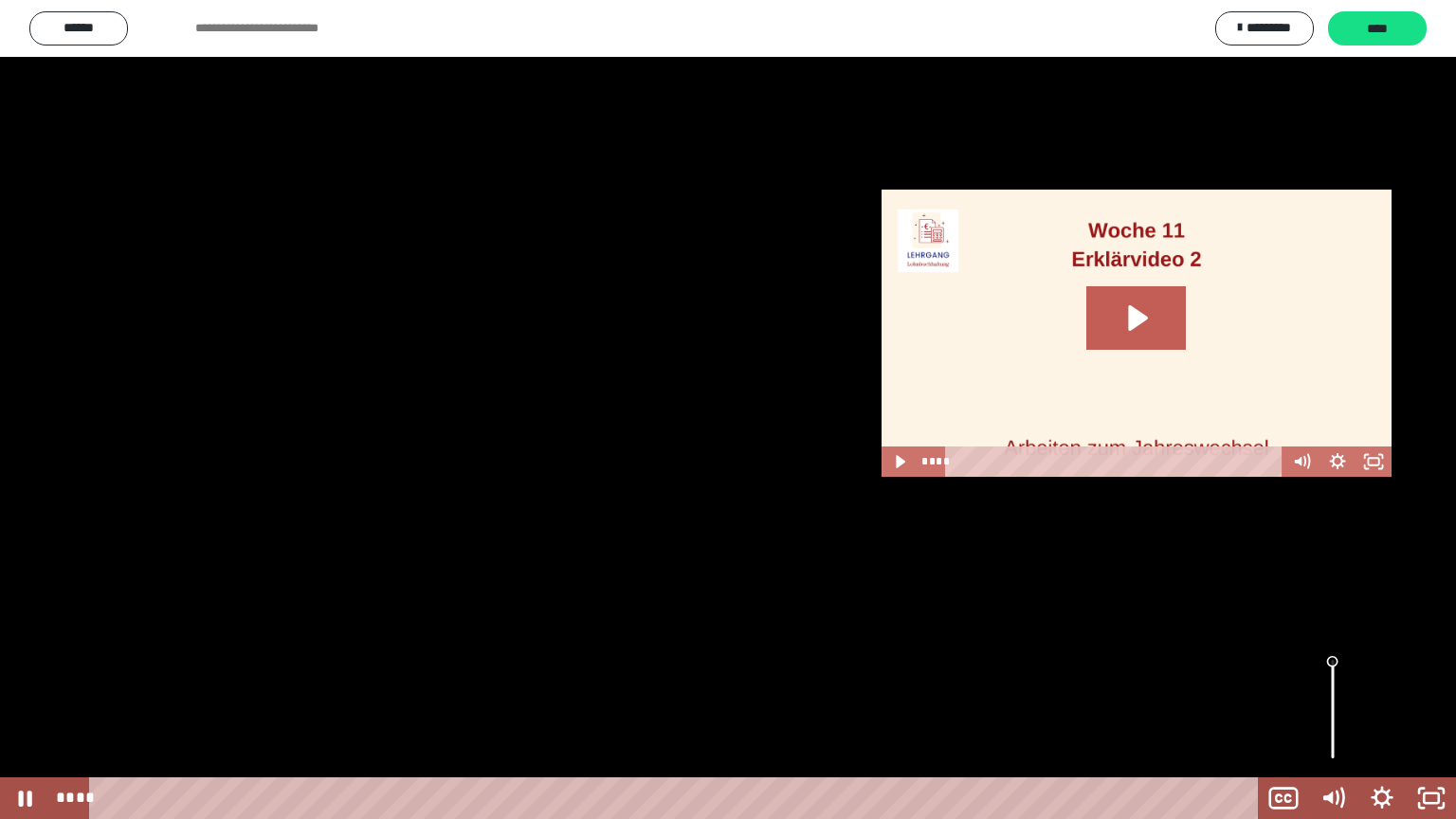 click at bounding box center [728, 410] 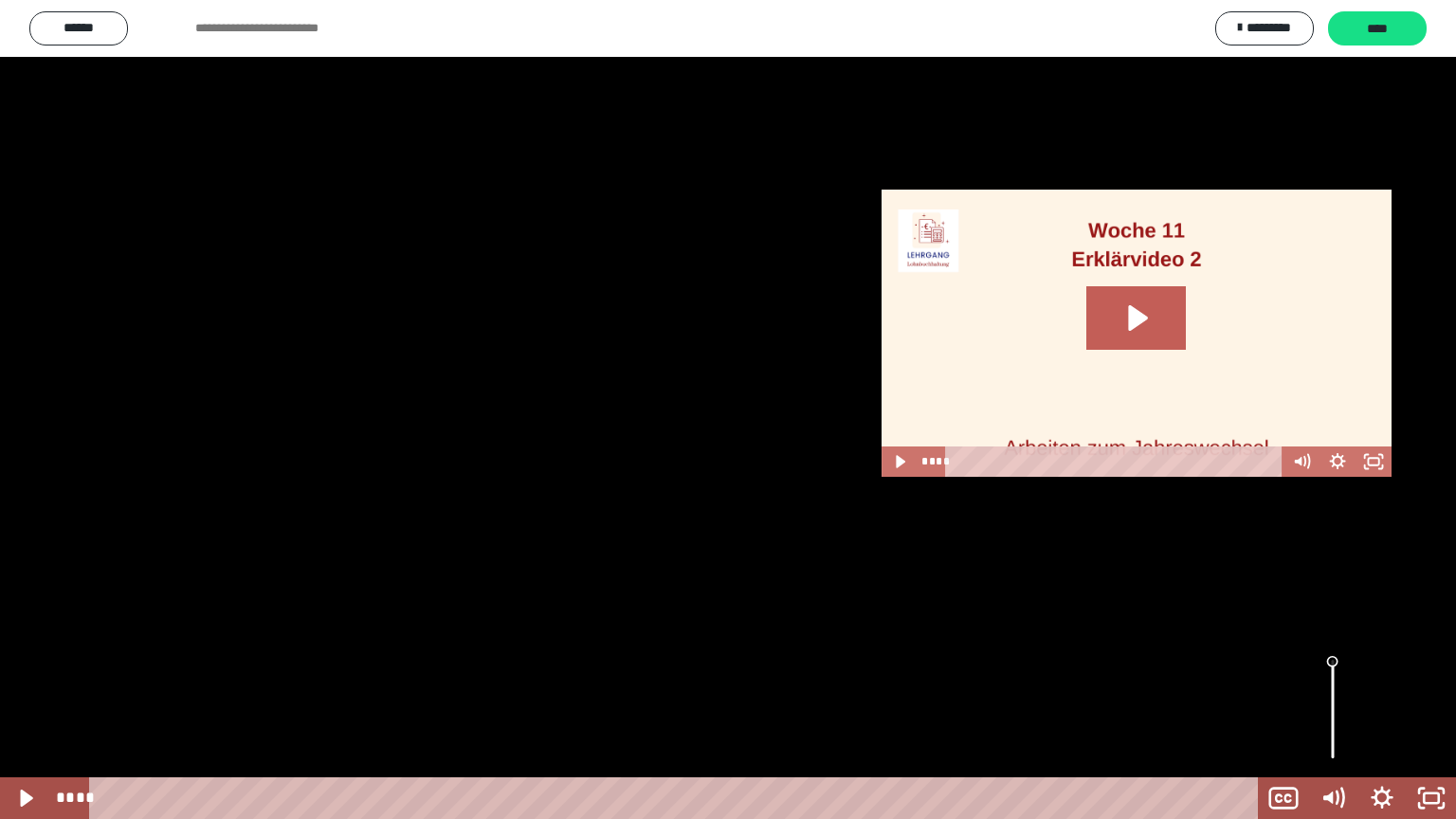 click at bounding box center (728, 410) 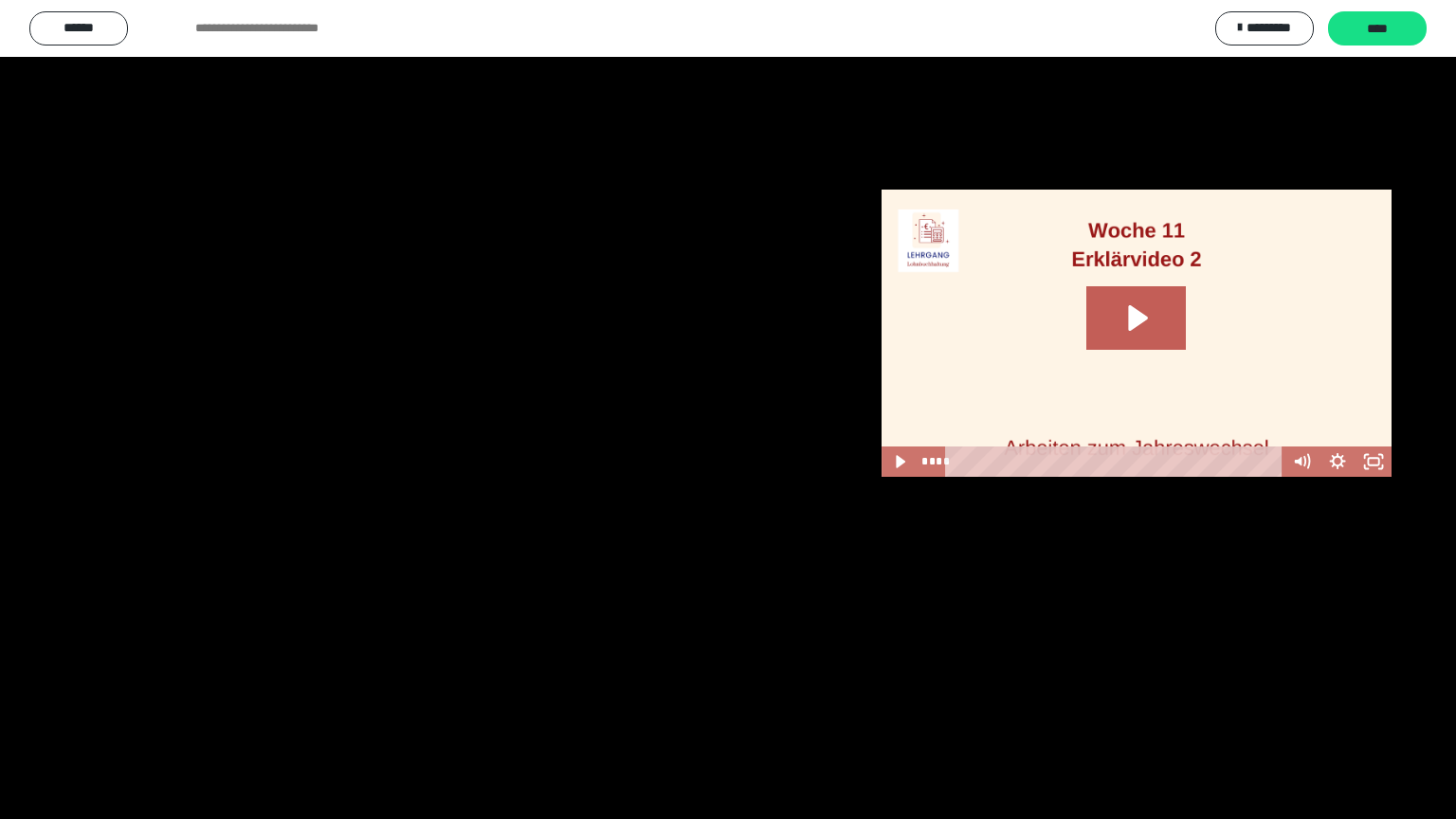 click at bounding box center [728, 410] 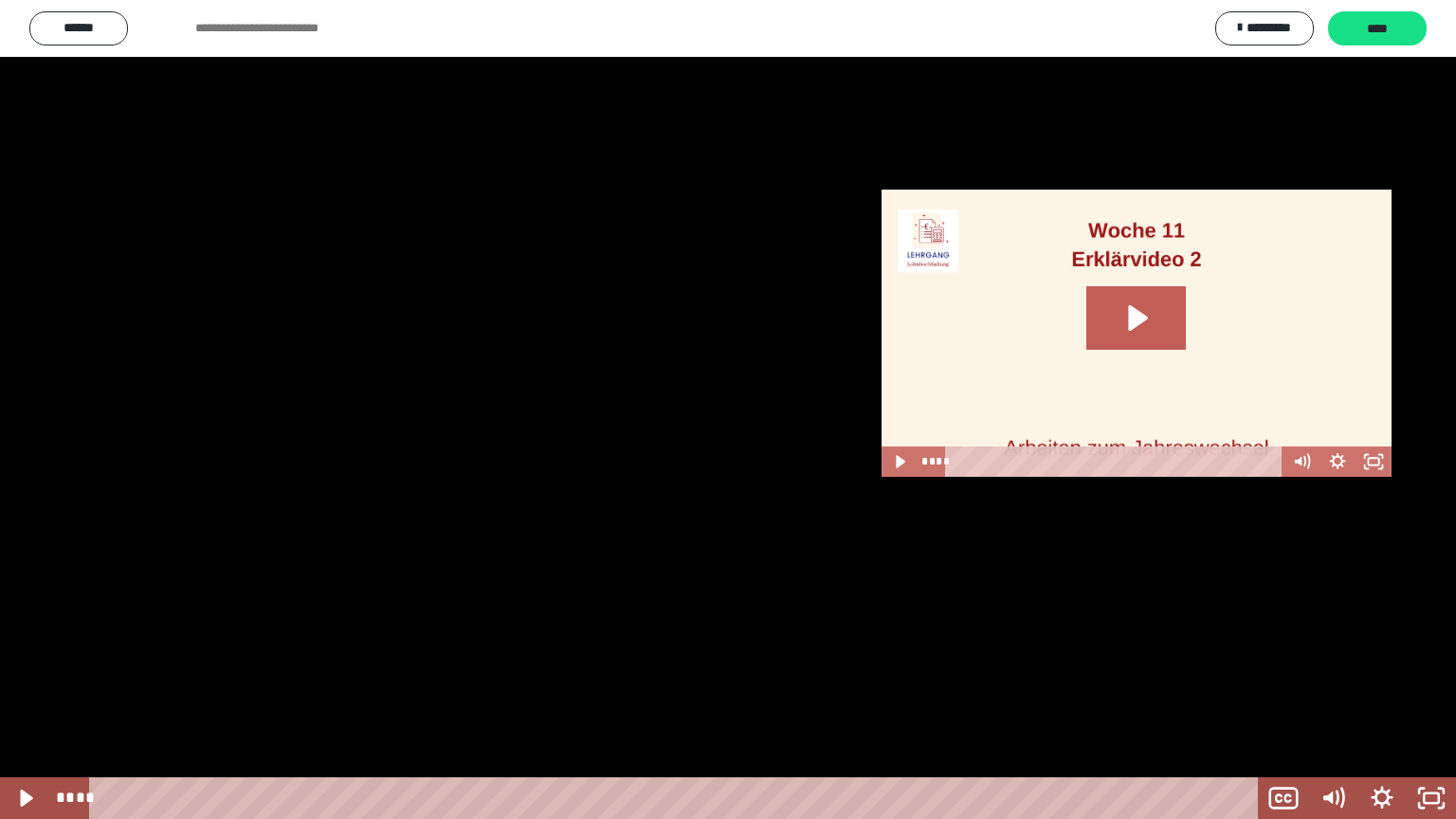 click at bounding box center [728, 410] 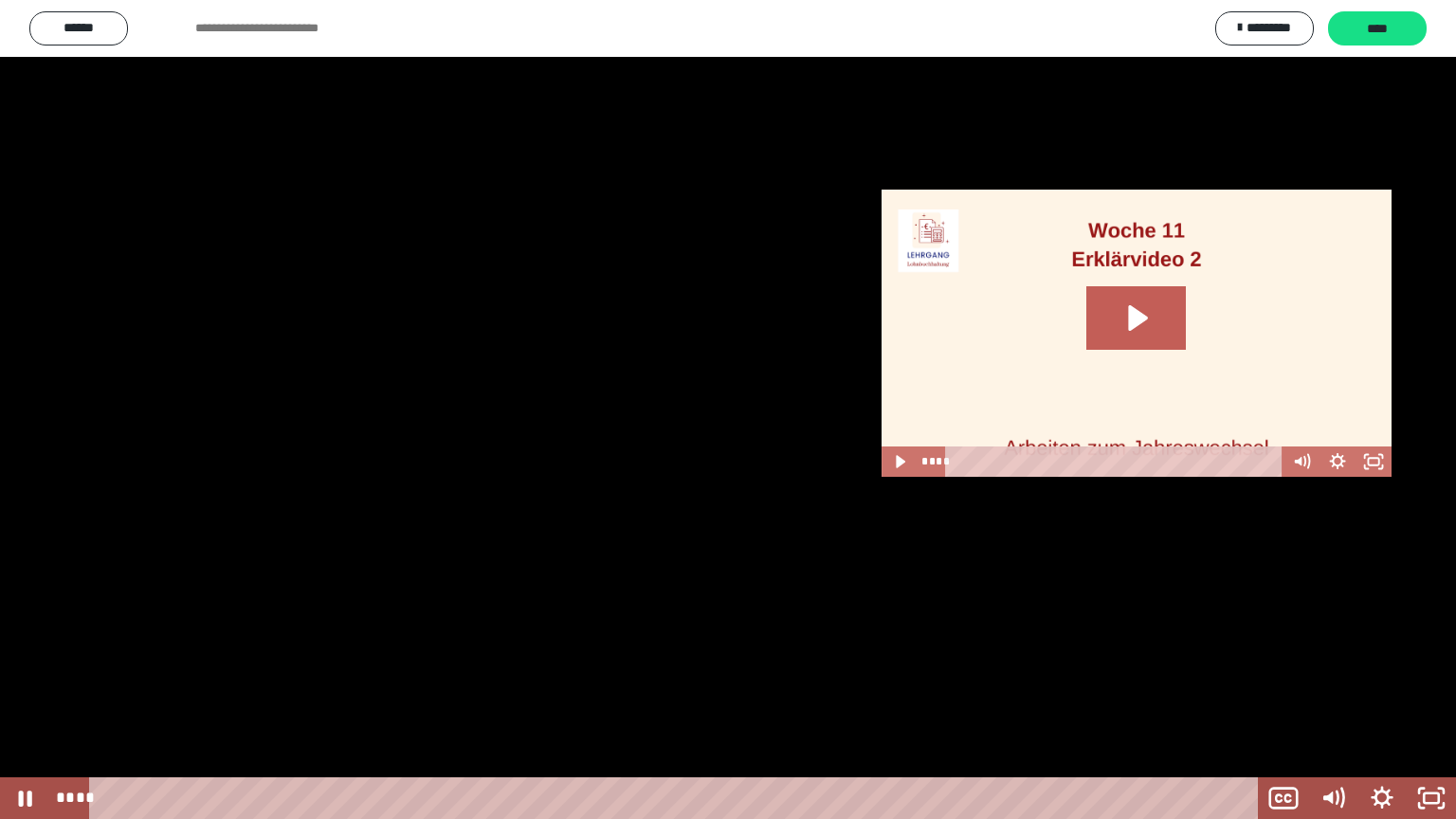 click at bounding box center (728, 410) 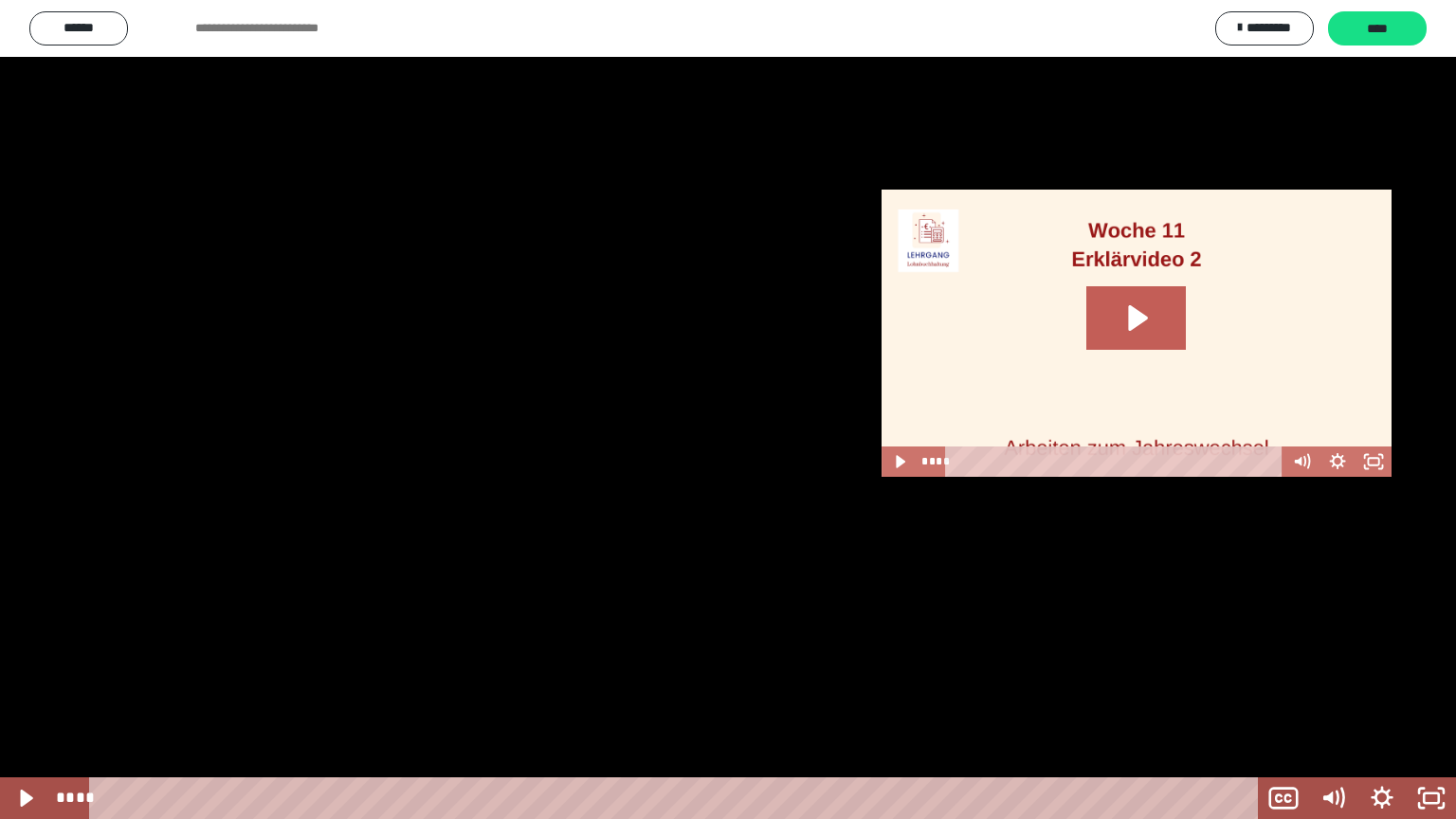 click at bounding box center (728, 410) 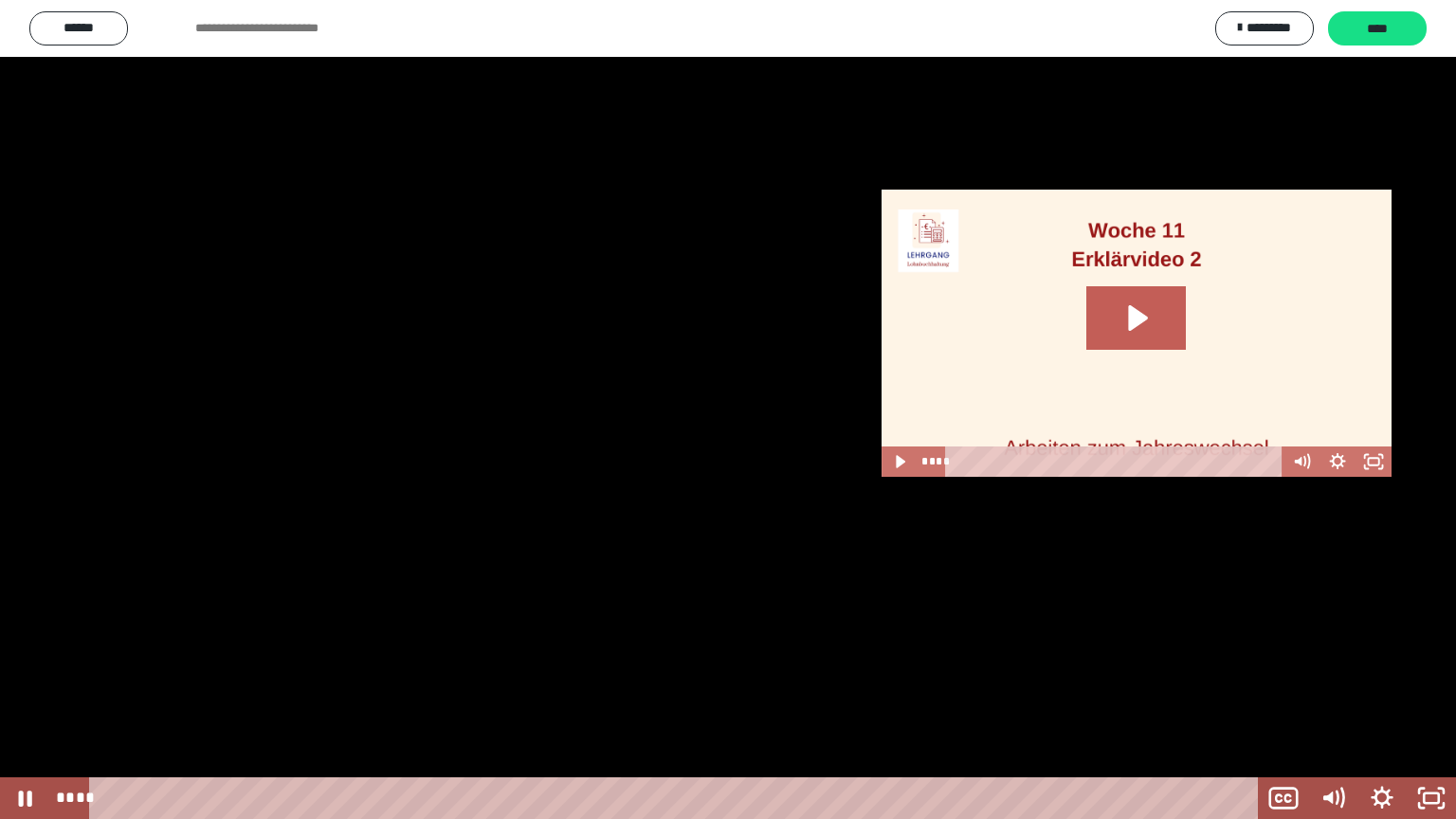 click at bounding box center [728, 410] 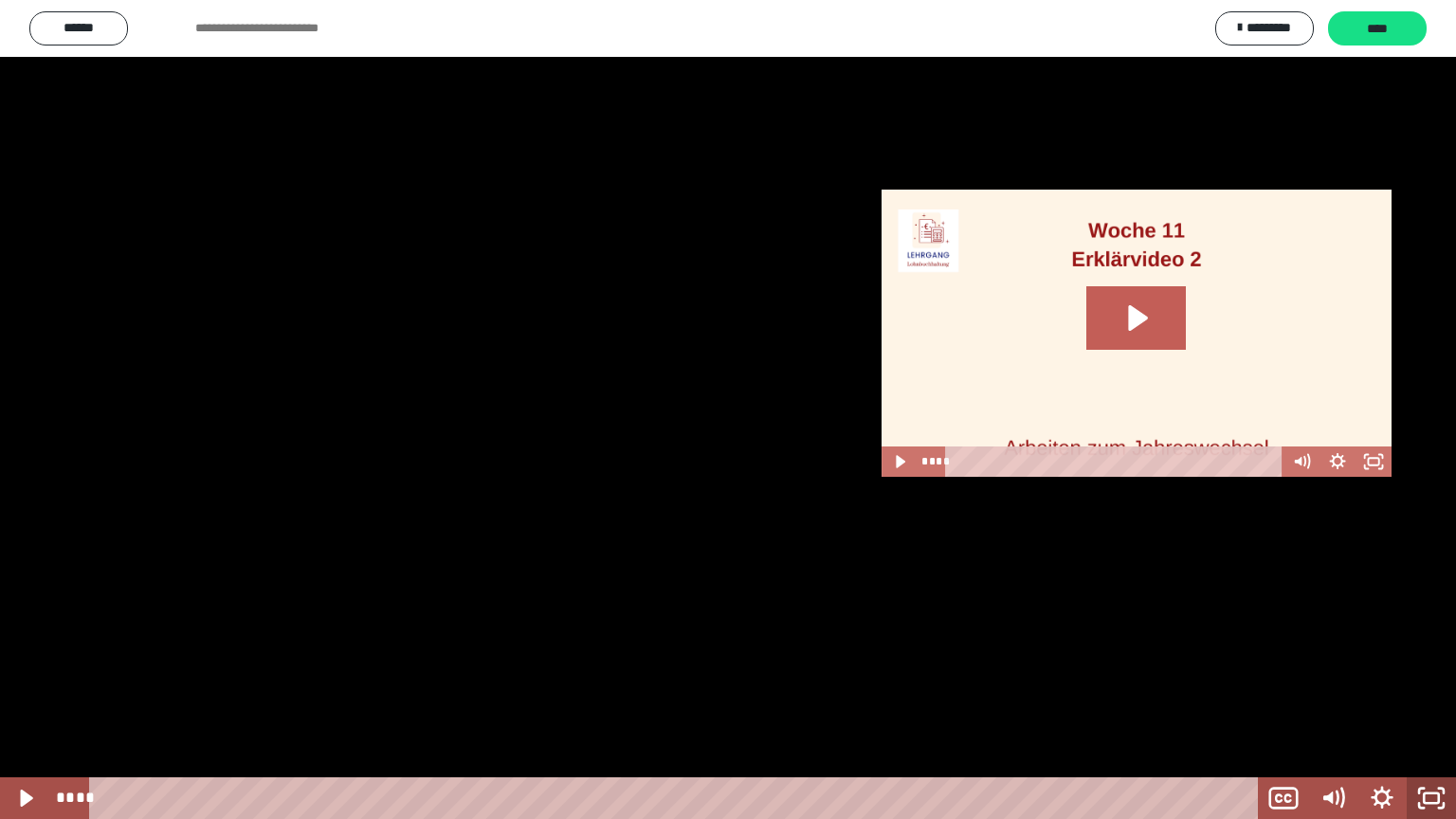 click 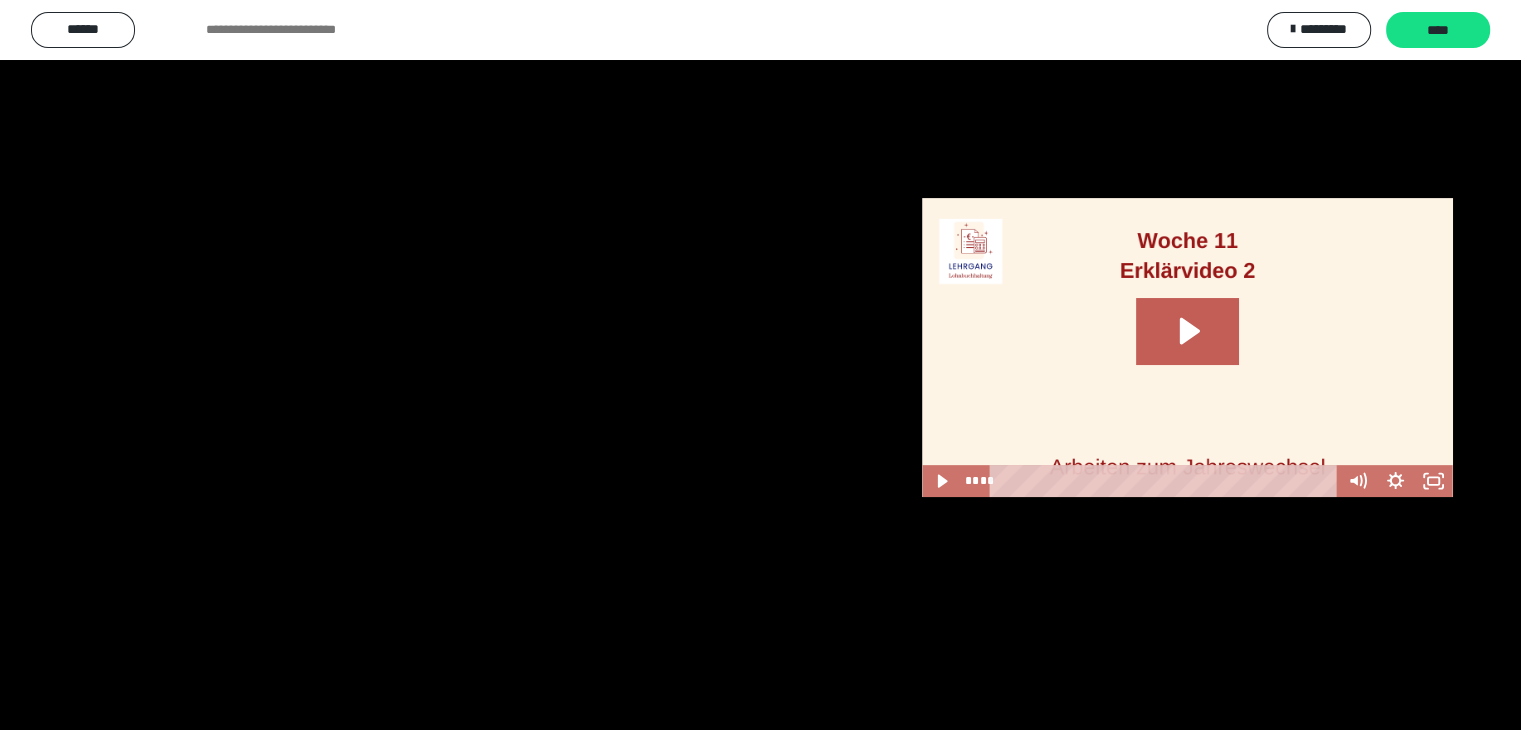 scroll, scrollTop: 300, scrollLeft: 0, axis: vertical 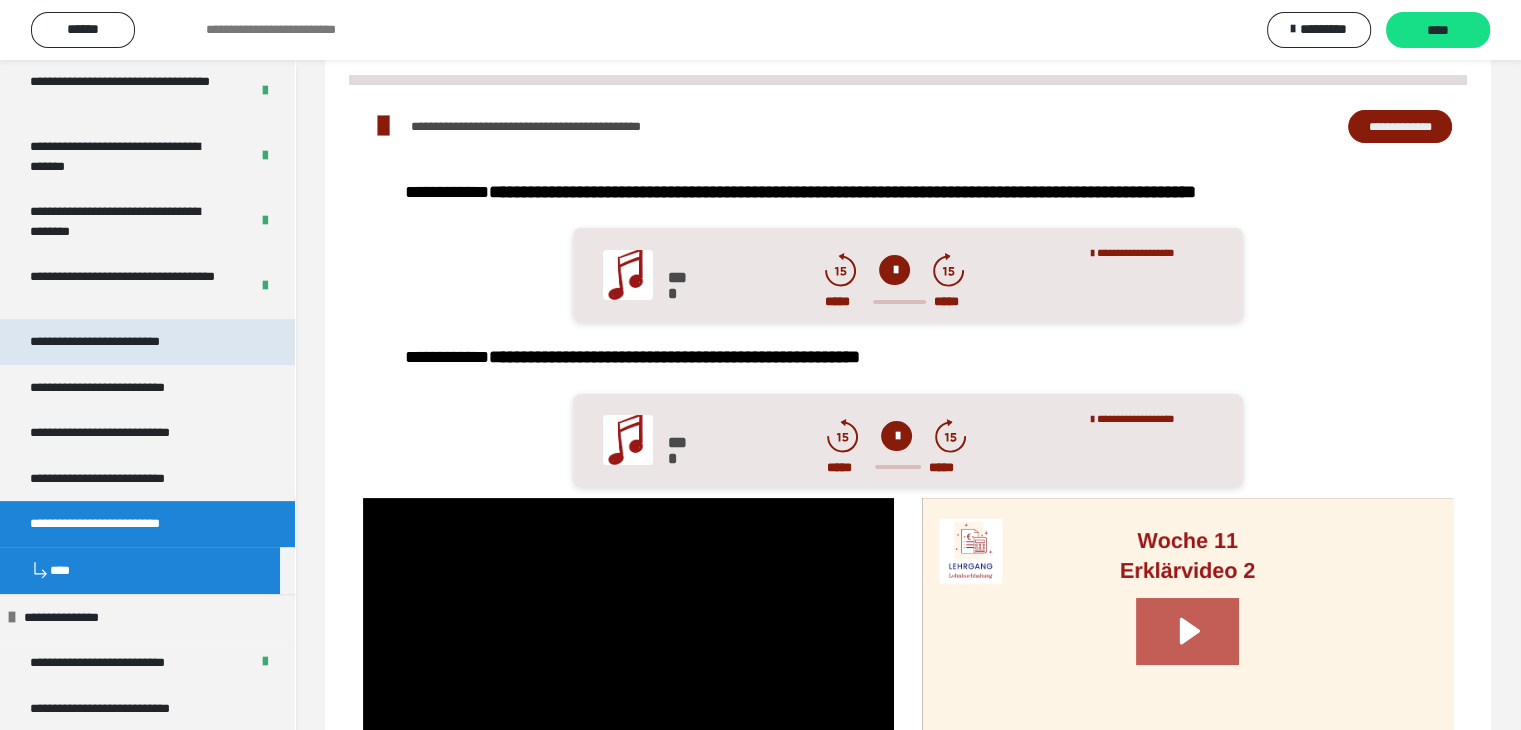 click on "**********" at bounding box center [124, 342] 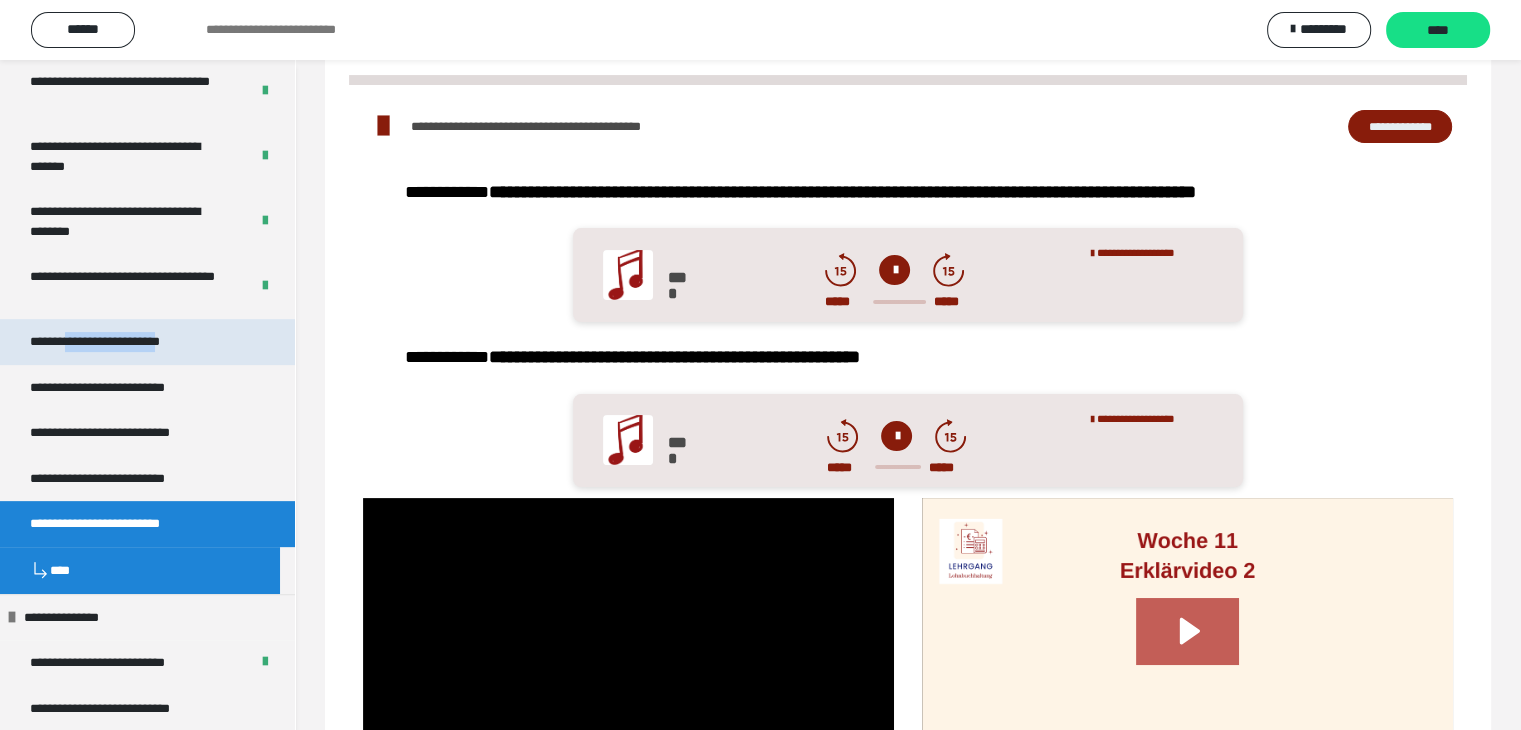 click on "**********" at bounding box center [124, 342] 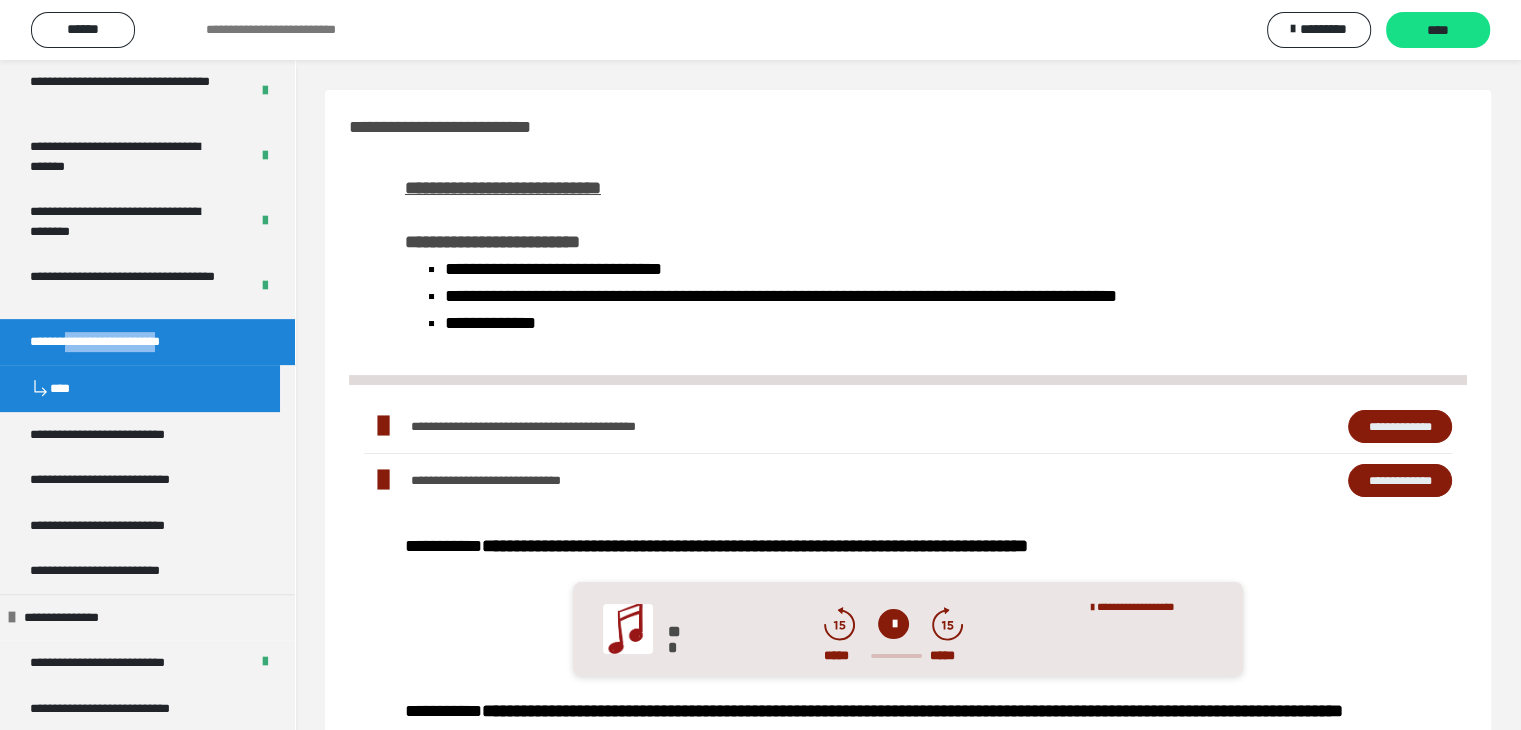 click on "**********" at bounding box center [147, 342] 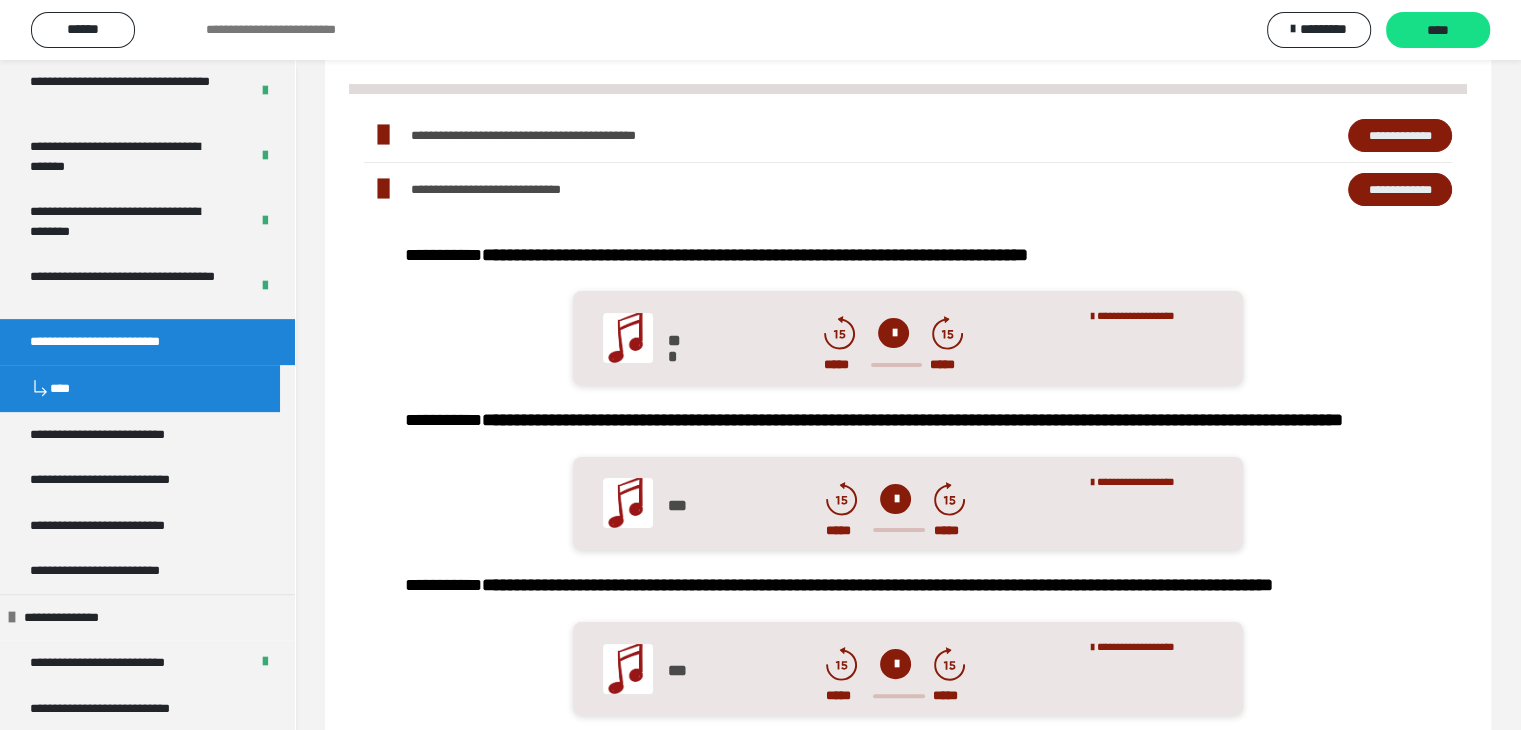 scroll, scrollTop: 0, scrollLeft: 0, axis: both 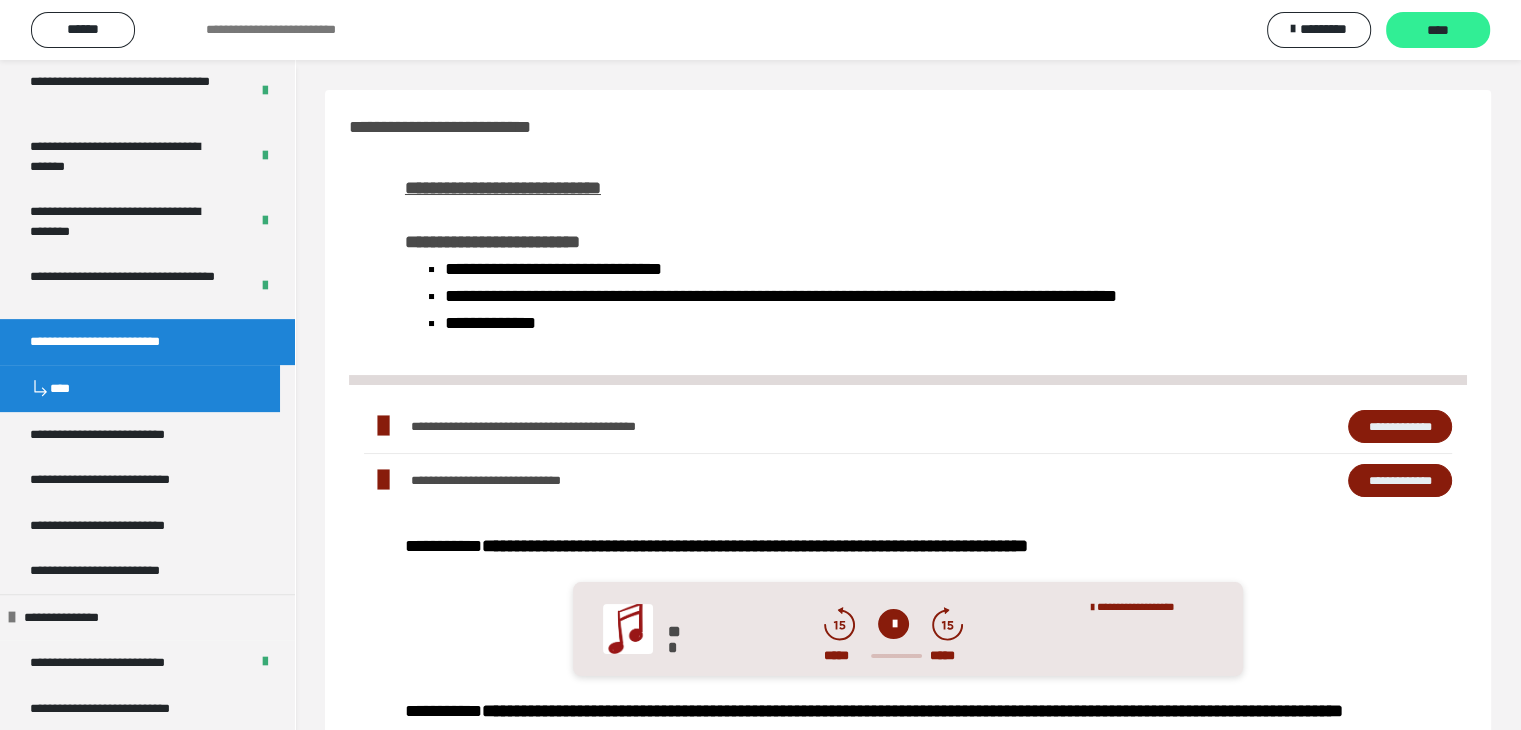click on "****" at bounding box center [1438, 31] 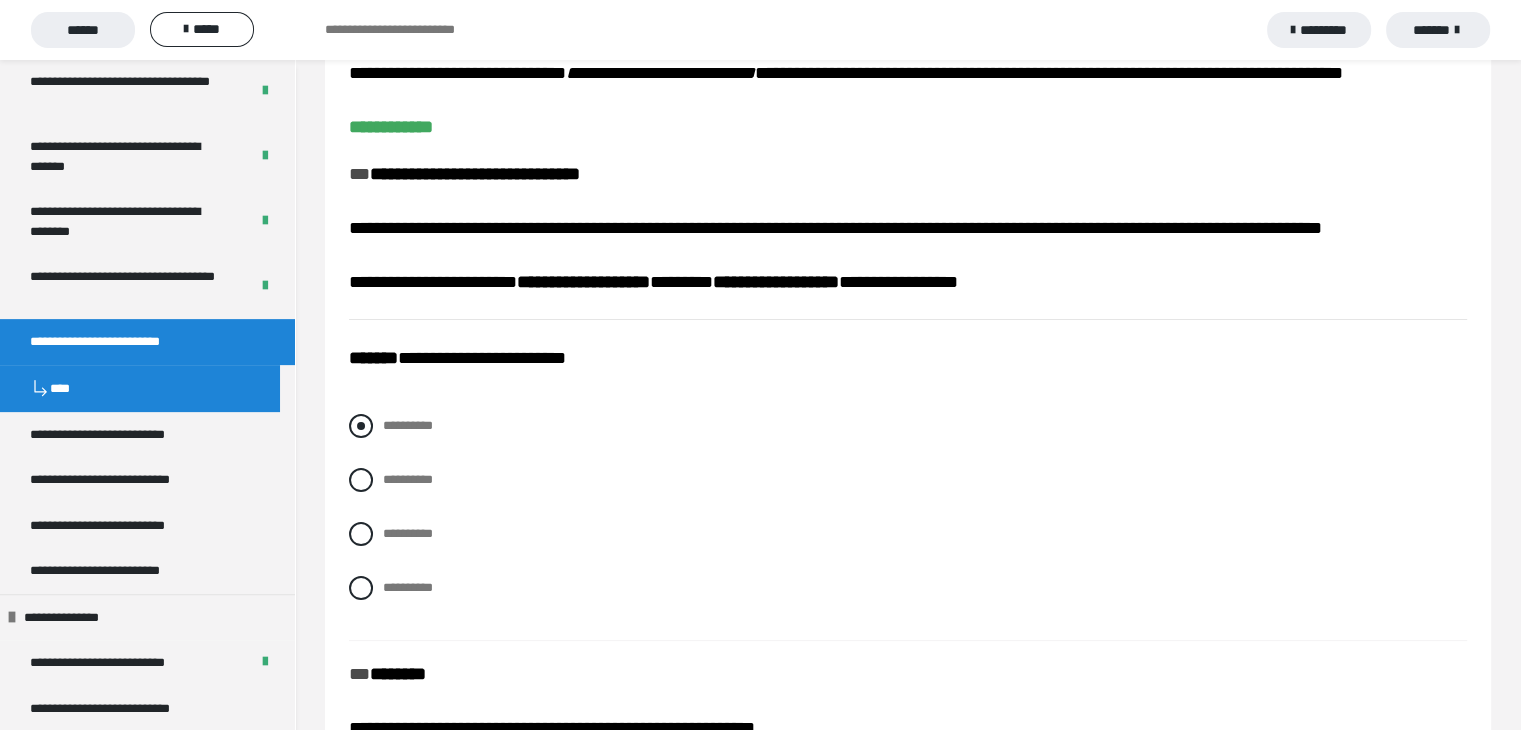 scroll, scrollTop: 200, scrollLeft: 0, axis: vertical 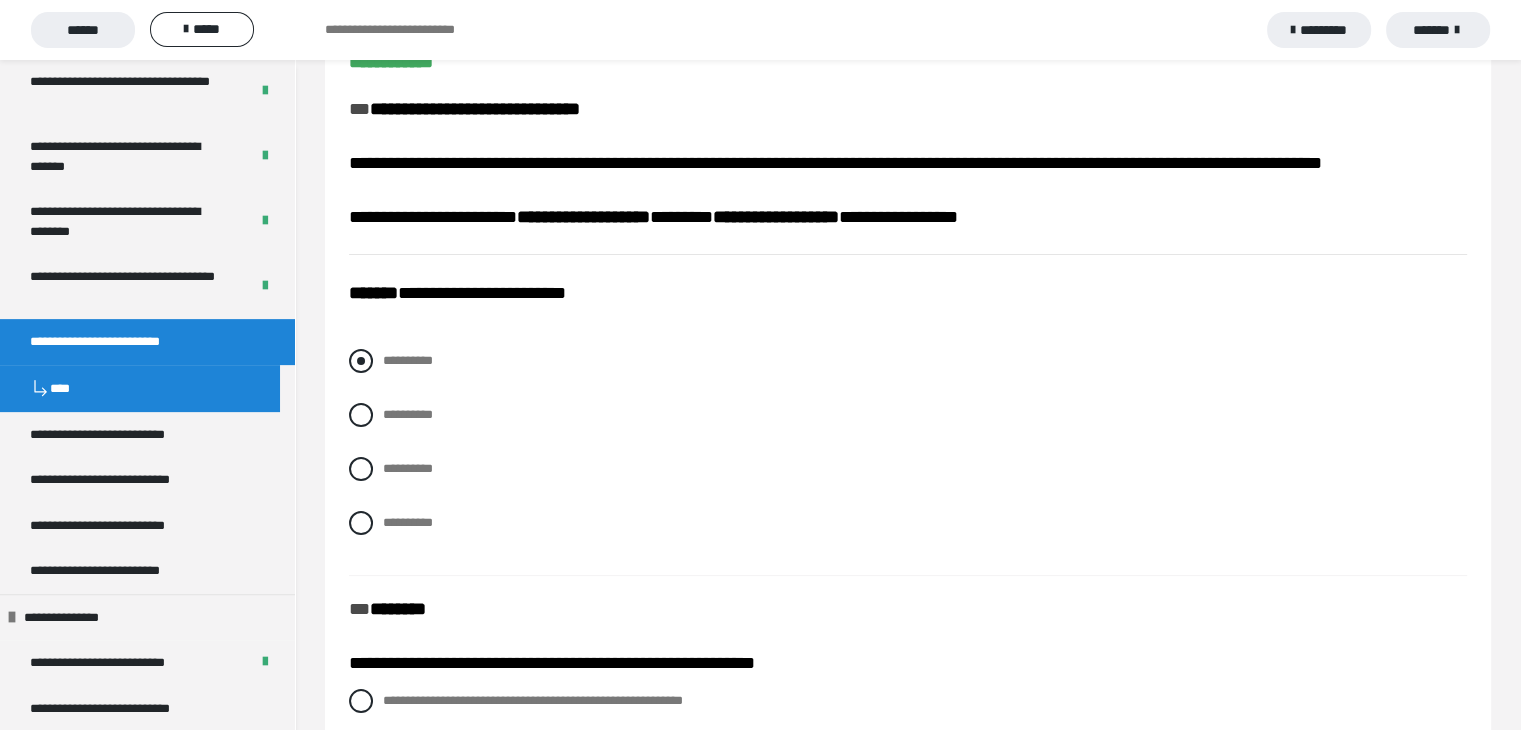 click at bounding box center [361, 361] 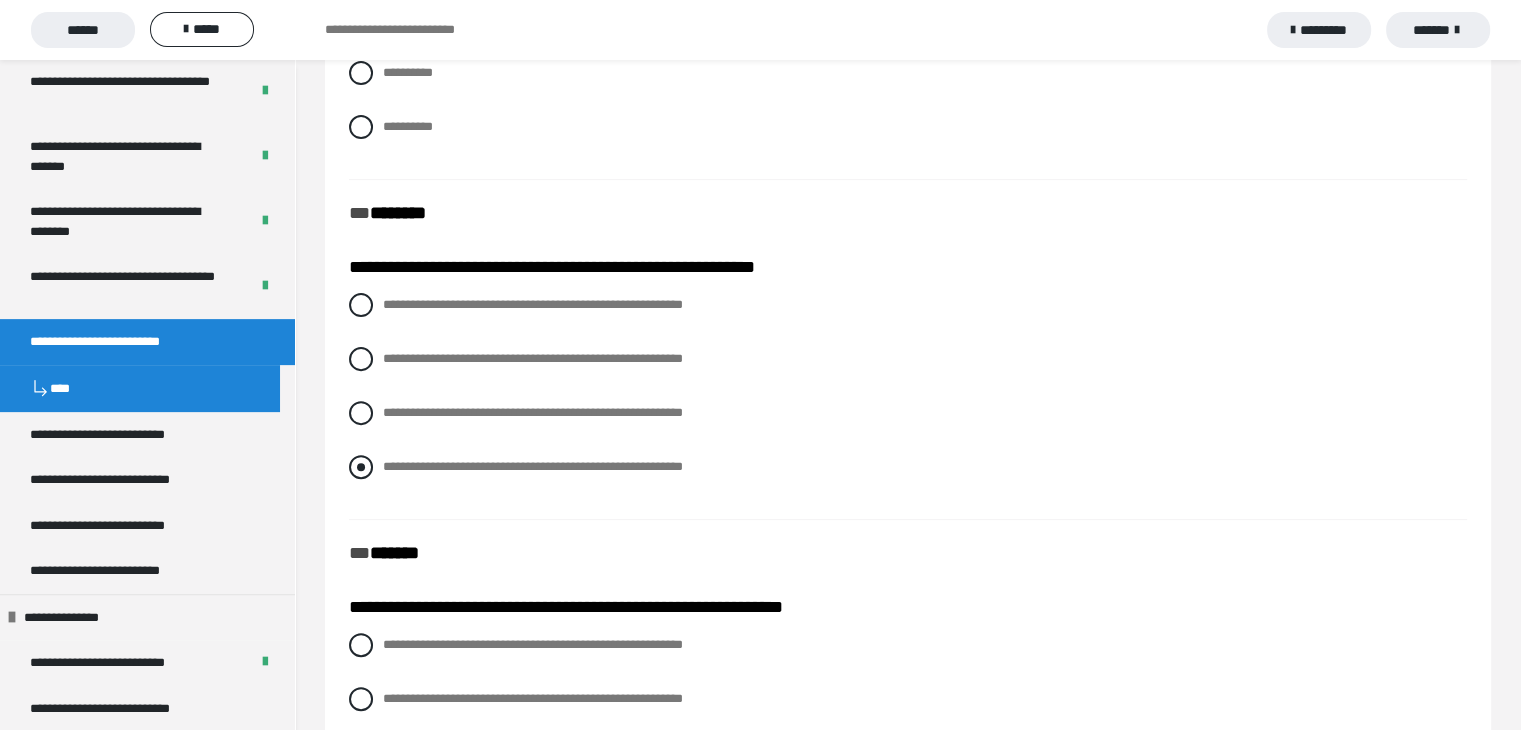 scroll, scrollTop: 600, scrollLeft: 0, axis: vertical 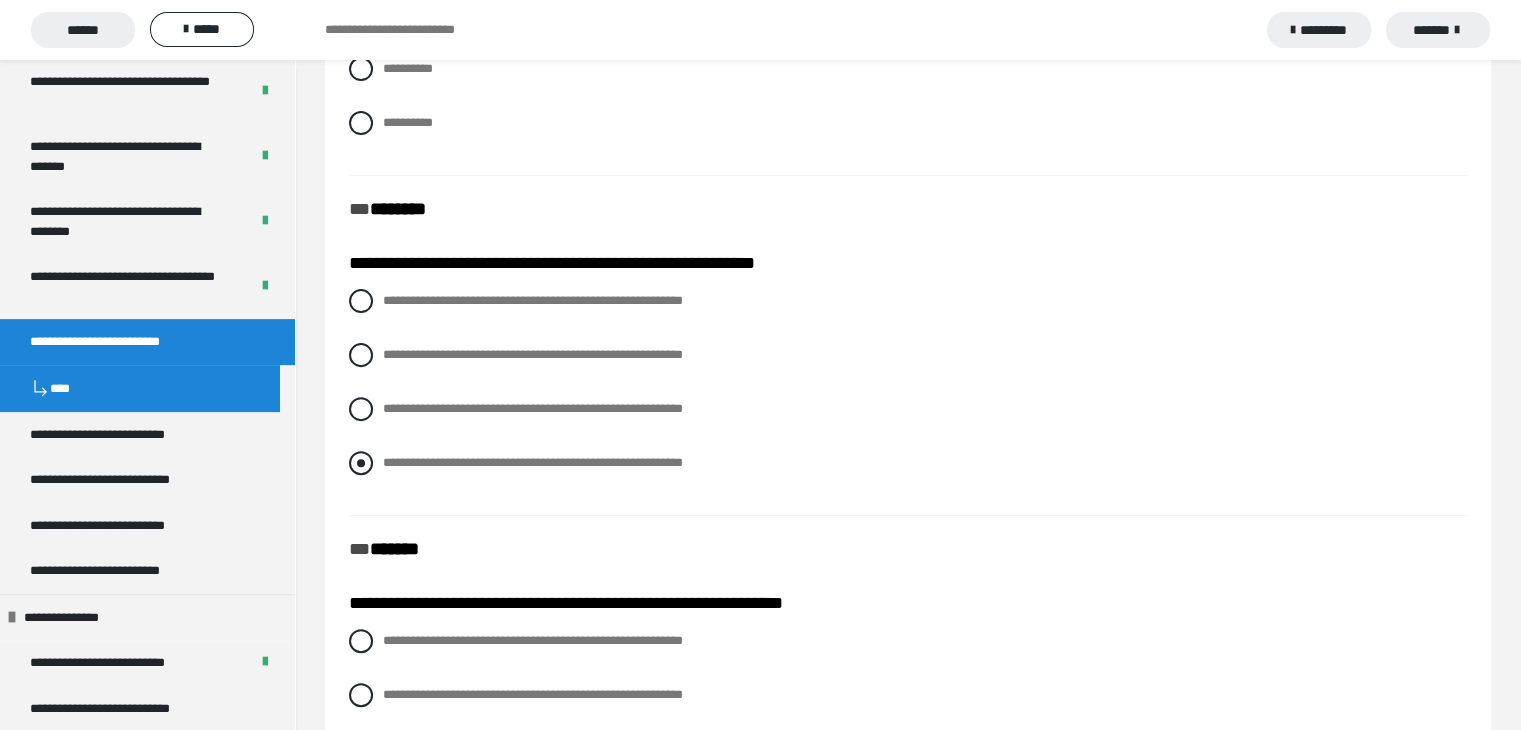 click at bounding box center (361, 463) 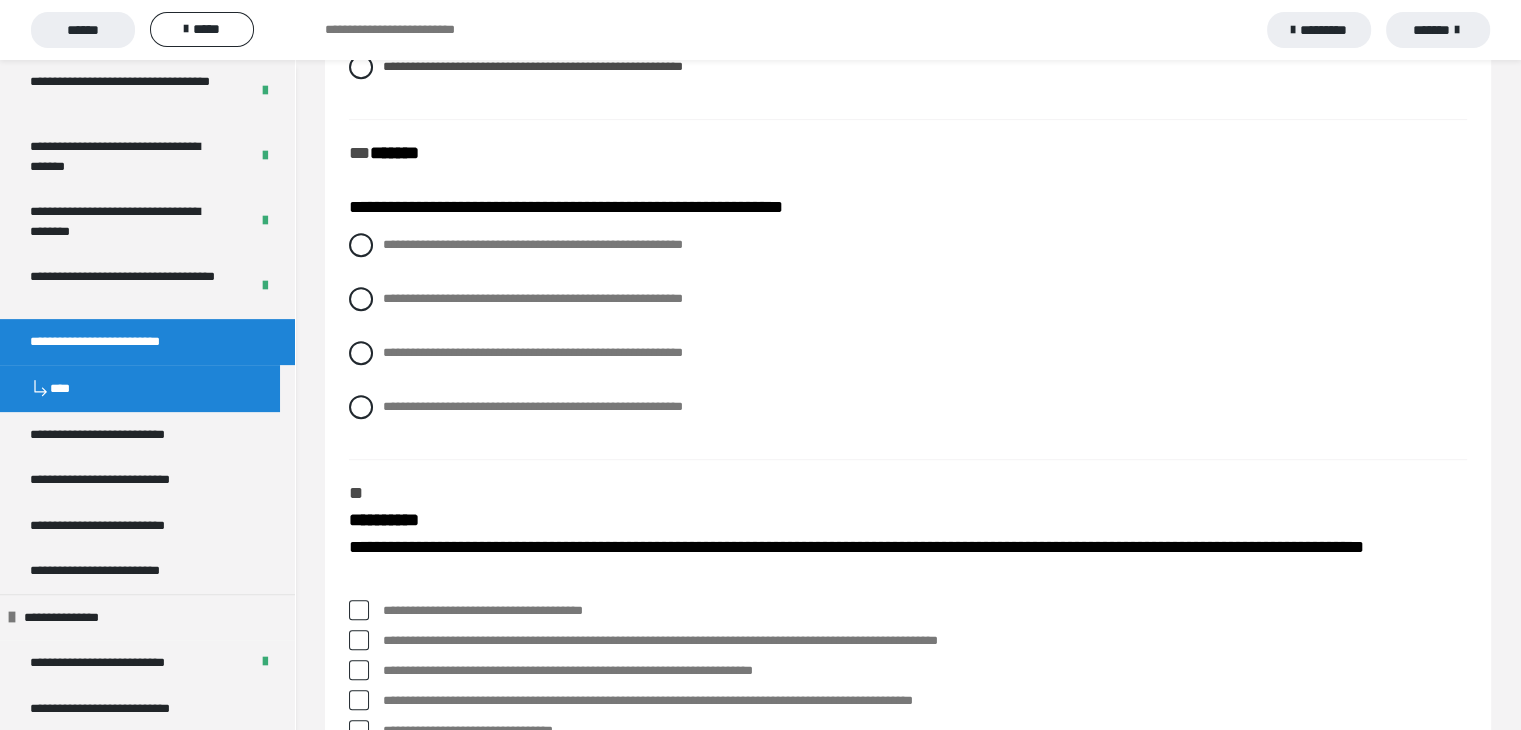 scroll, scrollTop: 1000, scrollLeft: 0, axis: vertical 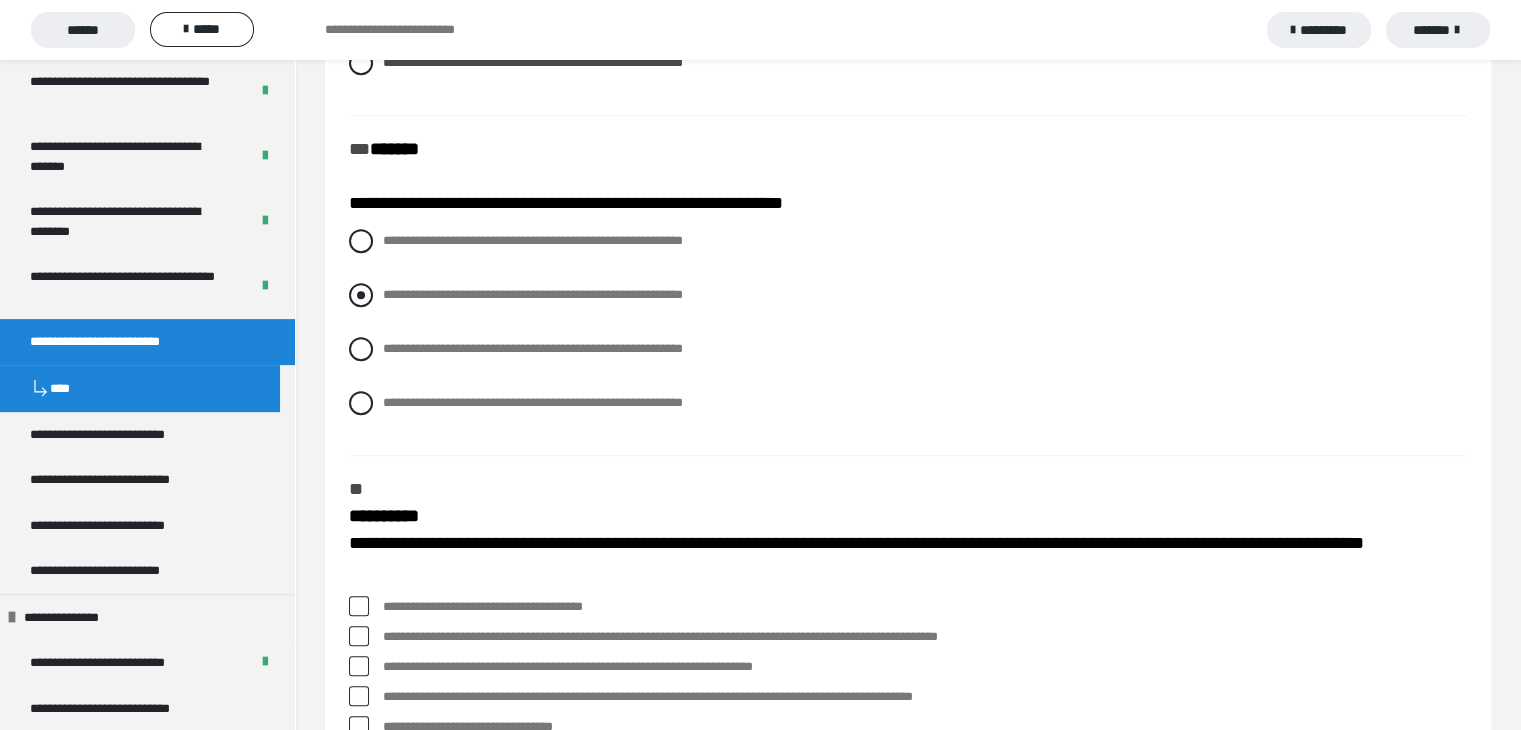 click at bounding box center [361, 295] 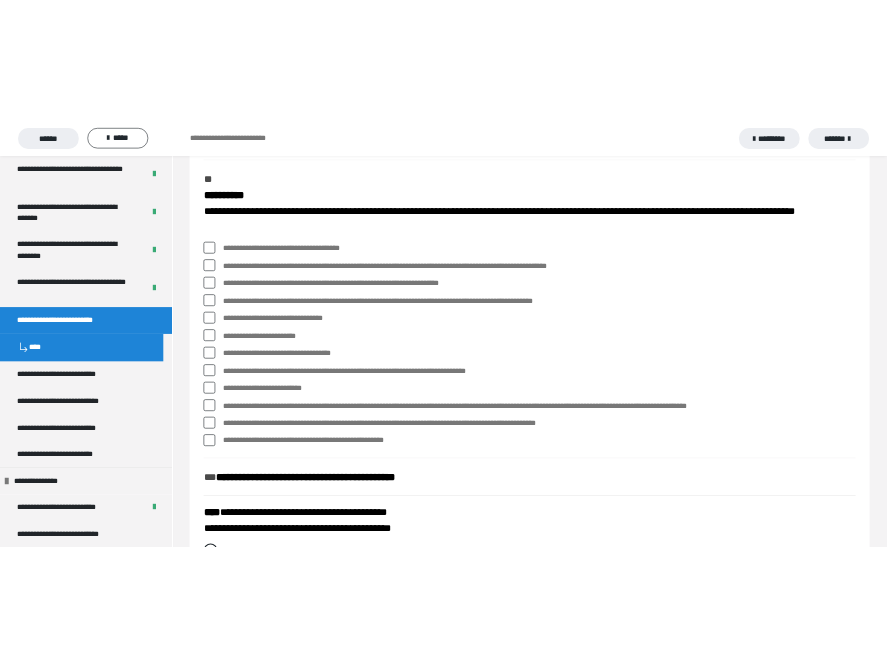 scroll, scrollTop: 1393, scrollLeft: 0, axis: vertical 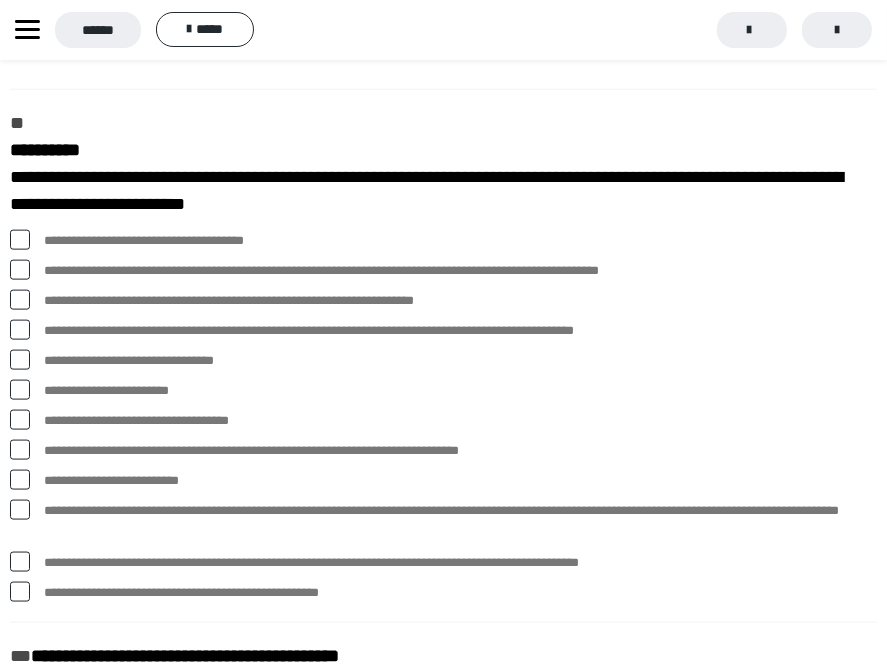 click at bounding box center (20, 270) 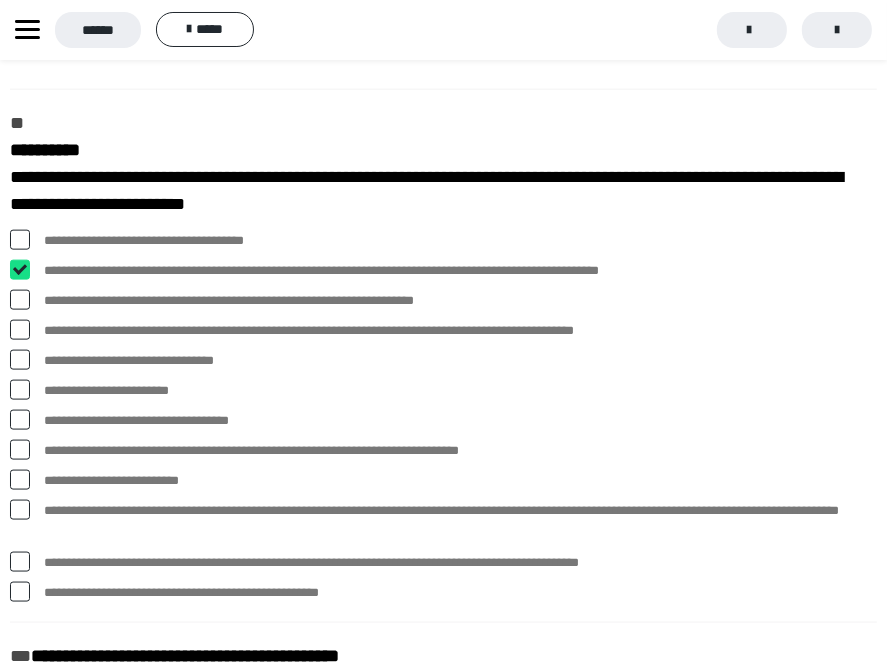 checkbox on "****" 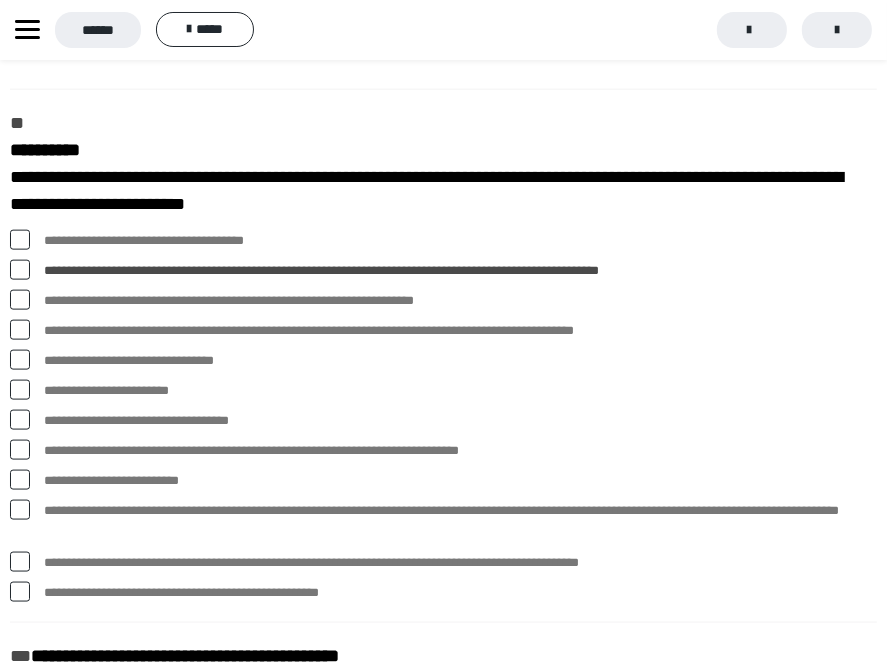 click at bounding box center (20, 592) 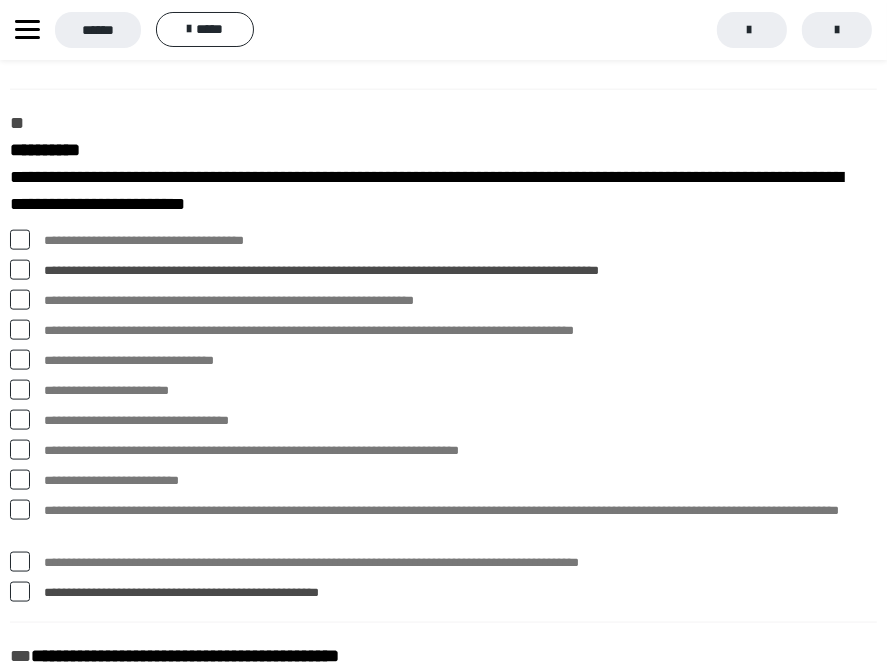 click at bounding box center [20, 592] 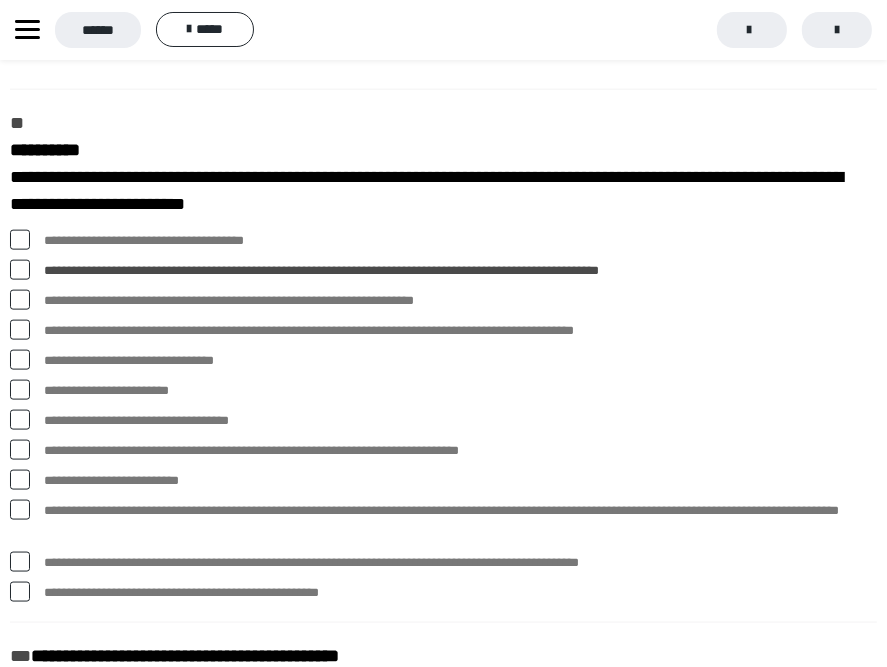 click at bounding box center (20, 330) 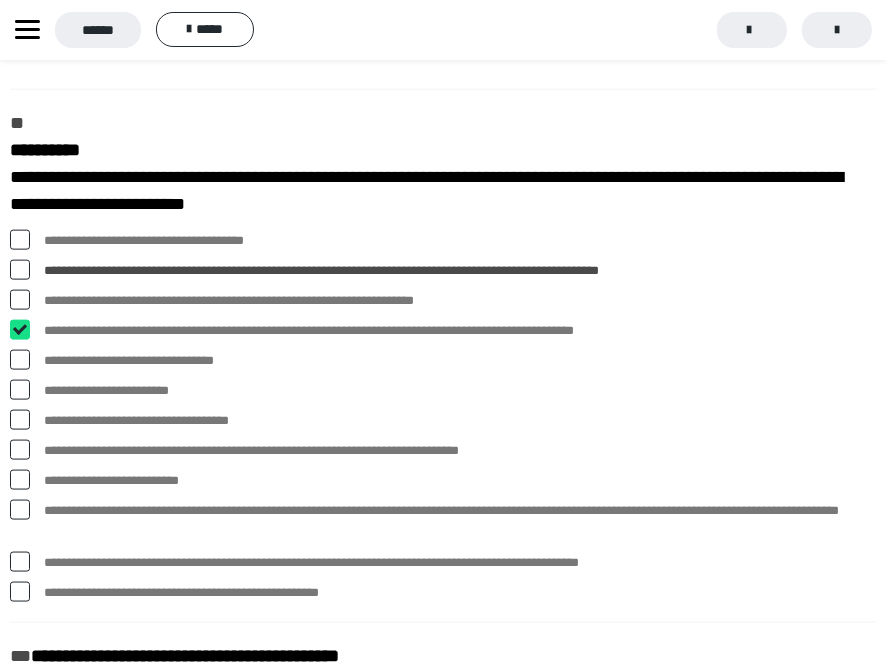 checkbox on "****" 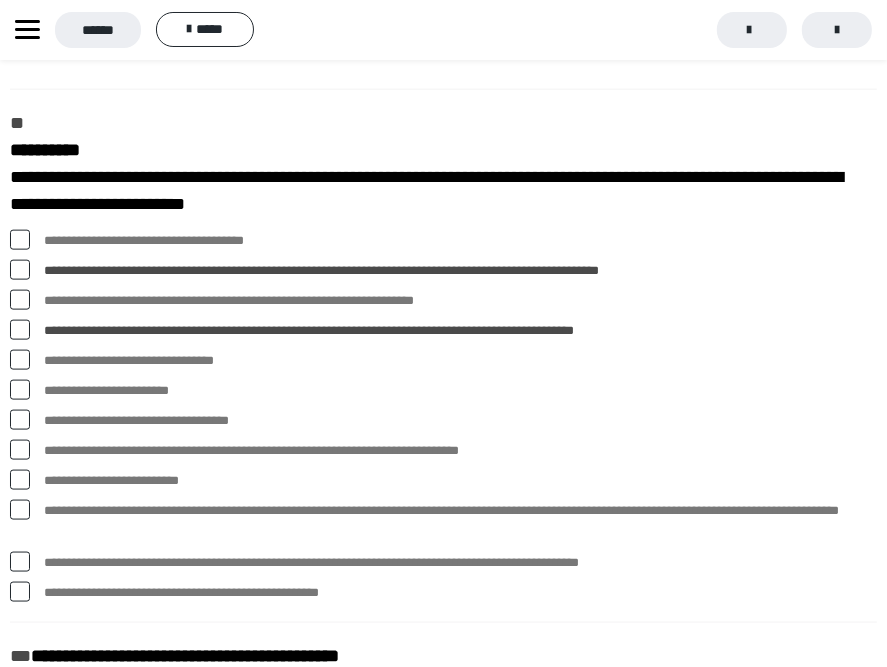click at bounding box center [20, 450] 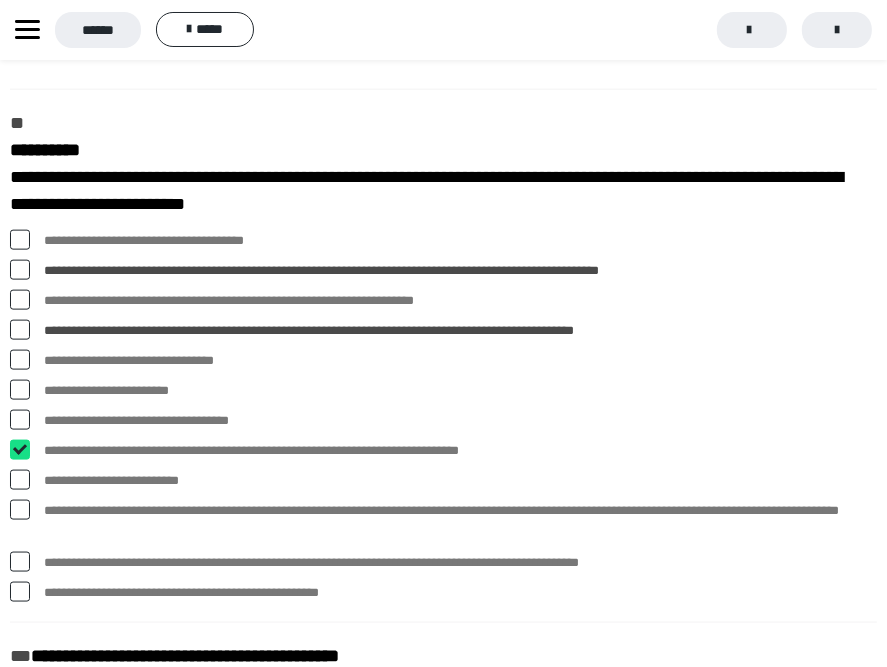 checkbox on "****" 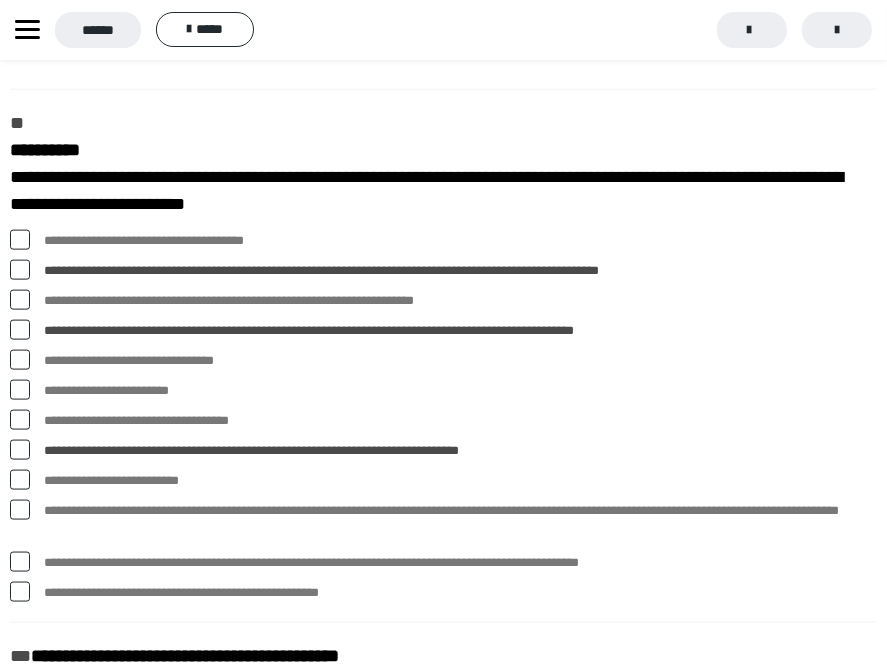 click at bounding box center (20, 510) 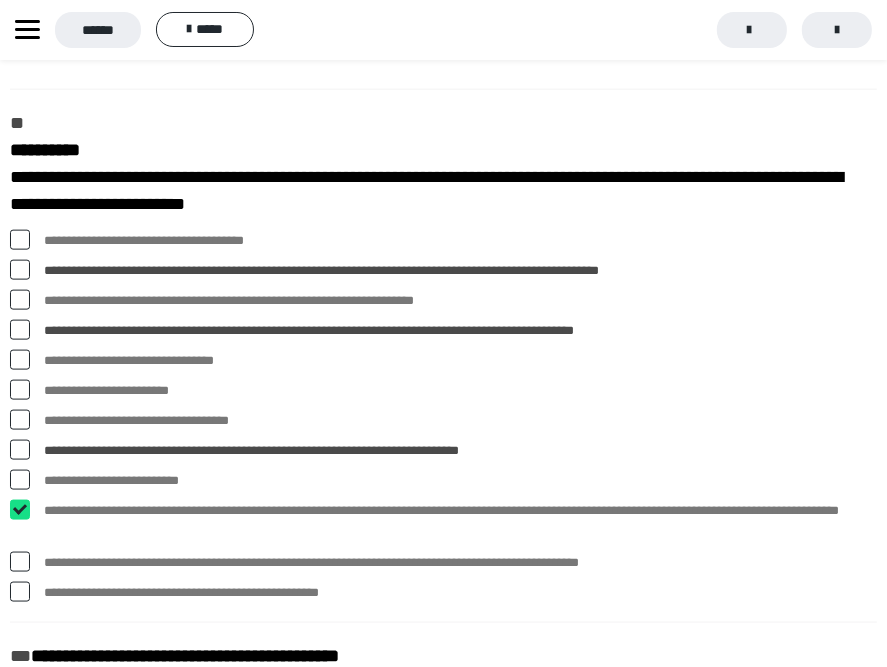 checkbox on "****" 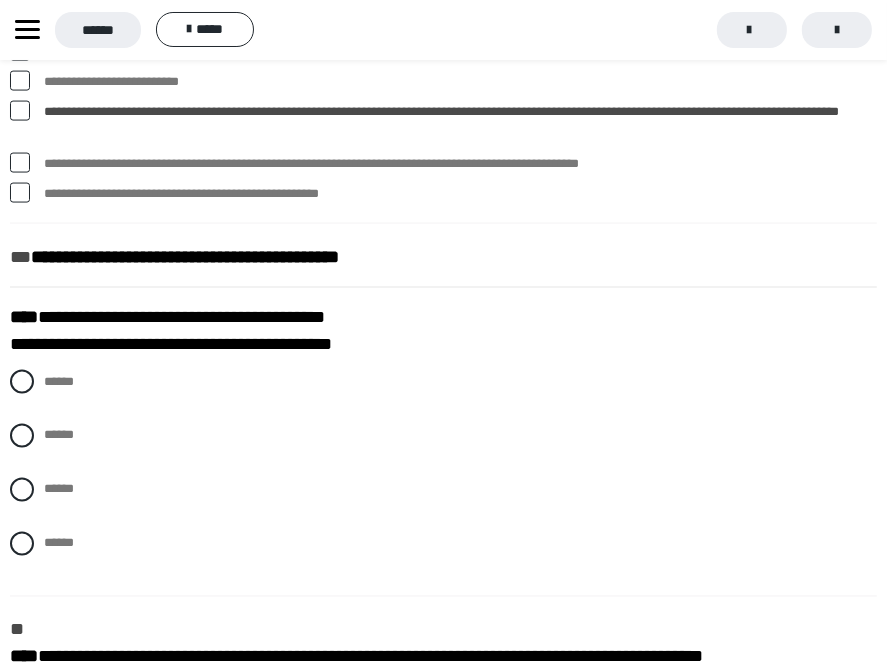 scroll, scrollTop: 1793, scrollLeft: 0, axis: vertical 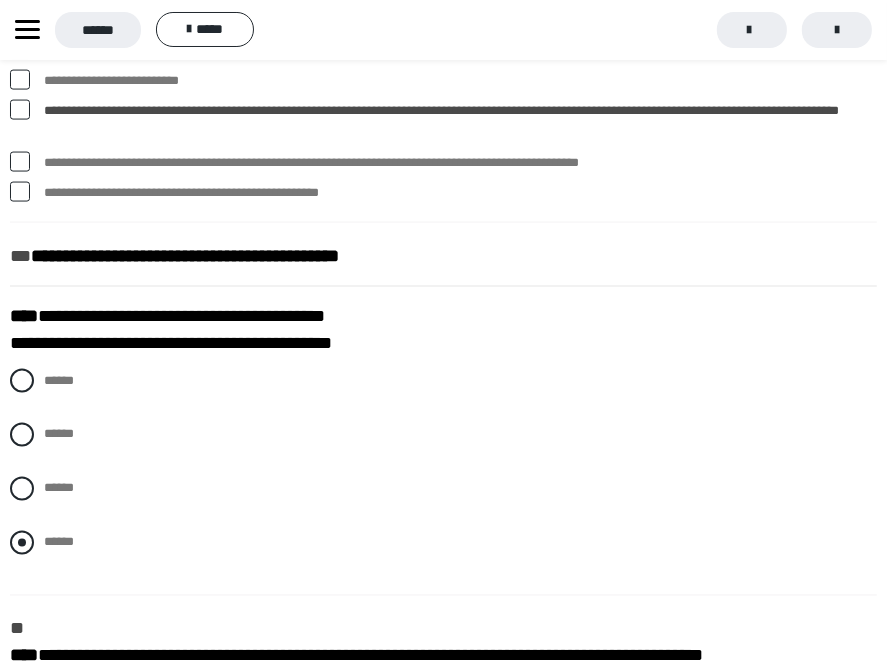 click at bounding box center [22, 543] 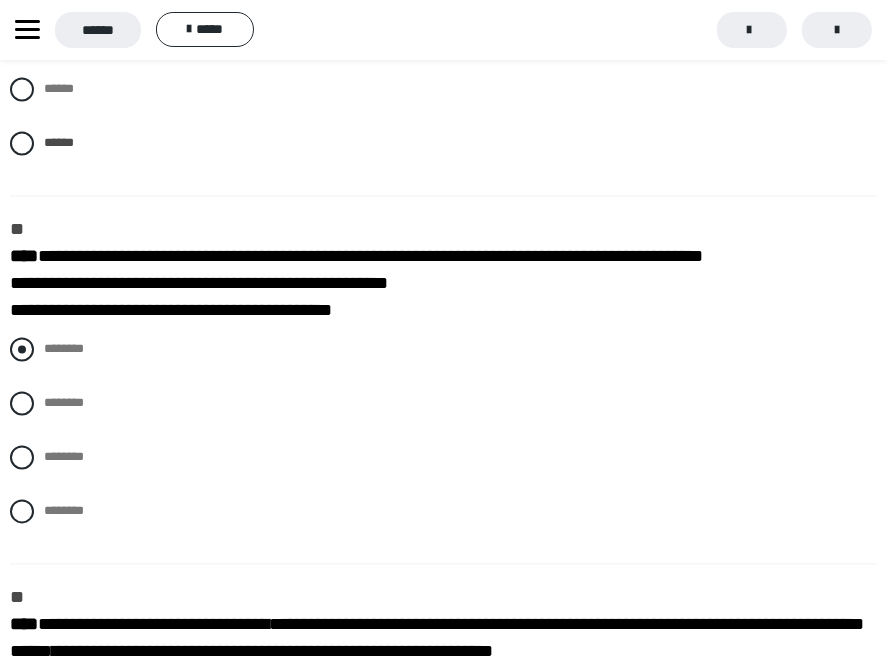 scroll, scrollTop: 2193, scrollLeft: 0, axis: vertical 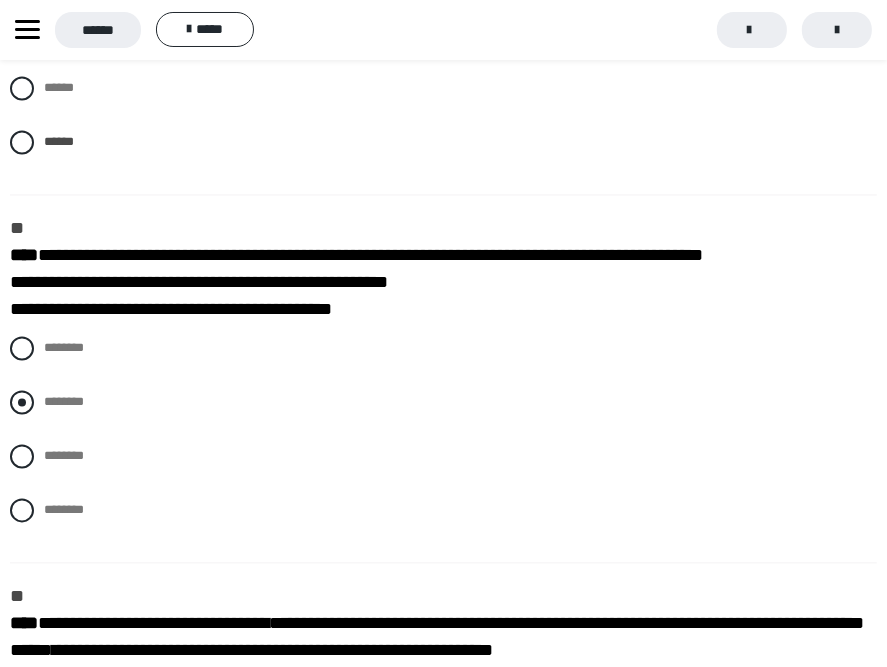 click at bounding box center (22, 403) 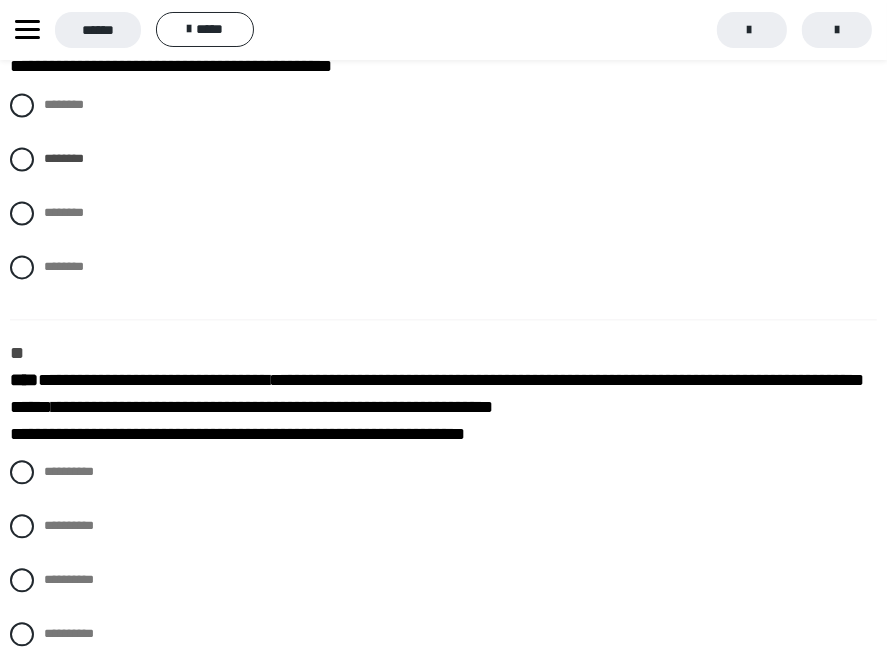 scroll, scrollTop: 2493, scrollLeft: 0, axis: vertical 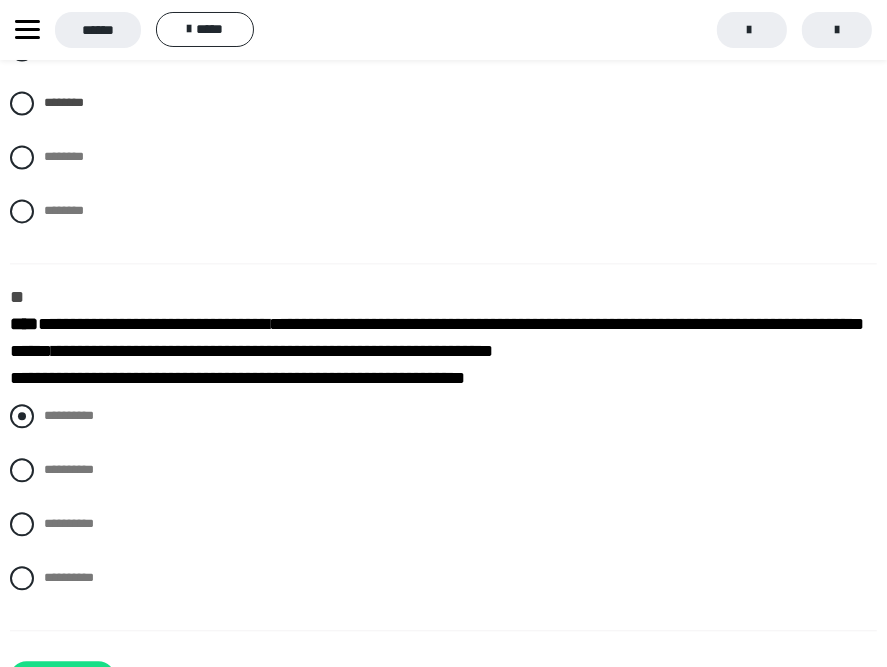 click at bounding box center (22, 416) 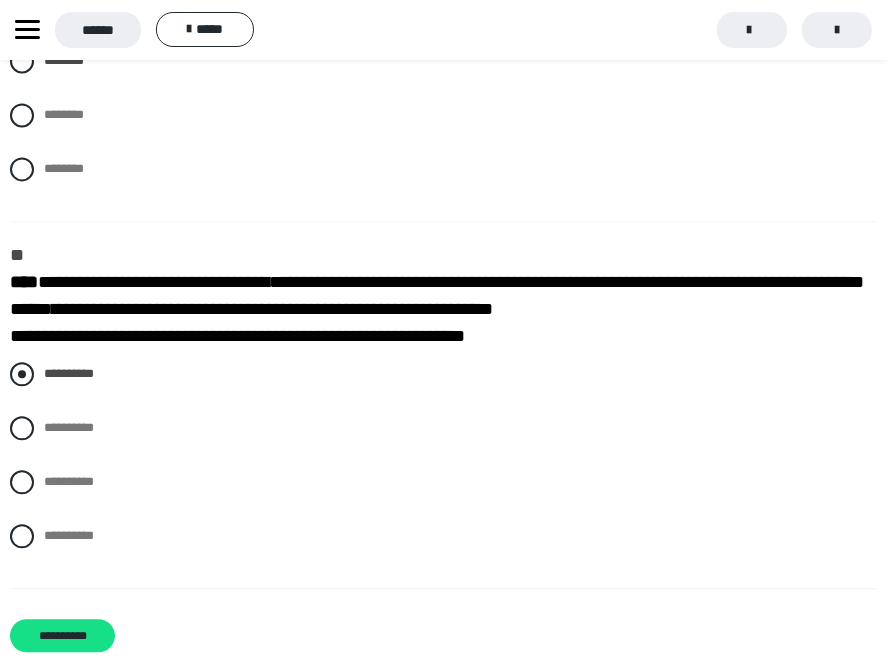 scroll, scrollTop: 2577, scrollLeft: 0, axis: vertical 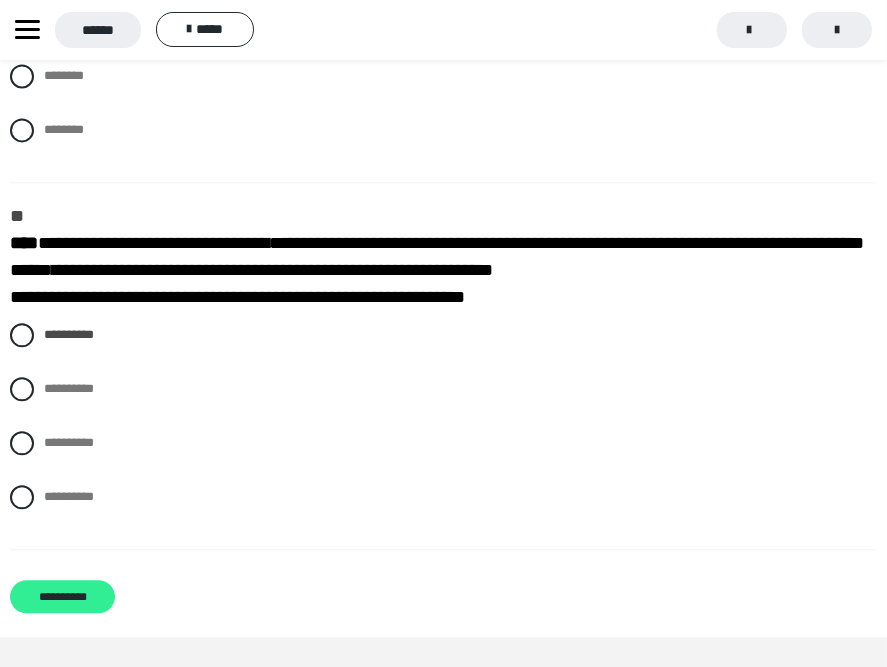 click on "**********" at bounding box center [62, 596] 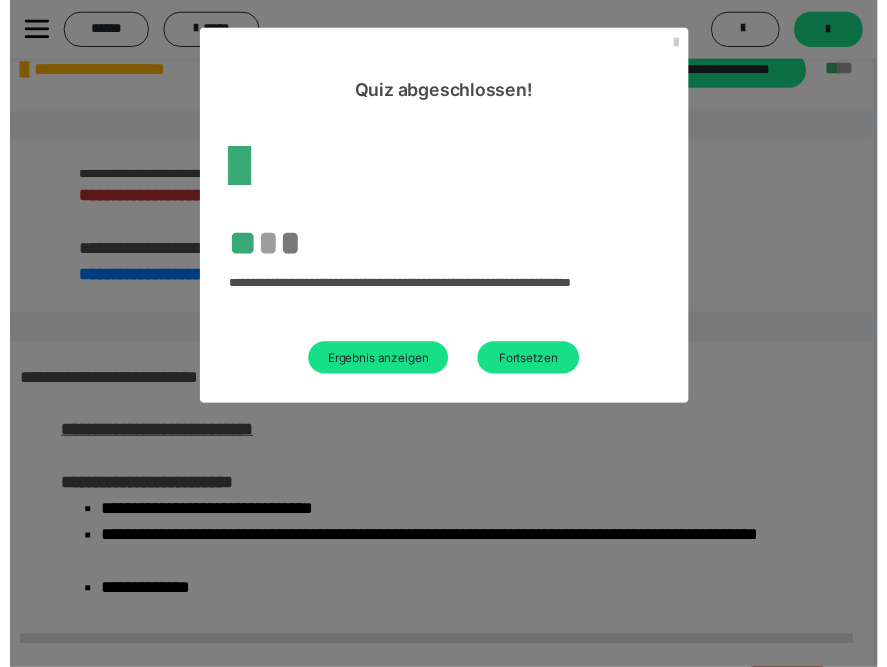 scroll, scrollTop: 1677, scrollLeft: 0, axis: vertical 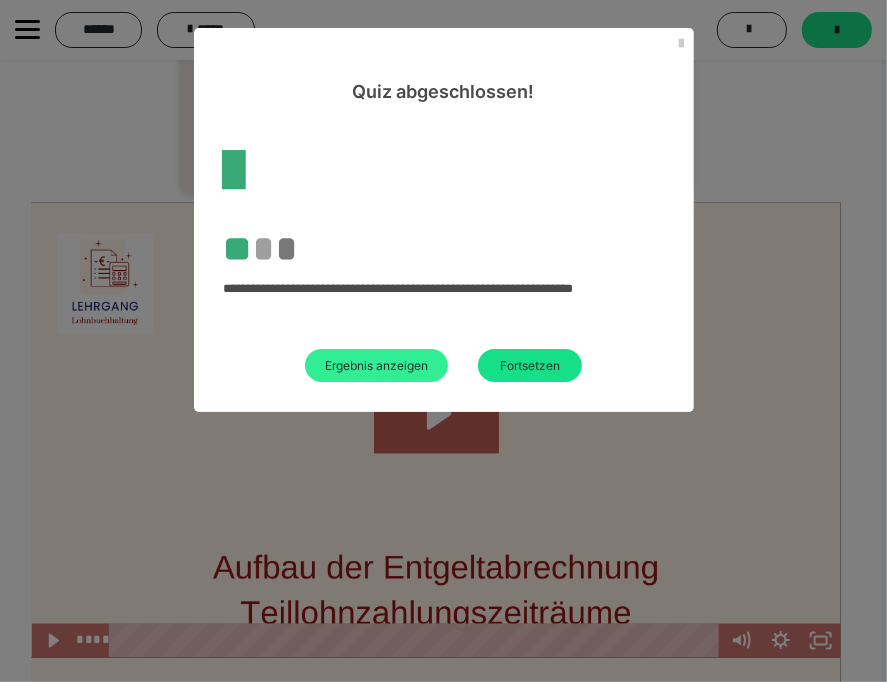 click on "Ergebnis anzeigen" at bounding box center (376, 365) 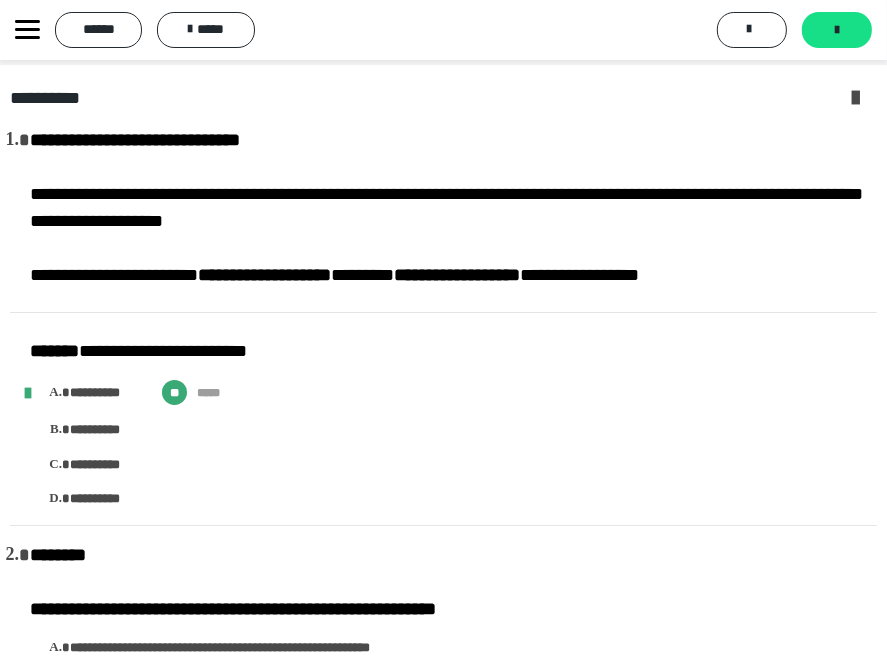 scroll, scrollTop: 0, scrollLeft: 0, axis: both 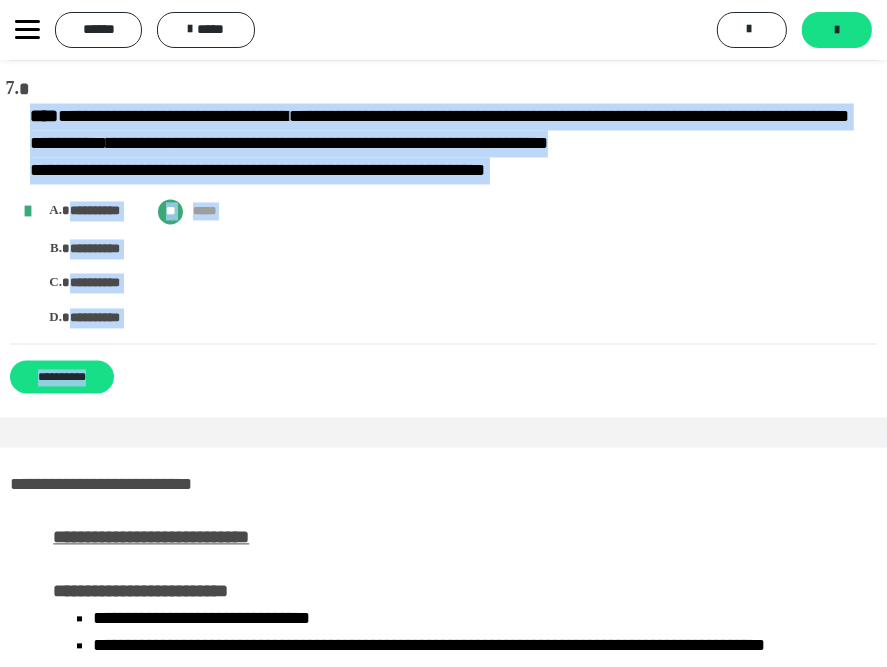 drag, startPoint x: 11, startPoint y: 125, endPoint x: 273, endPoint y: 387, distance: 370.52396 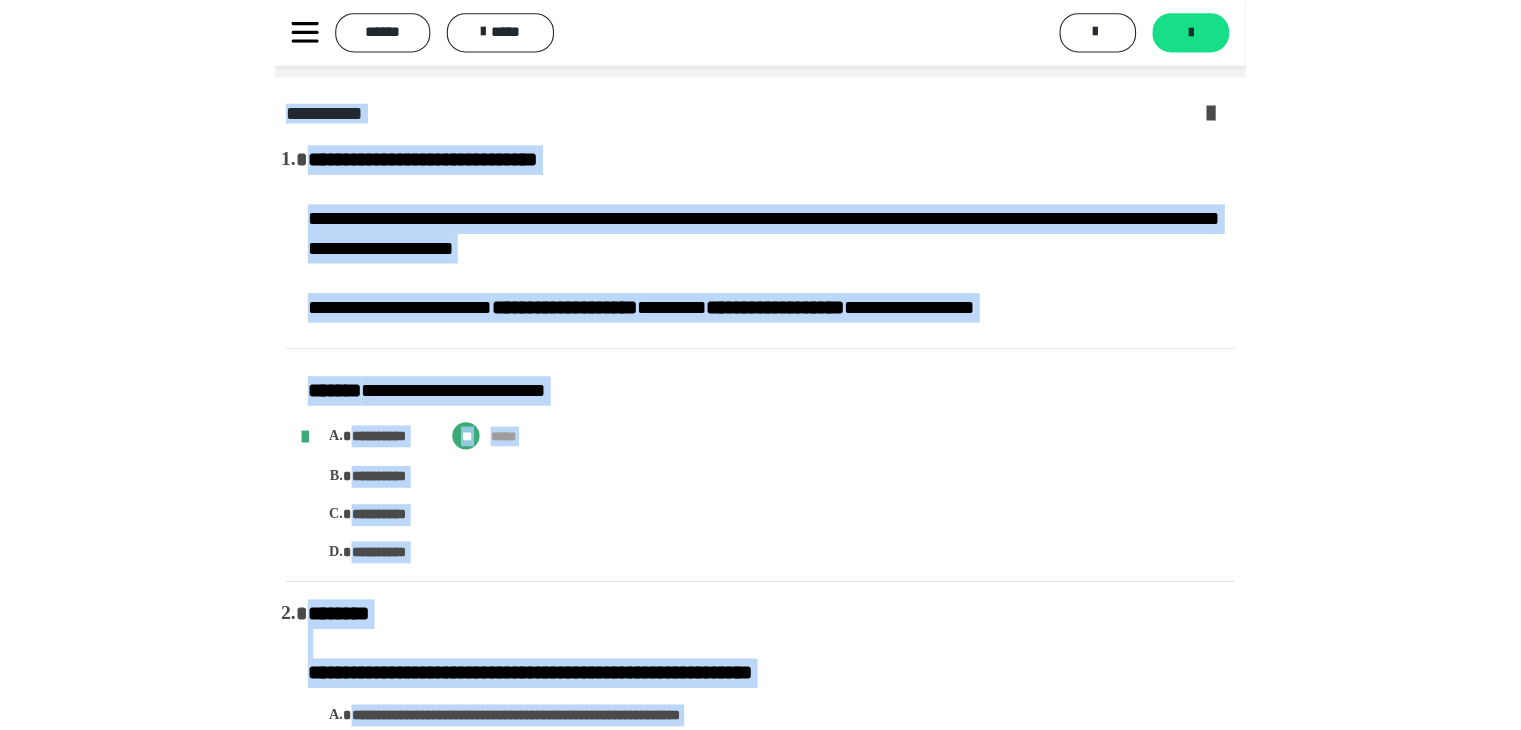 scroll, scrollTop: 0, scrollLeft: 0, axis: both 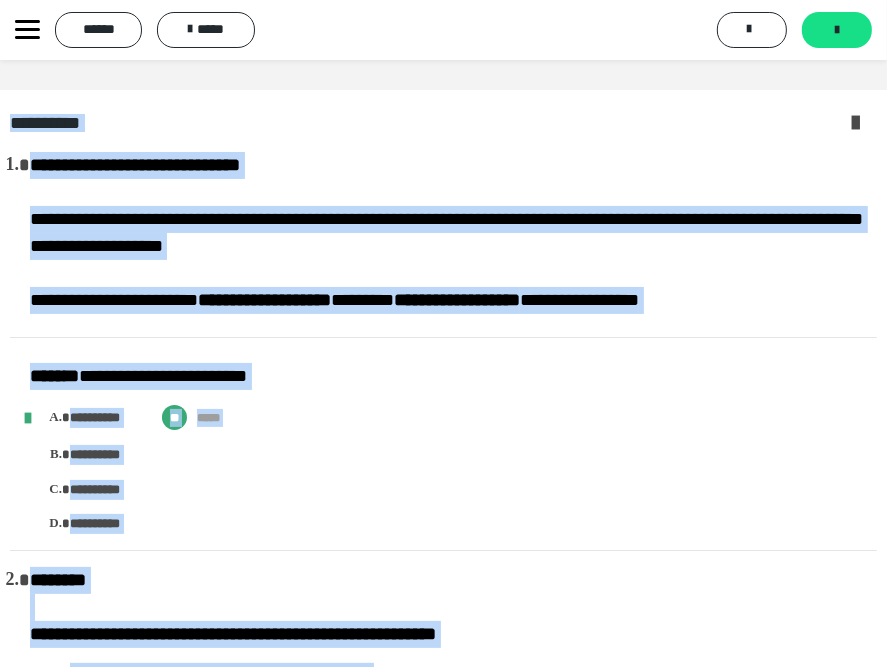 copy on "**********" 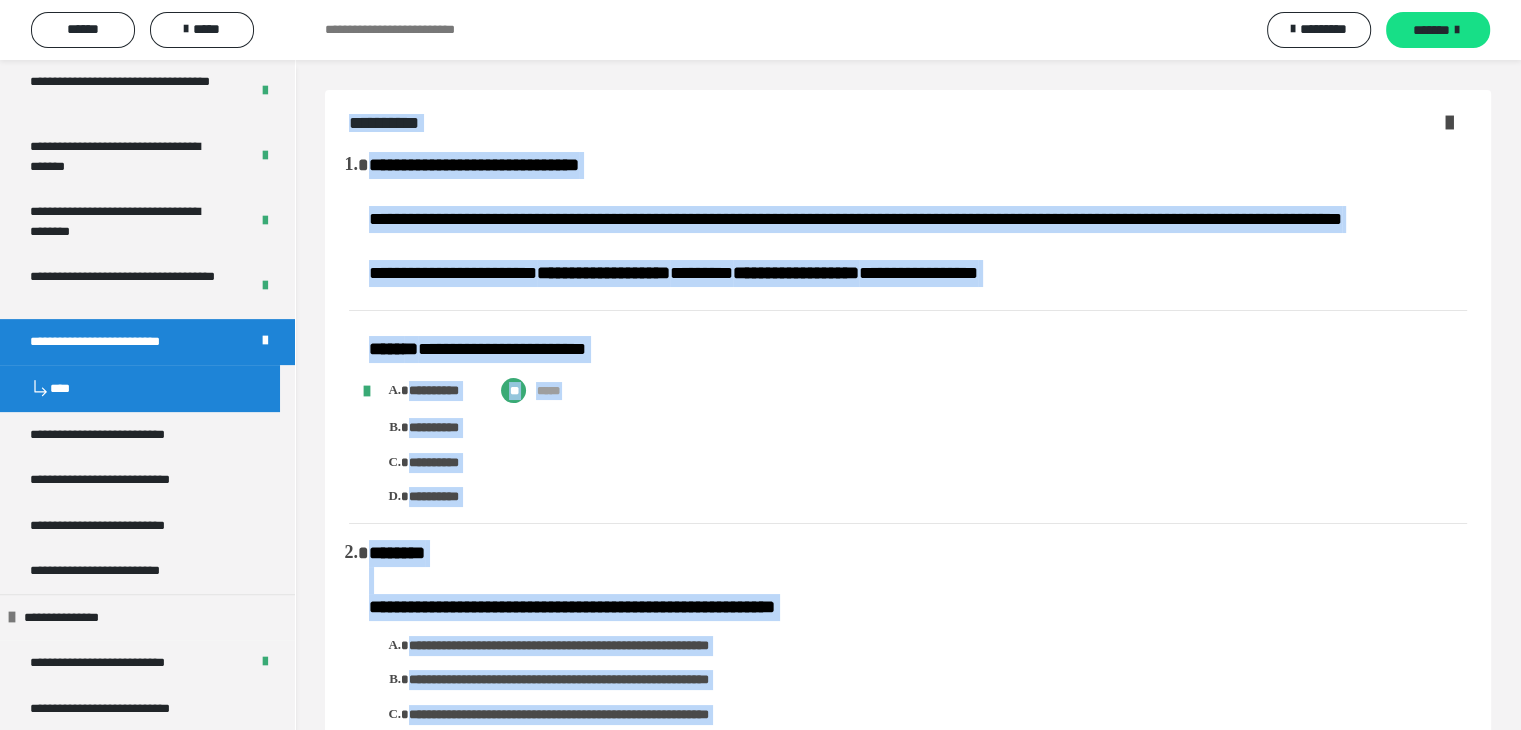 click on "**********" at bounding box center (918, 442) 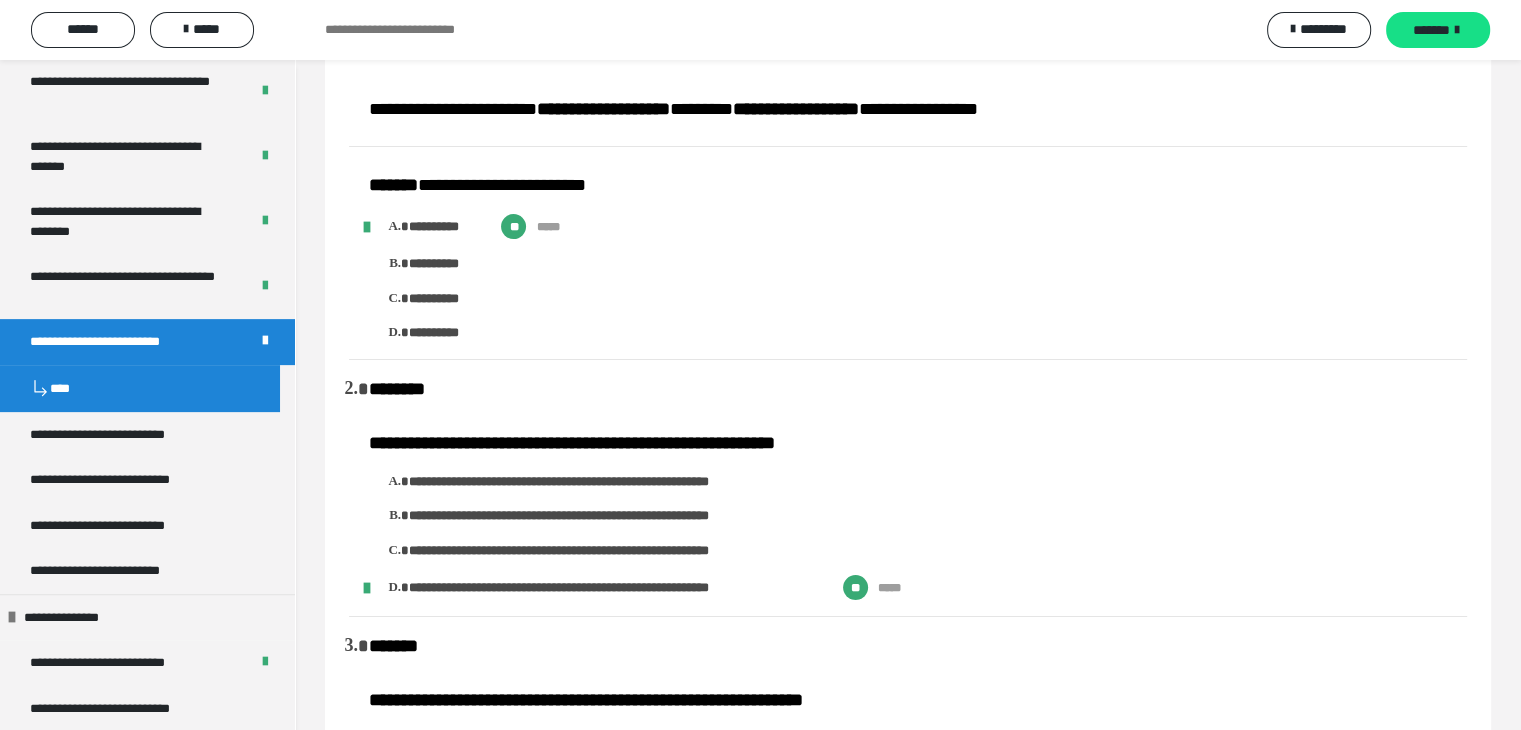 scroll, scrollTop: 0, scrollLeft: 0, axis: both 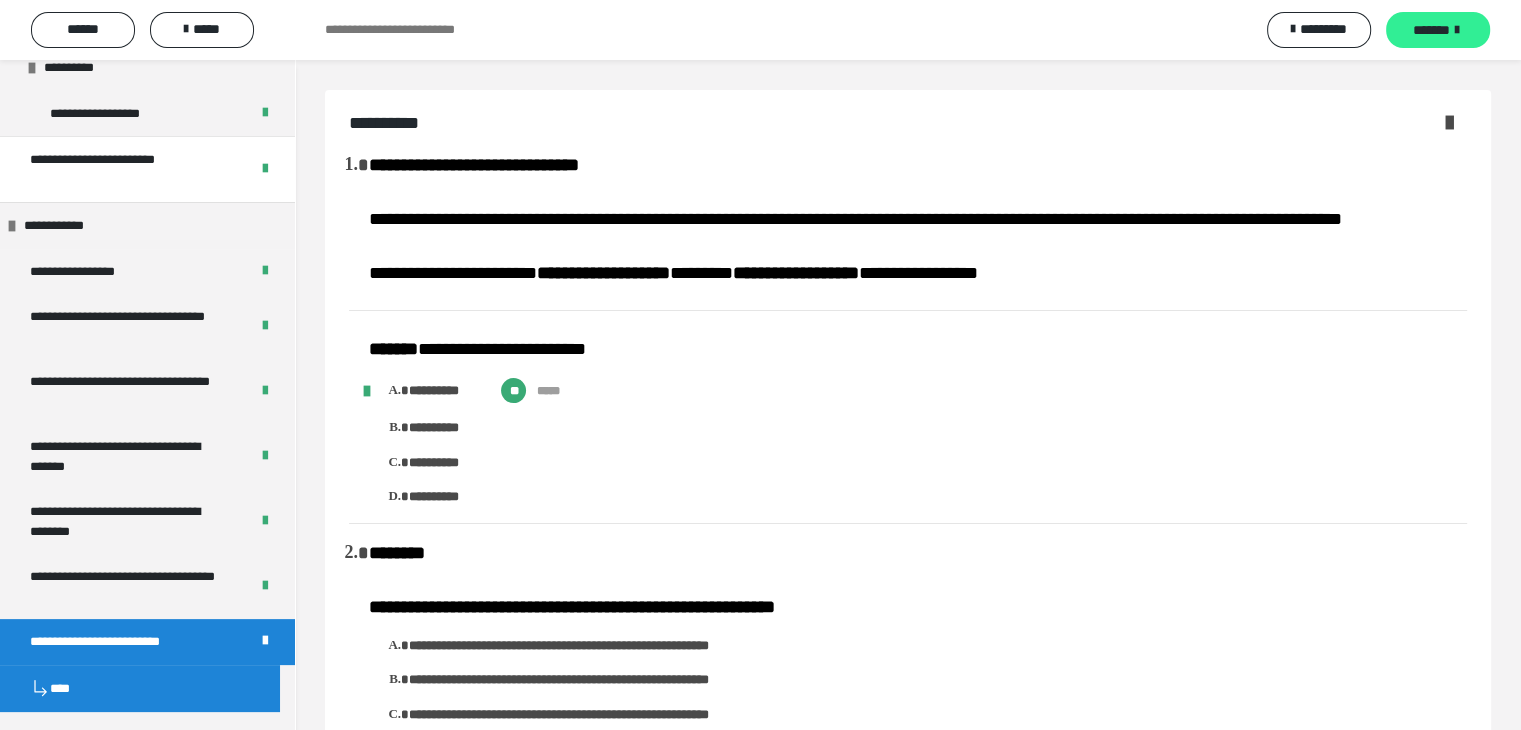 click on "*******" at bounding box center (1431, 30) 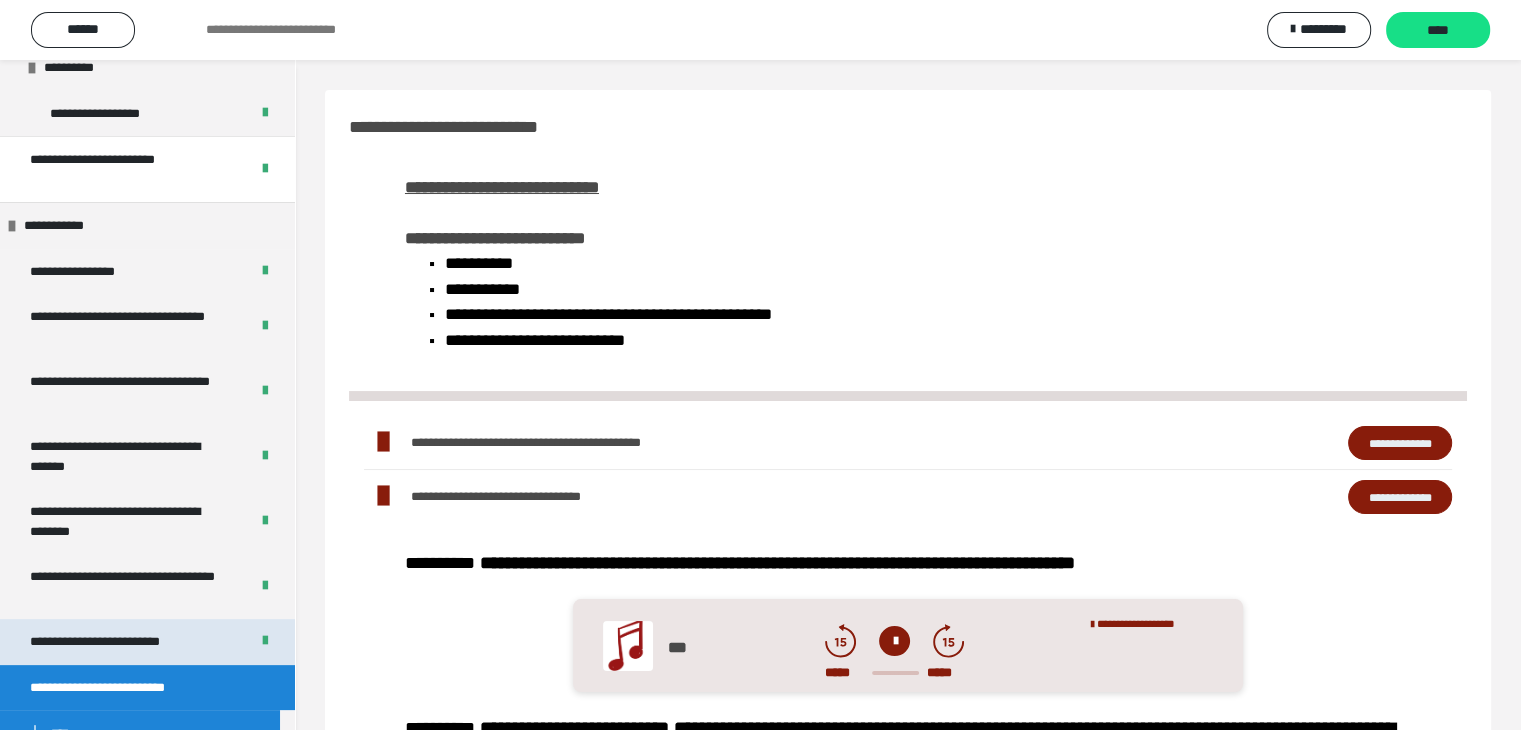 click on "**********" at bounding box center (124, 642) 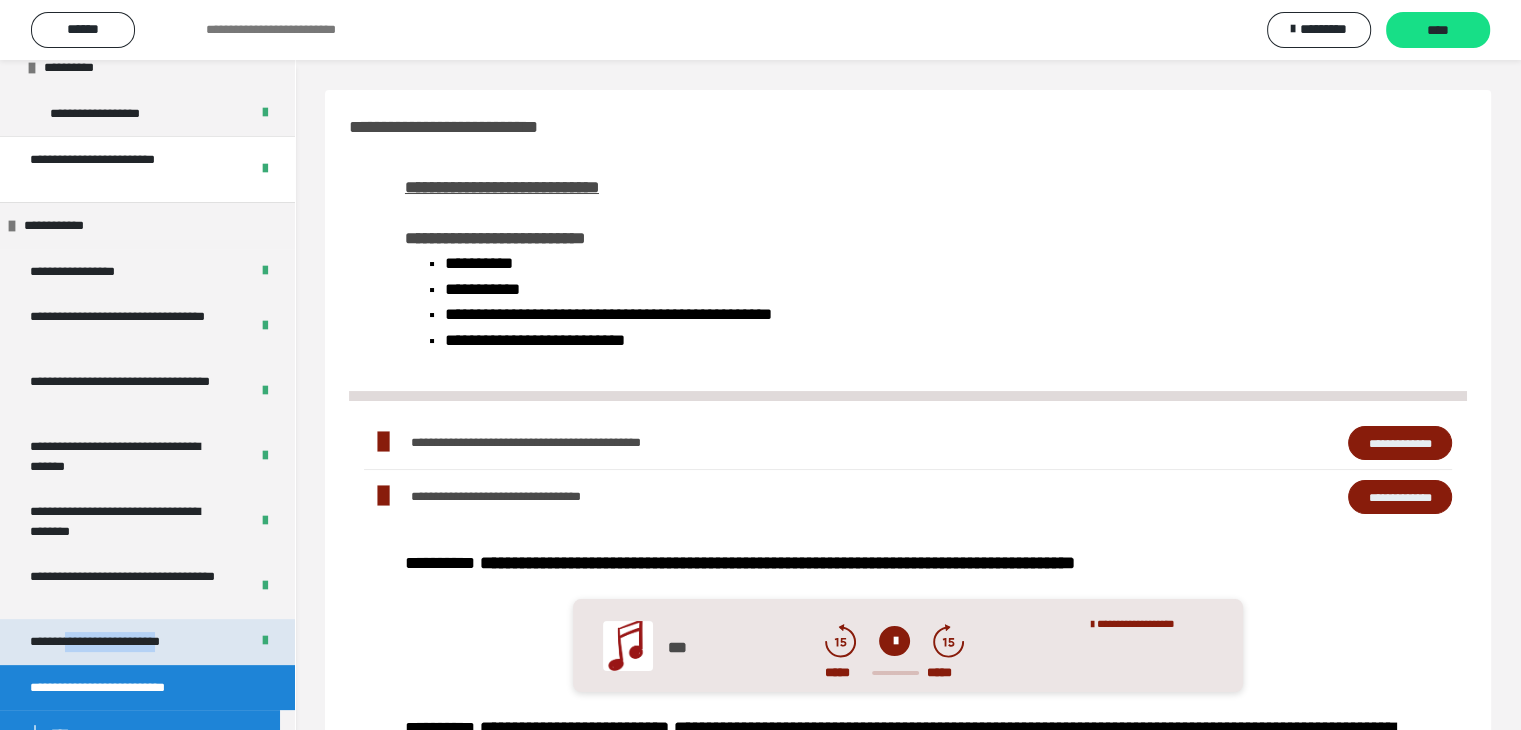 click on "**********" at bounding box center [124, 642] 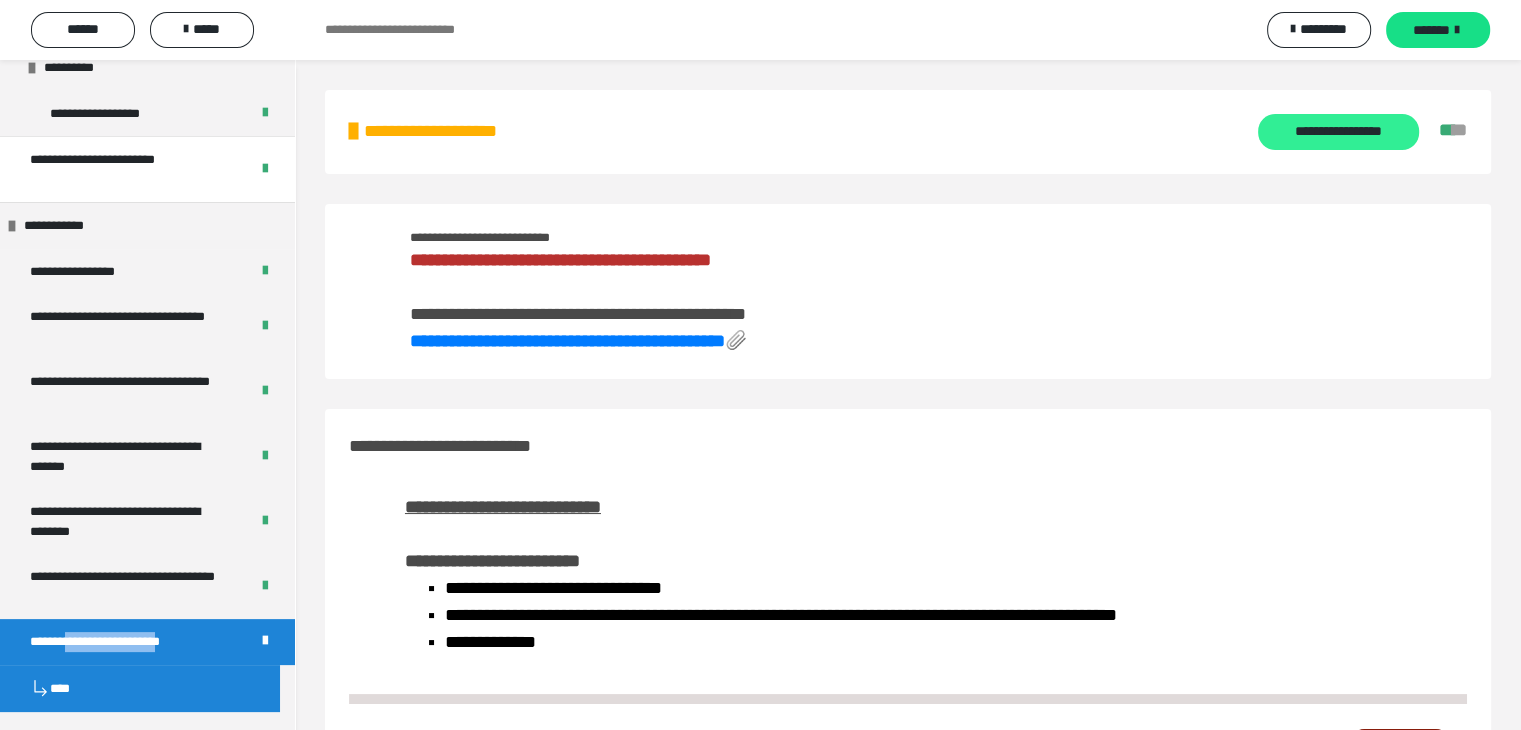 click on "**********" at bounding box center [1338, 132] 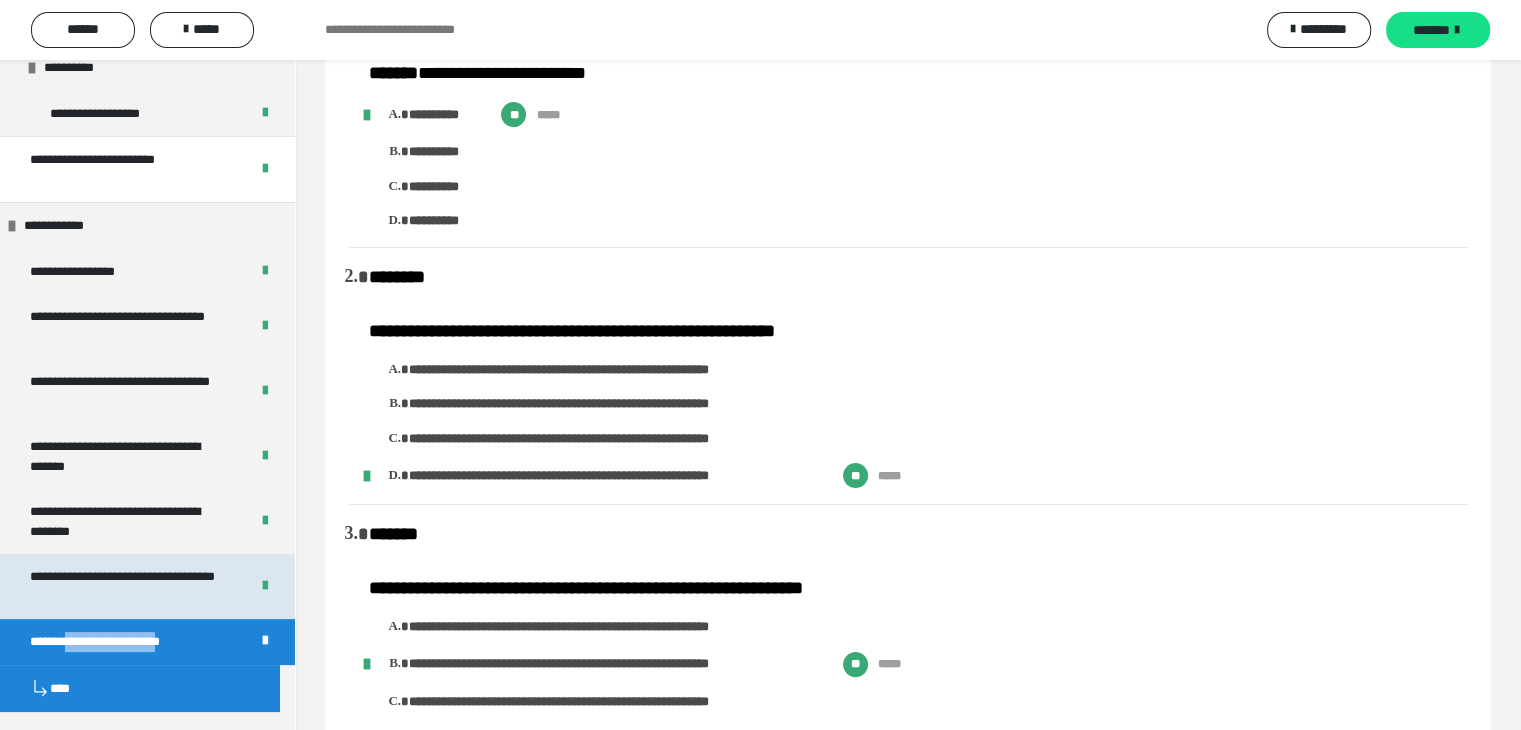 scroll, scrollTop: 300, scrollLeft: 0, axis: vertical 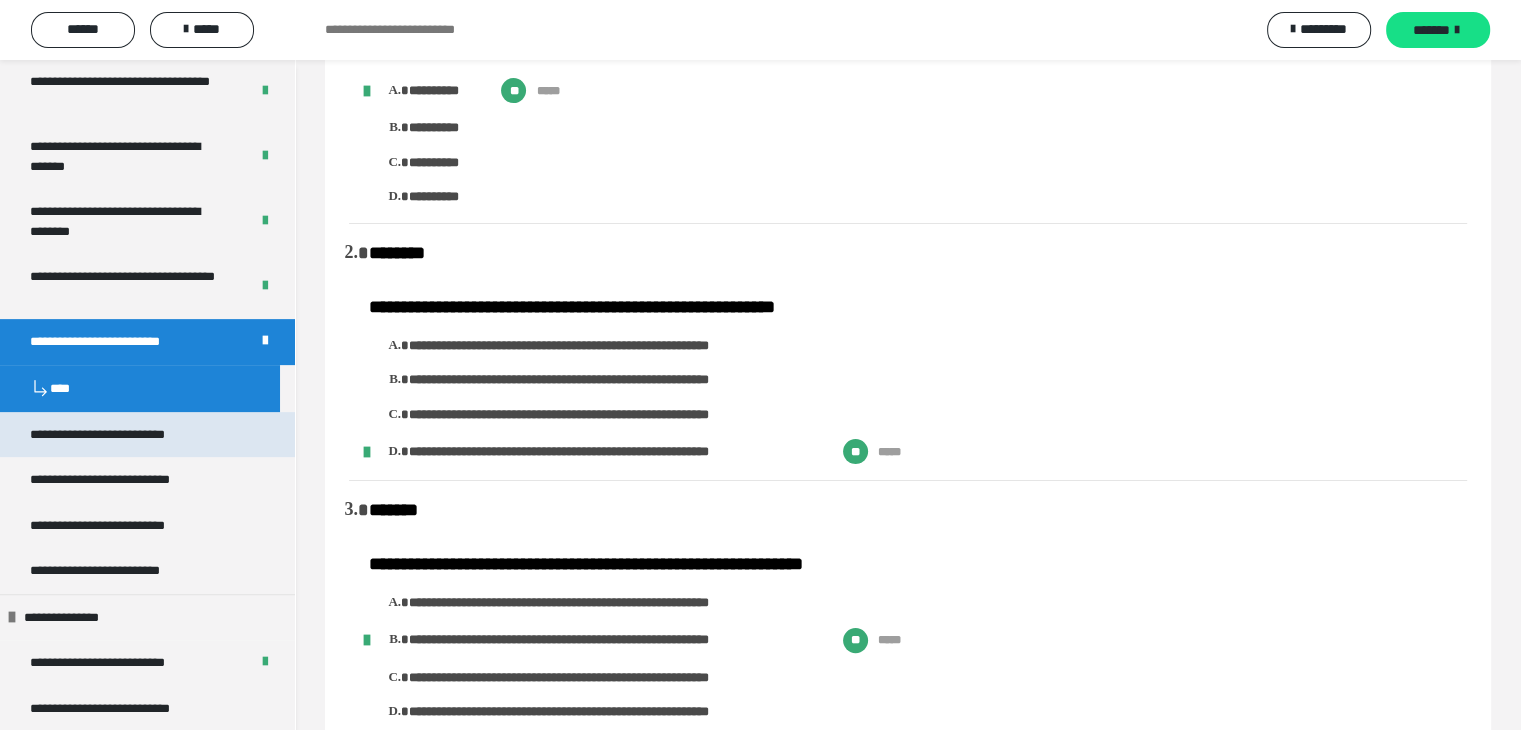 click on "**********" at bounding box center [126, 435] 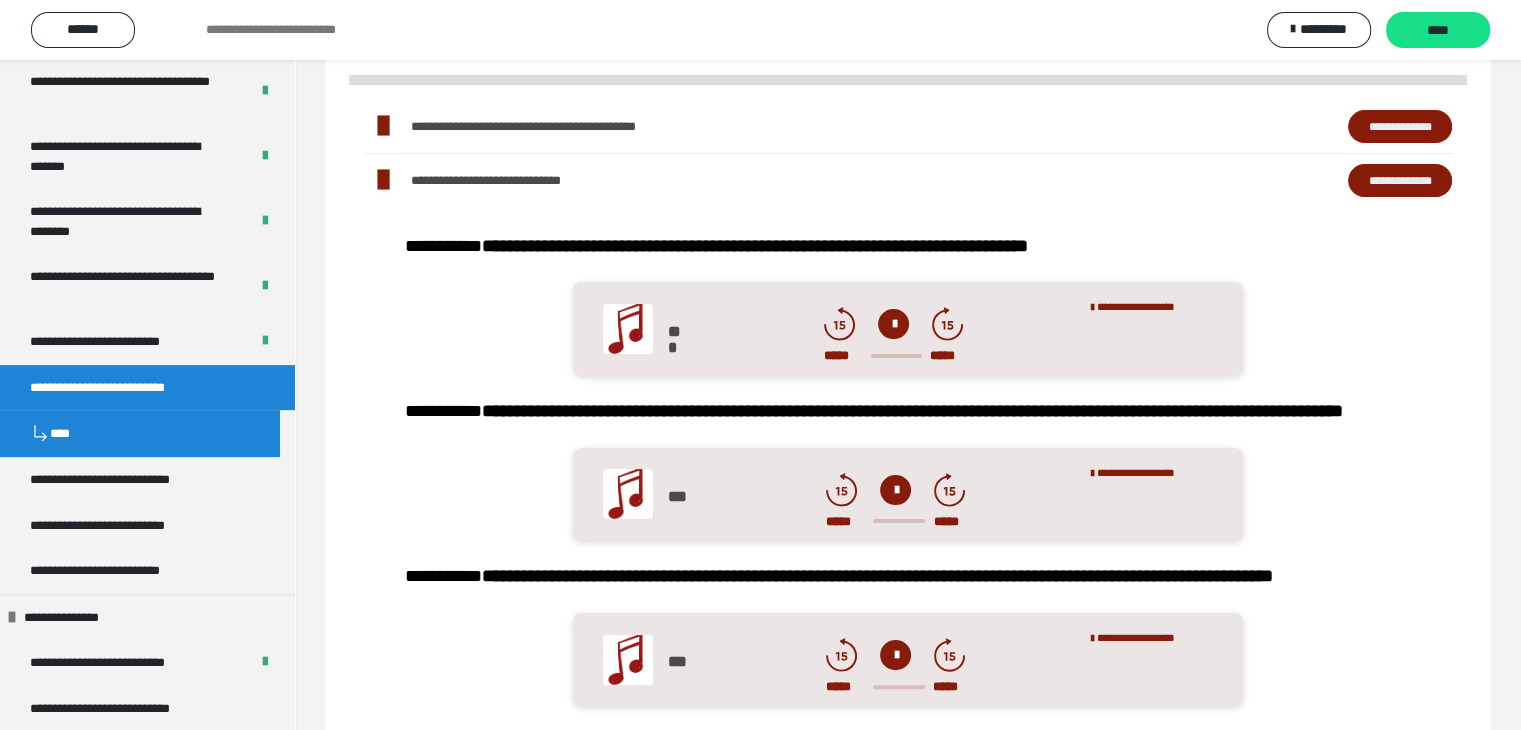 scroll, scrollTop: 0, scrollLeft: 0, axis: both 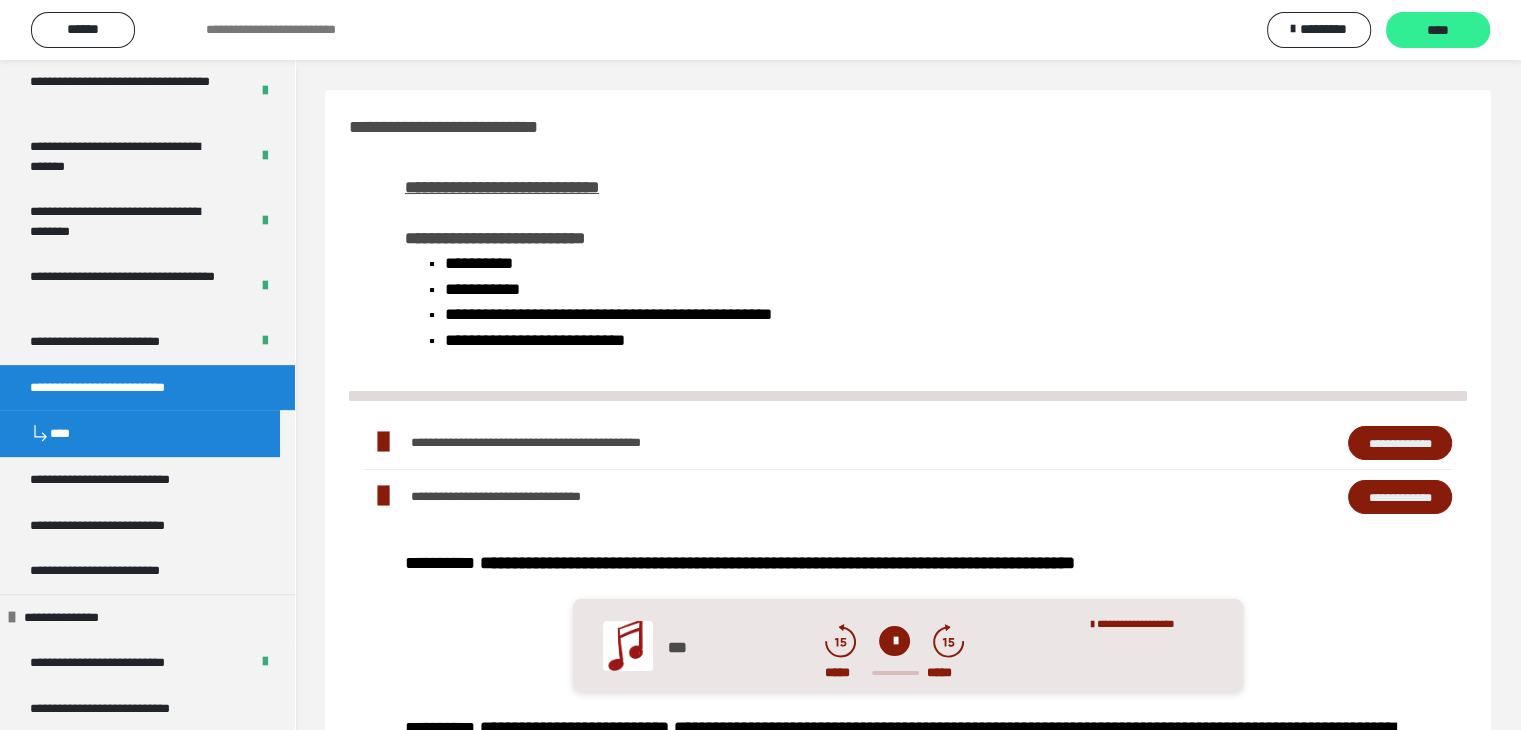 click on "****" at bounding box center [1438, 31] 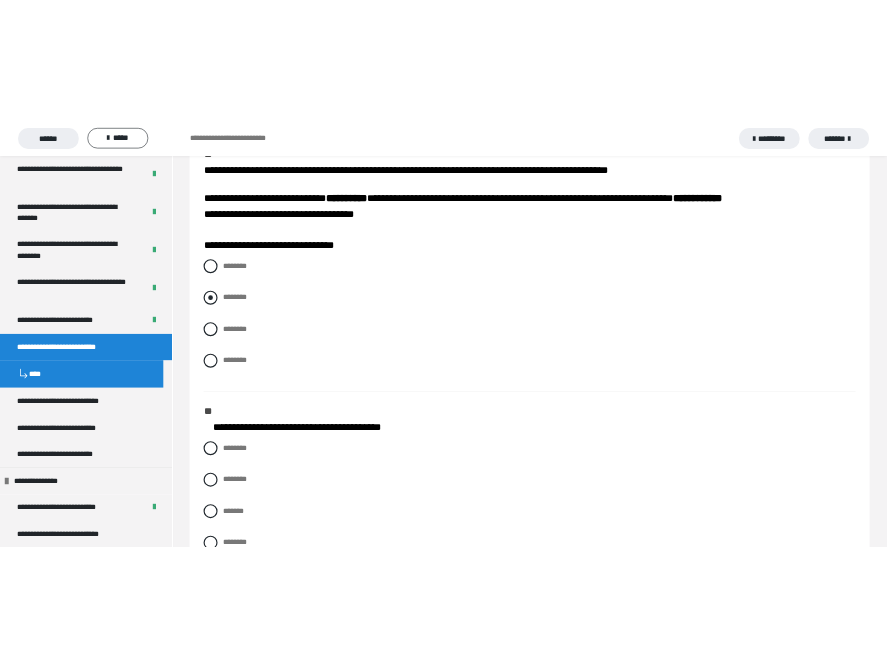 scroll, scrollTop: 200, scrollLeft: 0, axis: vertical 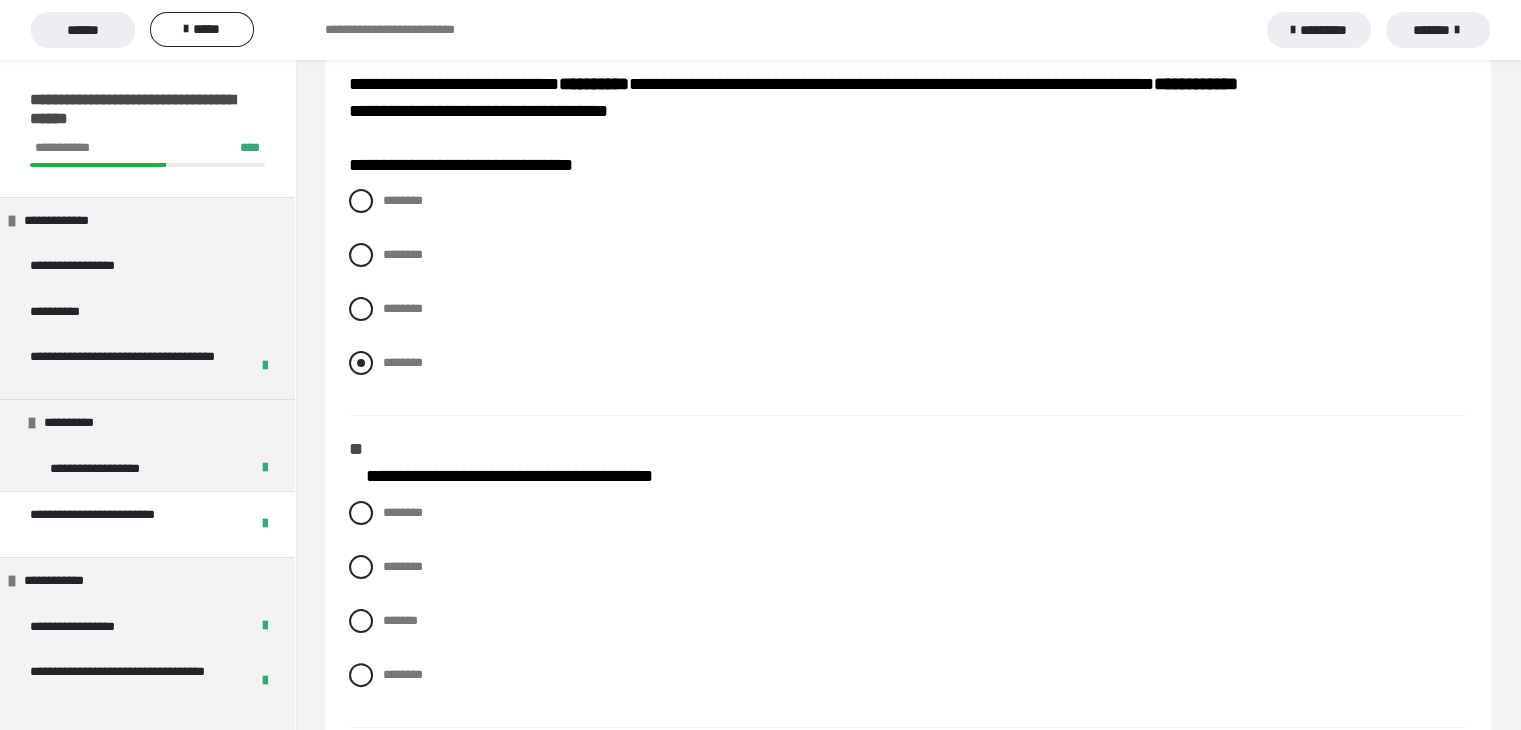 click at bounding box center [361, 363] 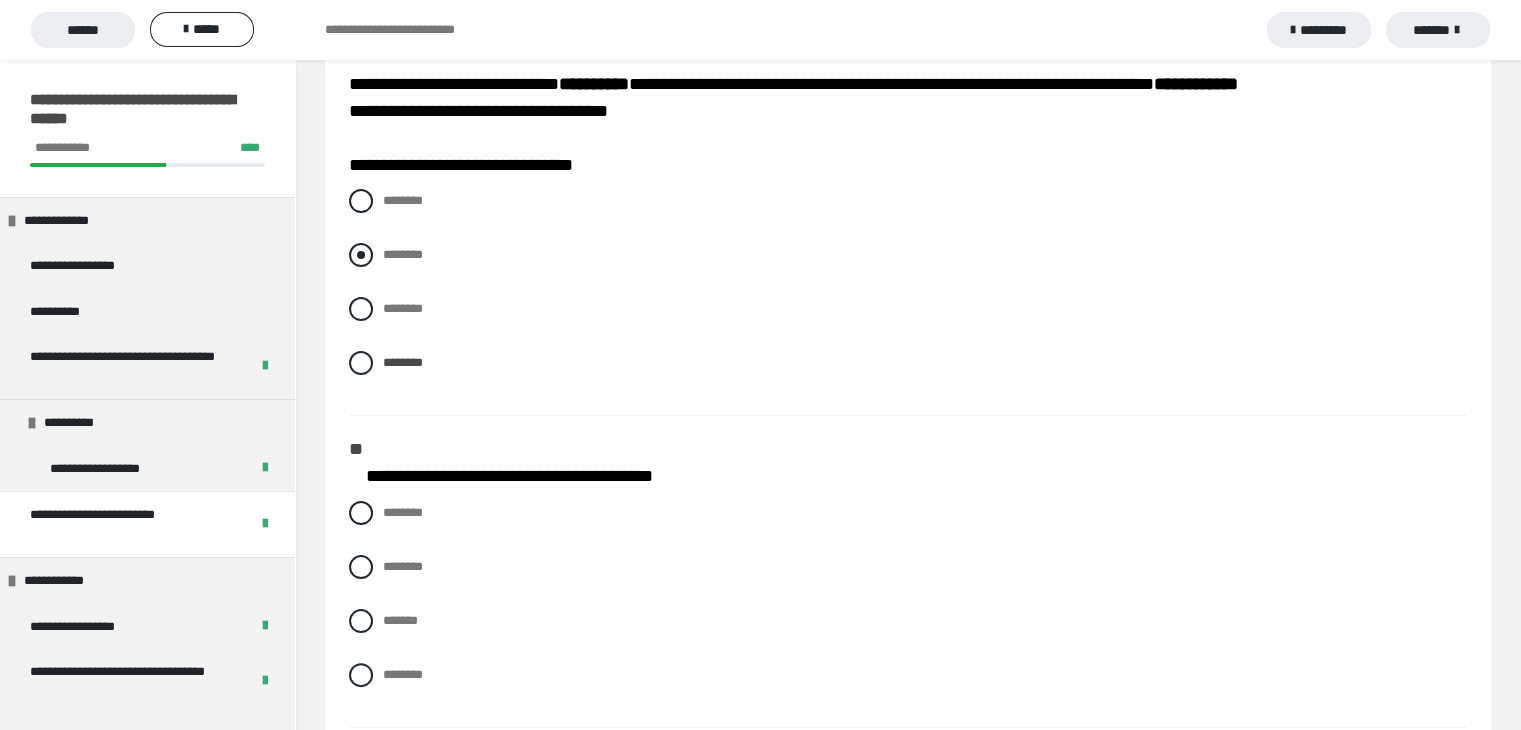 click at bounding box center (361, 255) 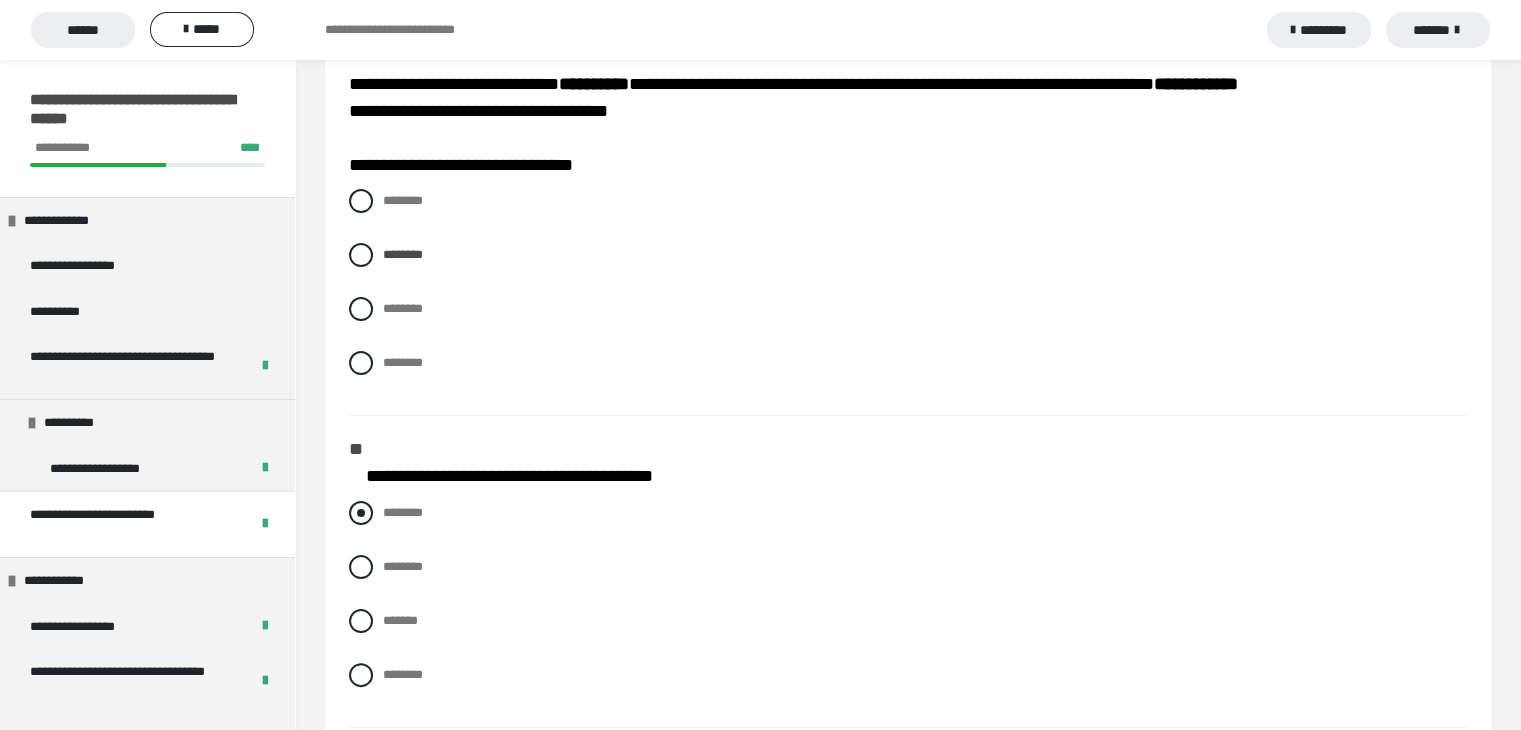 scroll, scrollTop: 400, scrollLeft: 0, axis: vertical 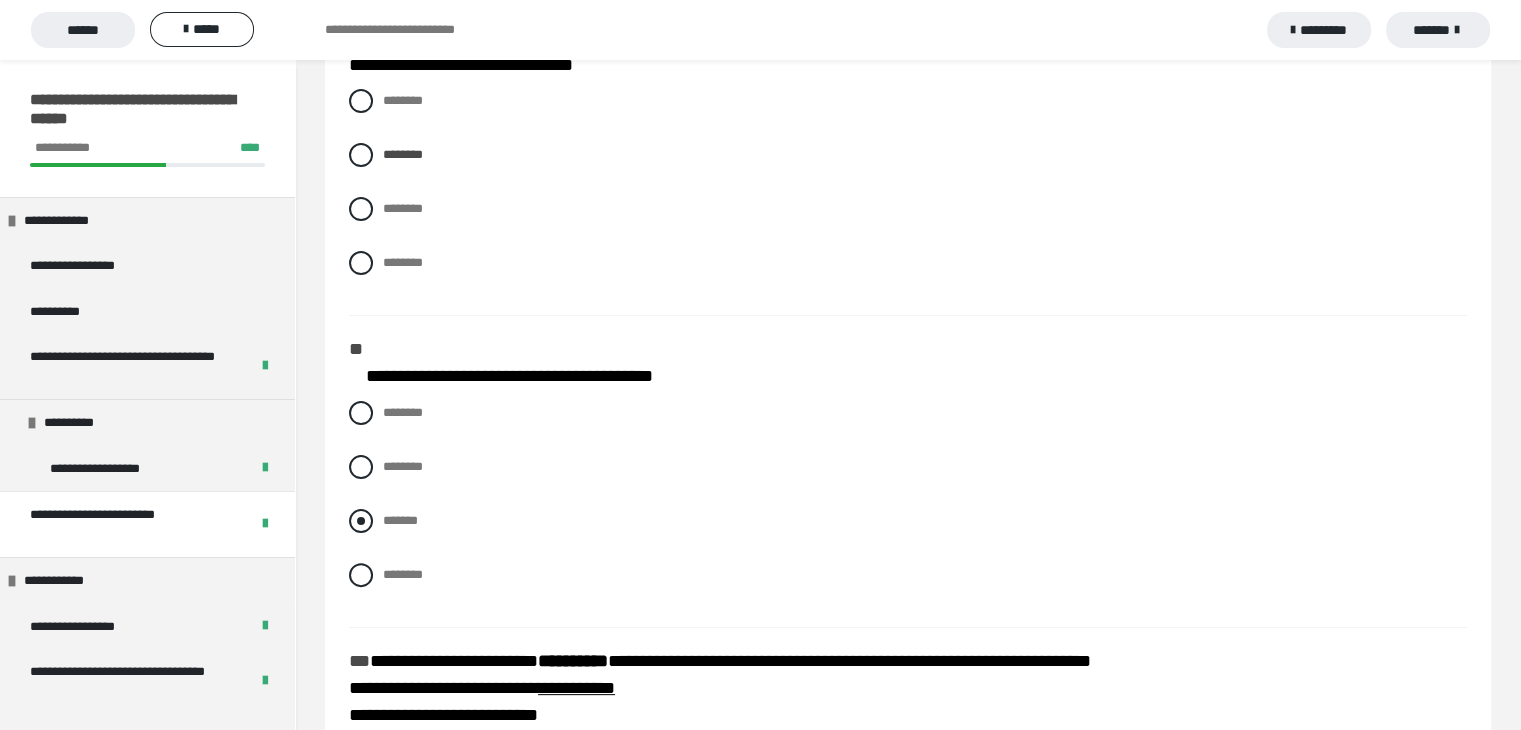 click at bounding box center (361, 521) 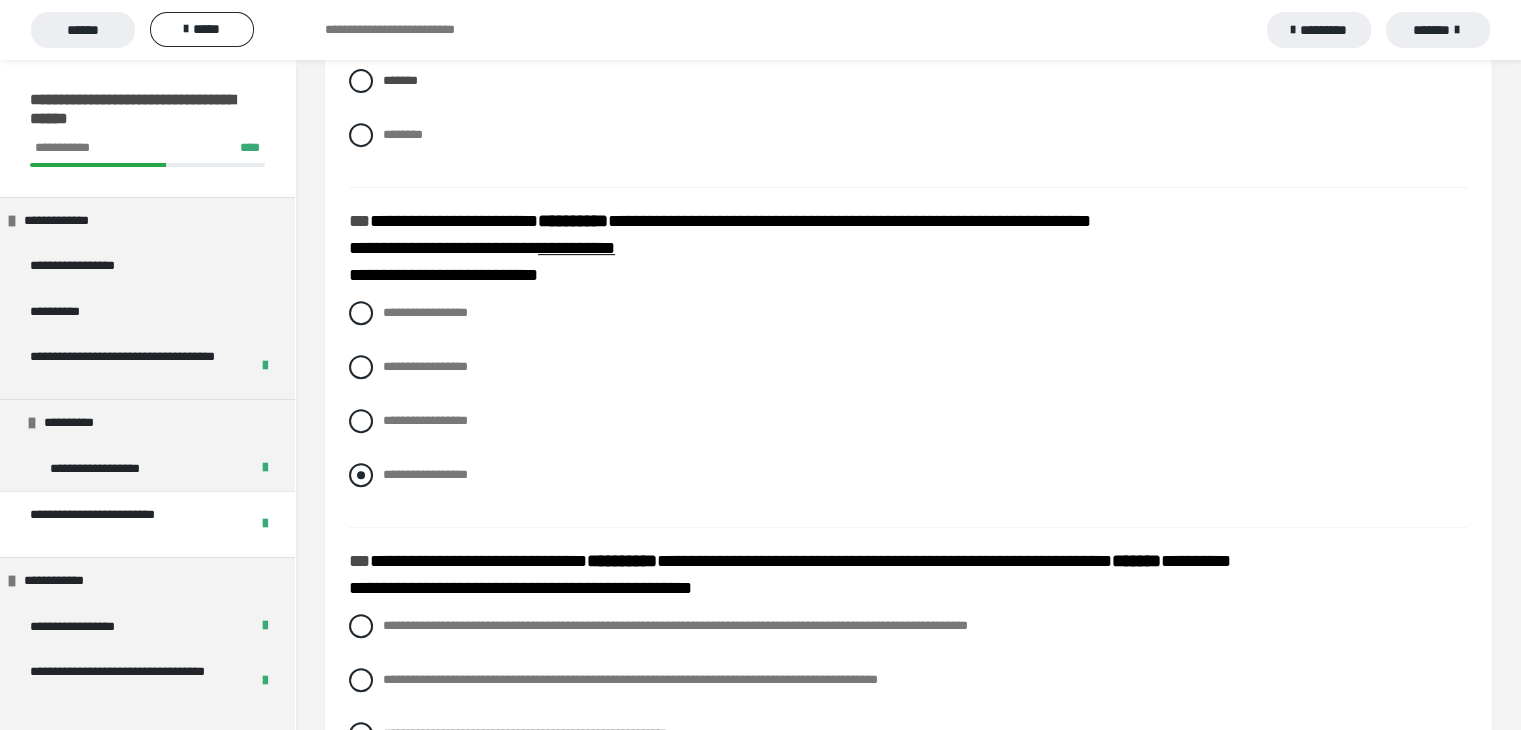 scroll, scrollTop: 883, scrollLeft: 0, axis: vertical 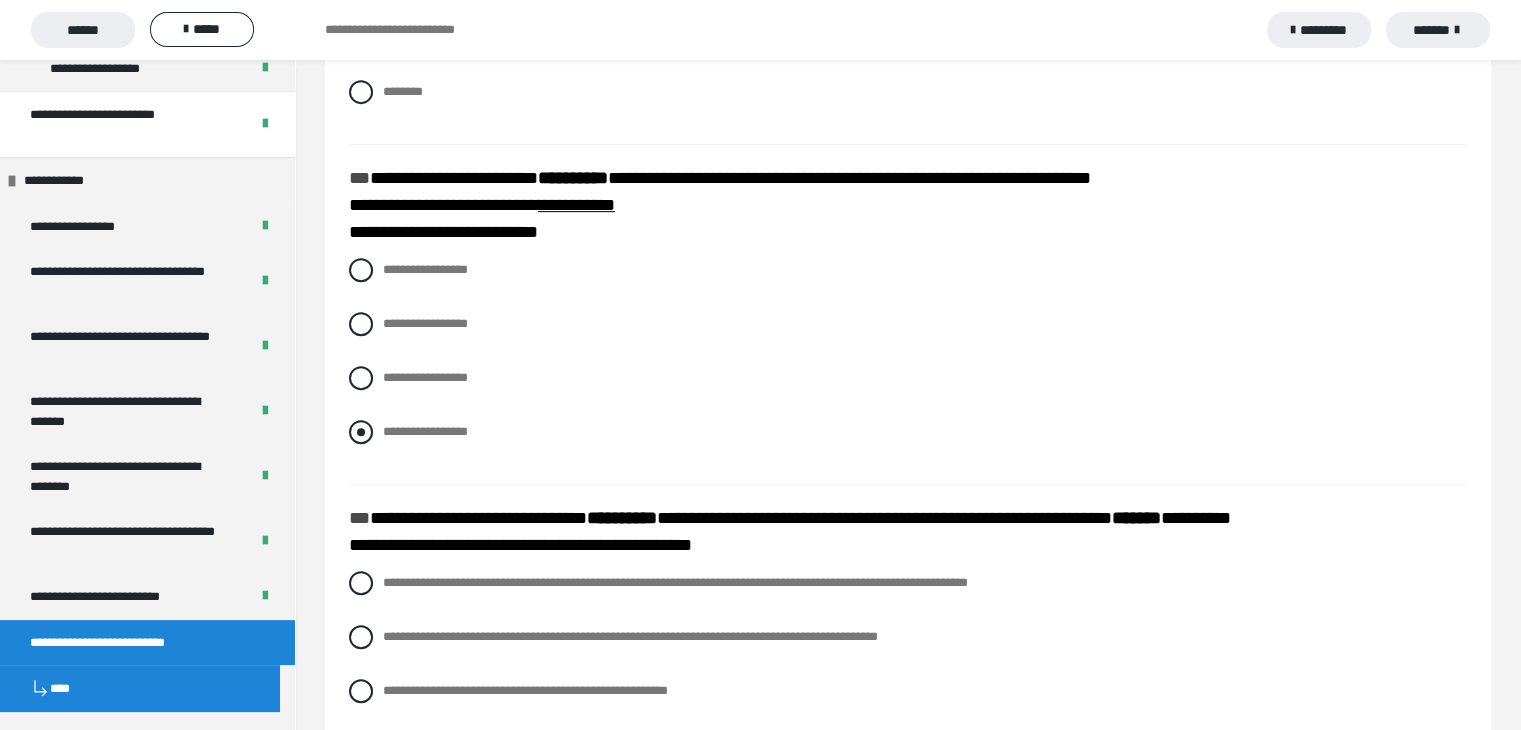 click at bounding box center [361, 432] 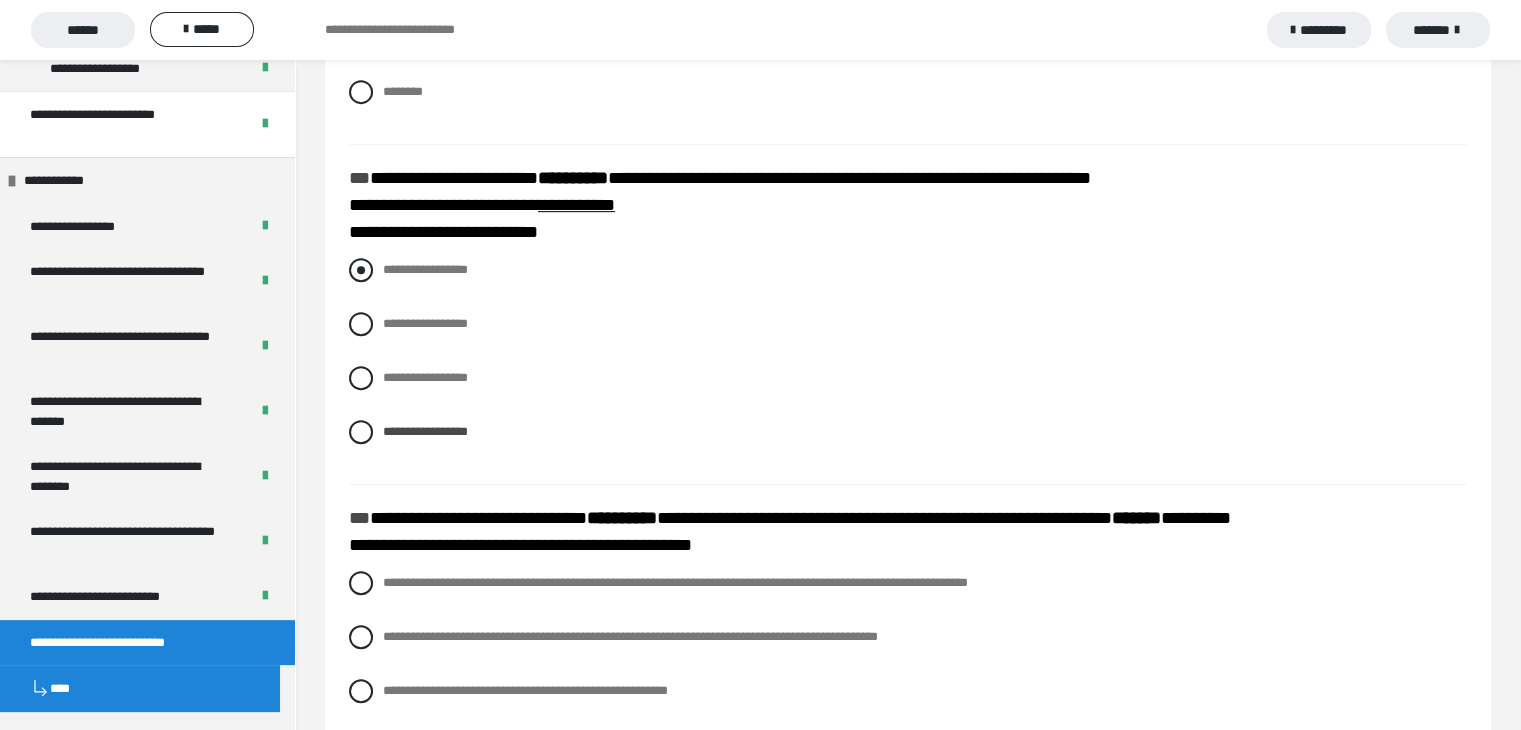 click at bounding box center [361, 270] 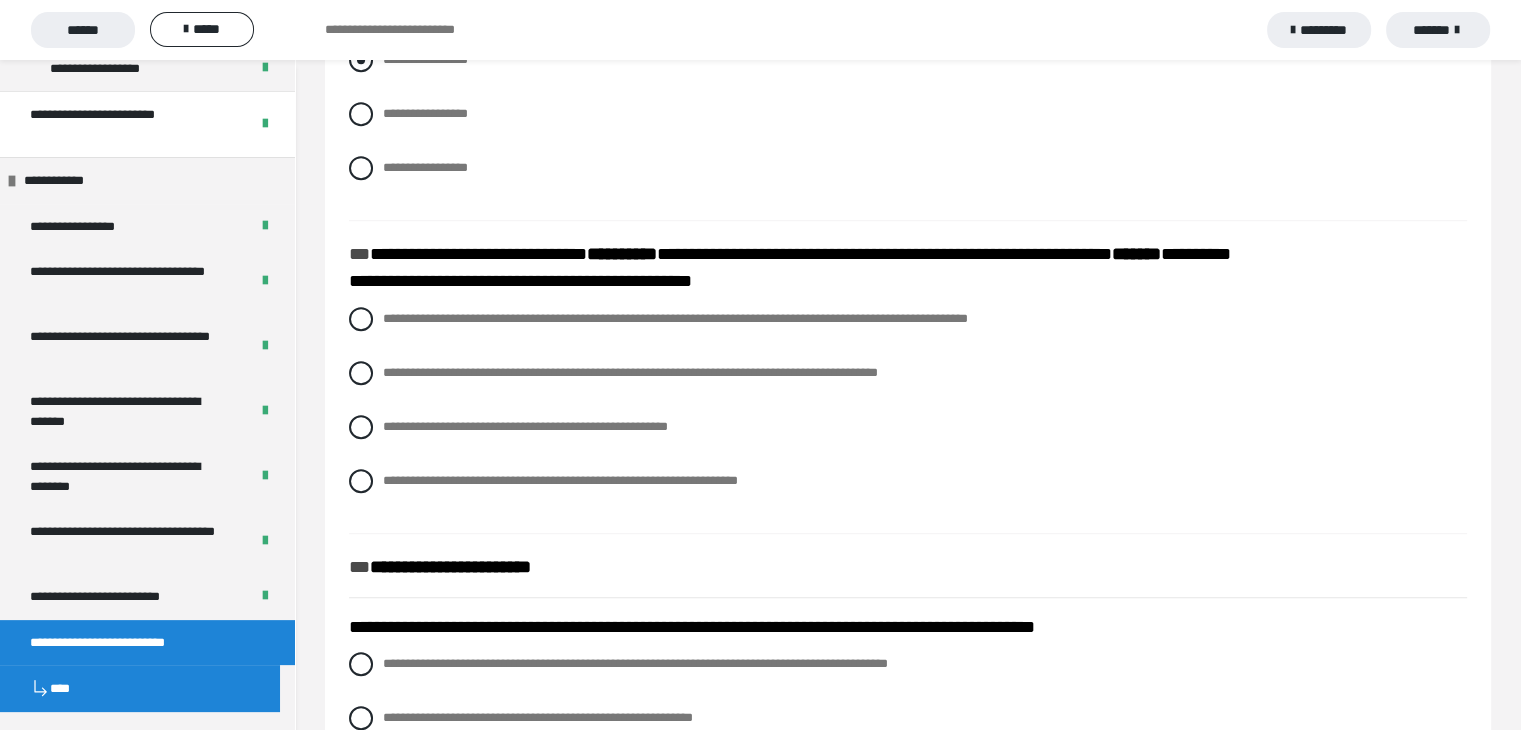 scroll, scrollTop: 1183, scrollLeft: 0, axis: vertical 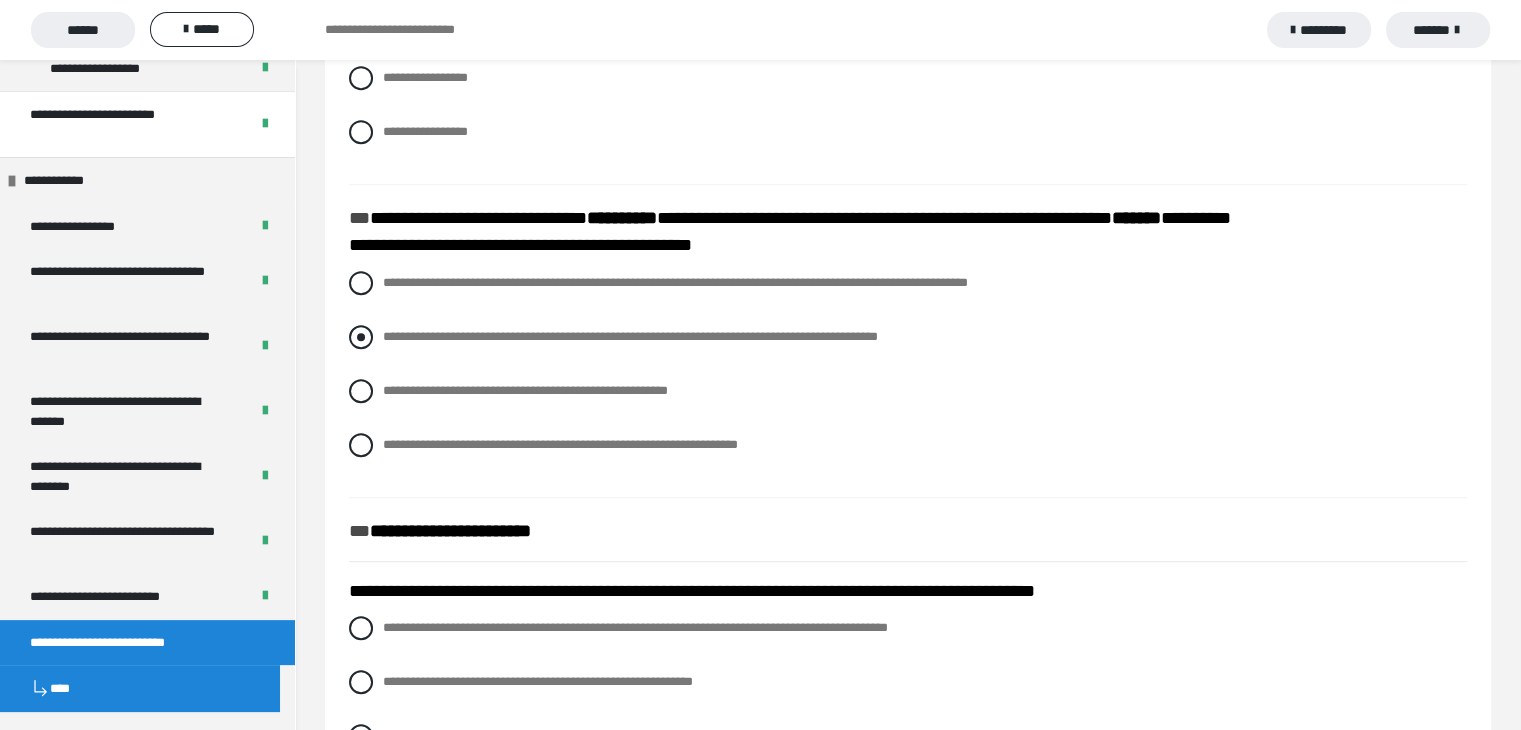 click at bounding box center [361, 337] 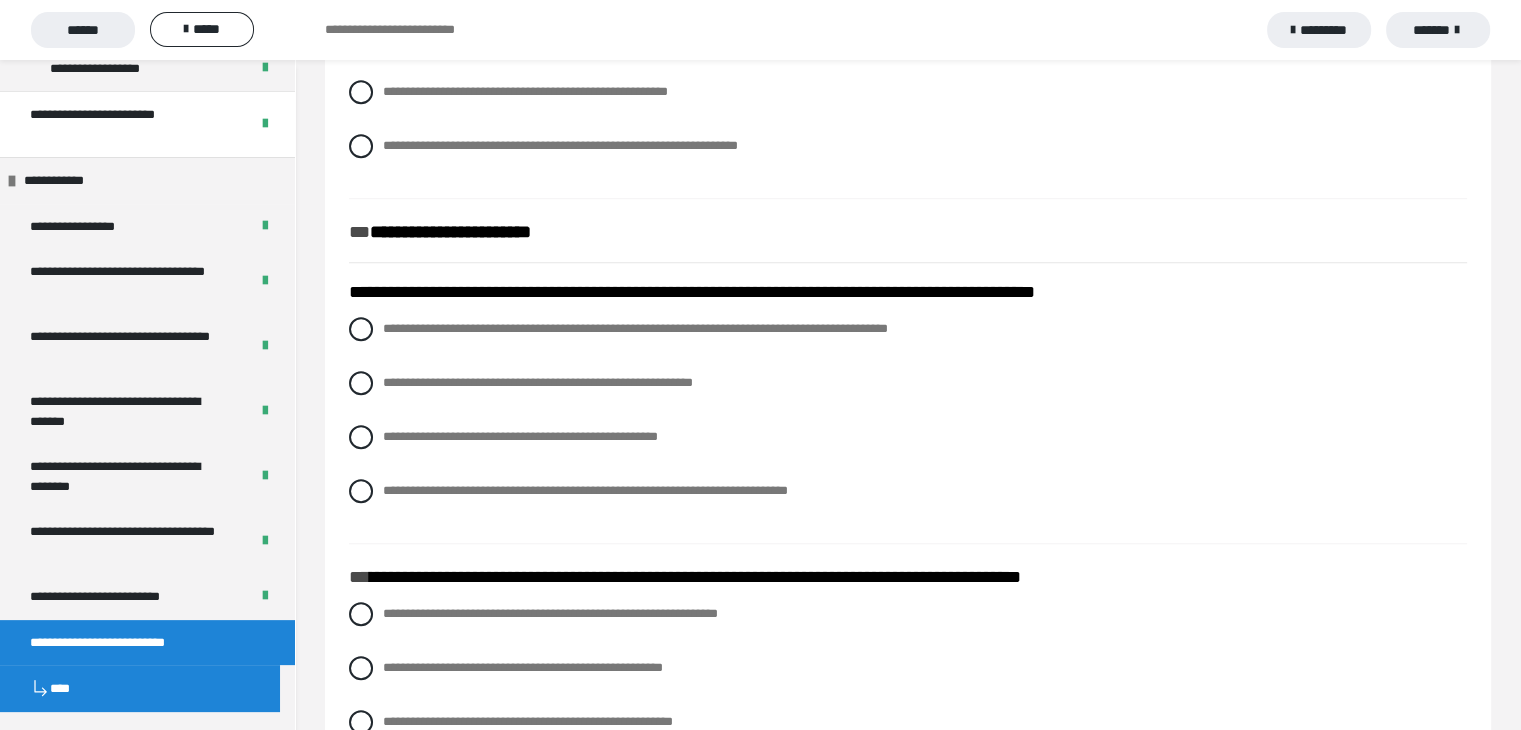 scroll, scrollTop: 1483, scrollLeft: 0, axis: vertical 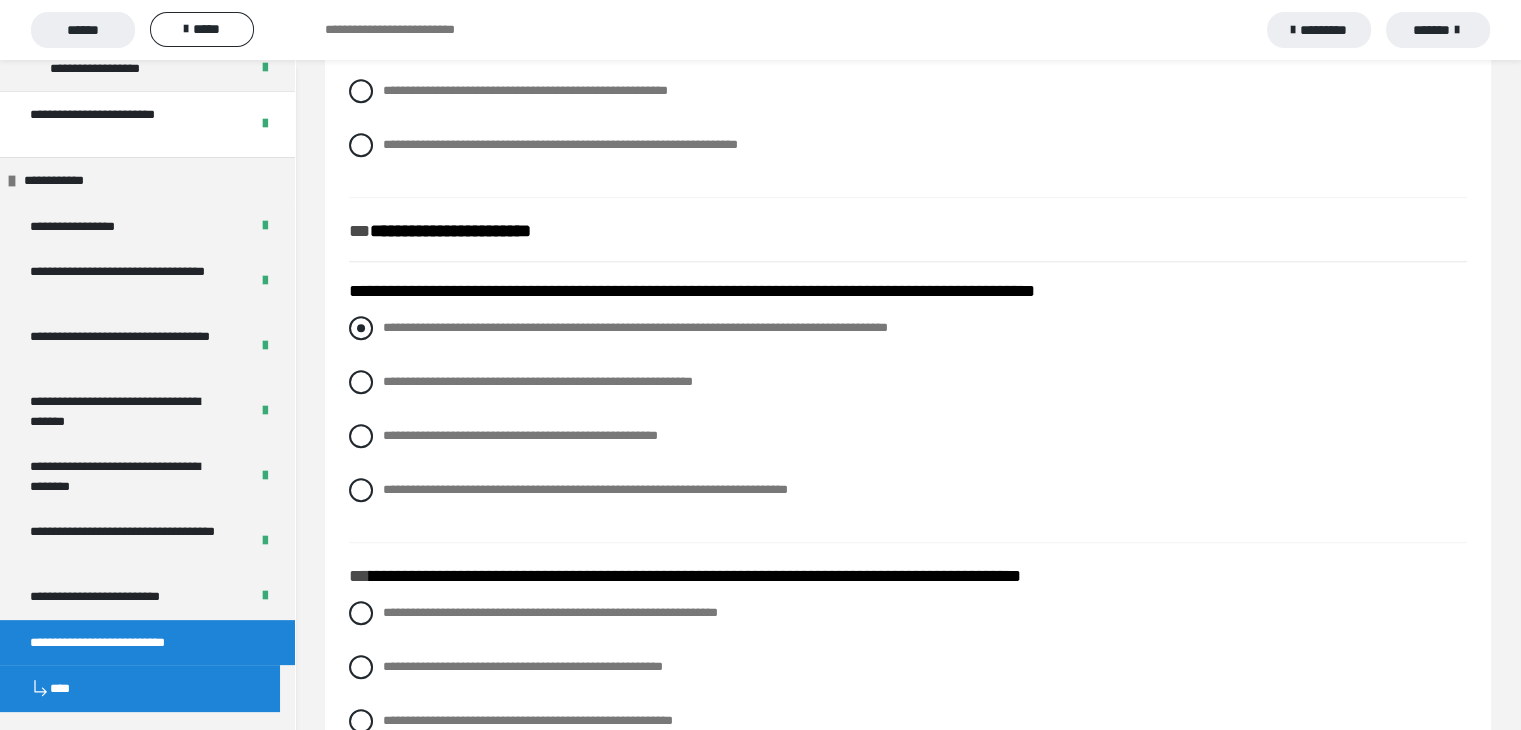 click at bounding box center [361, 328] 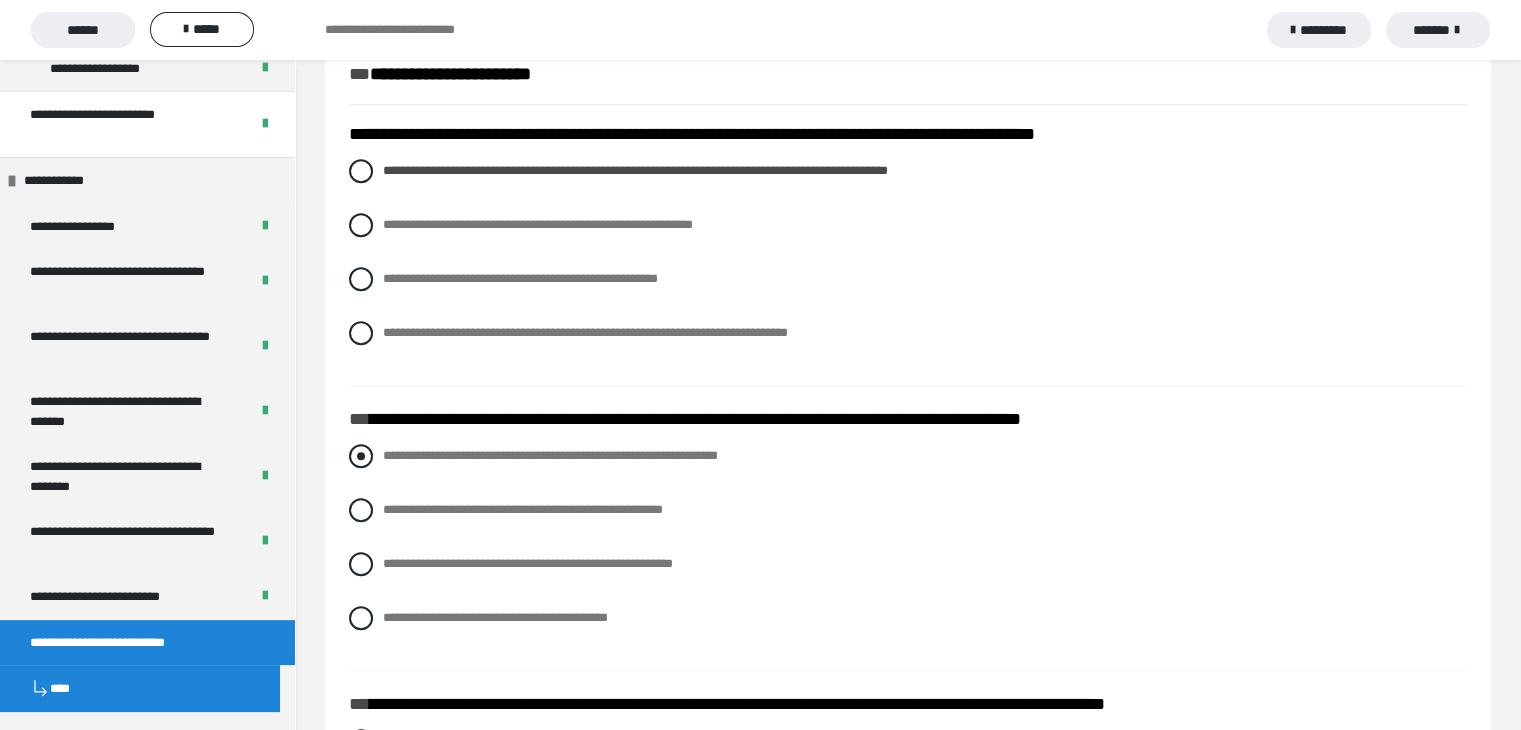 scroll, scrollTop: 1683, scrollLeft: 0, axis: vertical 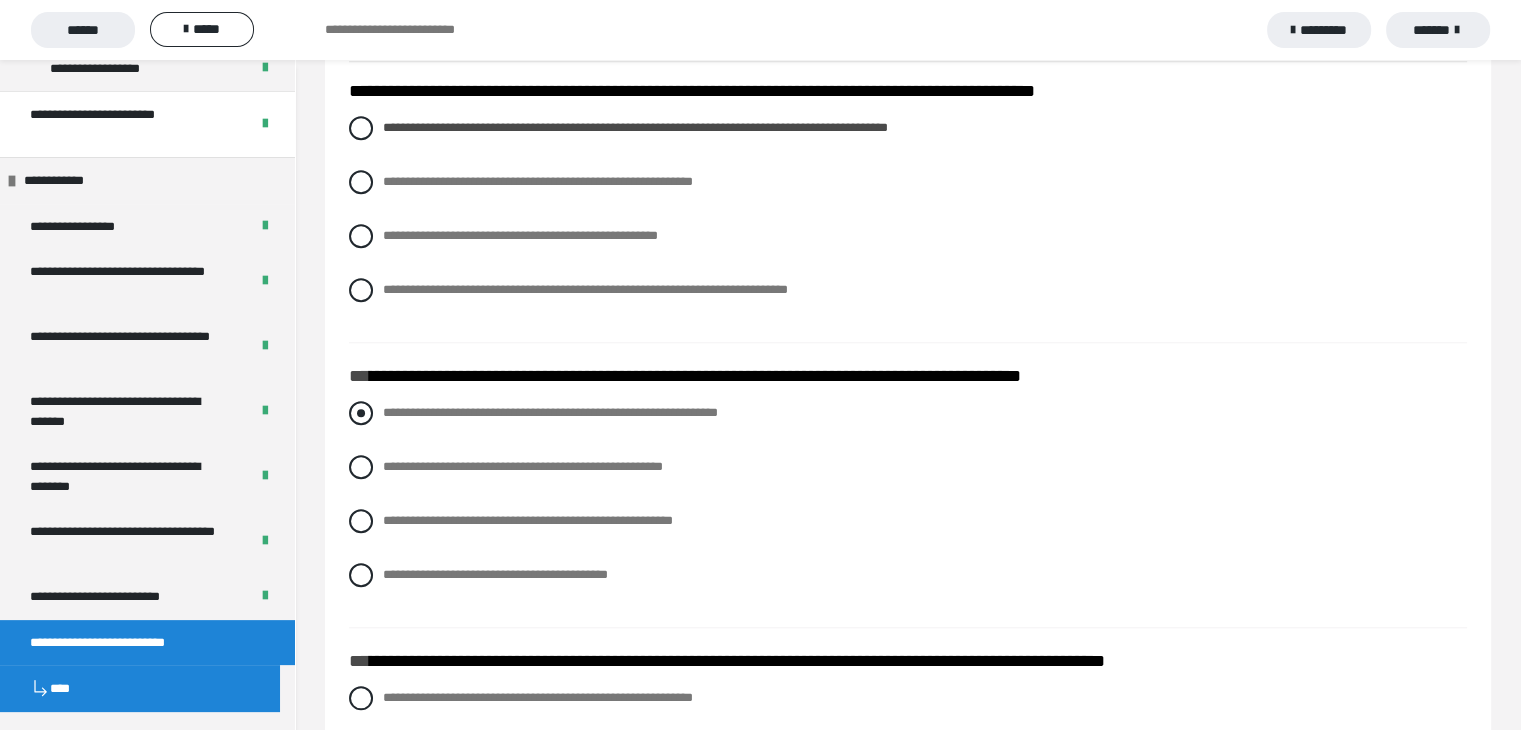 click at bounding box center [361, 413] 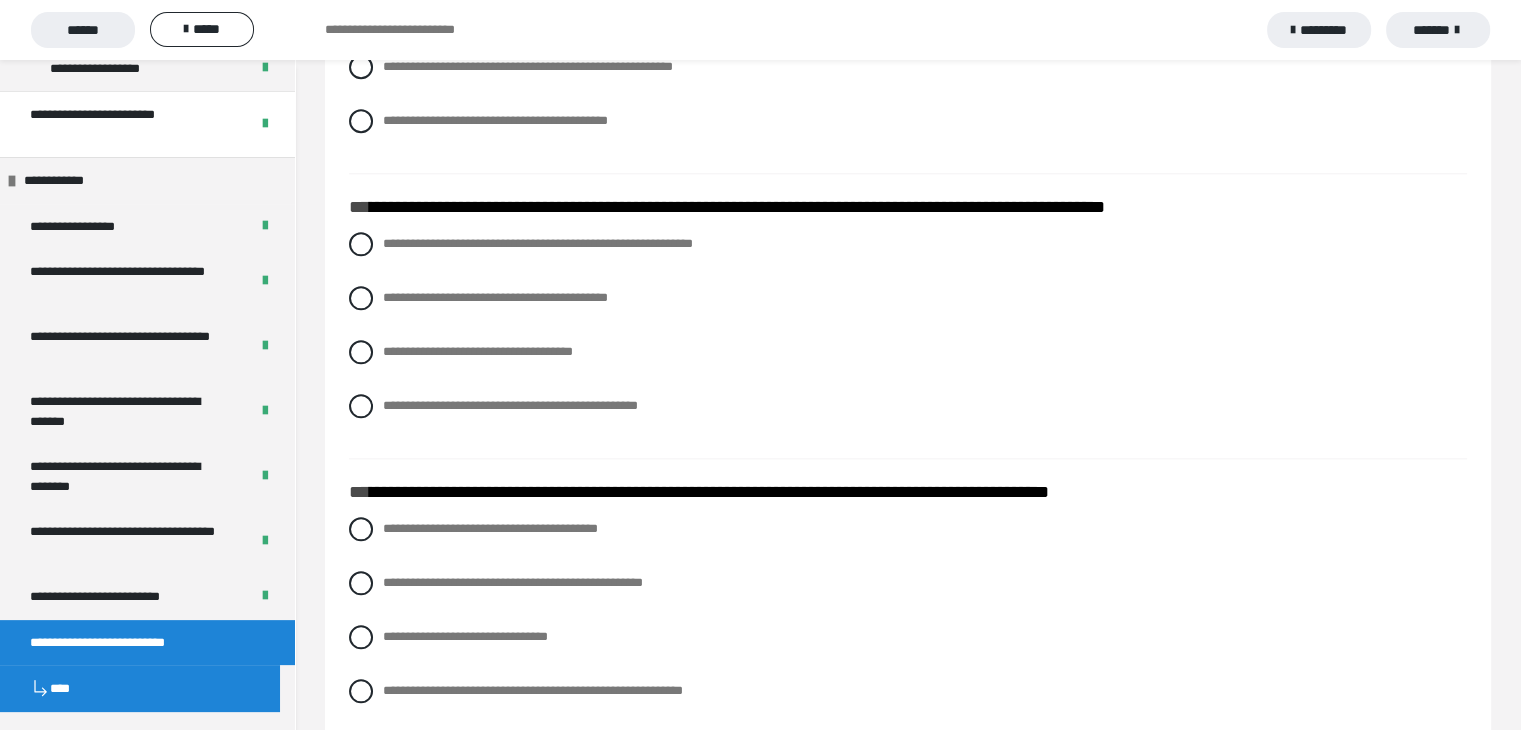 scroll, scrollTop: 2083, scrollLeft: 0, axis: vertical 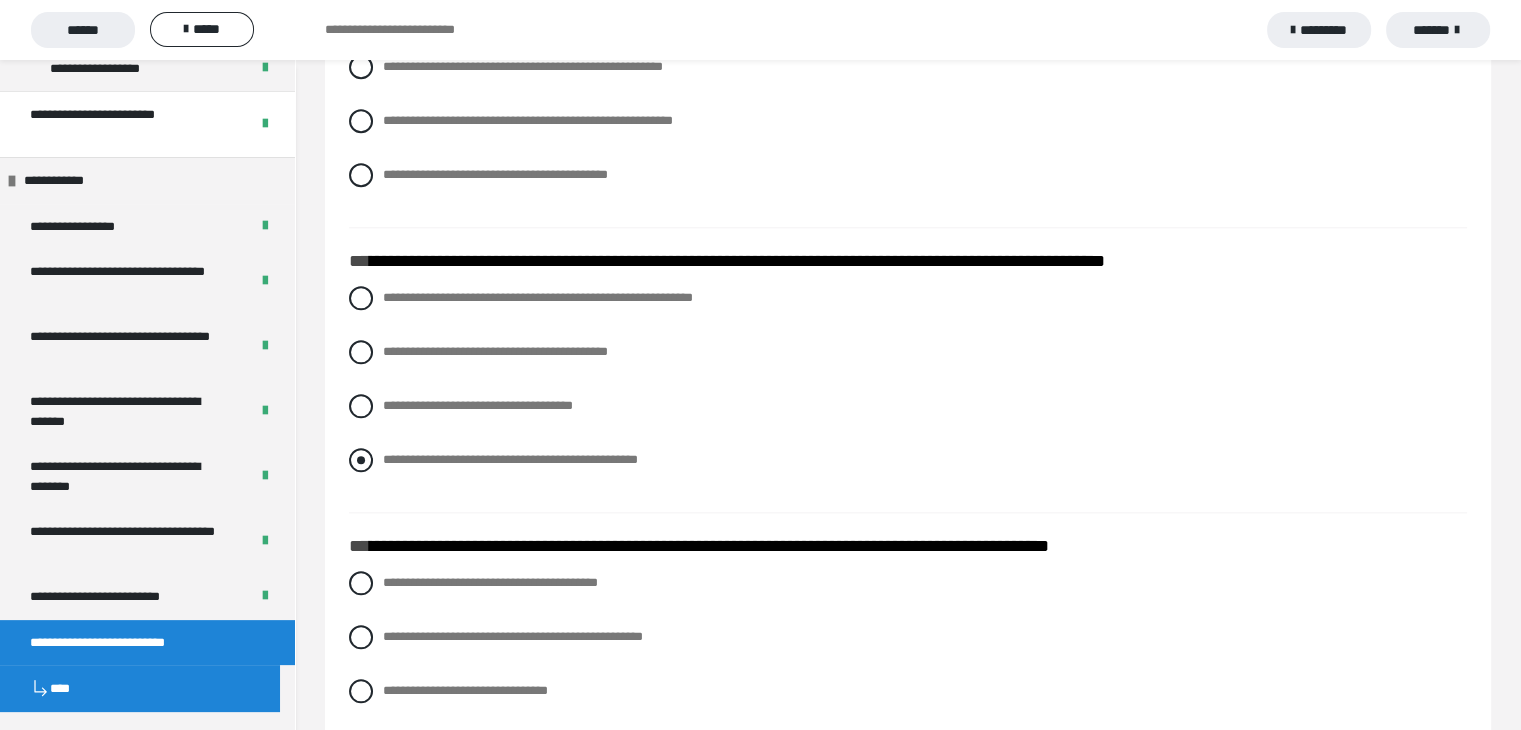 click at bounding box center (361, 460) 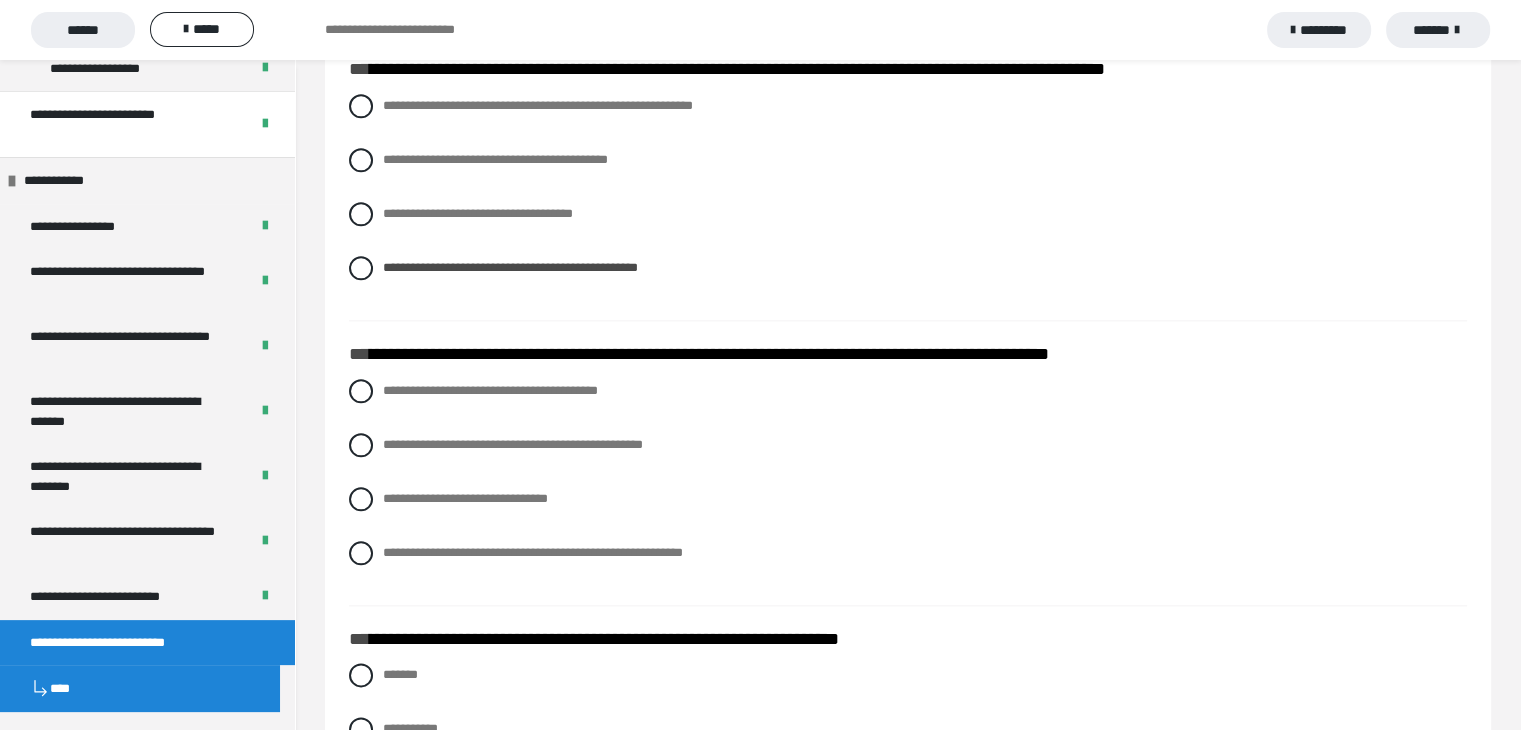 scroll, scrollTop: 2283, scrollLeft: 0, axis: vertical 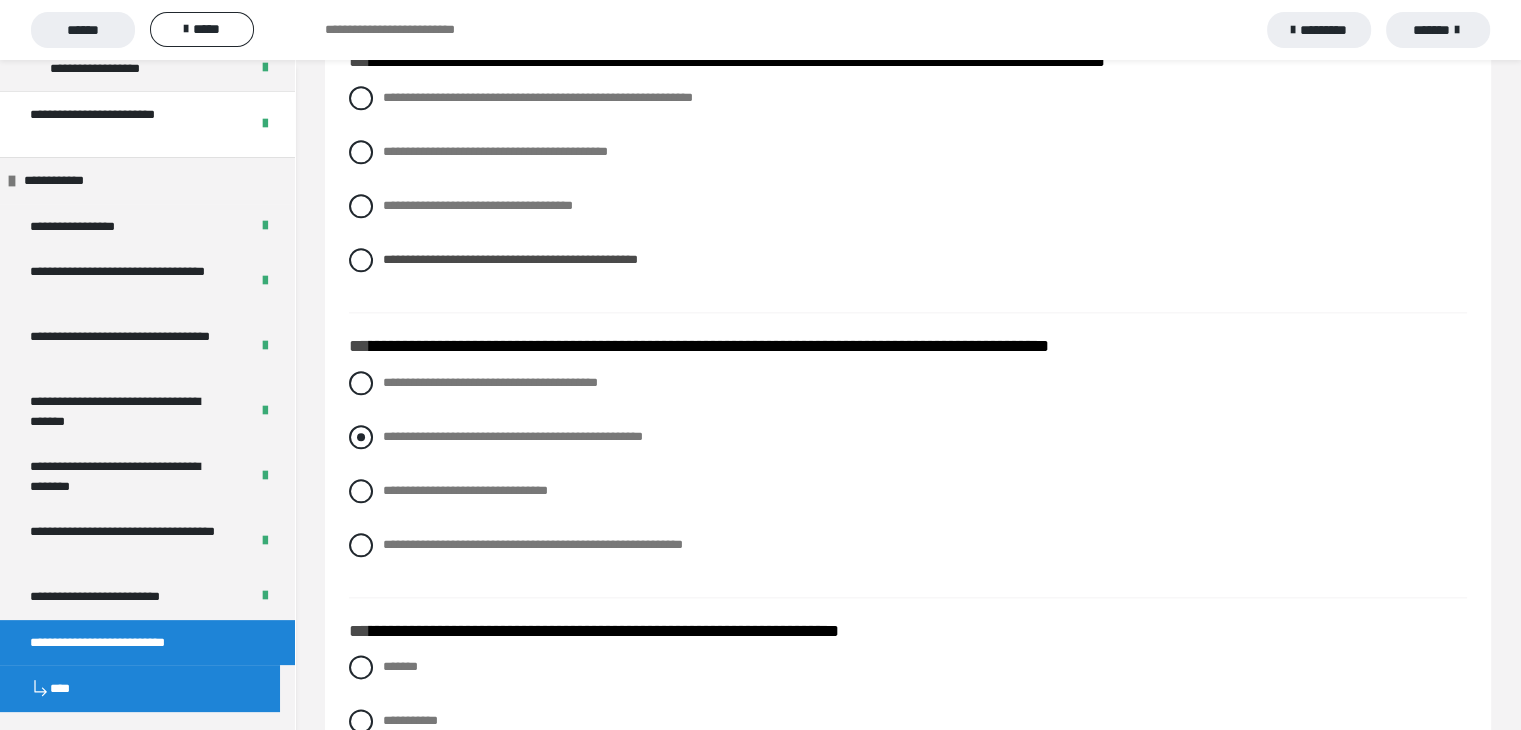 click at bounding box center (361, 437) 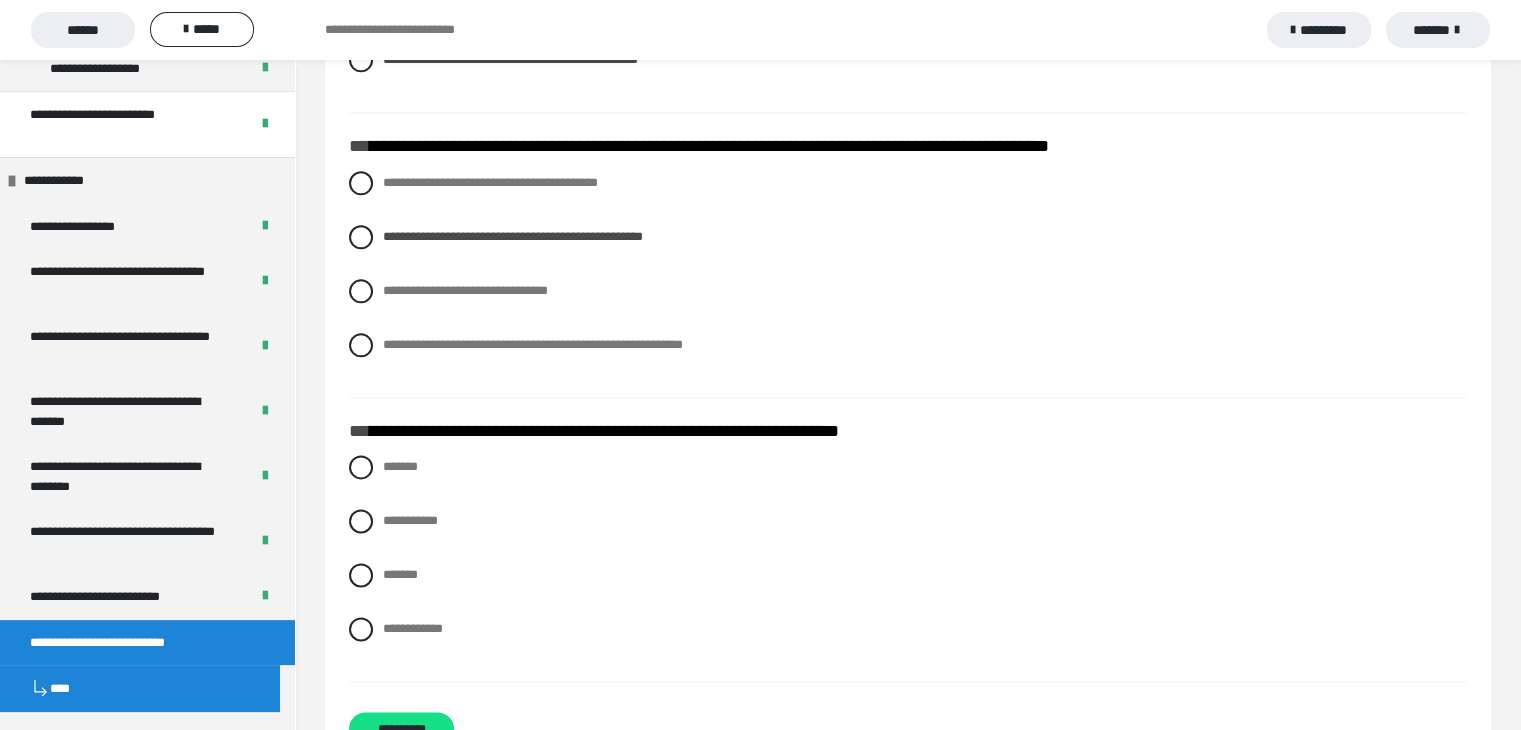 scroll, scrollTop: 2583, scrollLeft: 0, axis: vertical 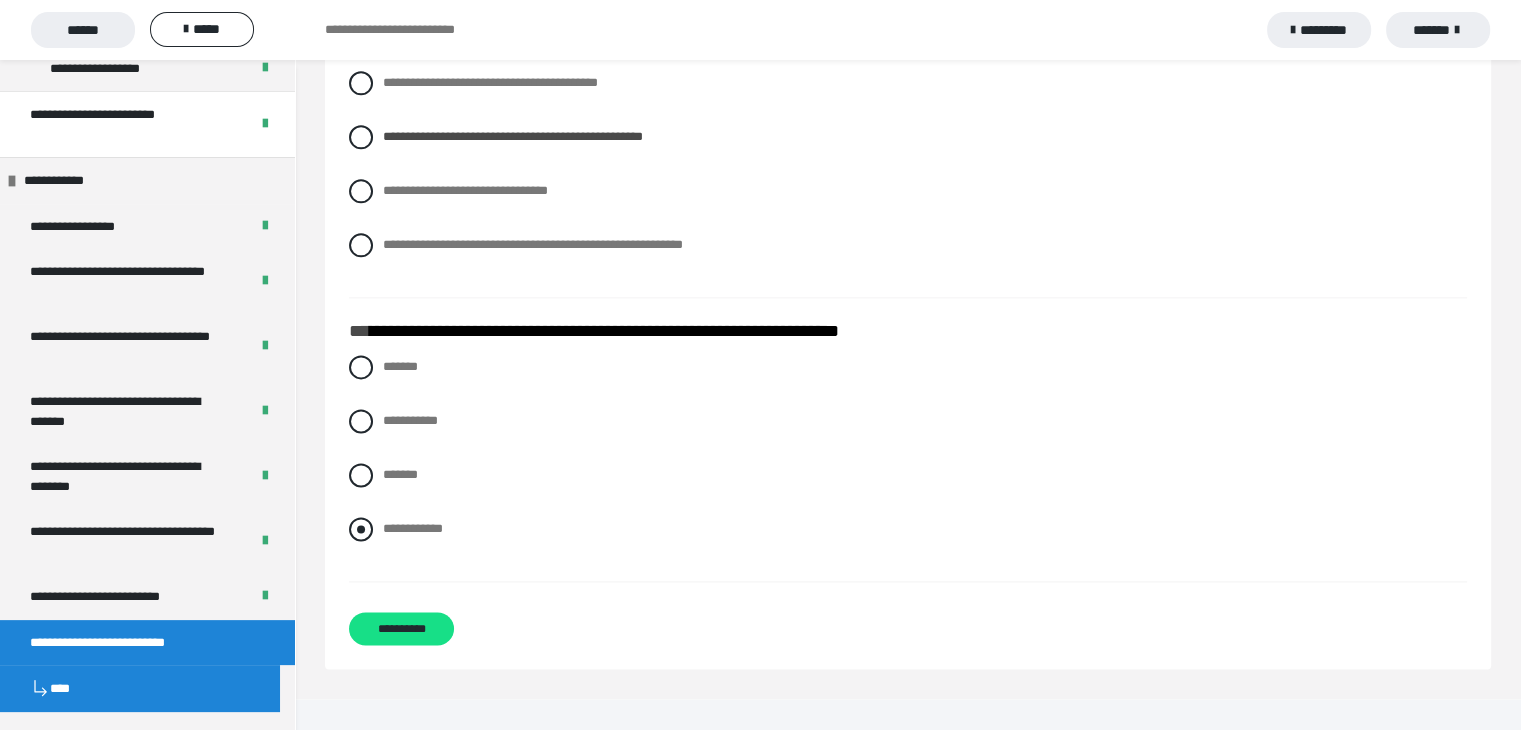 click at bounding box center (361, 529) 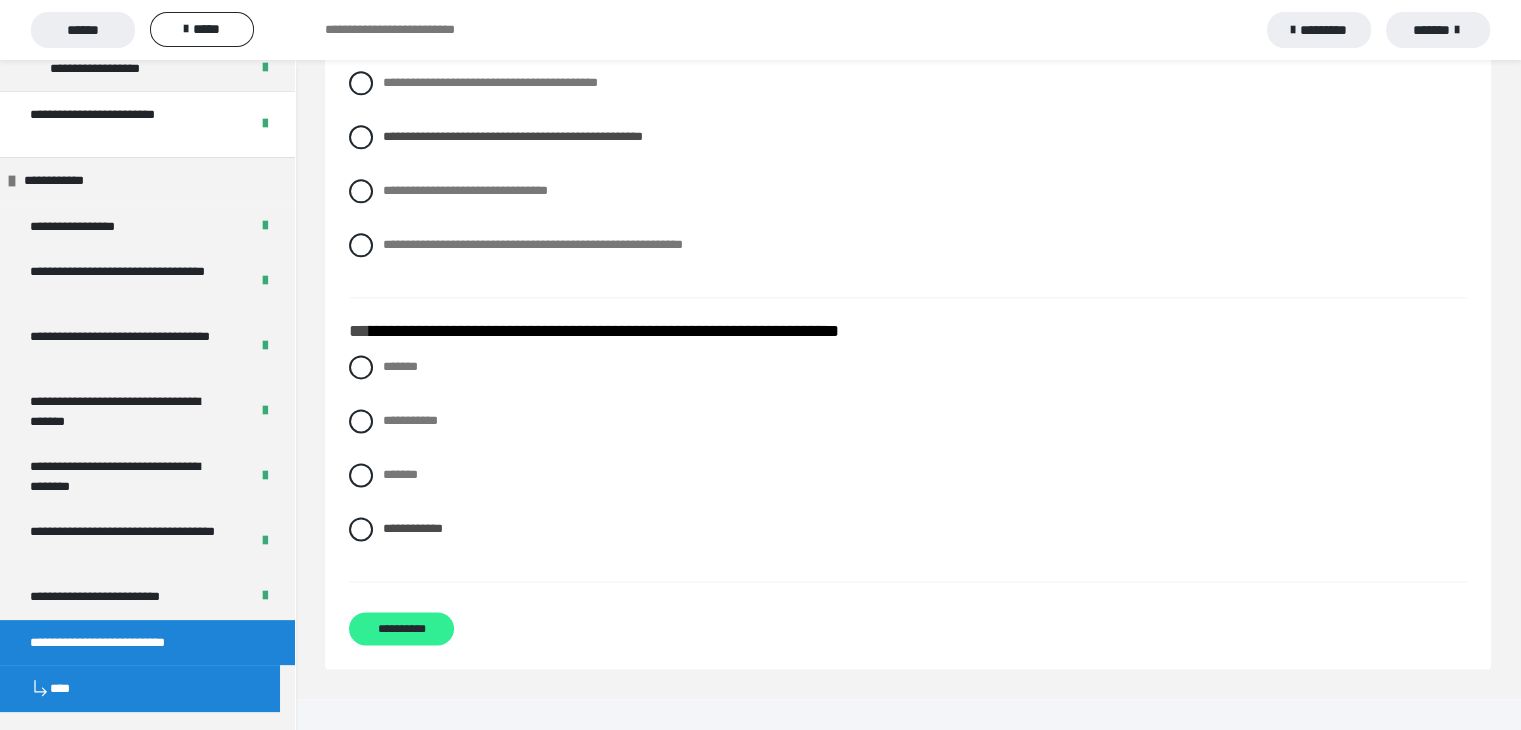 click on "**********" at bounding box center [401, 628] 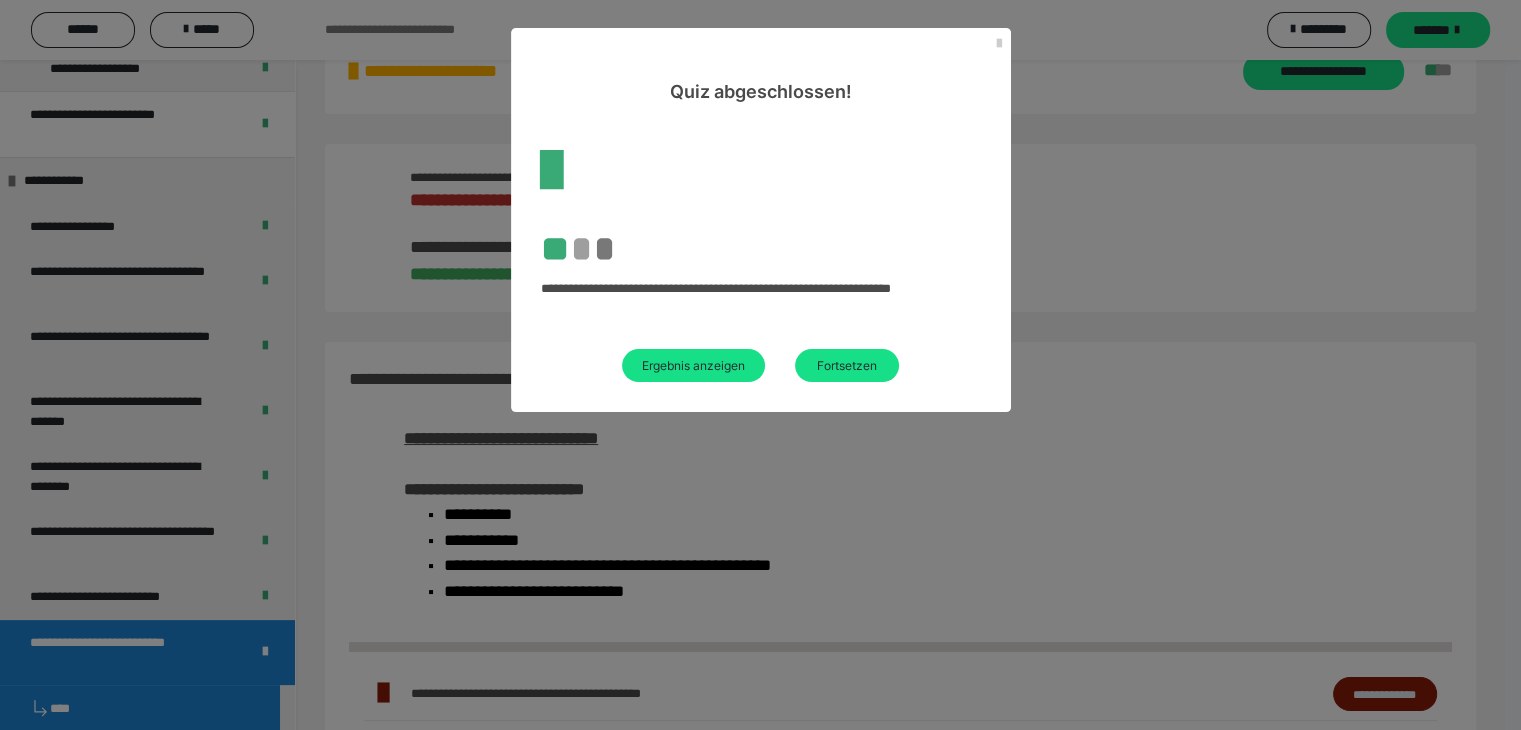 scroll, scrollTop: 1037, scrollLeft: 0, axis: vertical 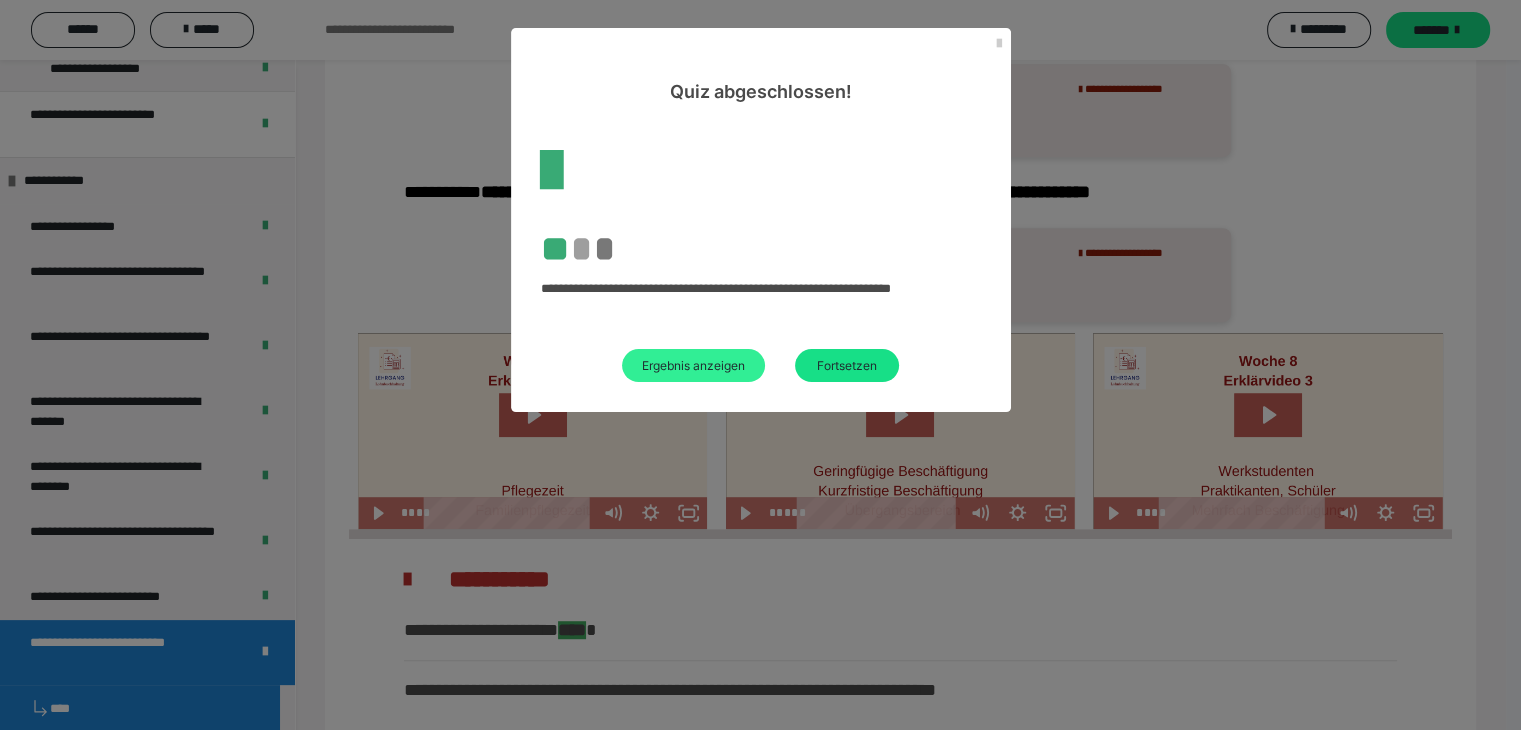click on "Ergebnis anzeigen" at bounding box center [693, 365] 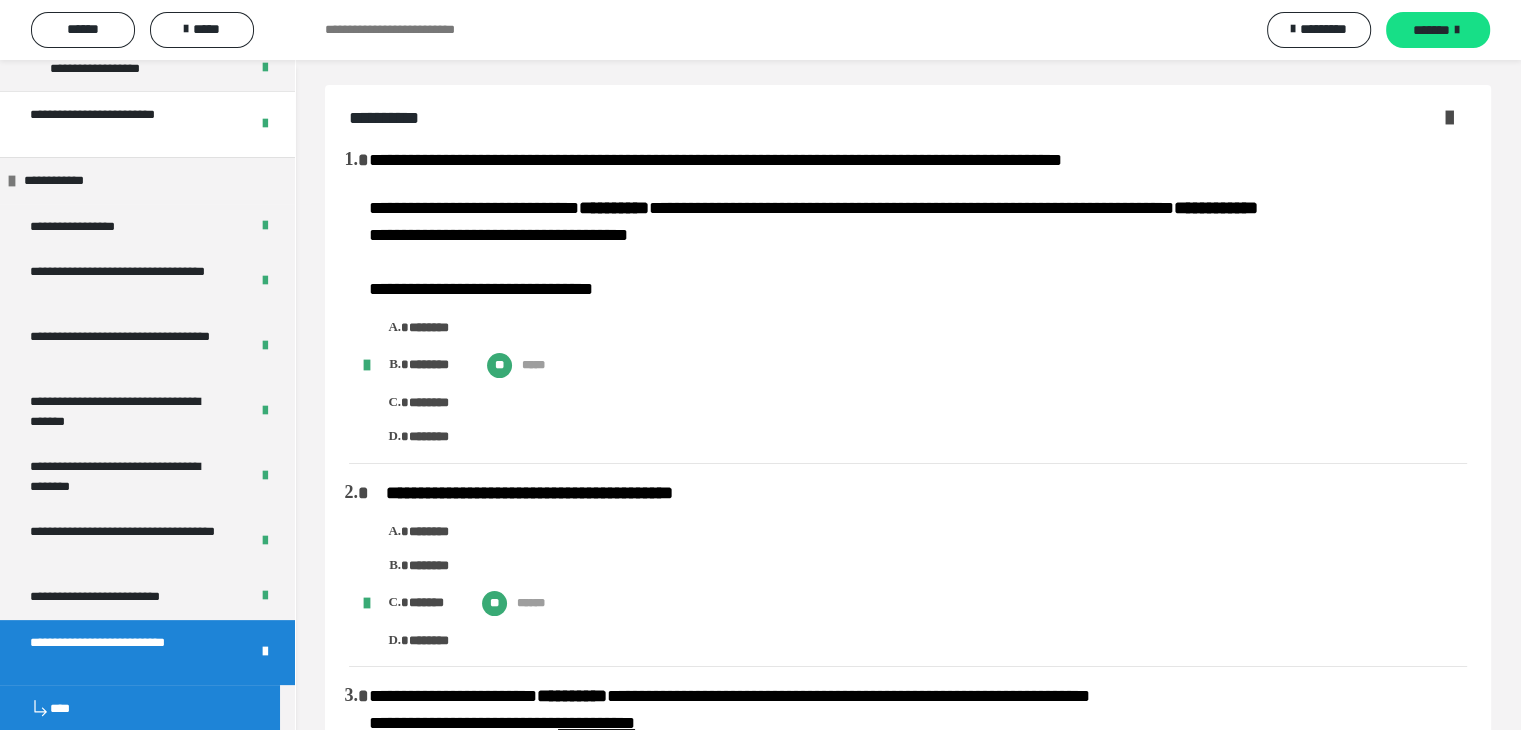 scroll, scrollTop: 0, scrollLeft: 0, axis: both 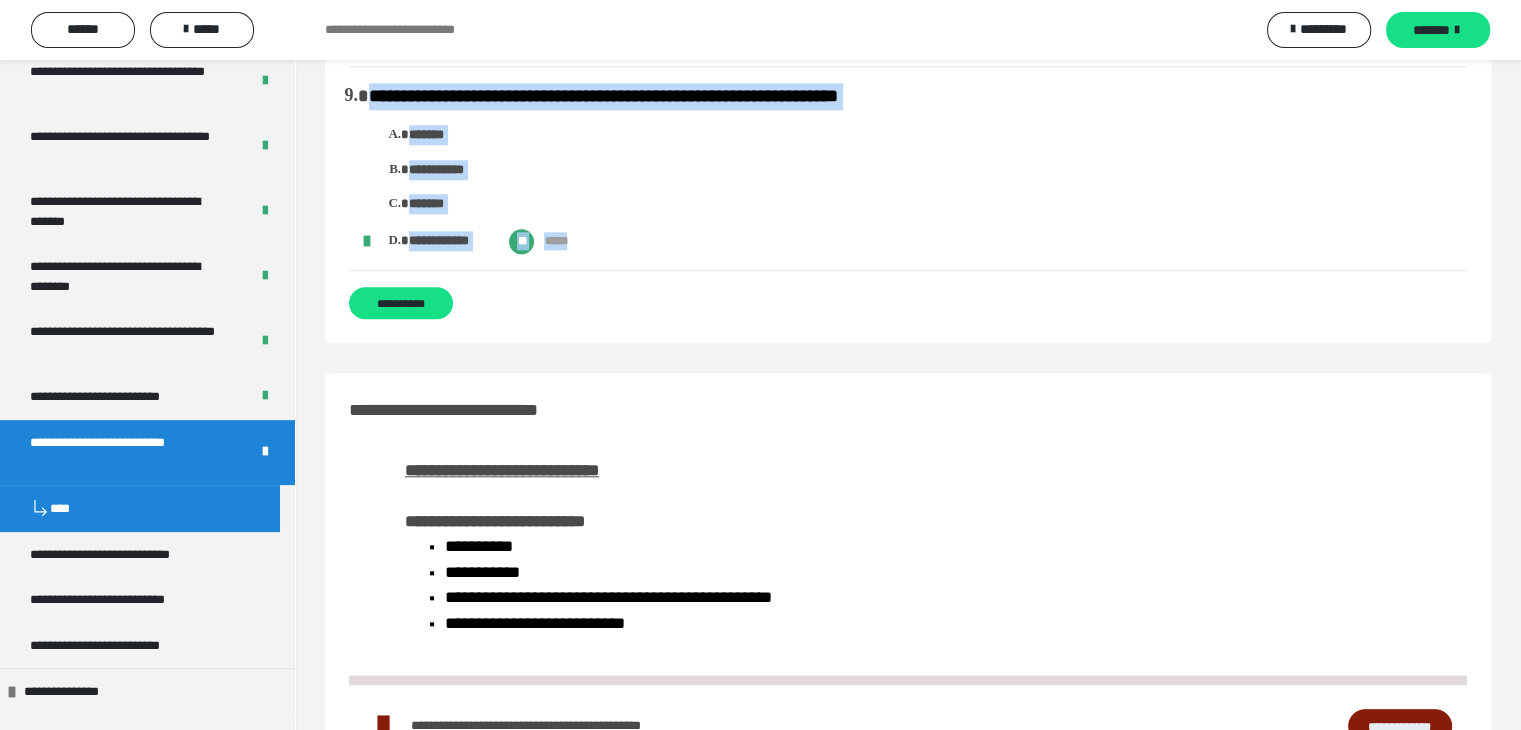 drag, startPoint x: 347, startPoint y: 121, endPoint x: 594, endPoint y: 247, distance: 277.28143 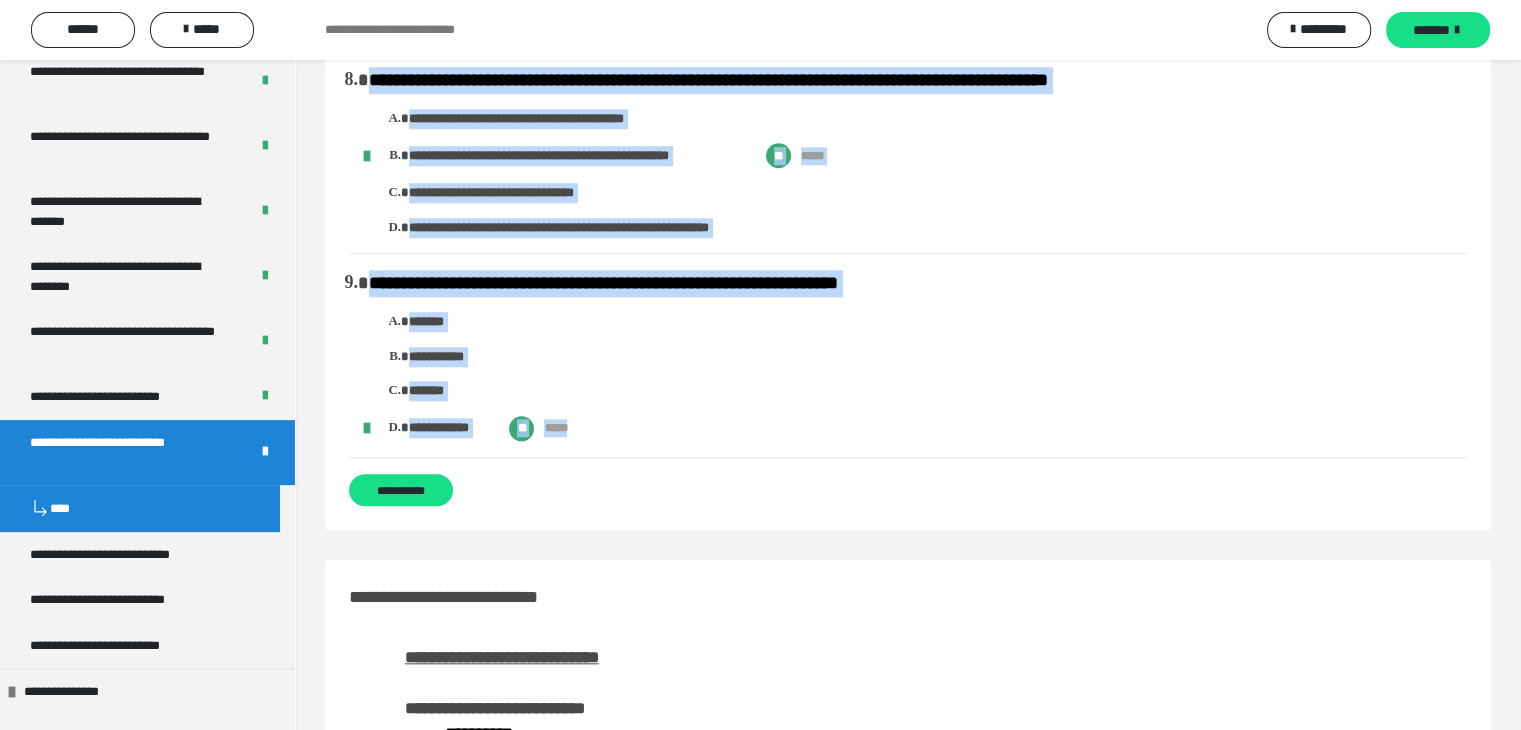 scroll, scrollTop: 1767, scrollLeft: 0, axis: vertical 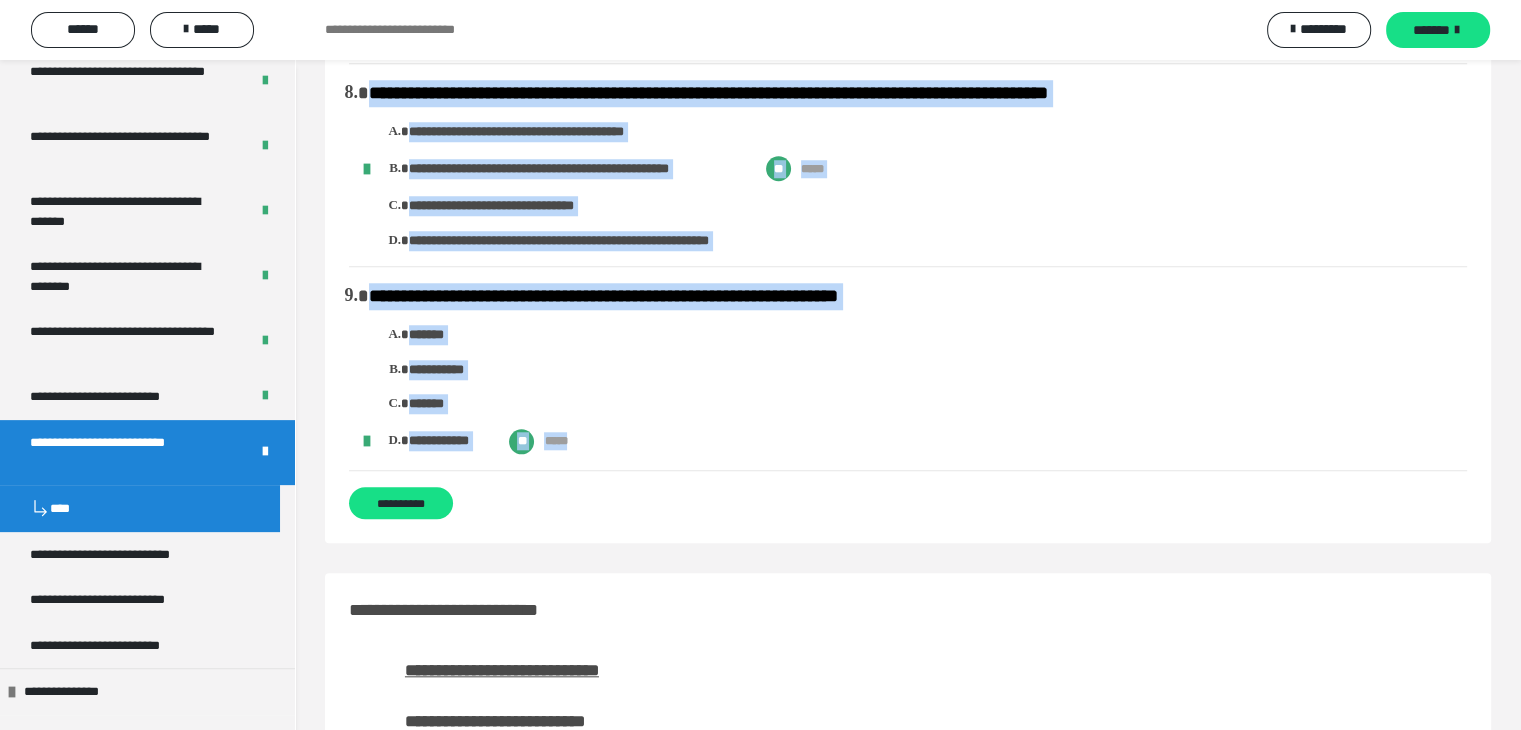 copy on "**********" 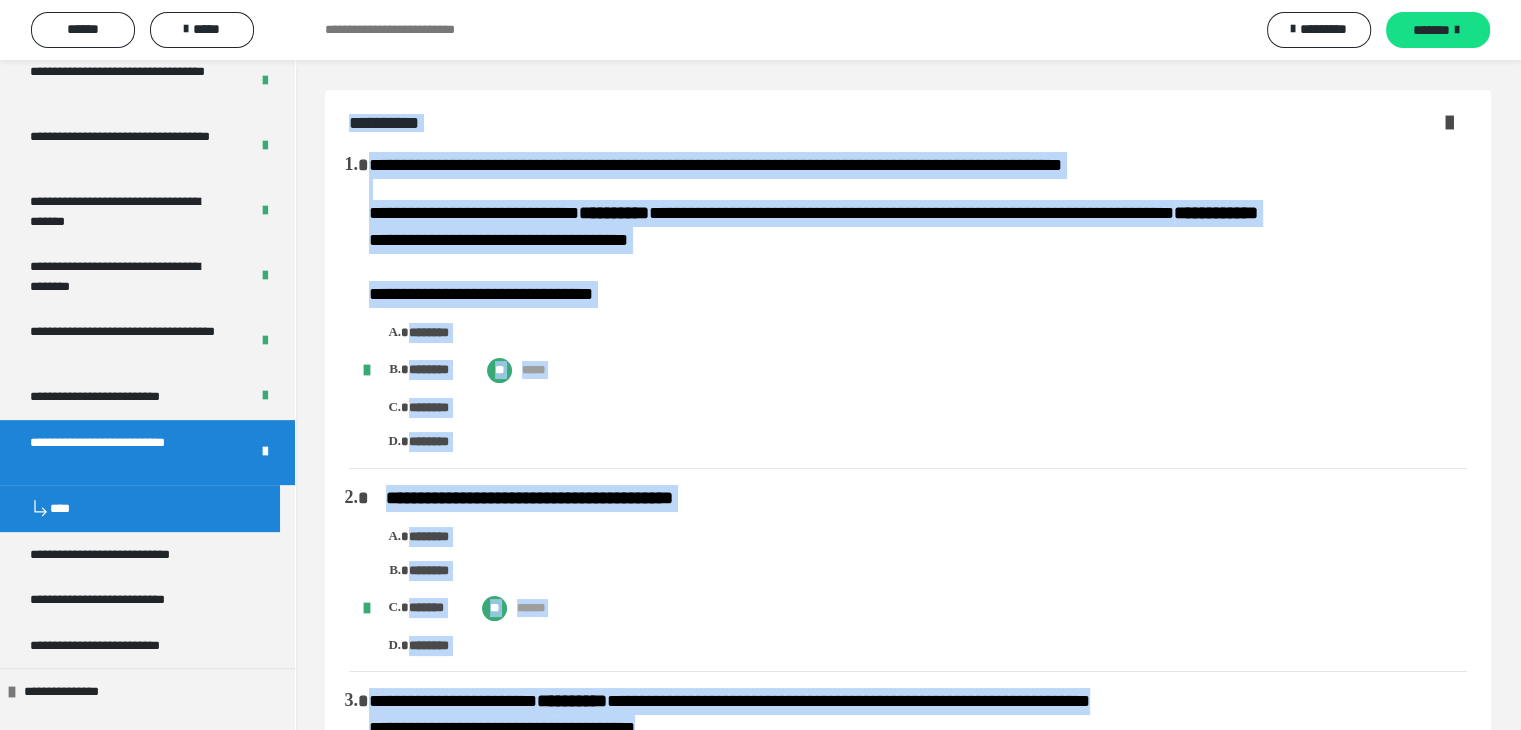 scroll, scrollTop: 0, scrollLeft: 0, axis: both 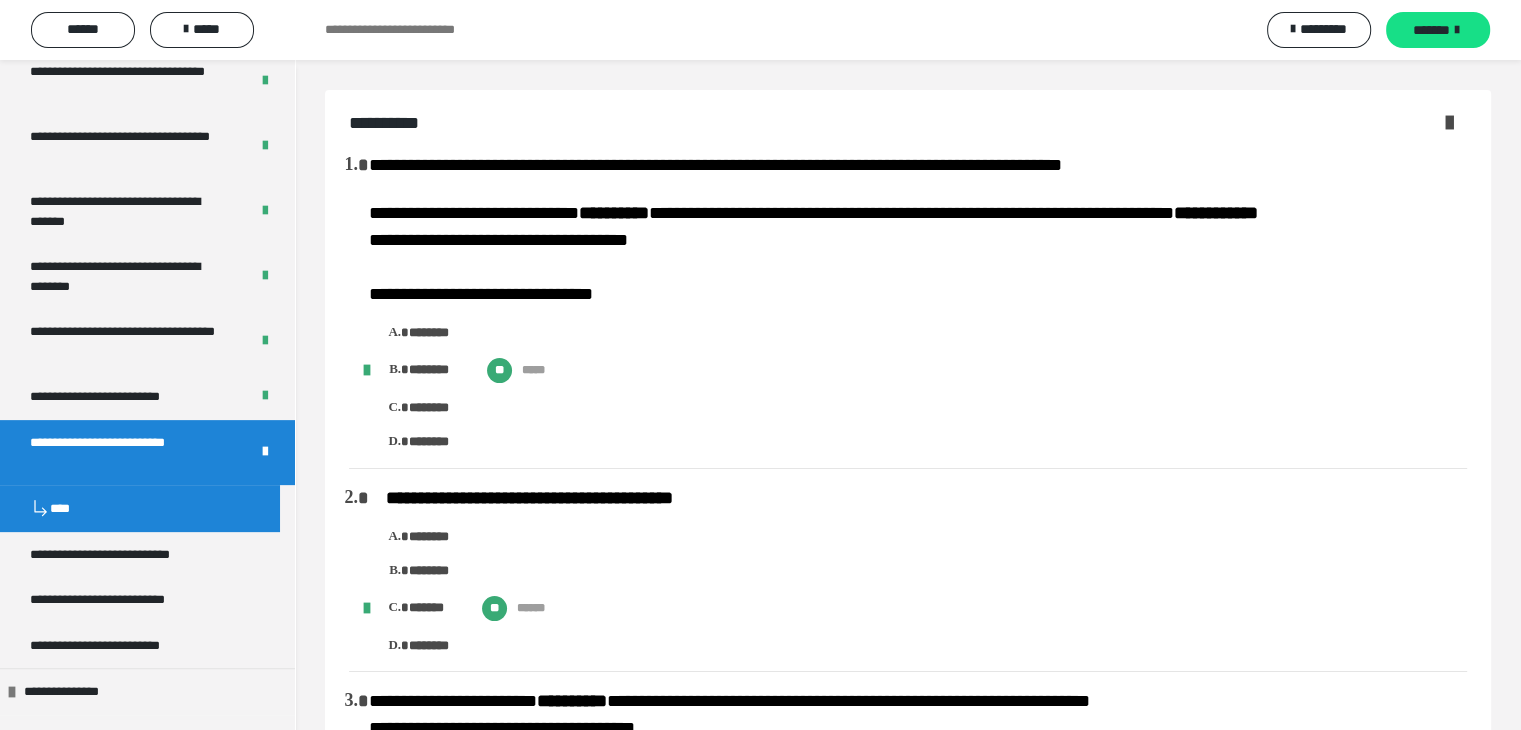click on "******** ******** ** ***** ******** ********" at bounding box center [918, 387] 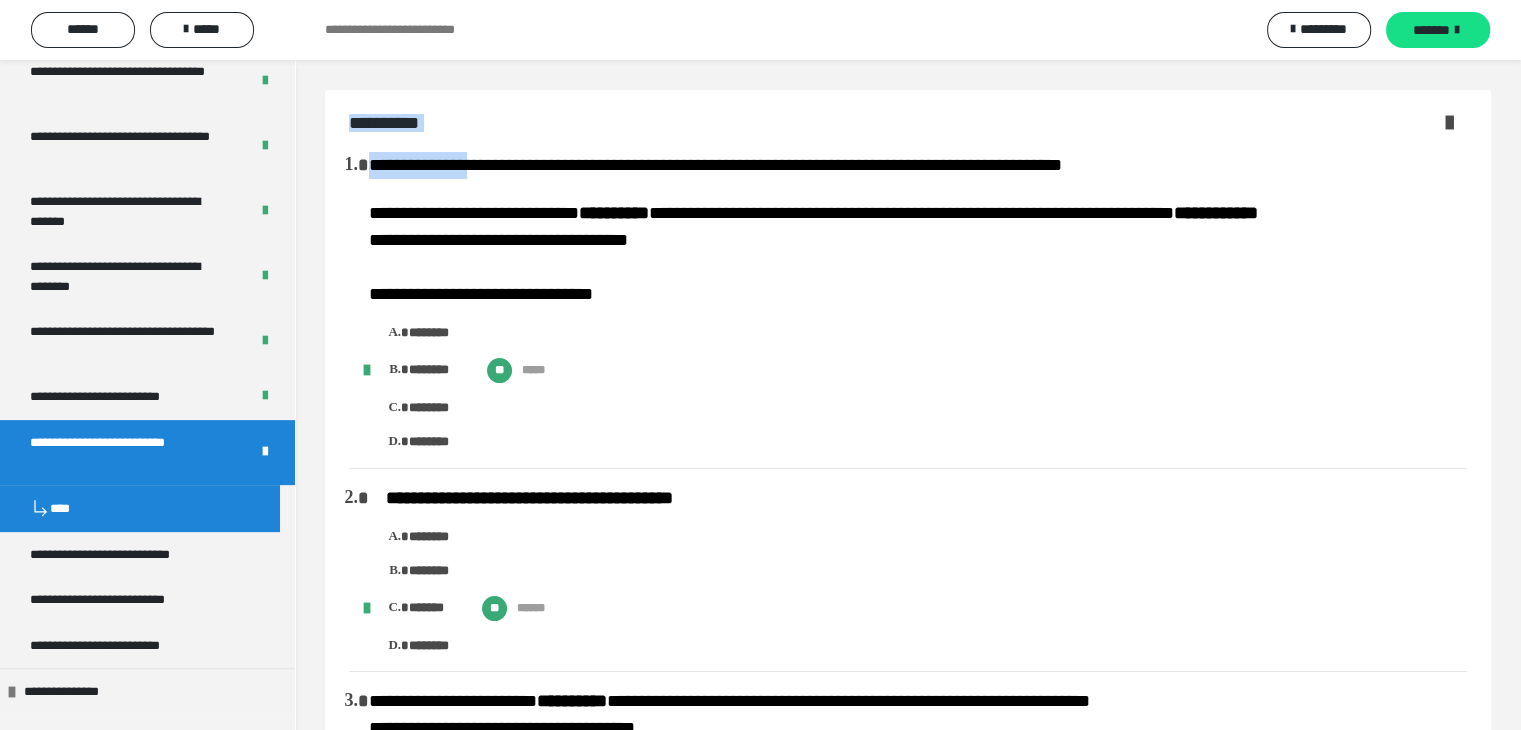 drag, startPoint x: 351, startPoint y: 117, endPoint x: 419, endPoint y: 168, distance: 85 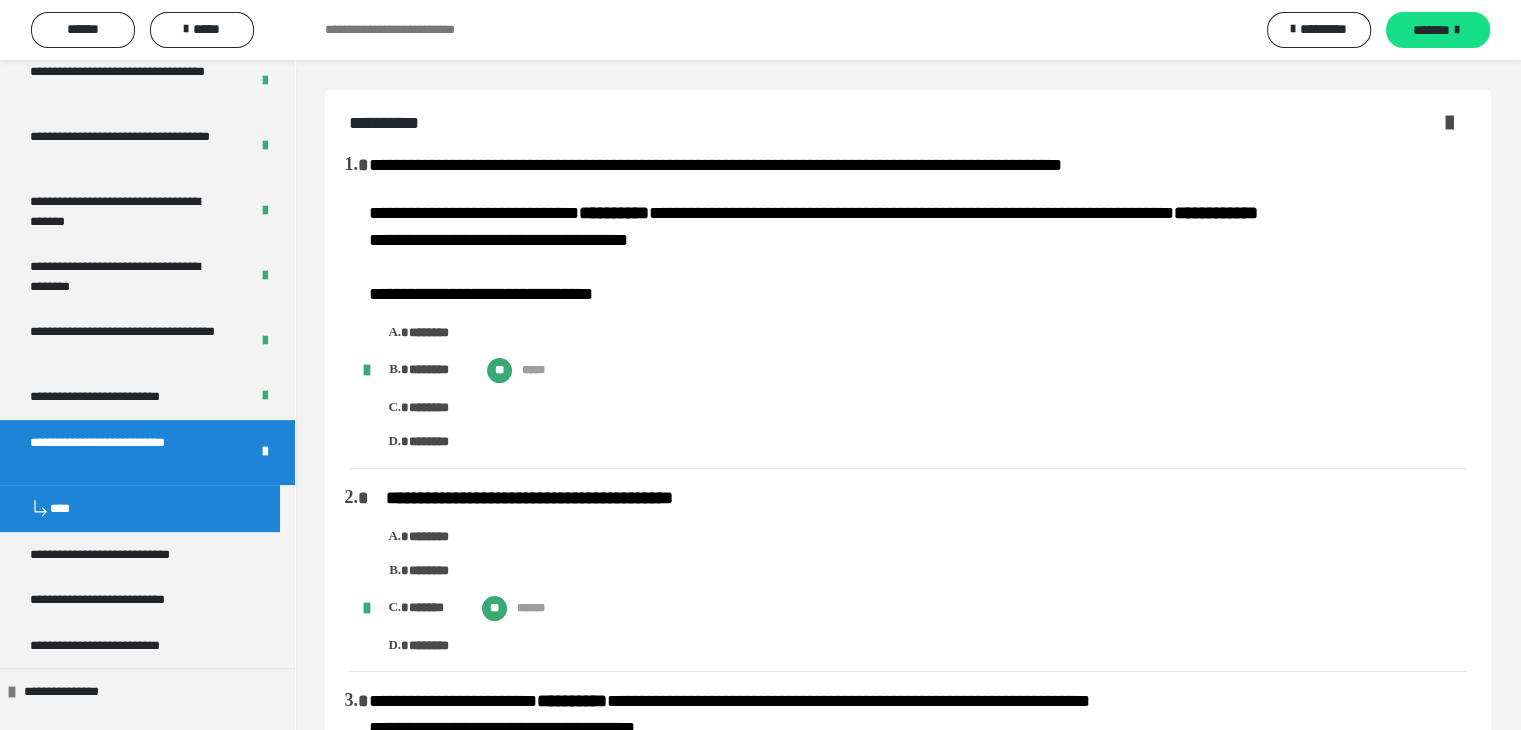 click on "**********" at bounding box center [481, 294] 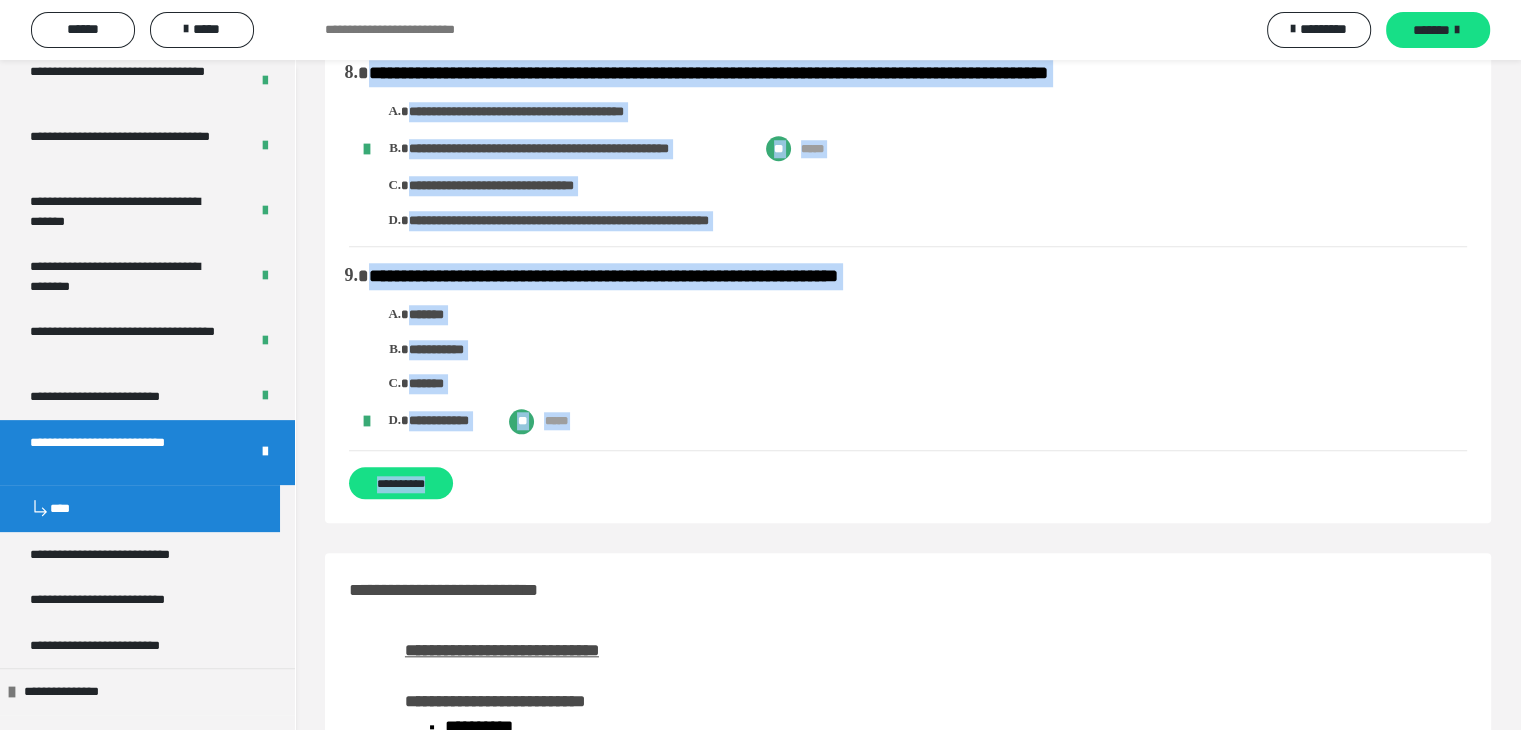 scroll, scrollTop: 1800, scrollLeft: 0, axis: vertical 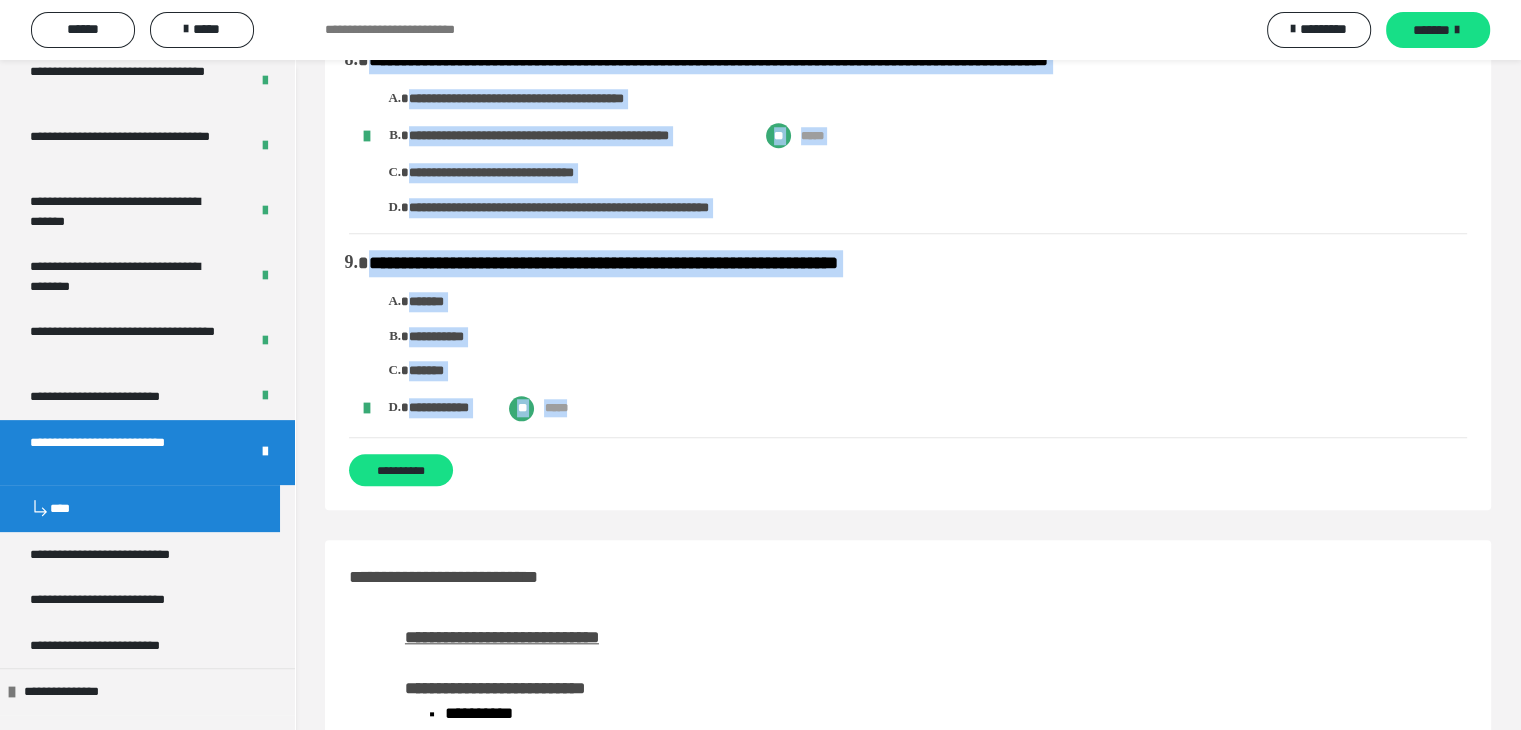 drag, startPoint x: 351, startPoint y: 121, endPoint x: 596, endPoint y: 413, distance: 381.16794 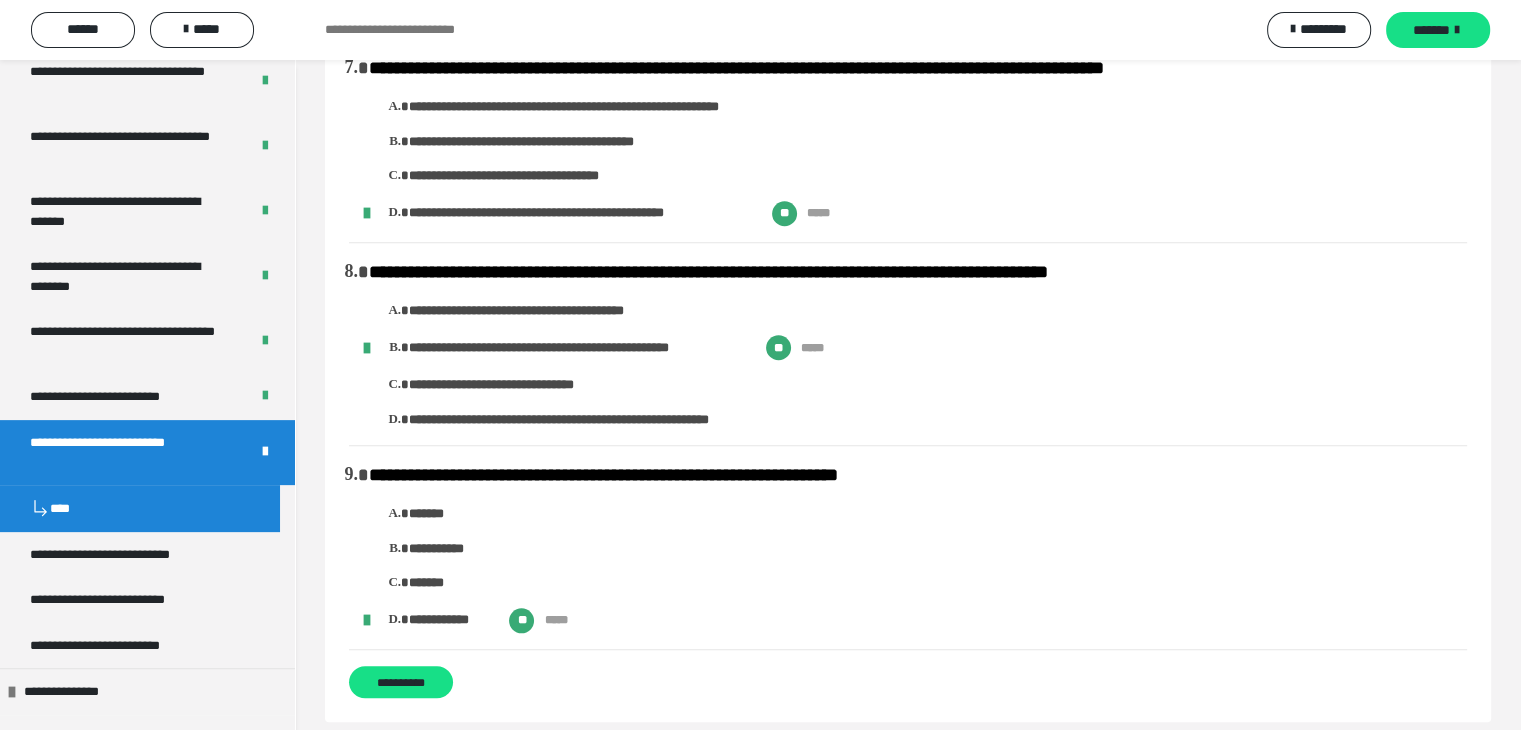 scroll, scrollTop: 1400, scrollLeft: 0, axis: vertical 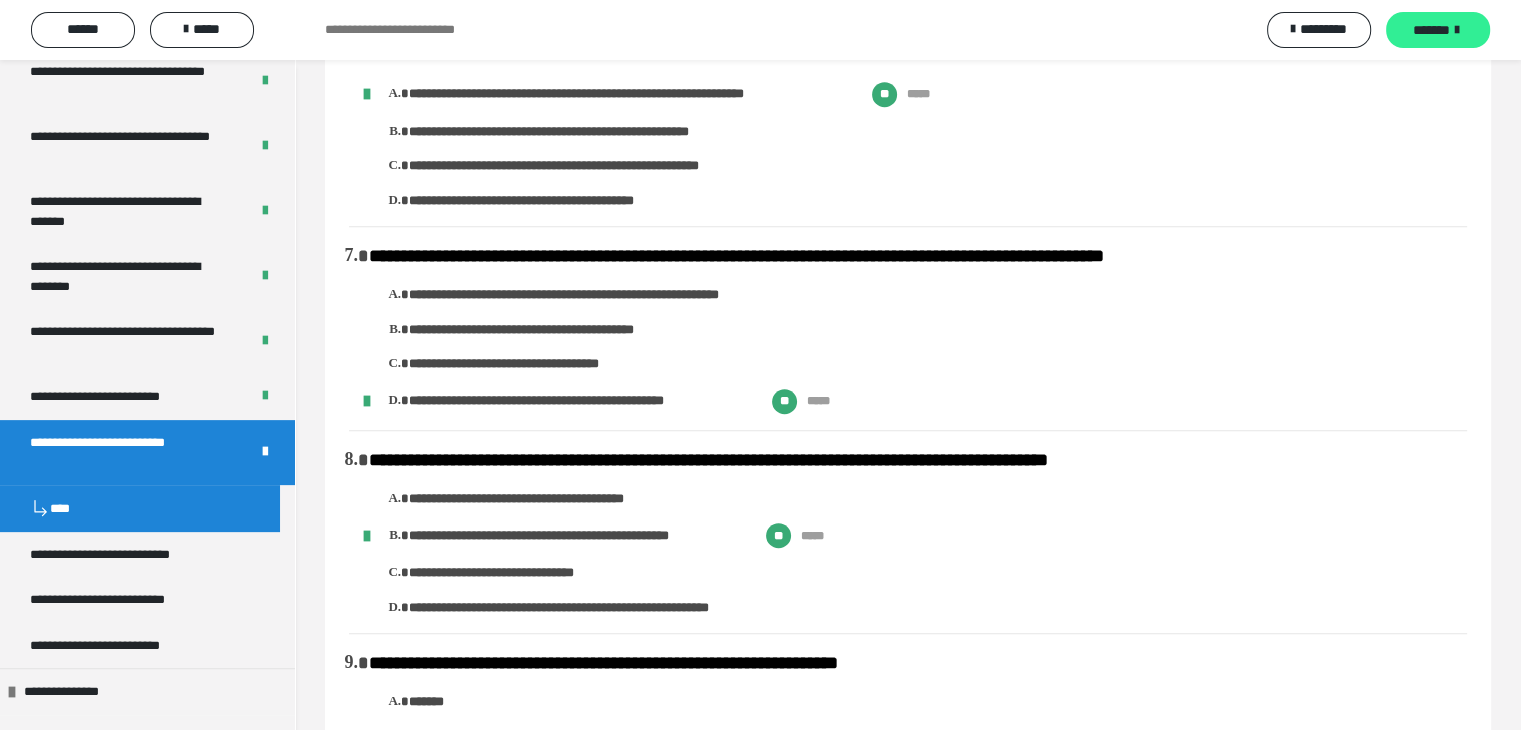 click on "*******" at bounding box center [1431, 30] 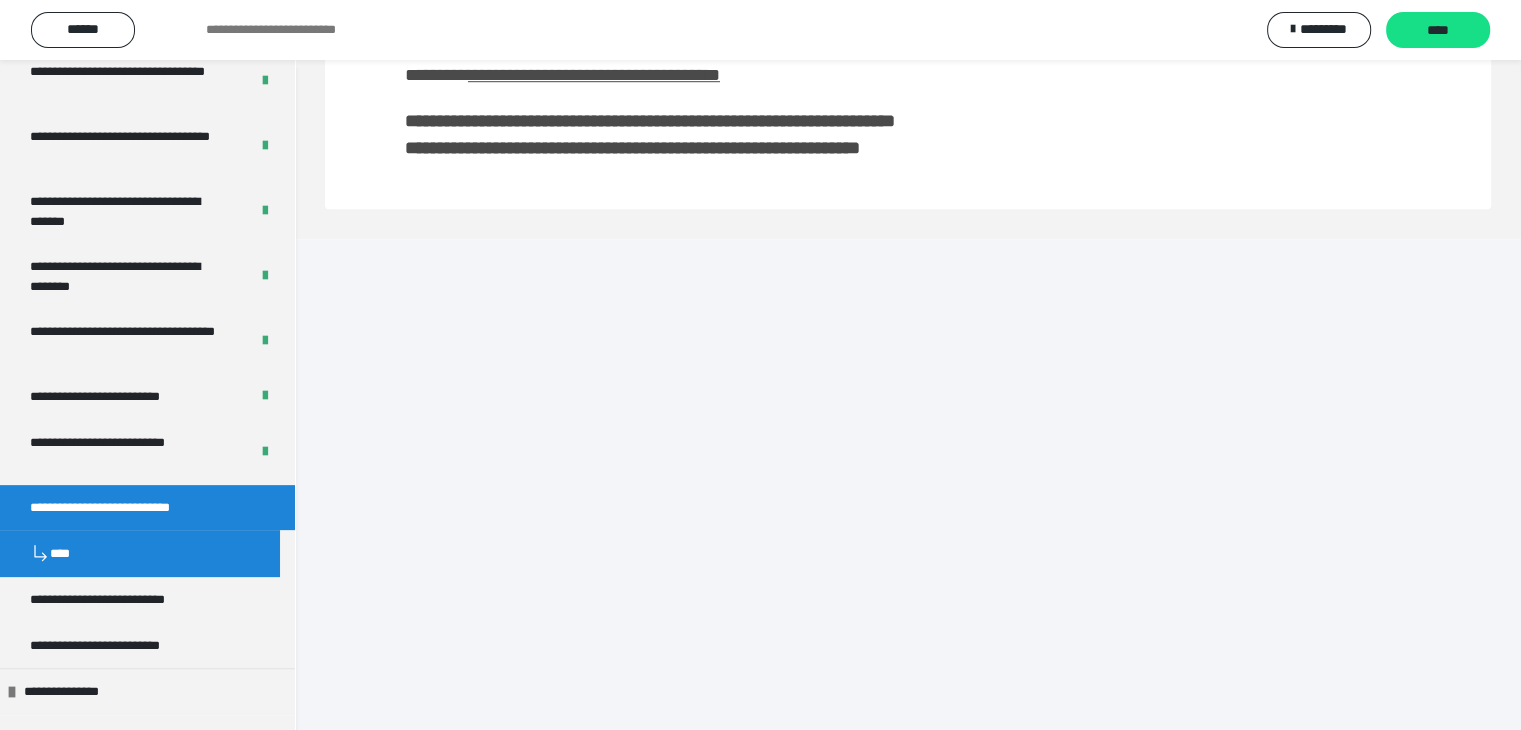 scroll, scrollTop: 0, scrollLeft: 0, axis: both 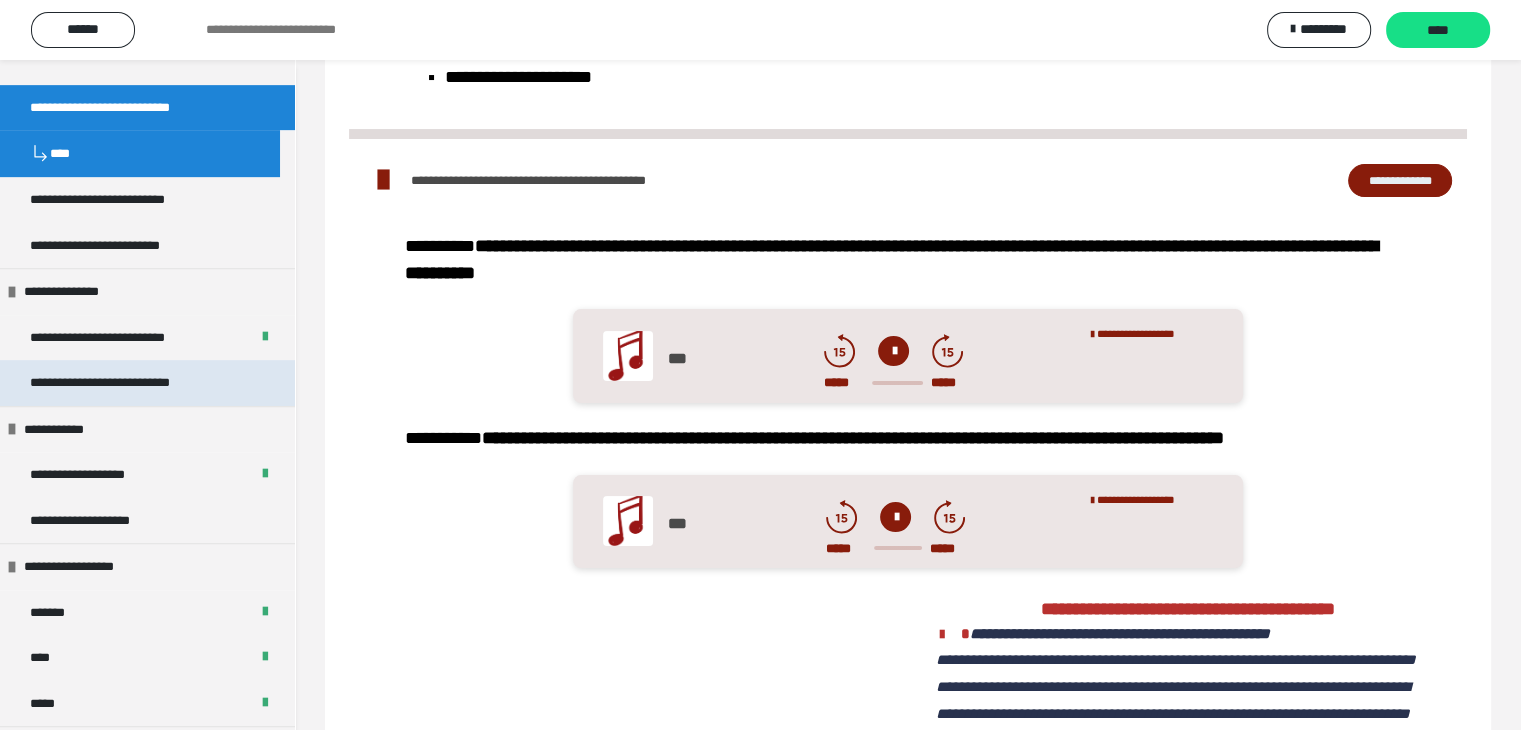 click on "**********" at bounding box center [130, 383] 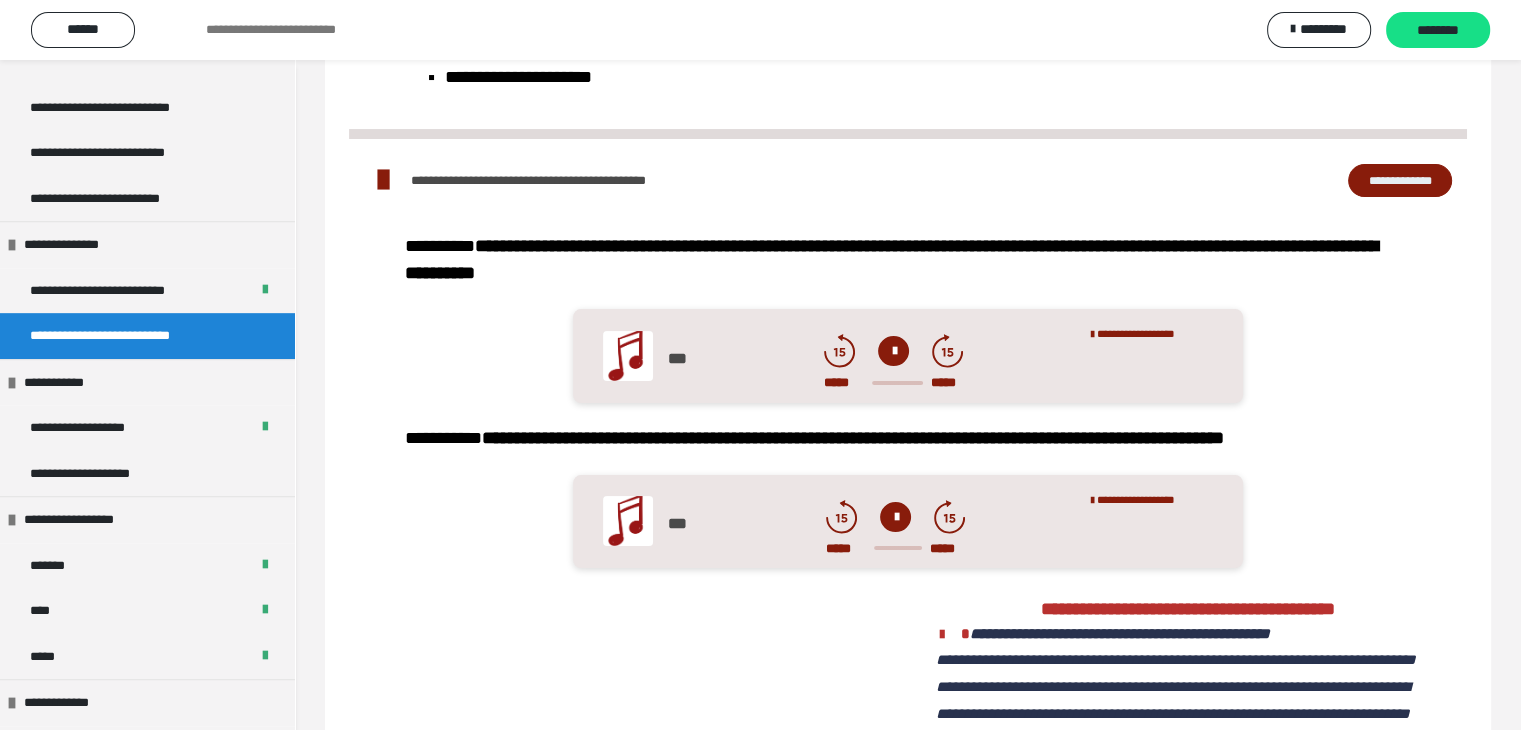 scroll, scrollTop: 60, scrollLeft: 0, axis: vertical 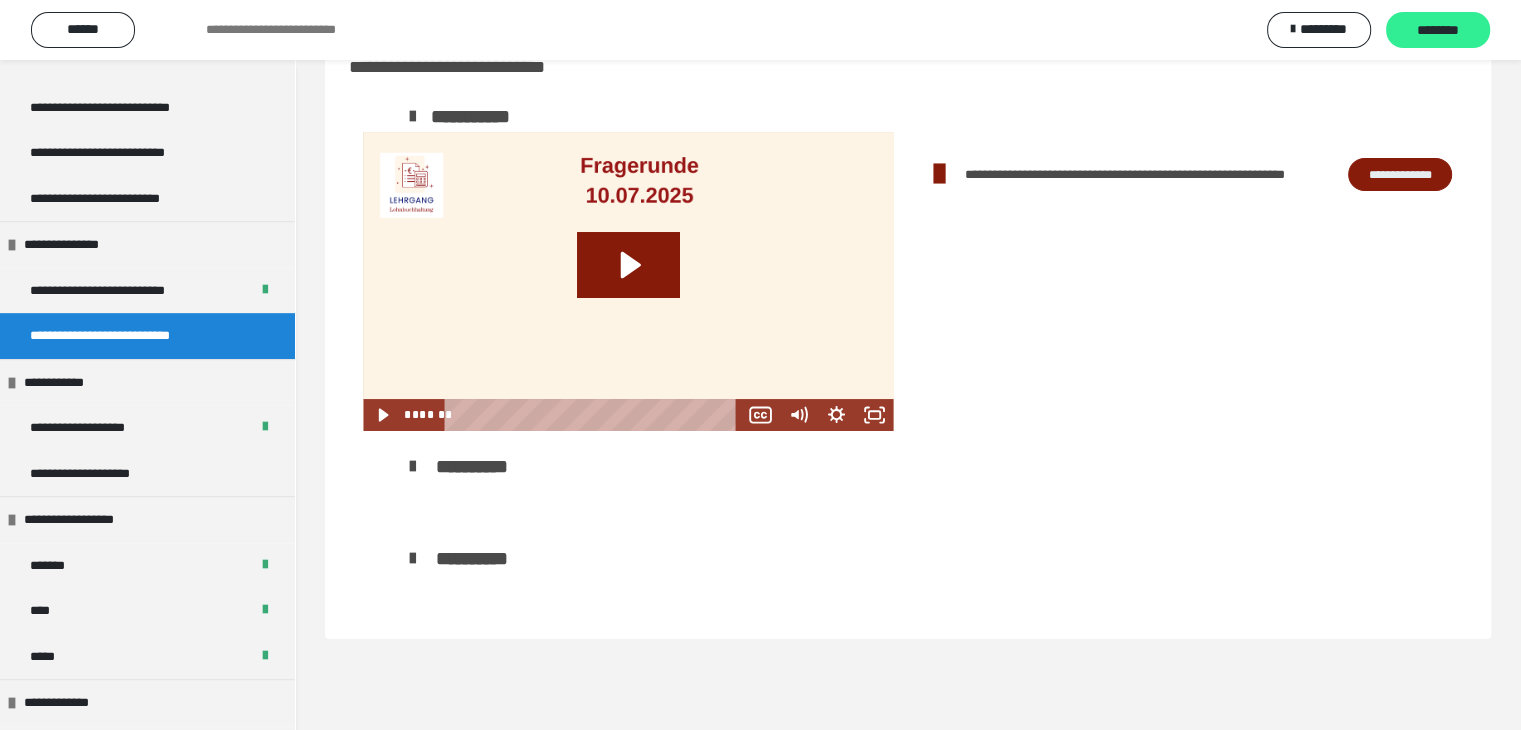 click on "********" at bounding box center (1438, 31) 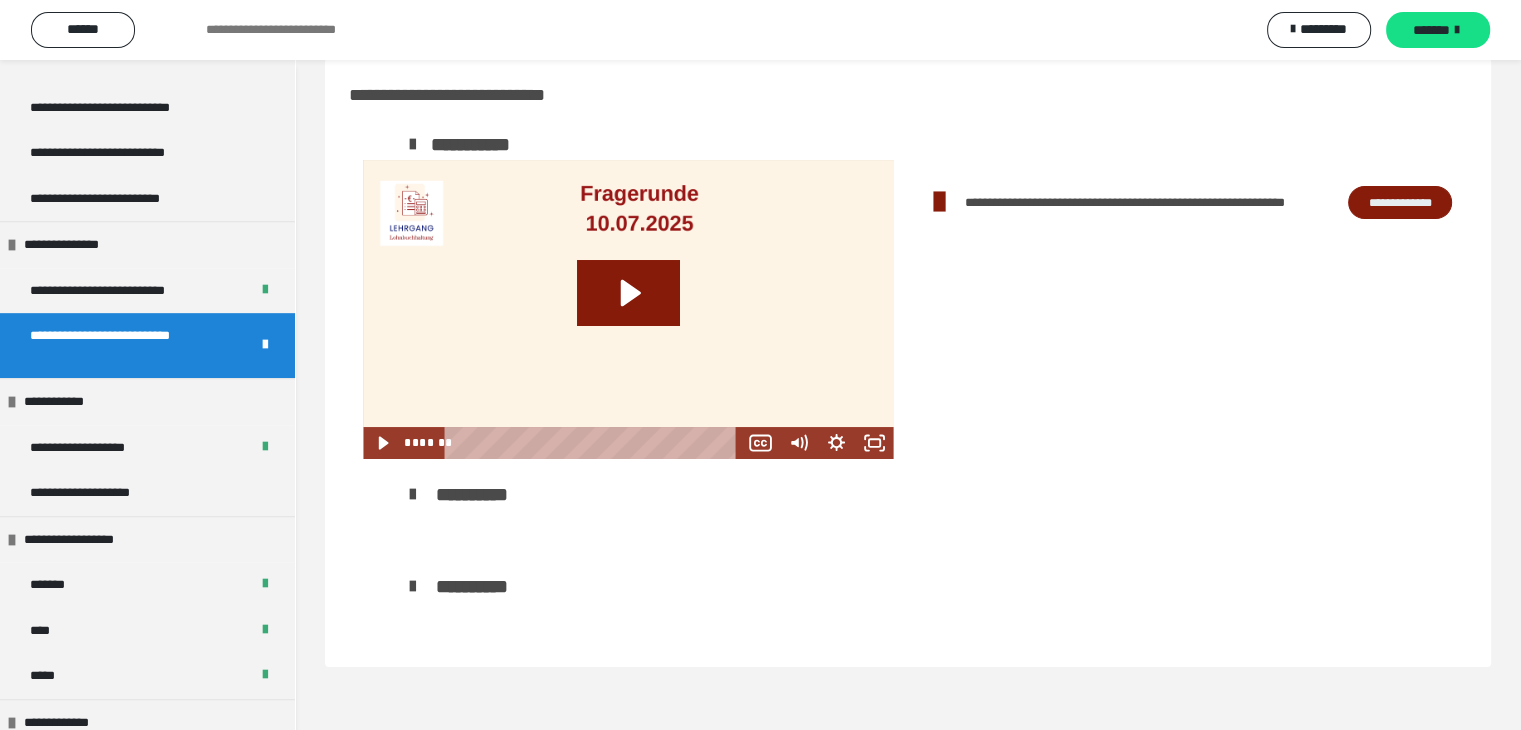 scroll, scrollTop: 0, scrollLeft: 0, axis: both 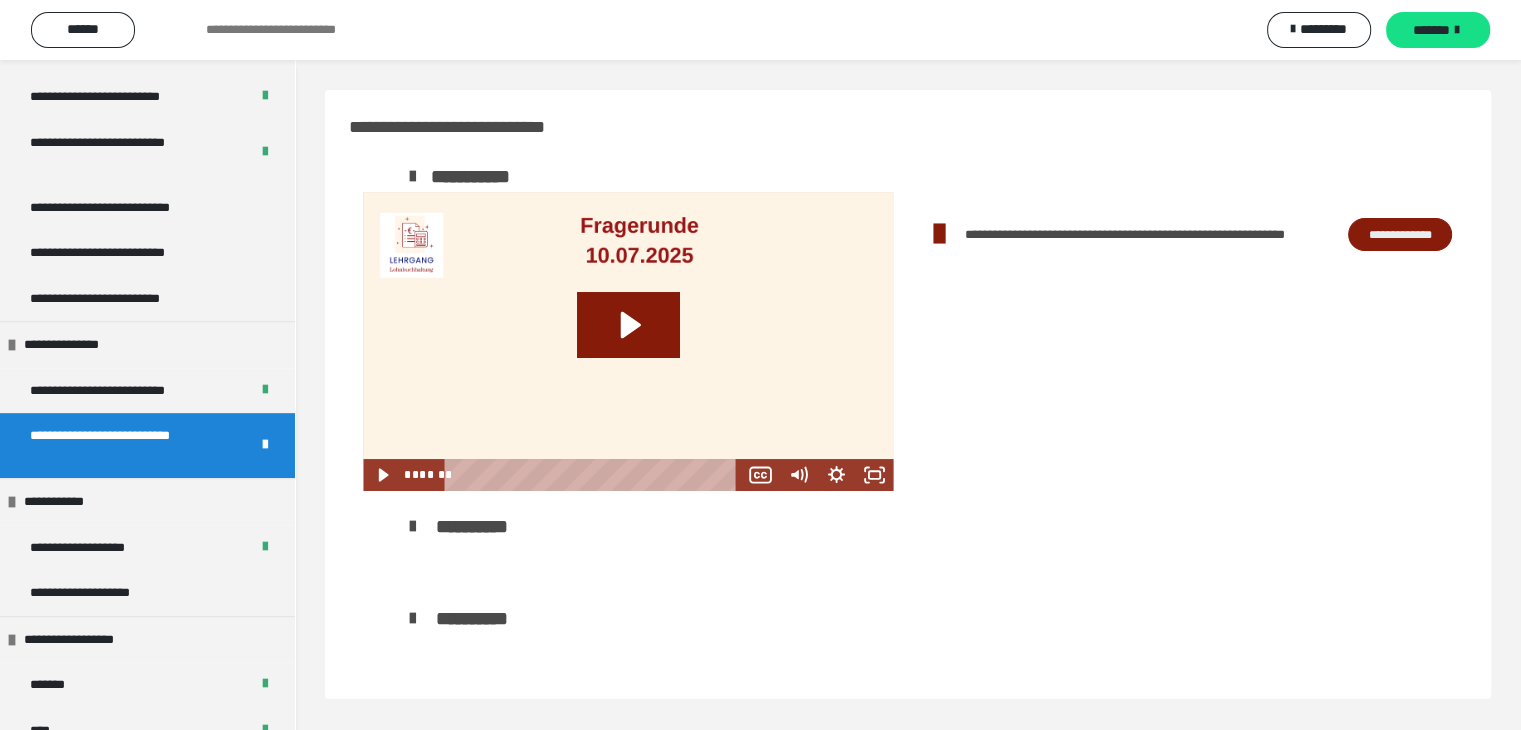 click on "**********" at bounding box center (124, 445) 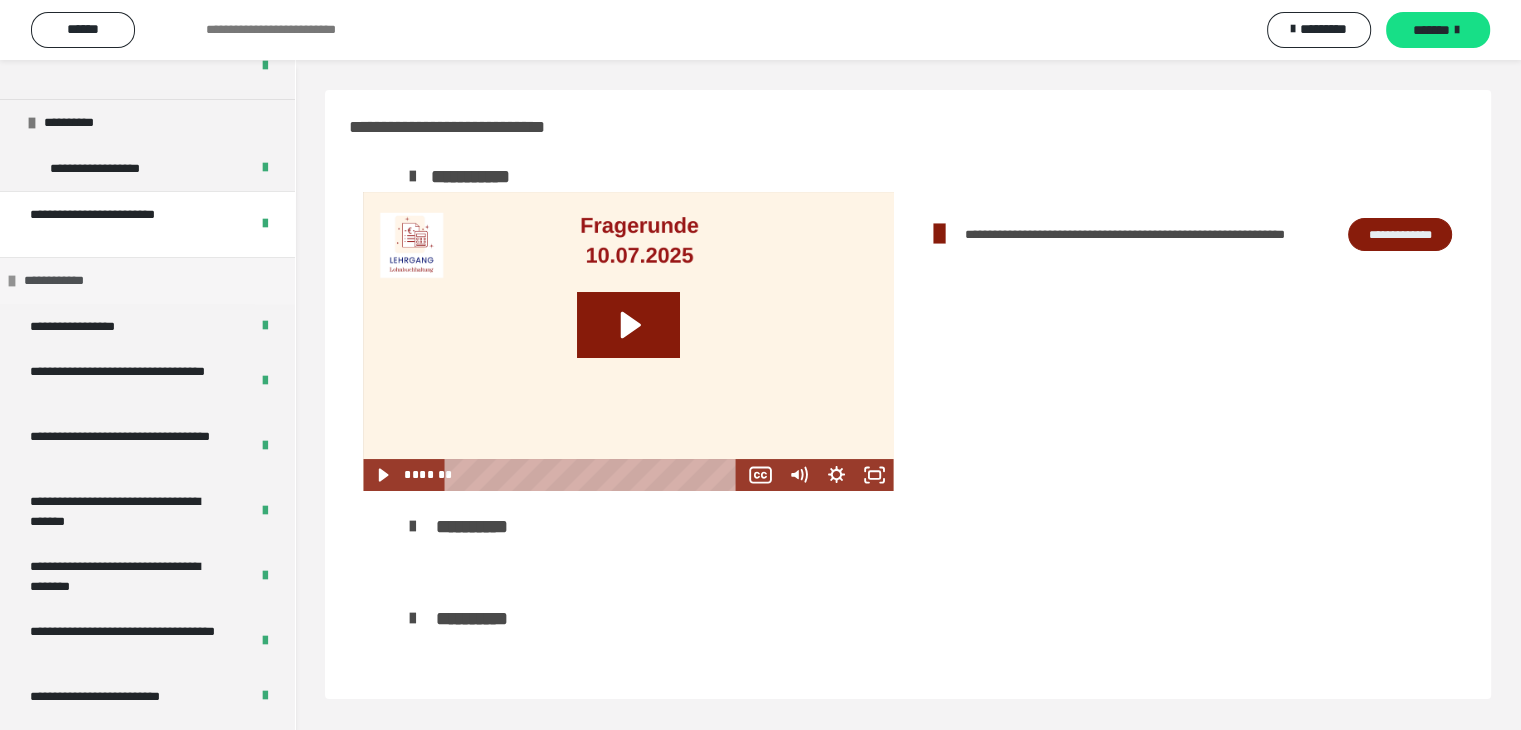 scroll, scrollTop: 0, scrollLeft: 0, axis: both 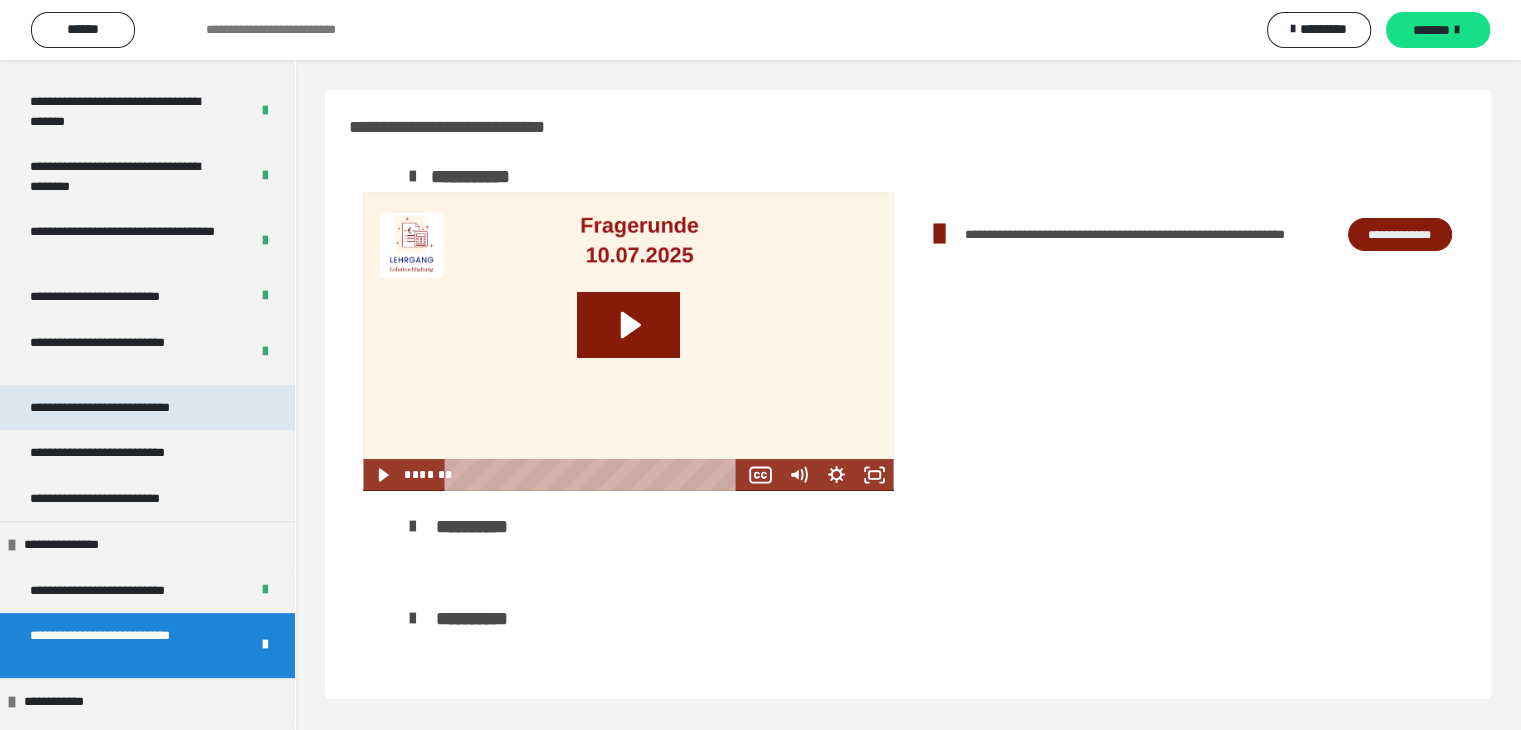 click on "**********" at bounding box center [128, 408] 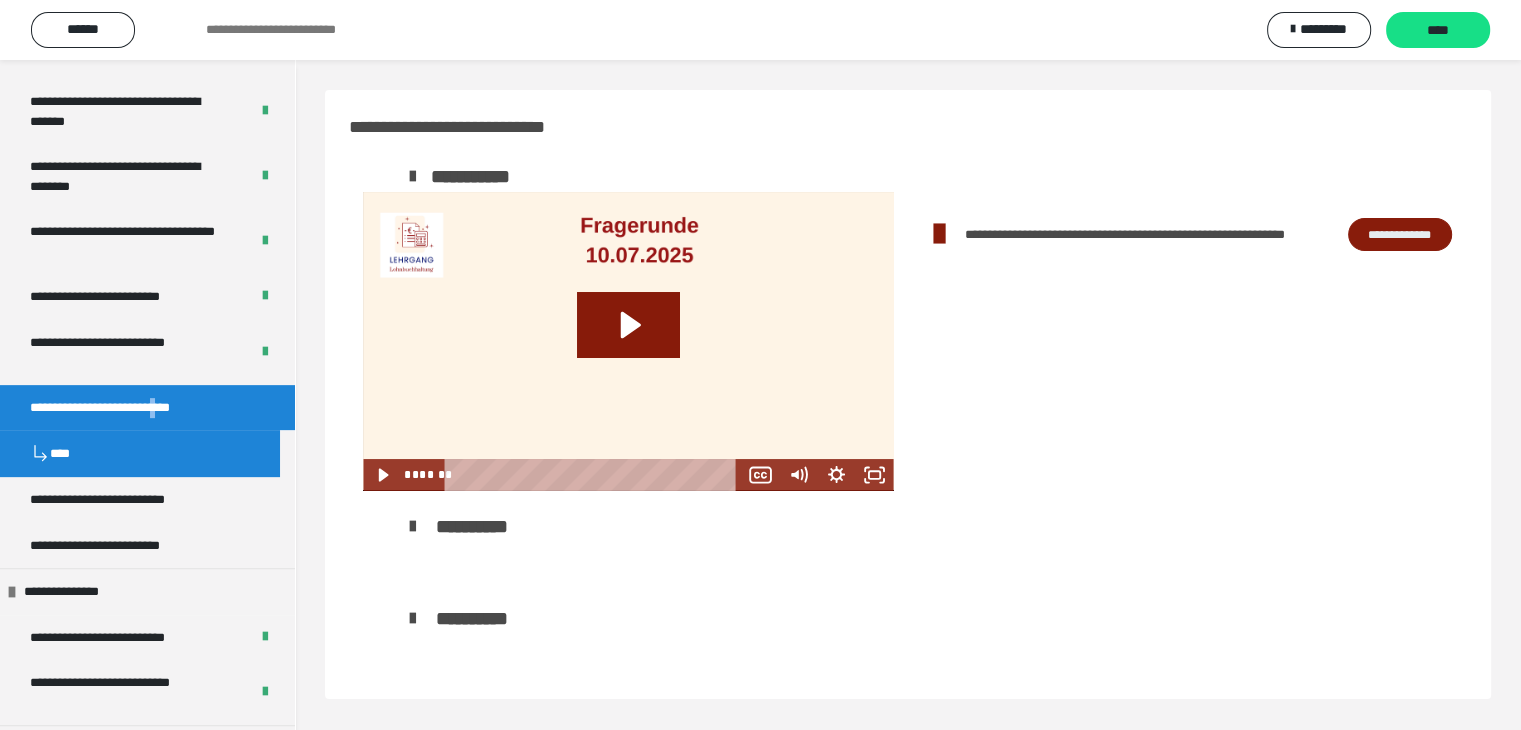 click on "**********" at bounding box center [128, 408] 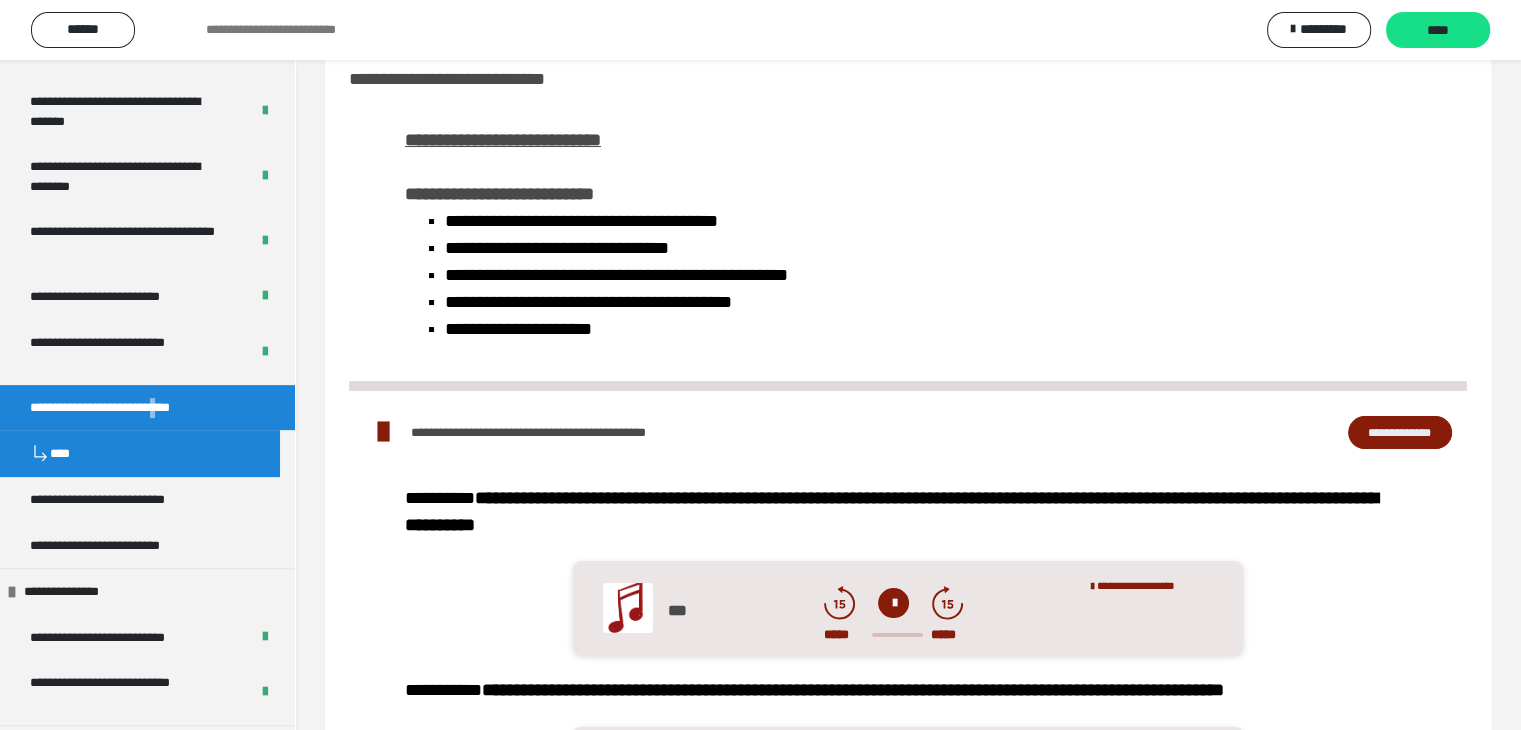 scroll, scrollTop: 100, scrollLeft: 0, axis: vertical 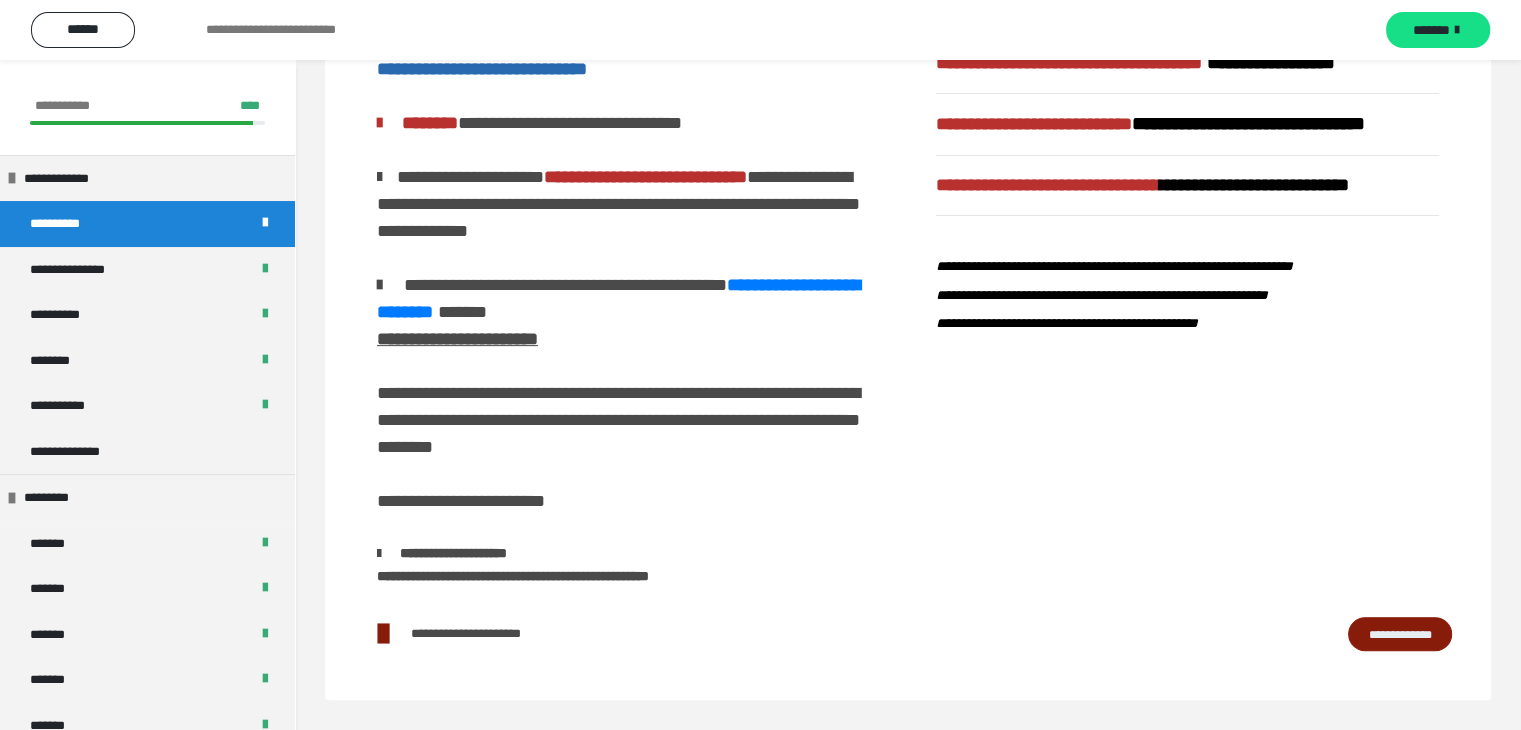 click on "**********" at bounding box center [1400, 634] 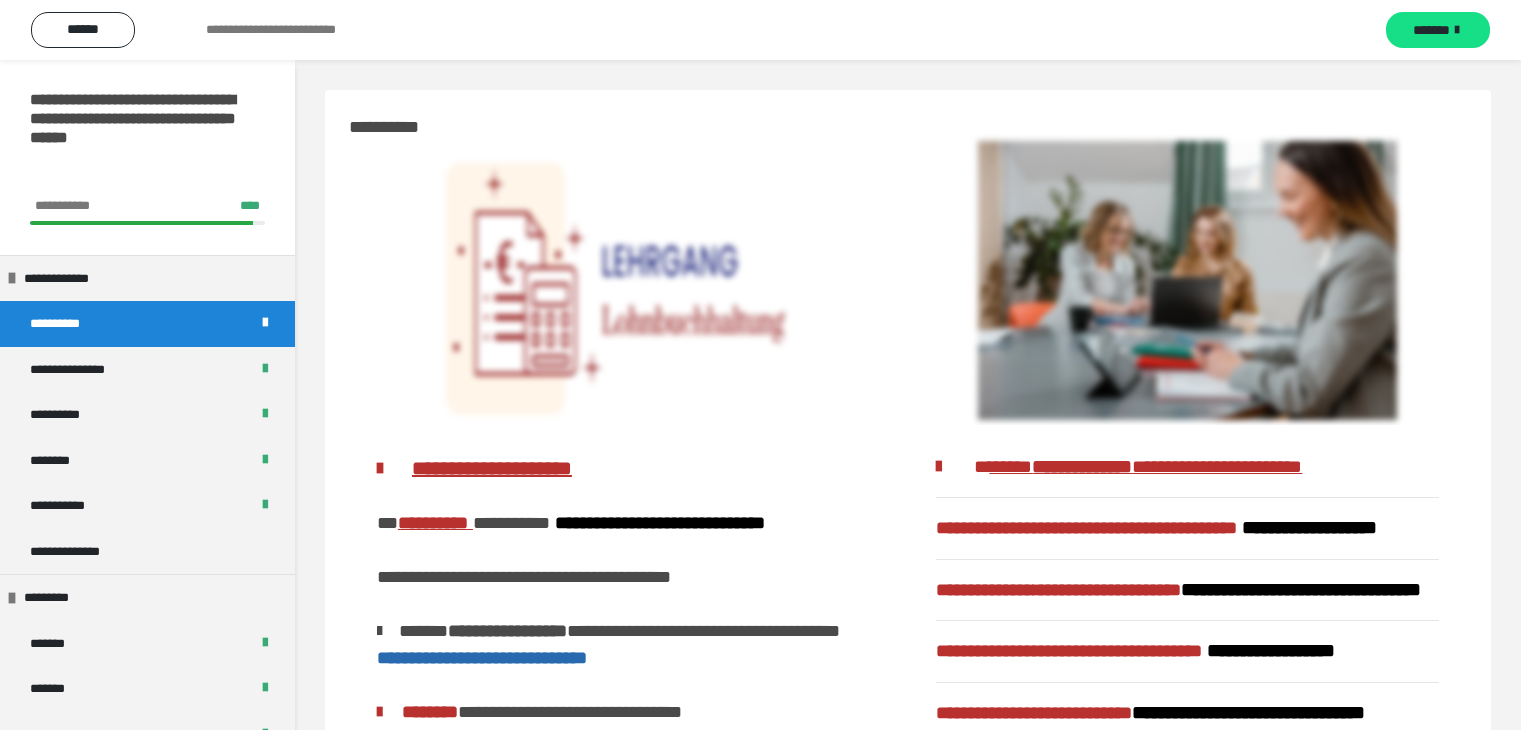 scroll, scrollTop: 56, scrollLeft: 0, axis: vertical 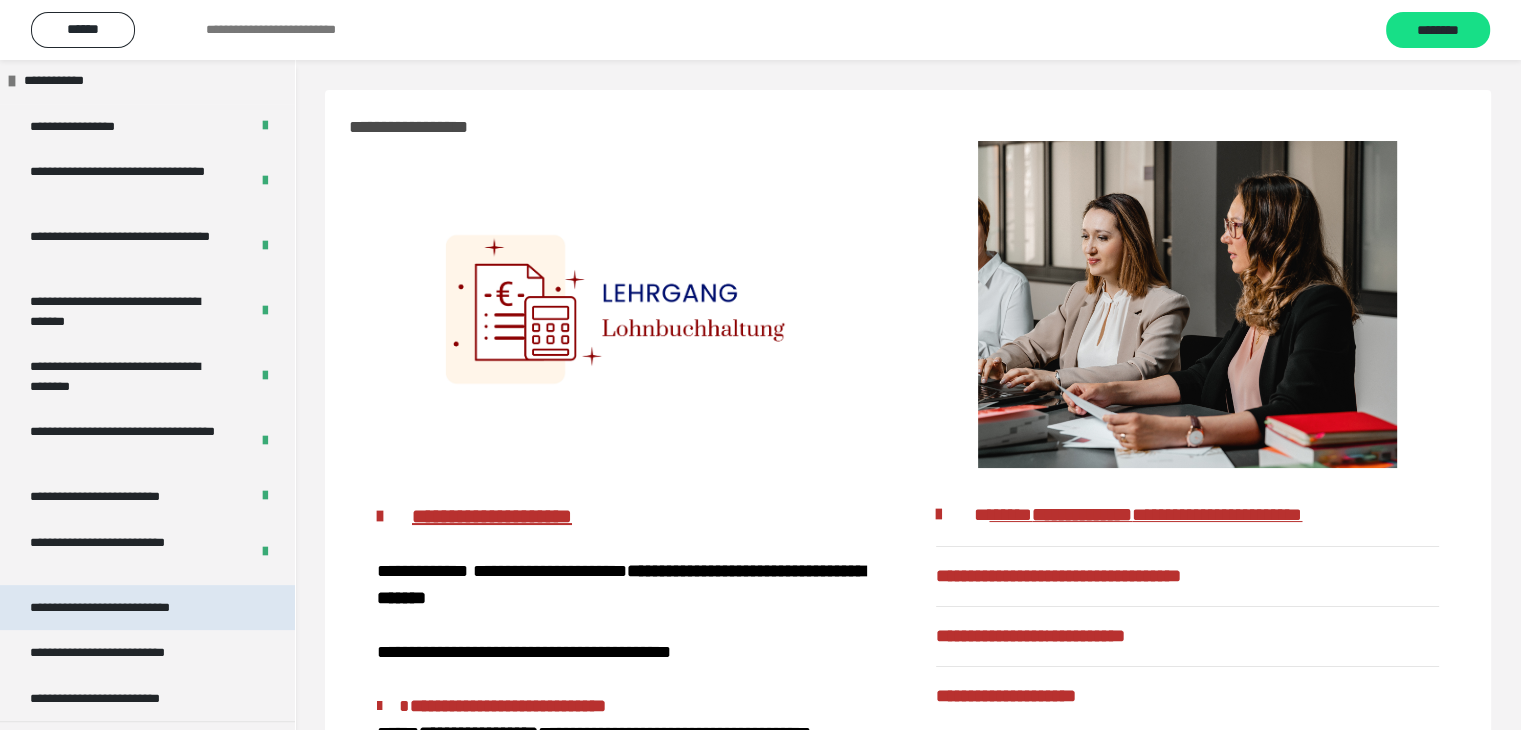 click on "**********" at bounding box center (128, 608) 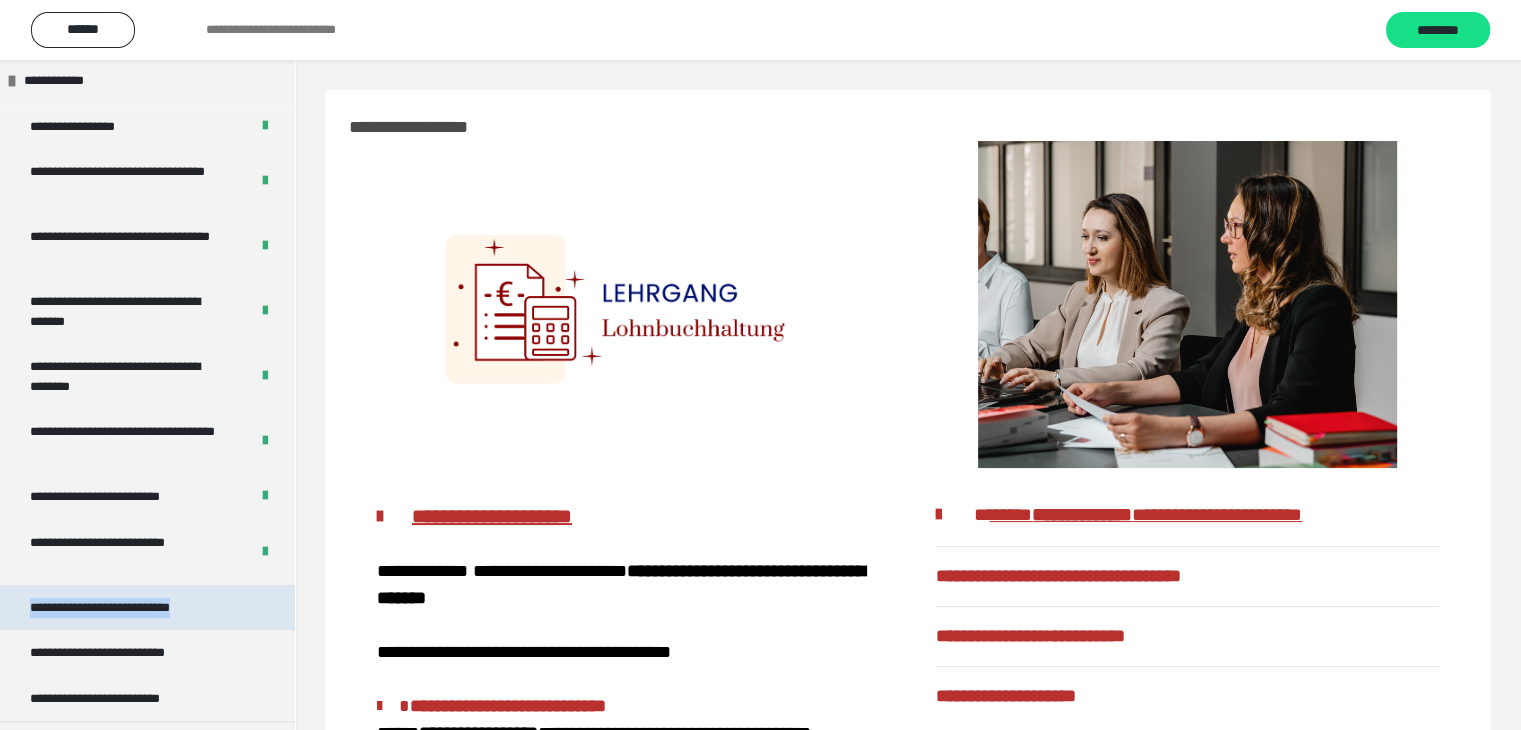 click on "**********" at bounding box center (128, 608) 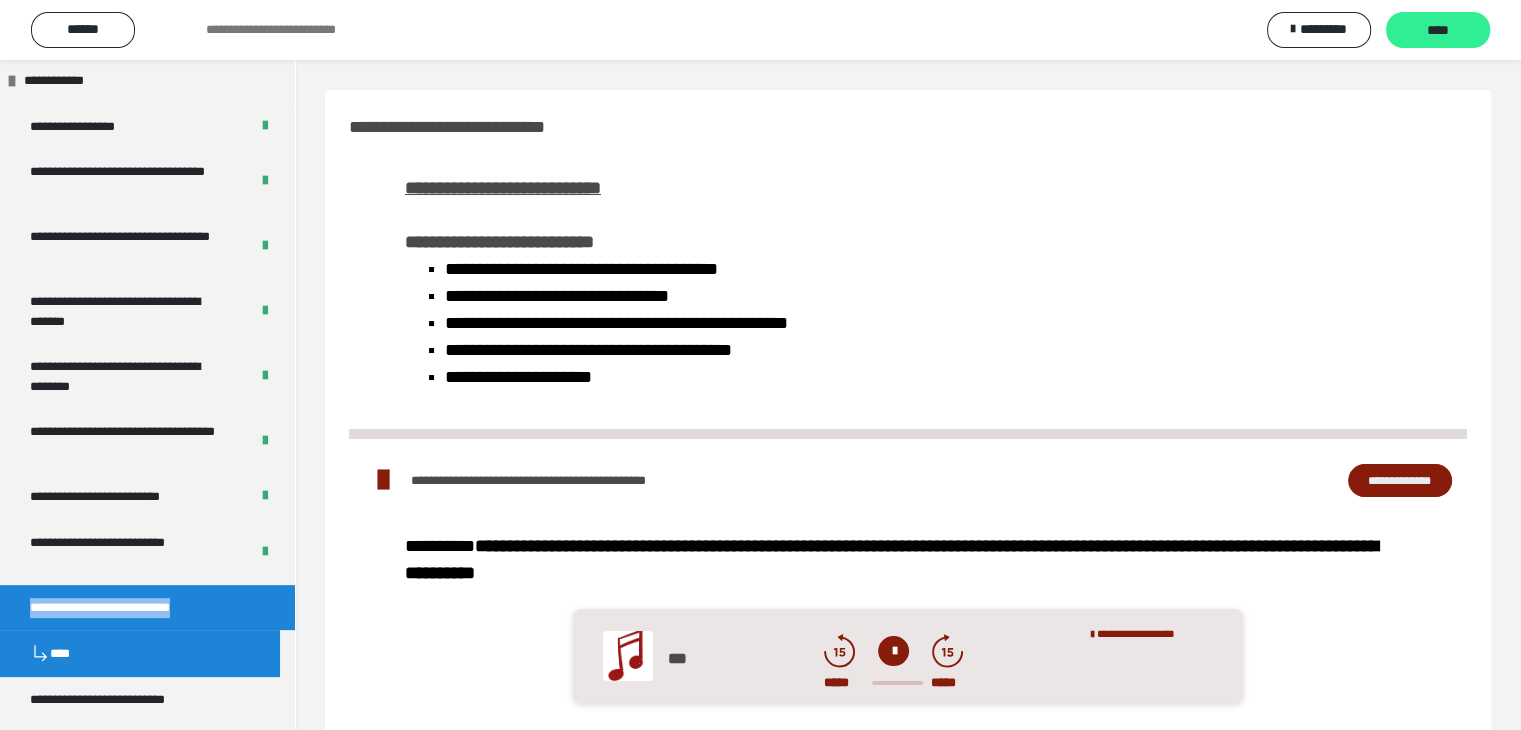 click on "****" at bounding box center [1438, 31] 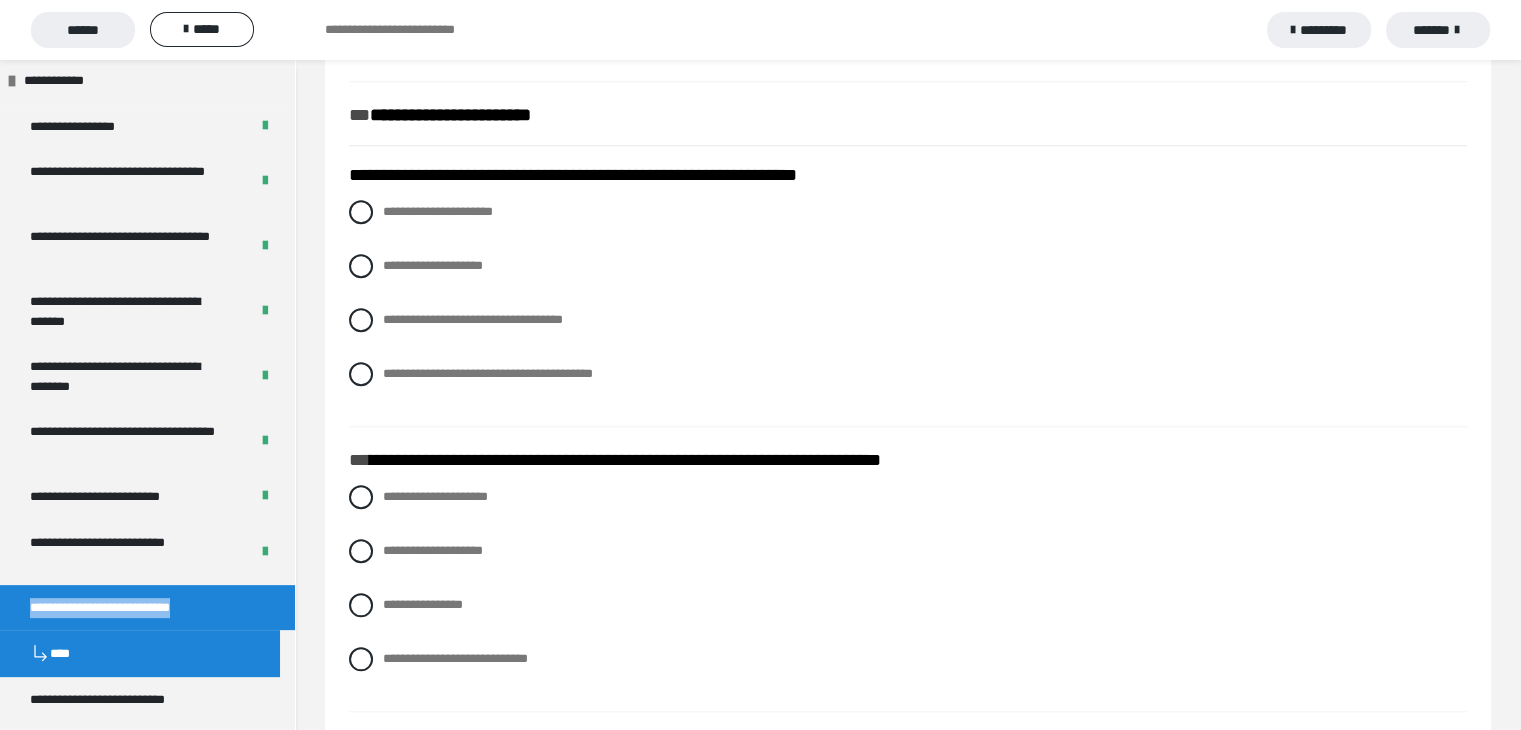 scroll, scrollTop: 1836, scrollLeft: 0, axis: vertical 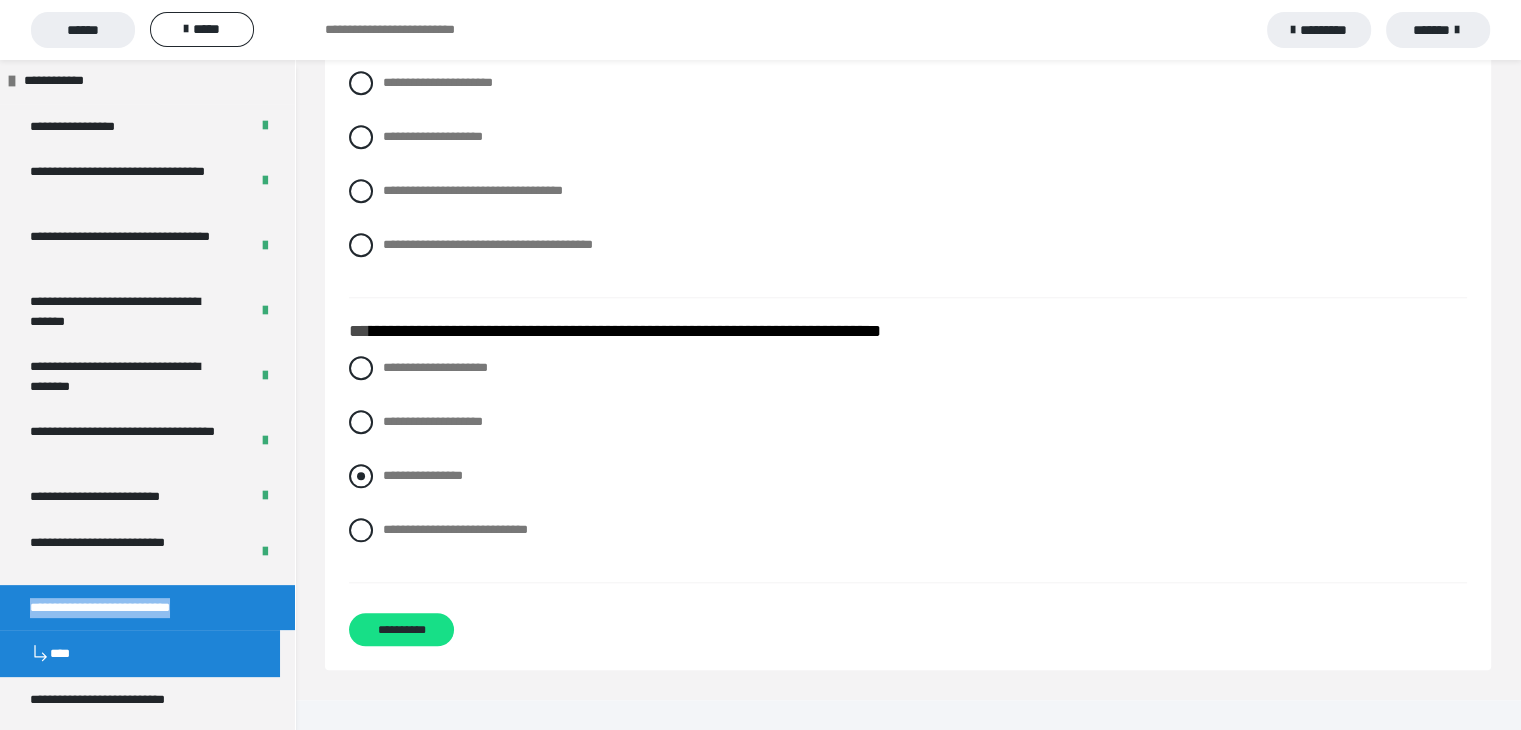 click at bounding box center (361, 476) 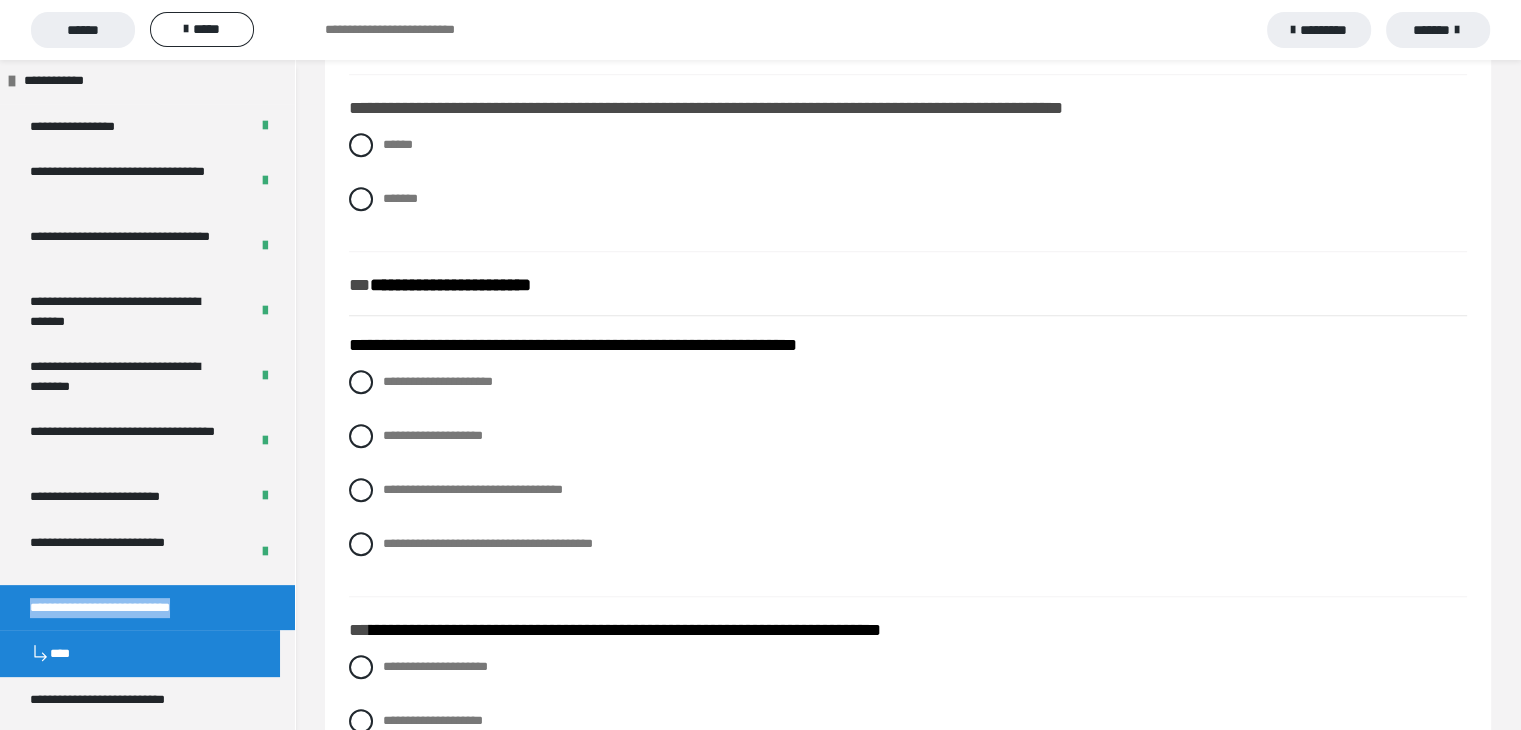 scroll, scrollTop: 1536, scrollLeft: 0, axis: vertical 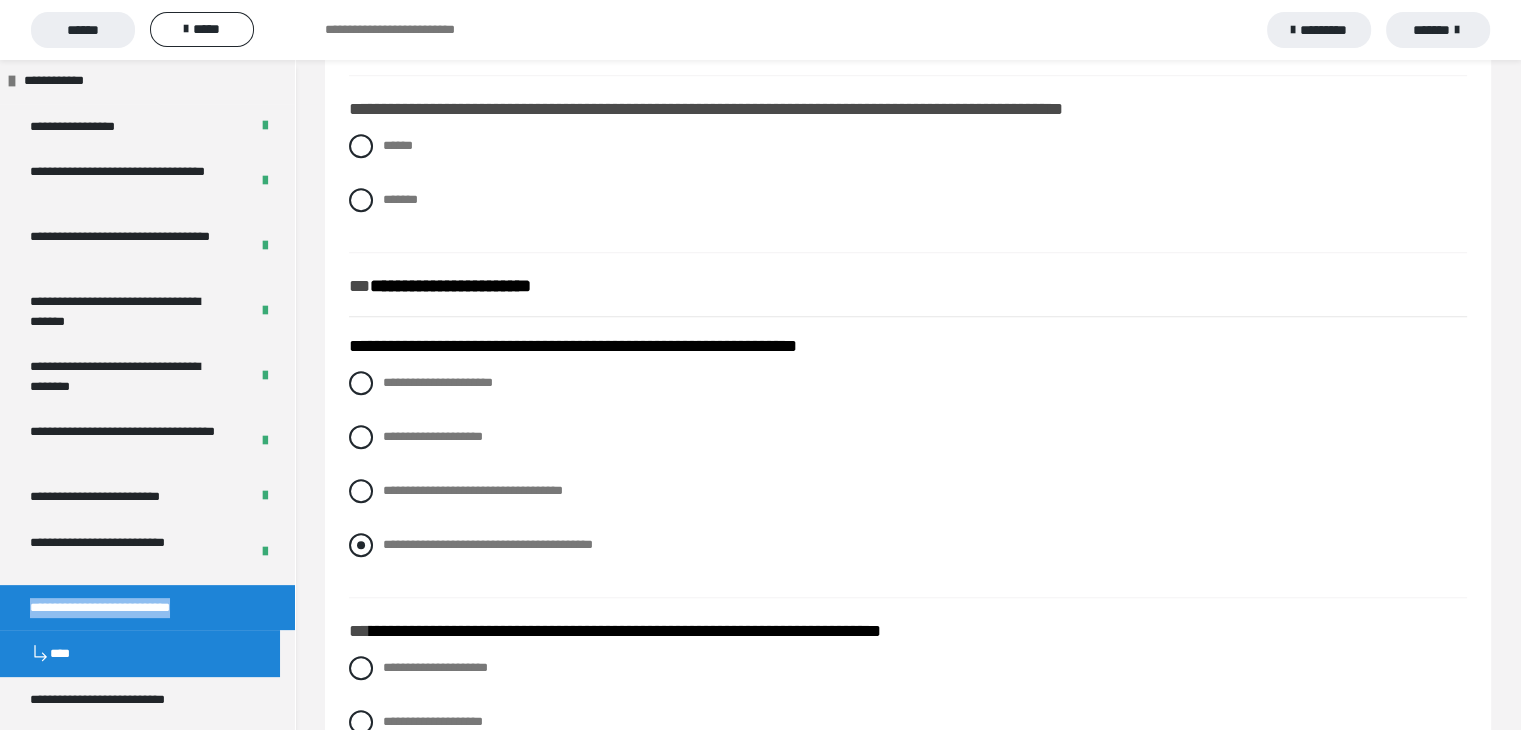 click at bounding box center [361, 545] 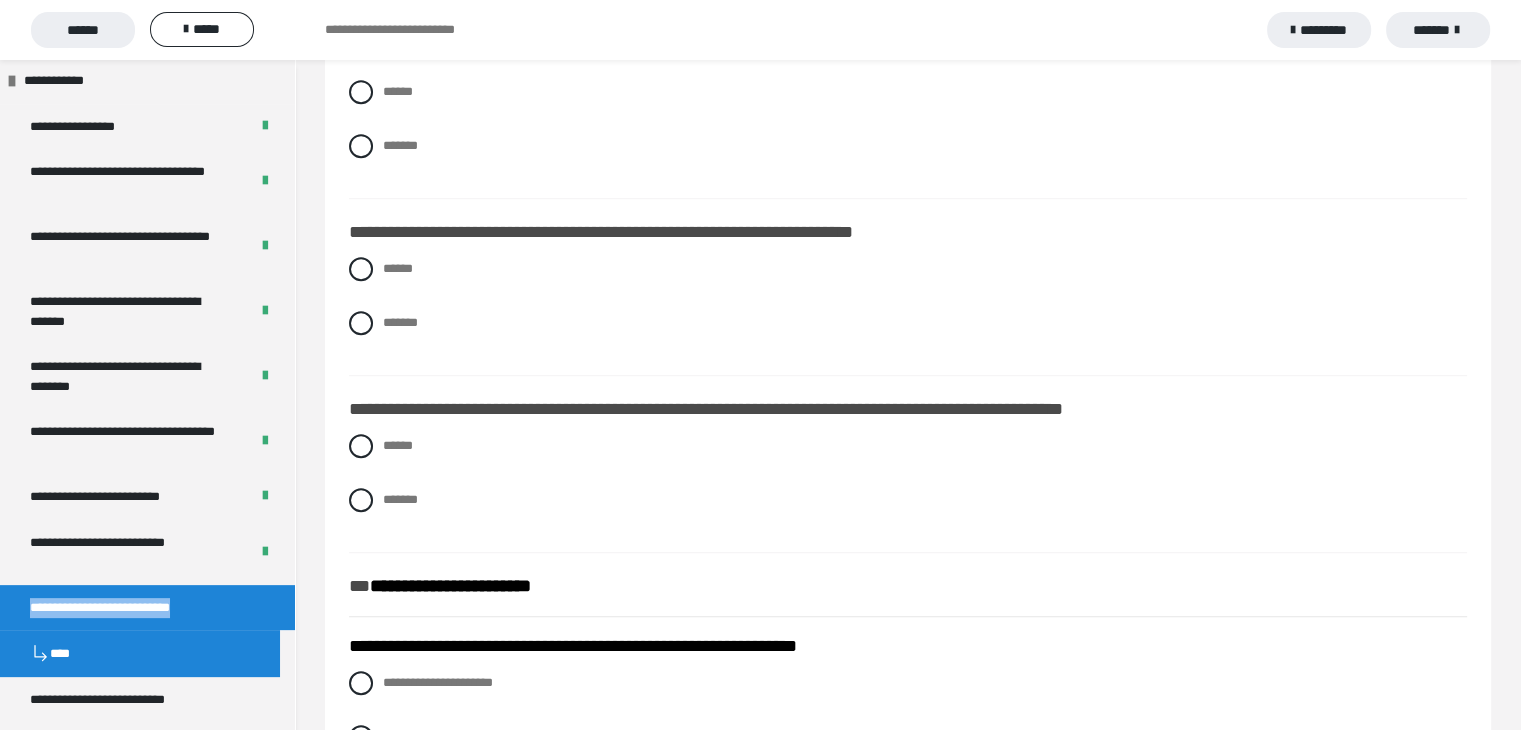 scroll, scrollTop: 1236, scrollLeft: 0, axis: vertical 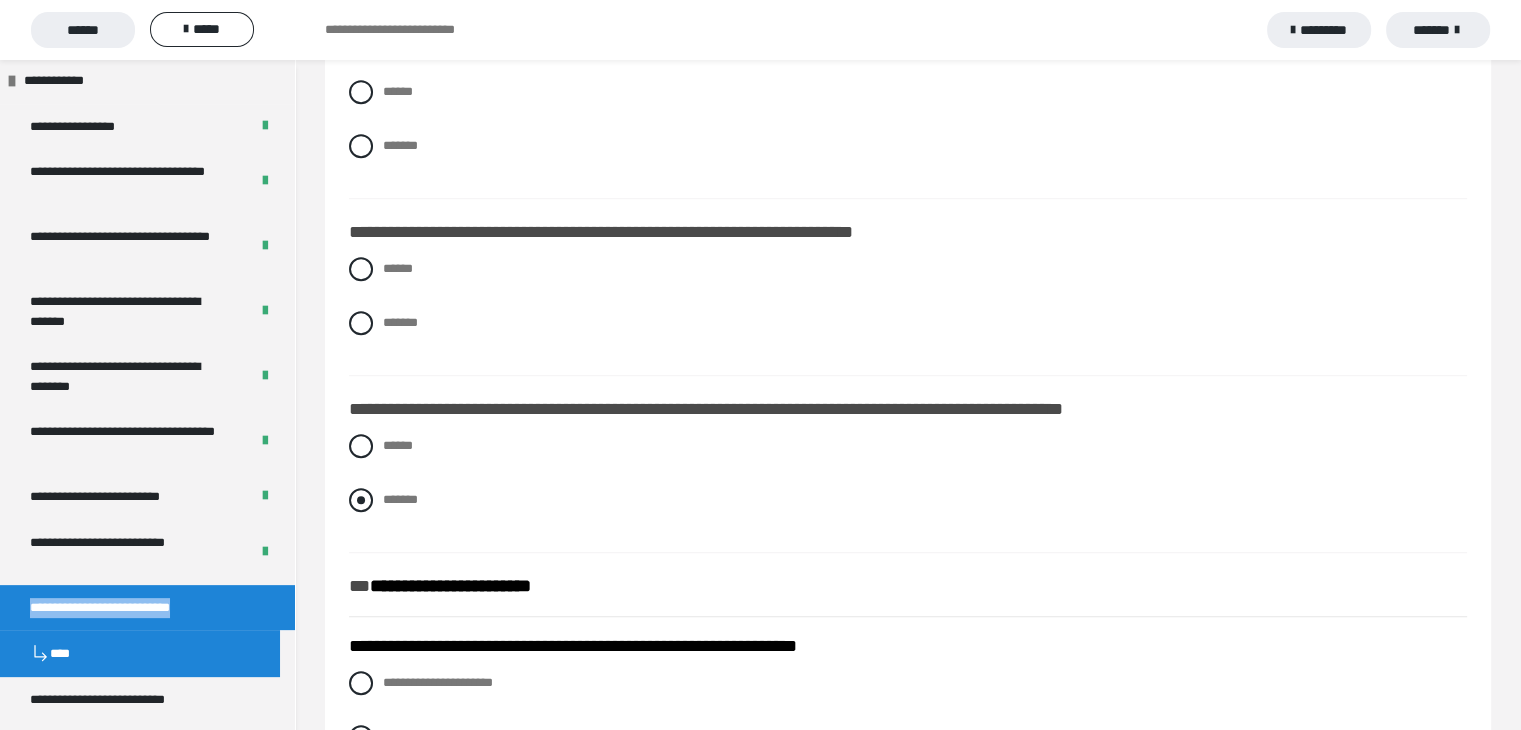 click at bounding box center (361, 500) 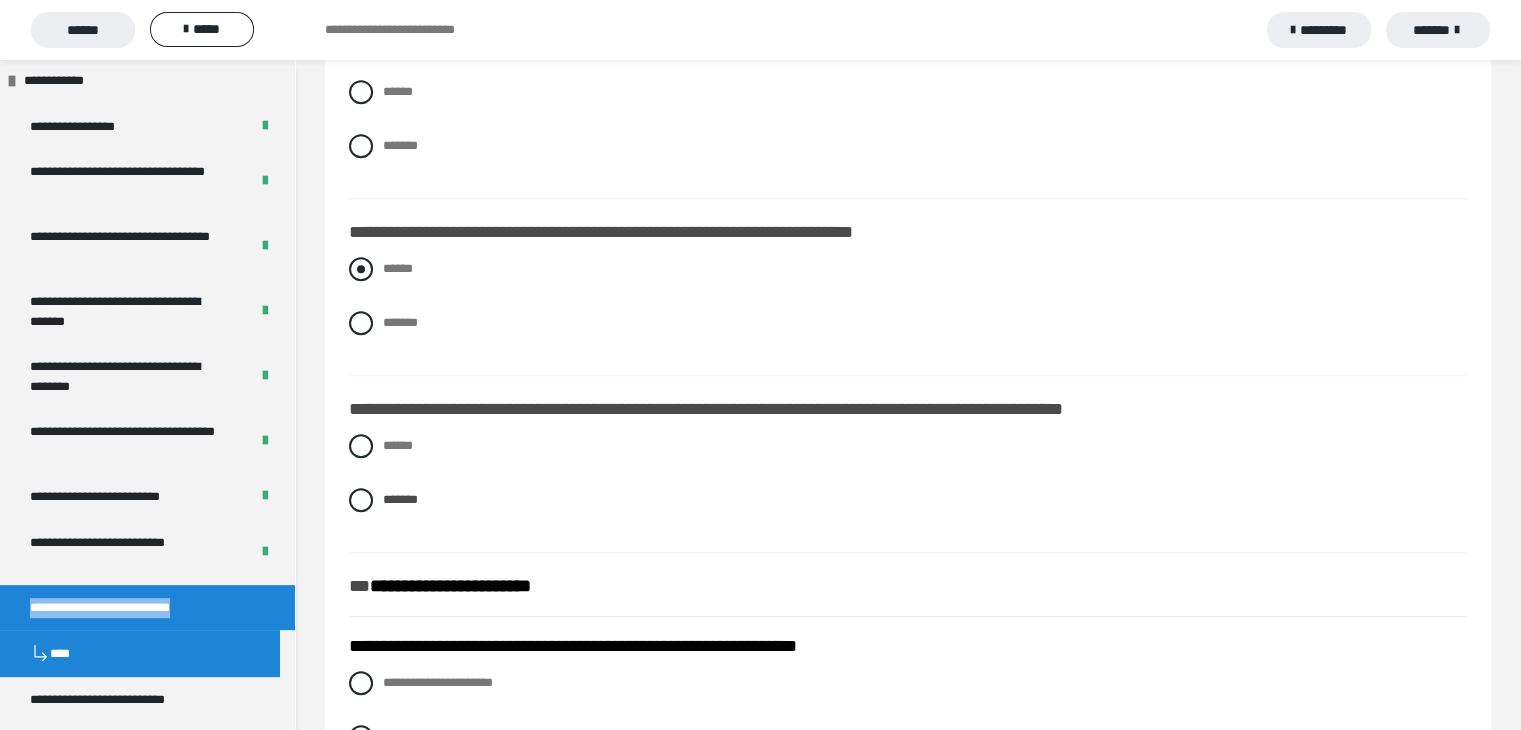 click at bounding box center [361, 269] 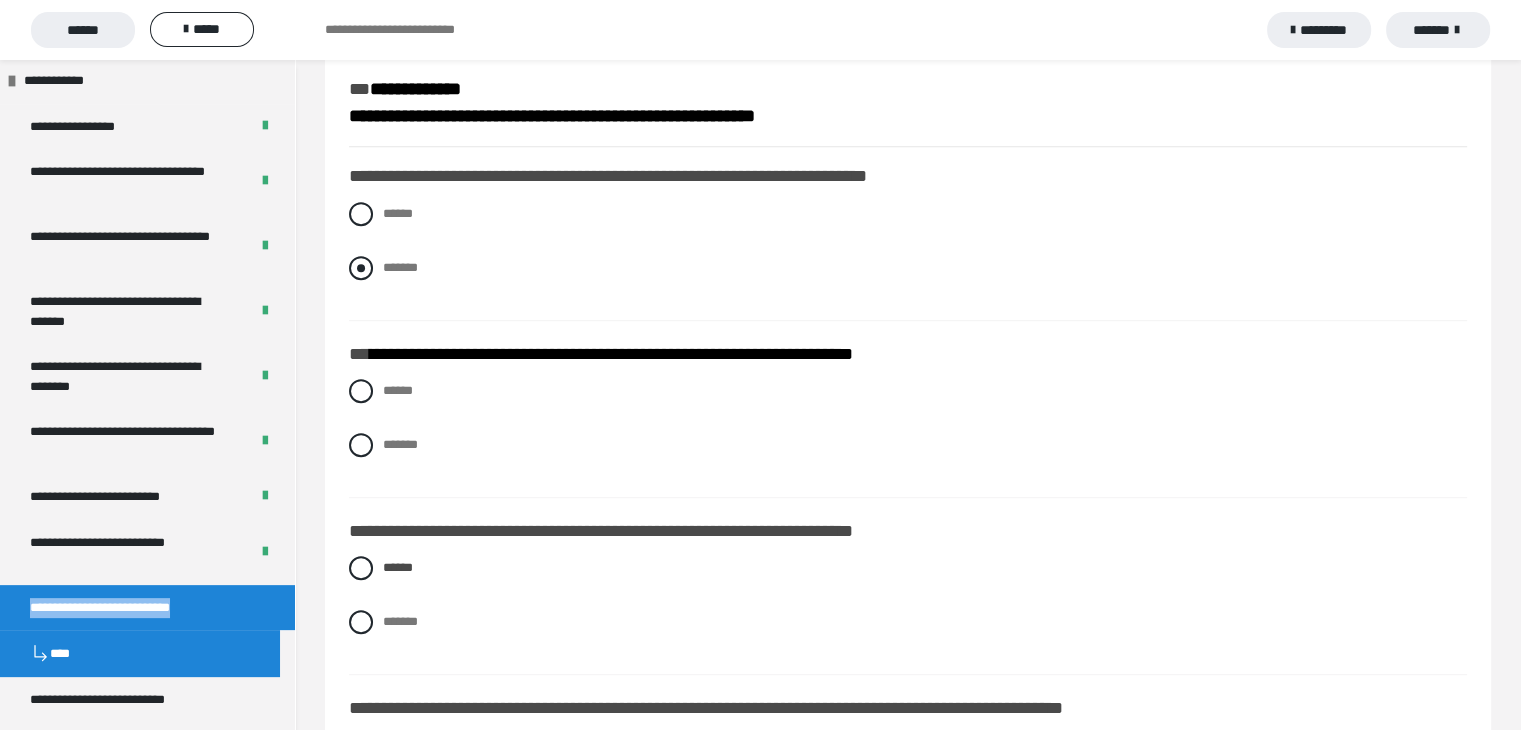 scroll, scrollTop: 936, scrollLeft: 0, axis: vertical 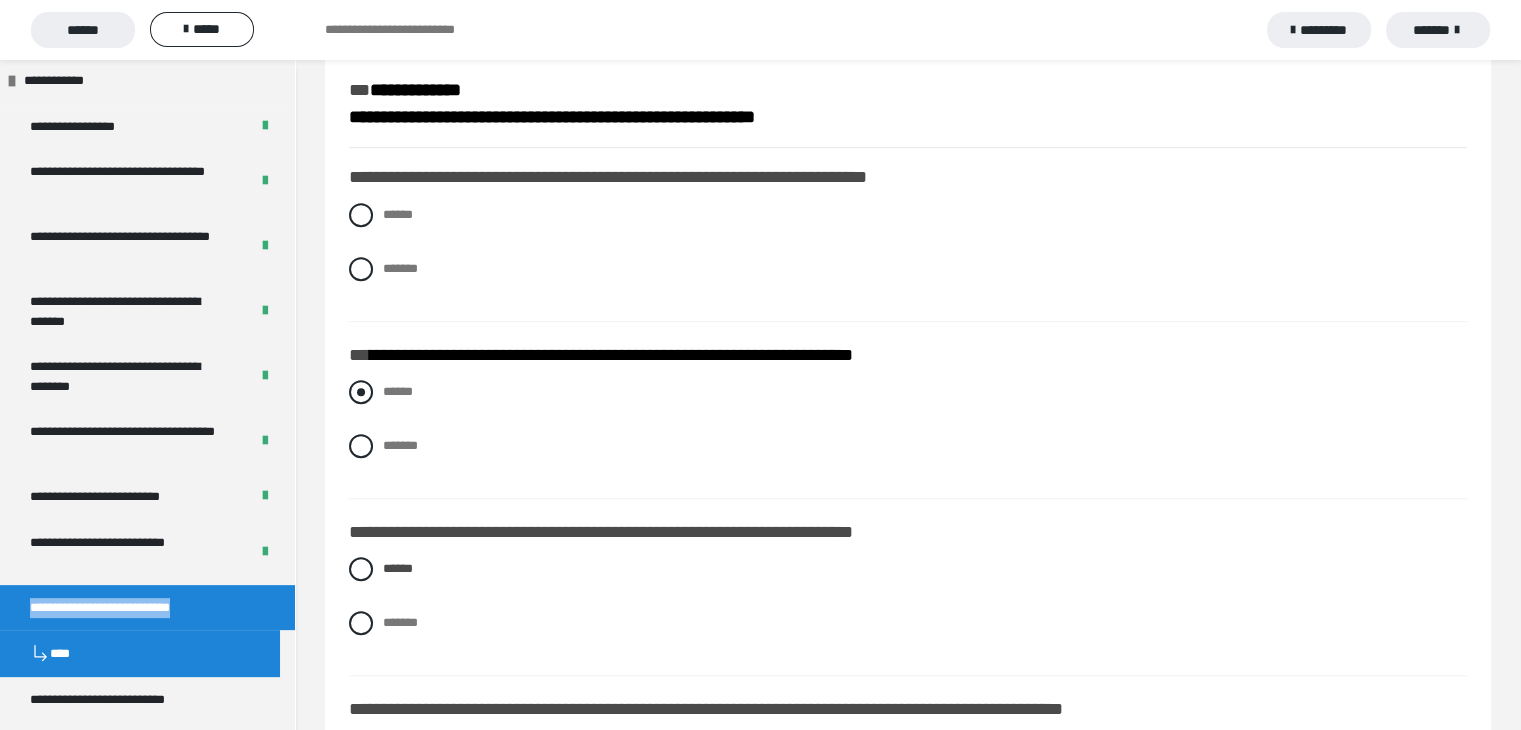 click at bounding box center [361, 392] 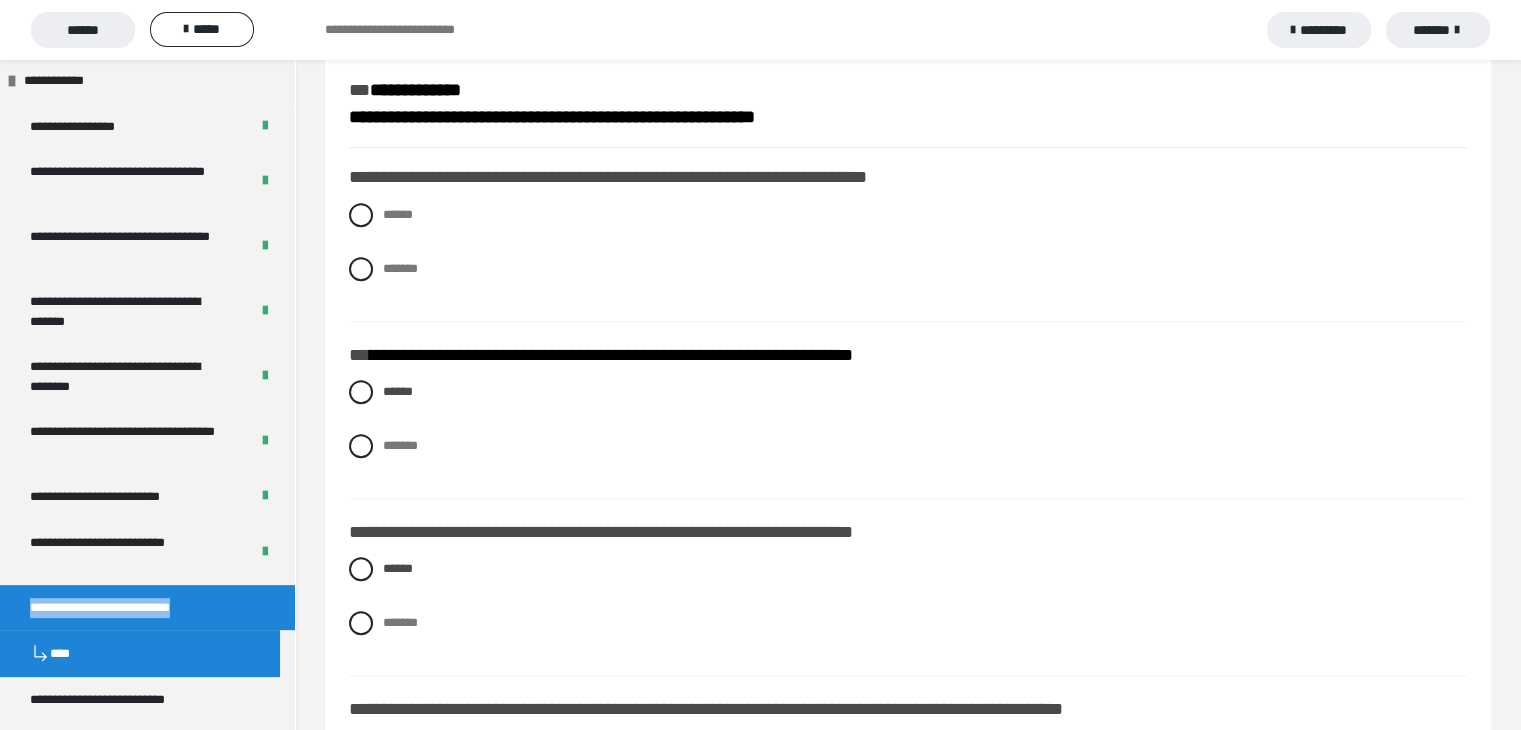 scroll, scrollTop: 836, scrollLeft: 0, axis: vertical 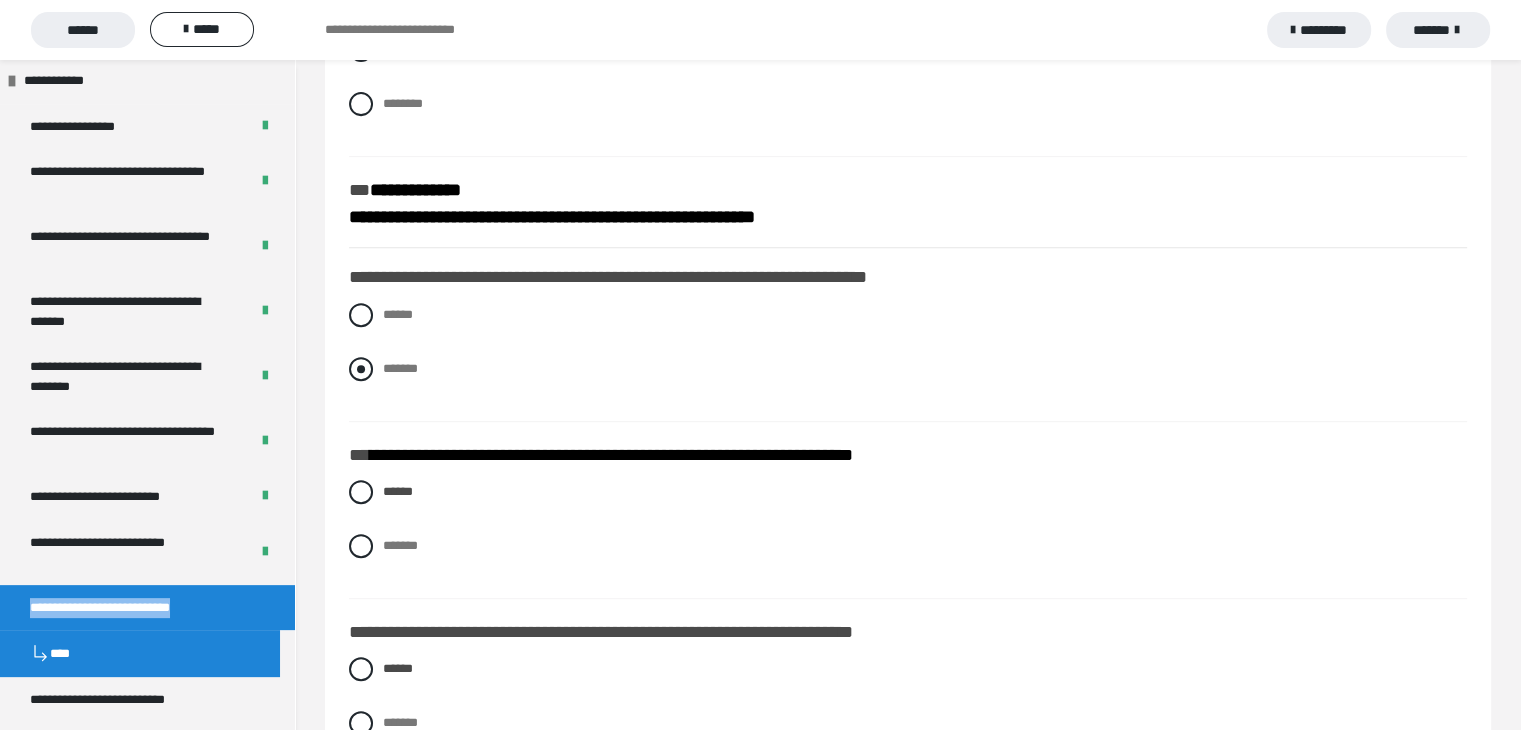 click at bounding box center [361, 369] 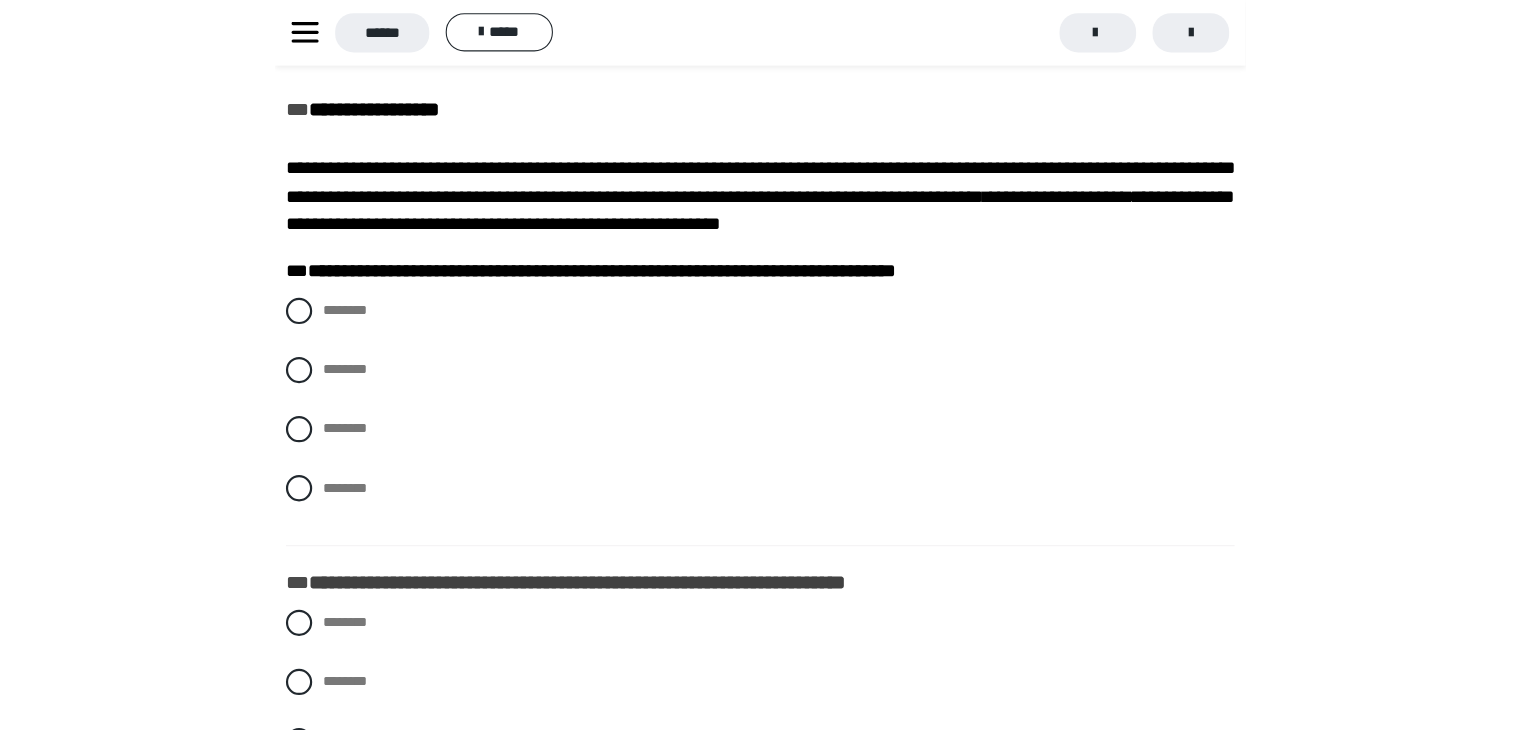 scroll, scrollTop: 236, scrollLeft: 0, axis: vertical 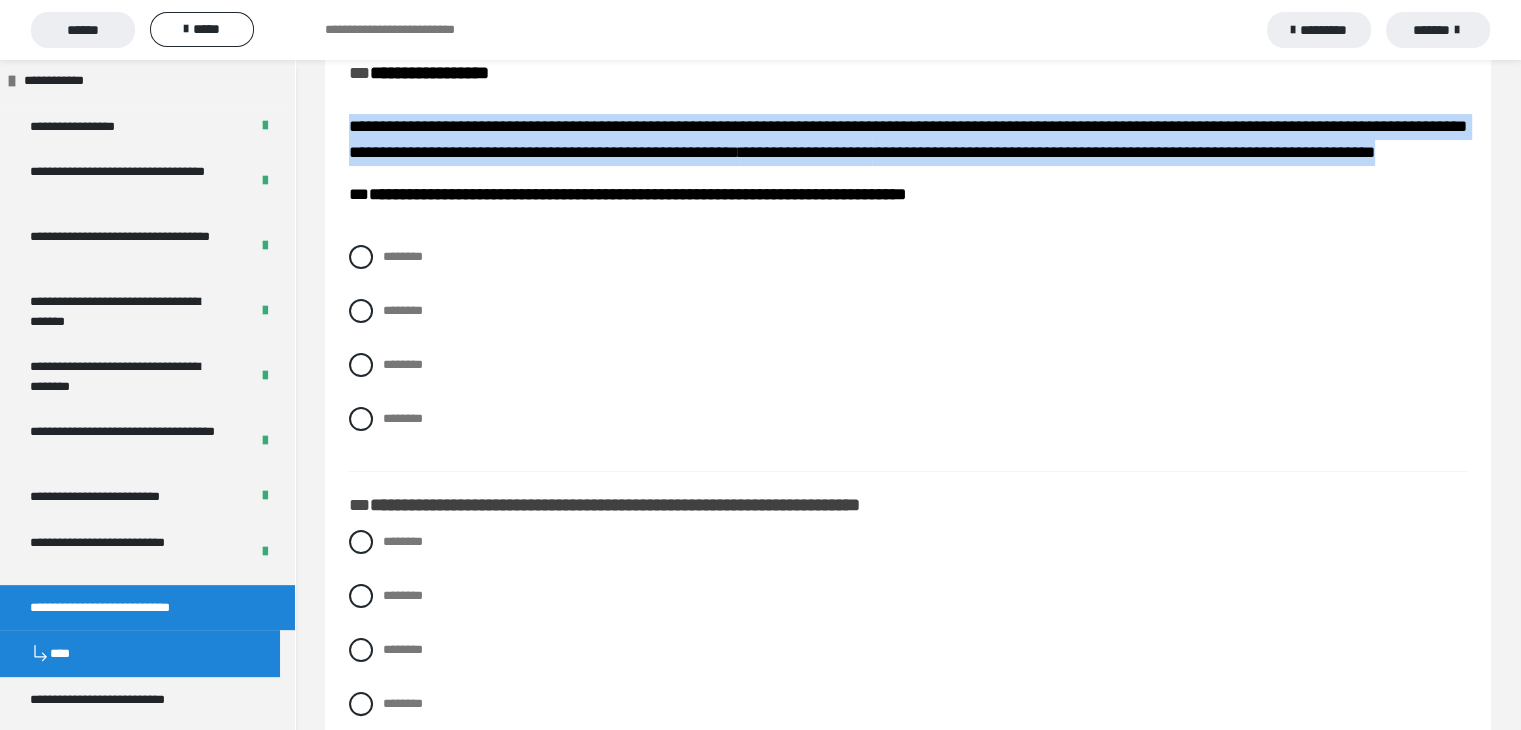 drag, startPoint x: 347, startPoint y: 154, endPoint x: 825, endPoint y: 205, distance: 480.713 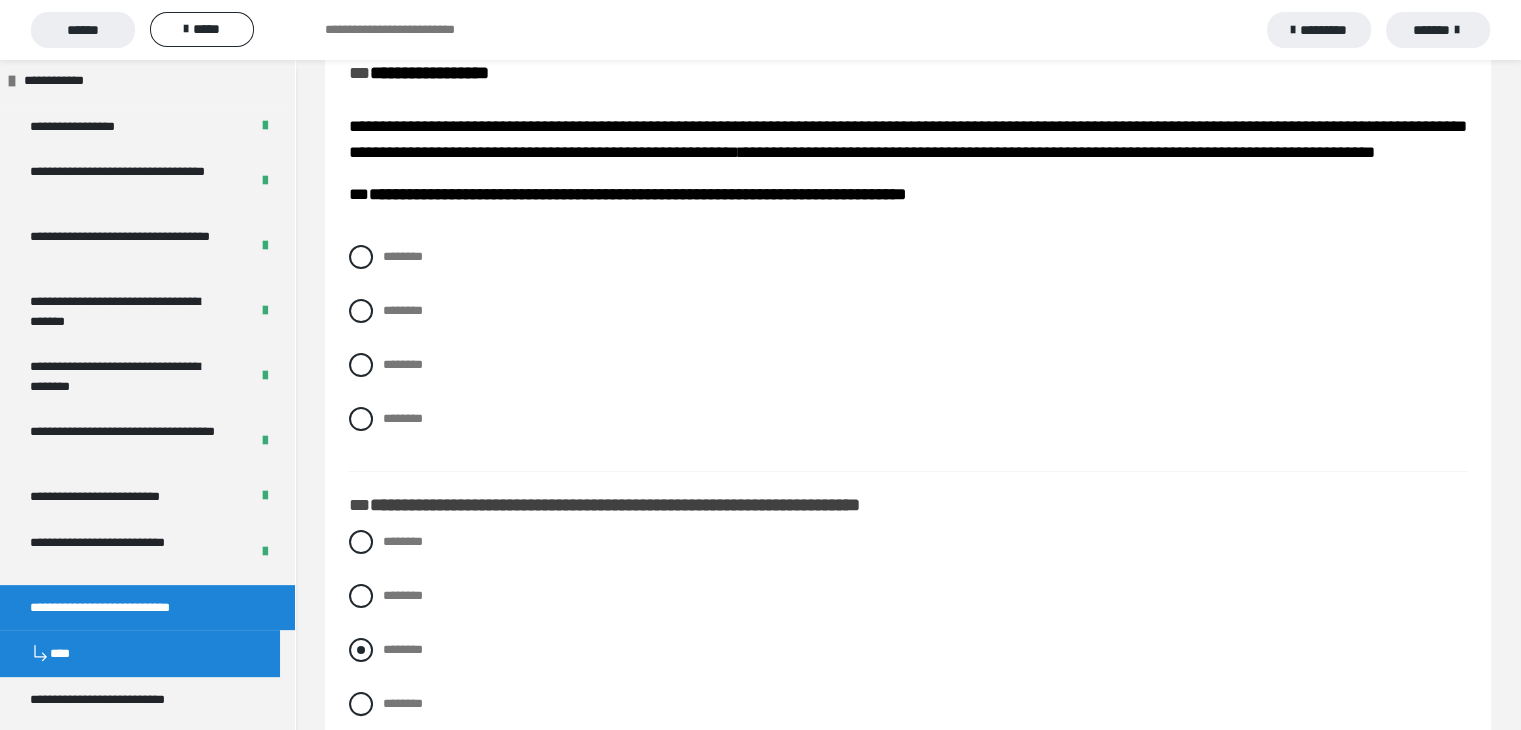 scroll, scrollTop: 336, scrollLeft: 0, axis: vertical 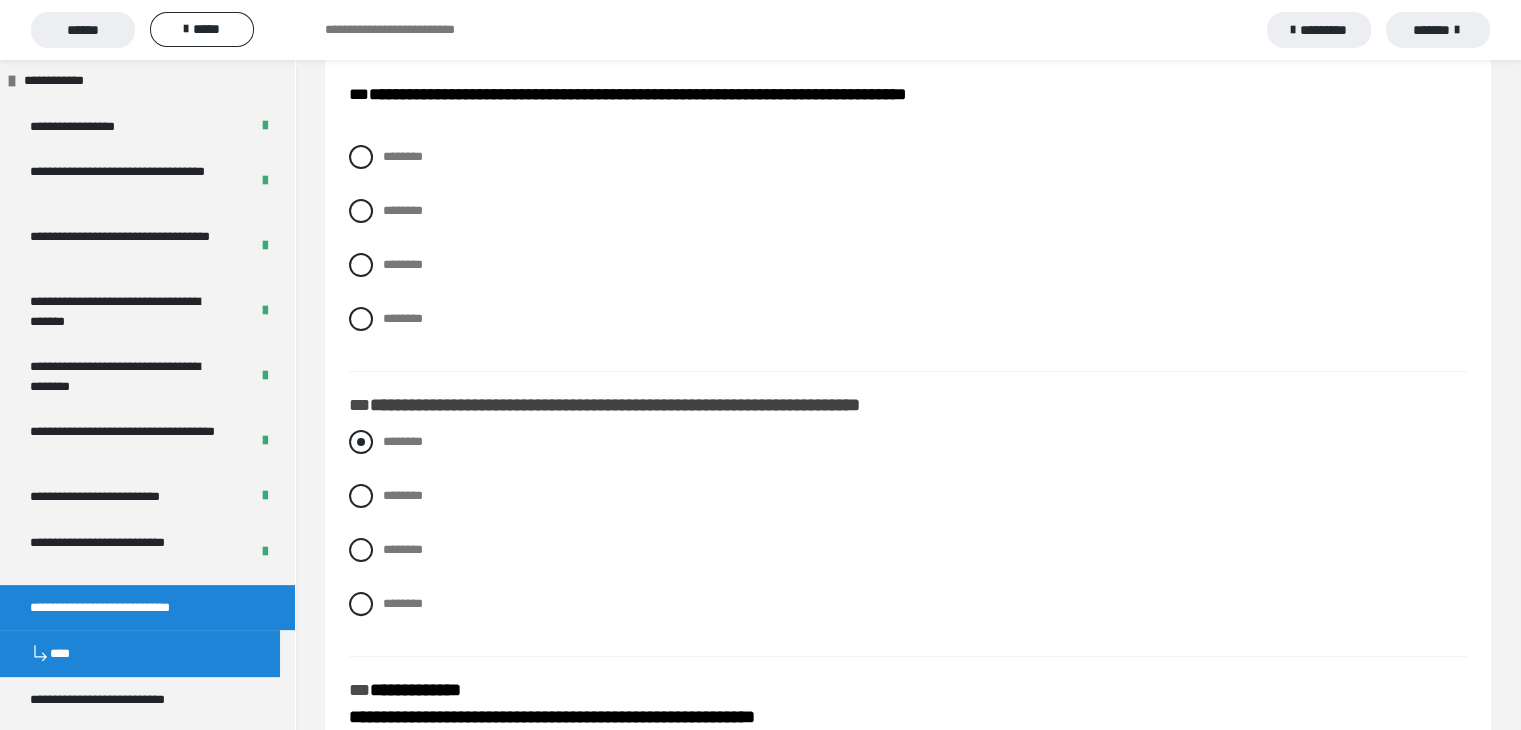 click at bounding box center [361, 442] 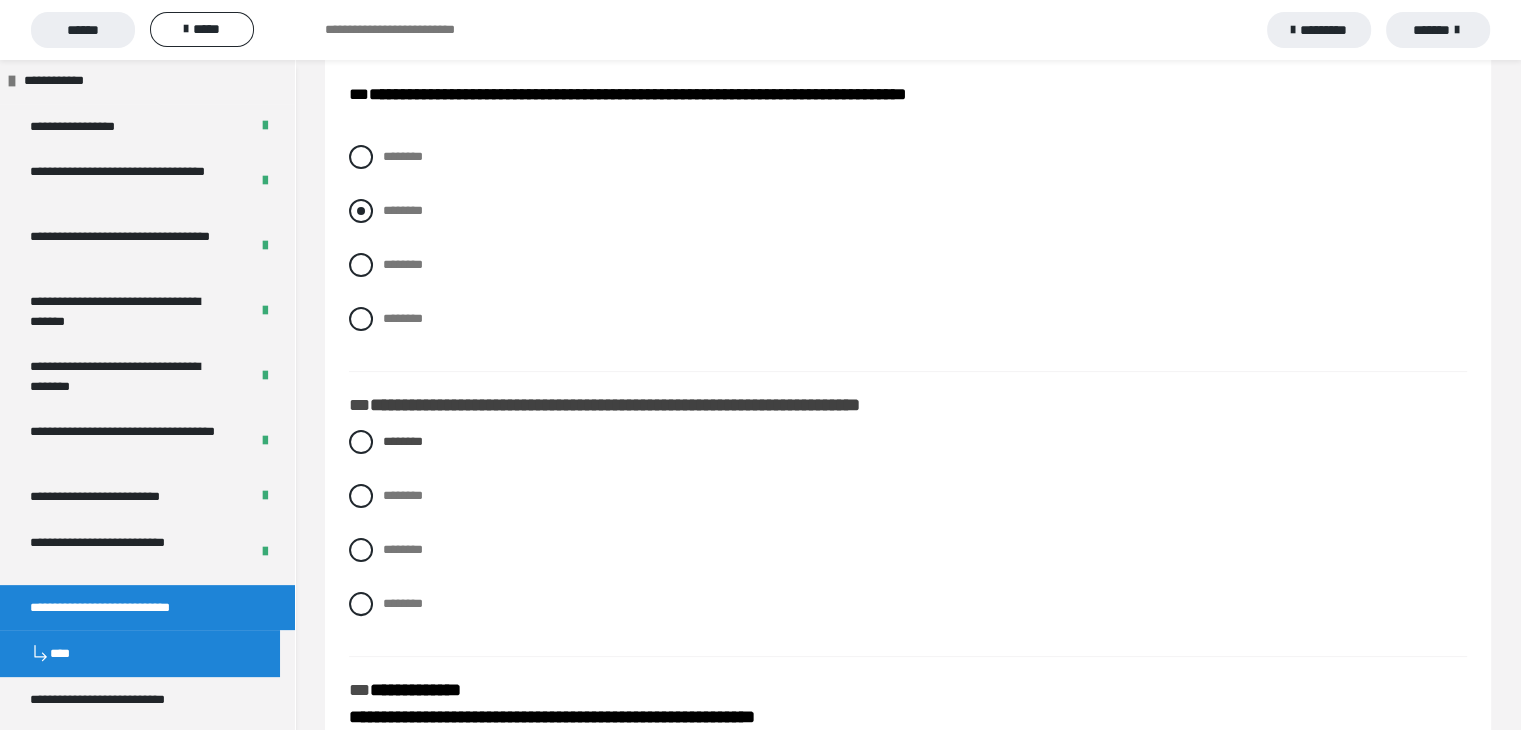 click 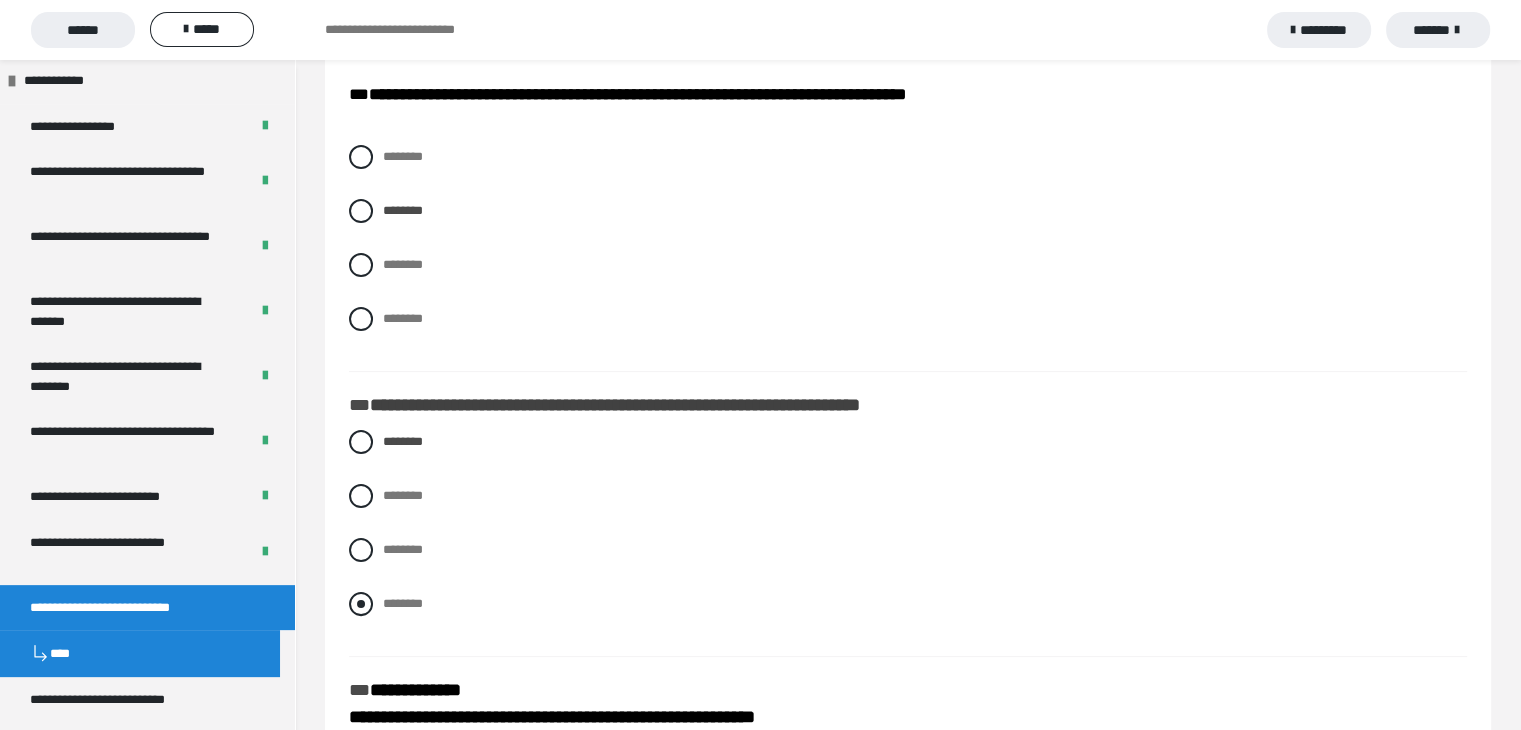 click 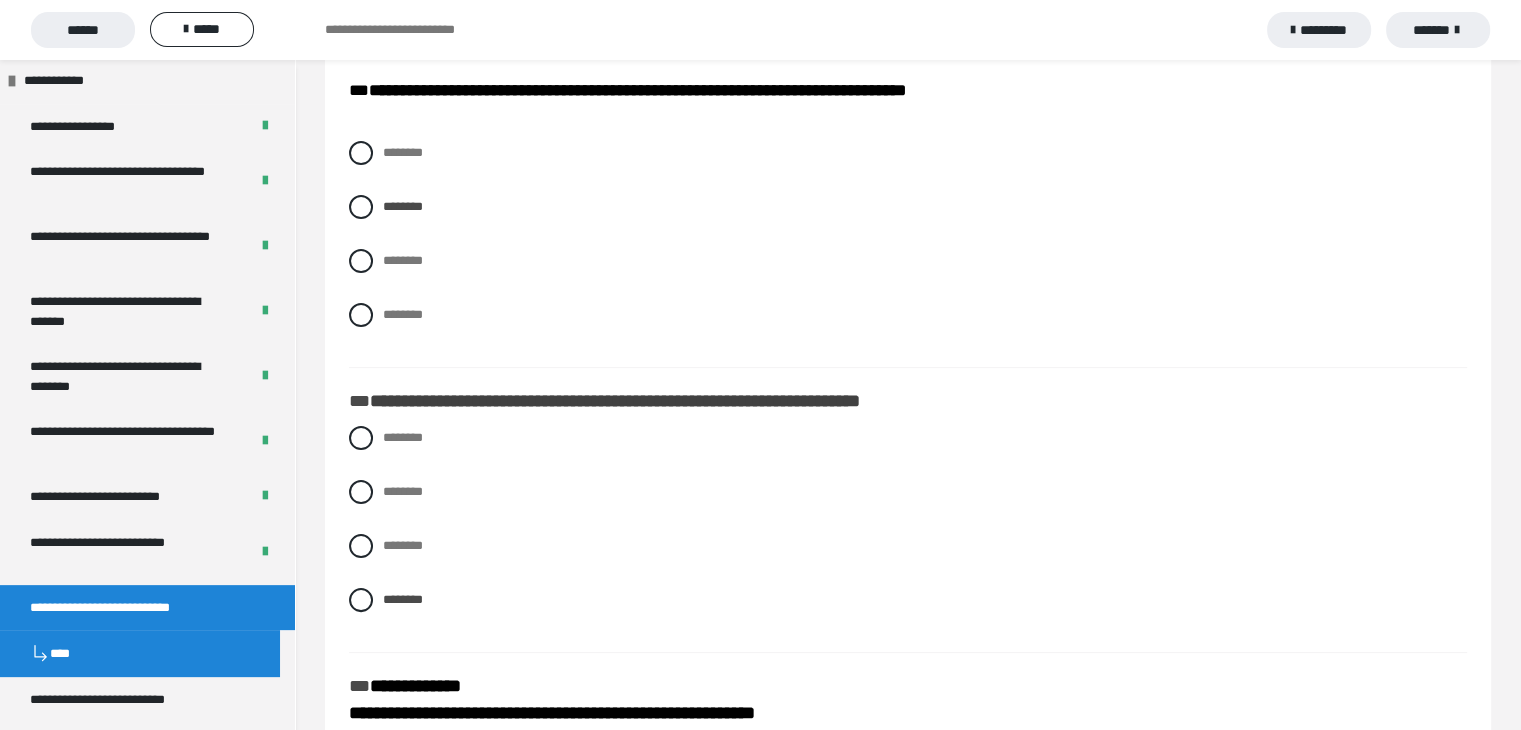 scroll, scrollTop: 436, scrollLeft: 0, axis: vertical 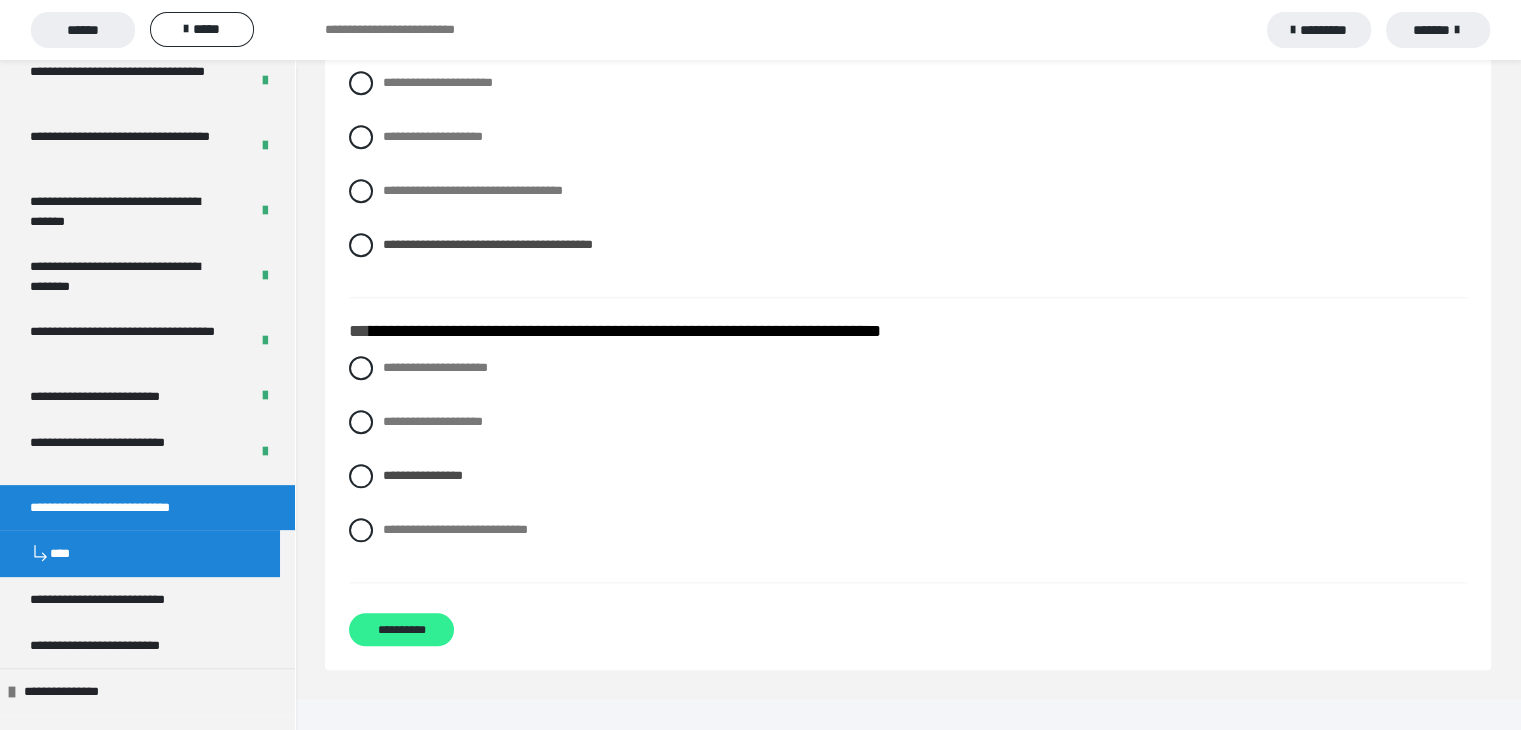 click on "**********" 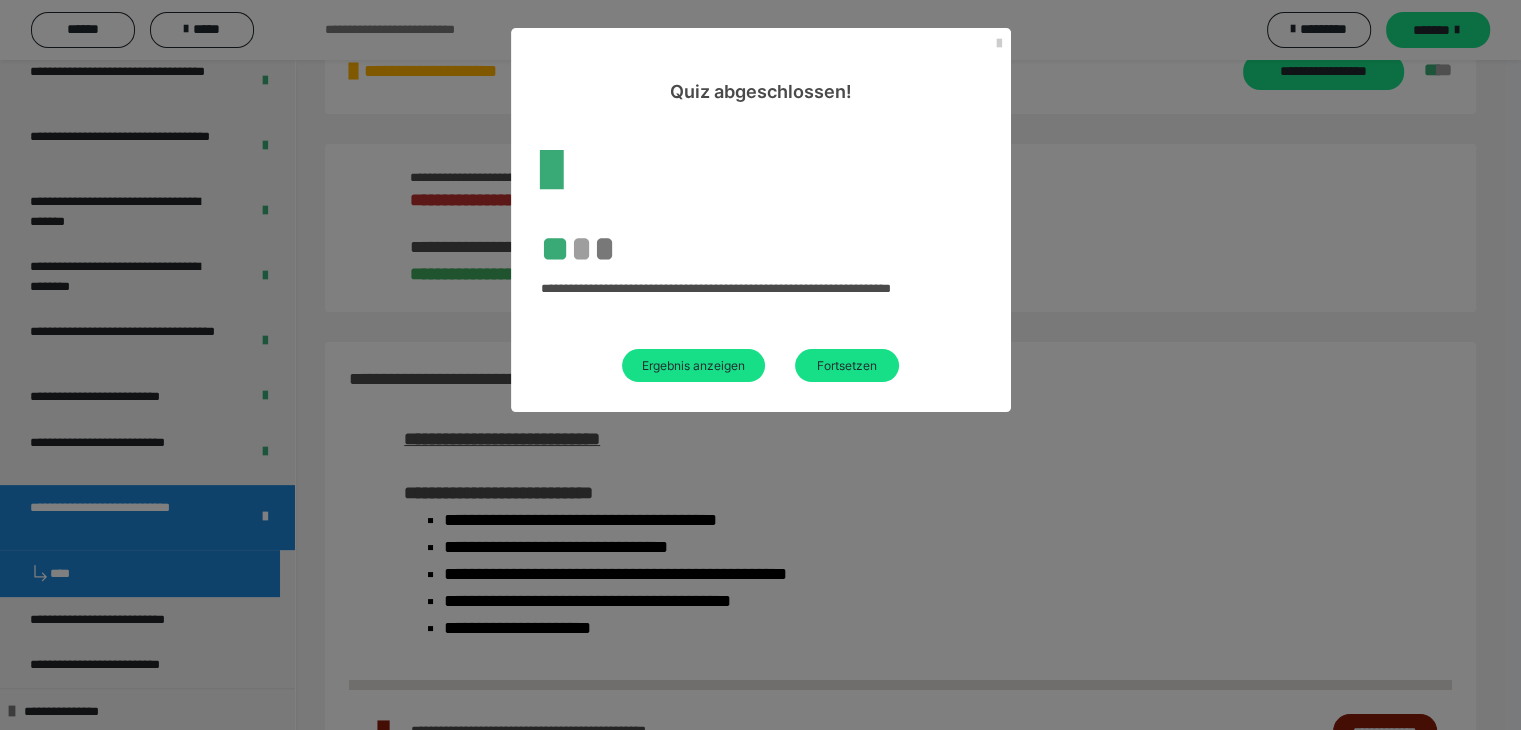 scroll, scrollTop: 1150, scrollLeft: 0, axis: vertical 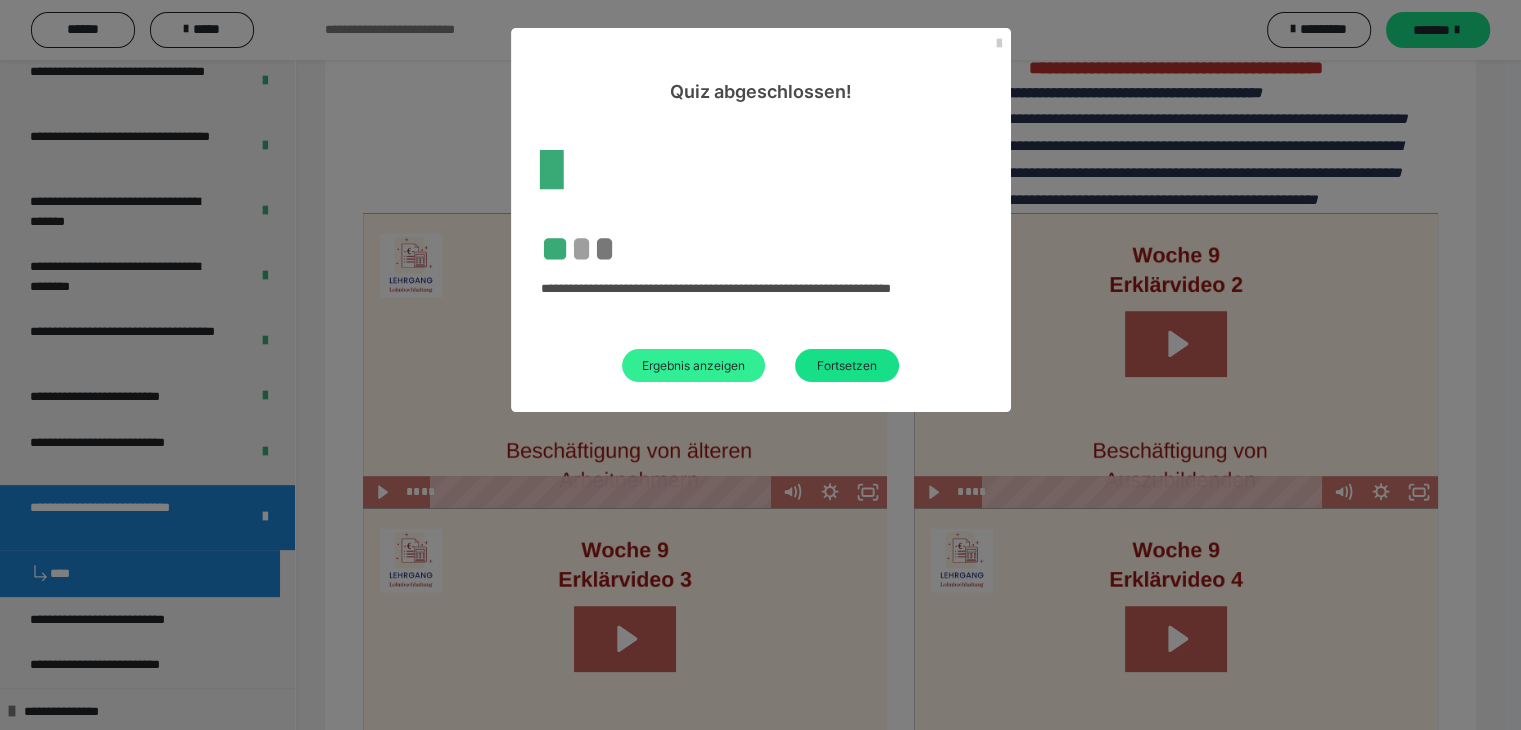 click on "Ergebnis anzeigen" 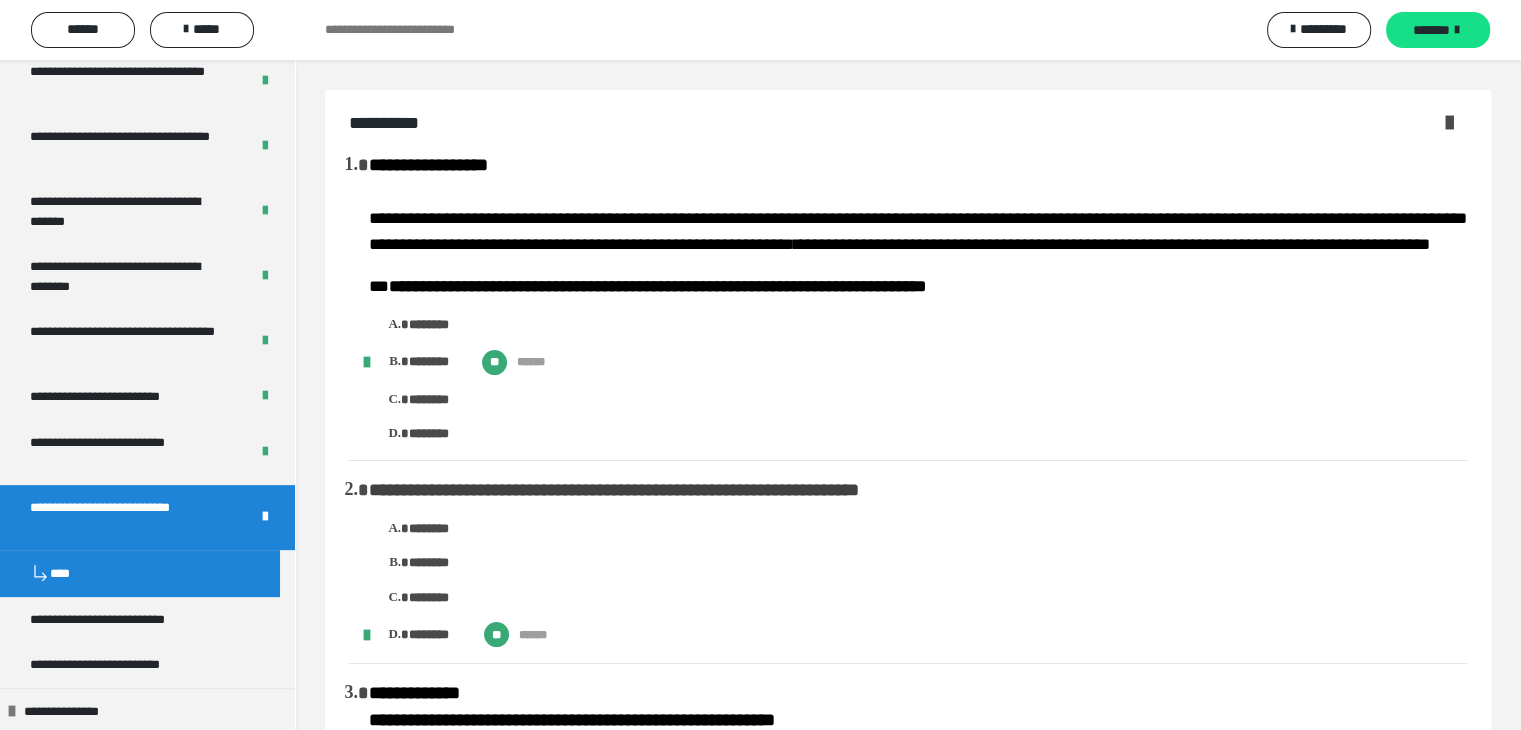scroll, scrollTop: 0, scrollLeft: 0, axis: both 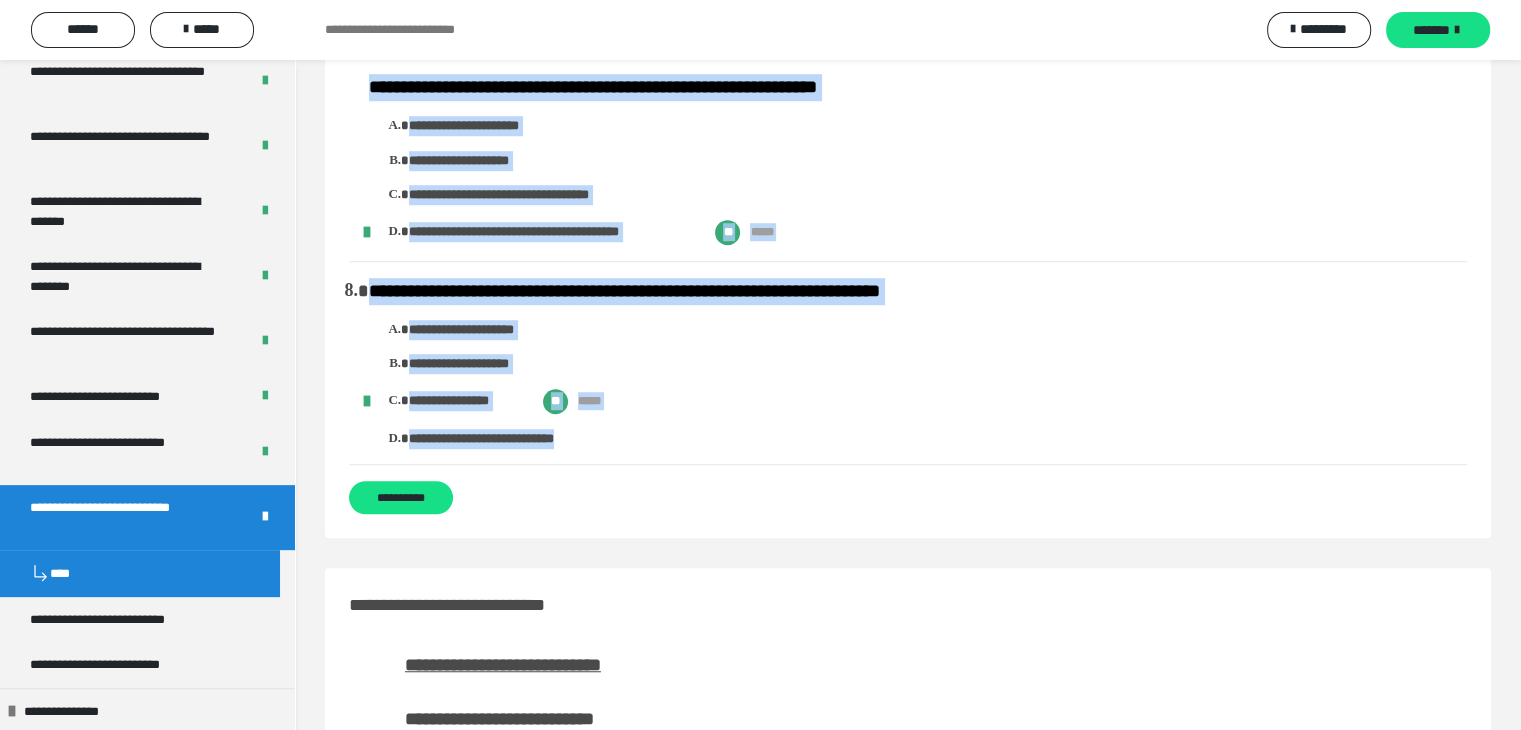 drag, startPoint x: 349, startPoint y: 121, endPoint x: 661, endPoint y: 474, distance: 471.11887 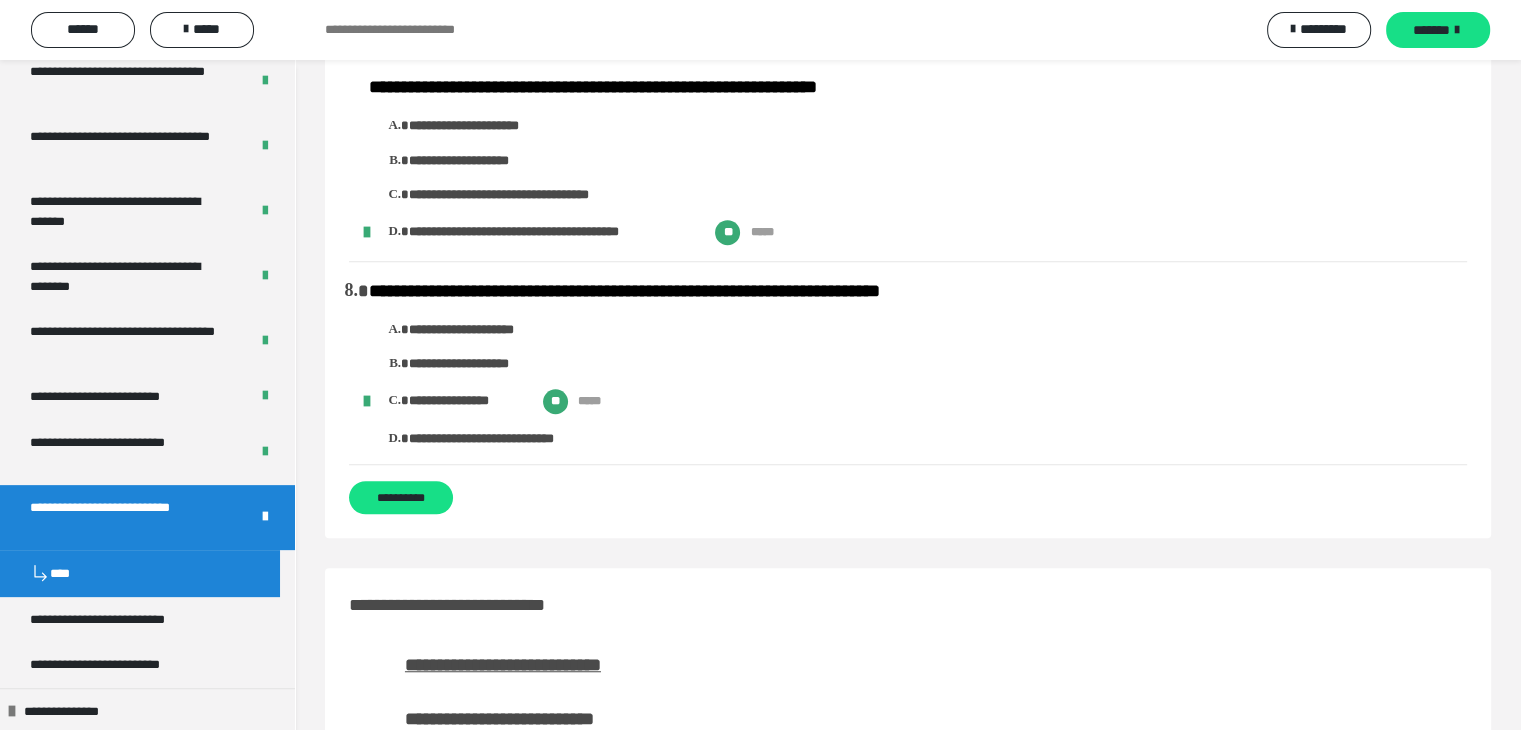click on "**********" 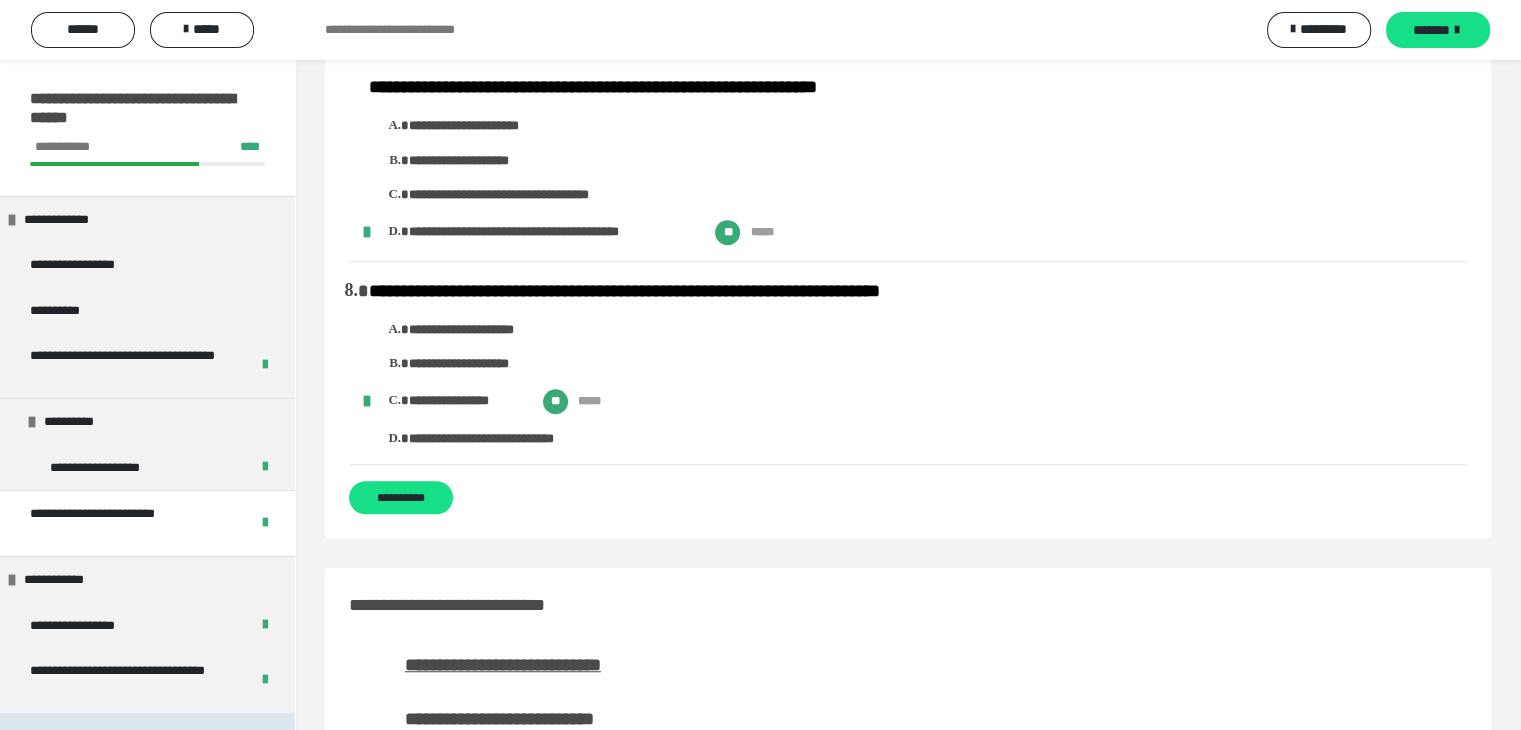 scroll, scrollTop: 0, scrollLeft: 0, axis: both 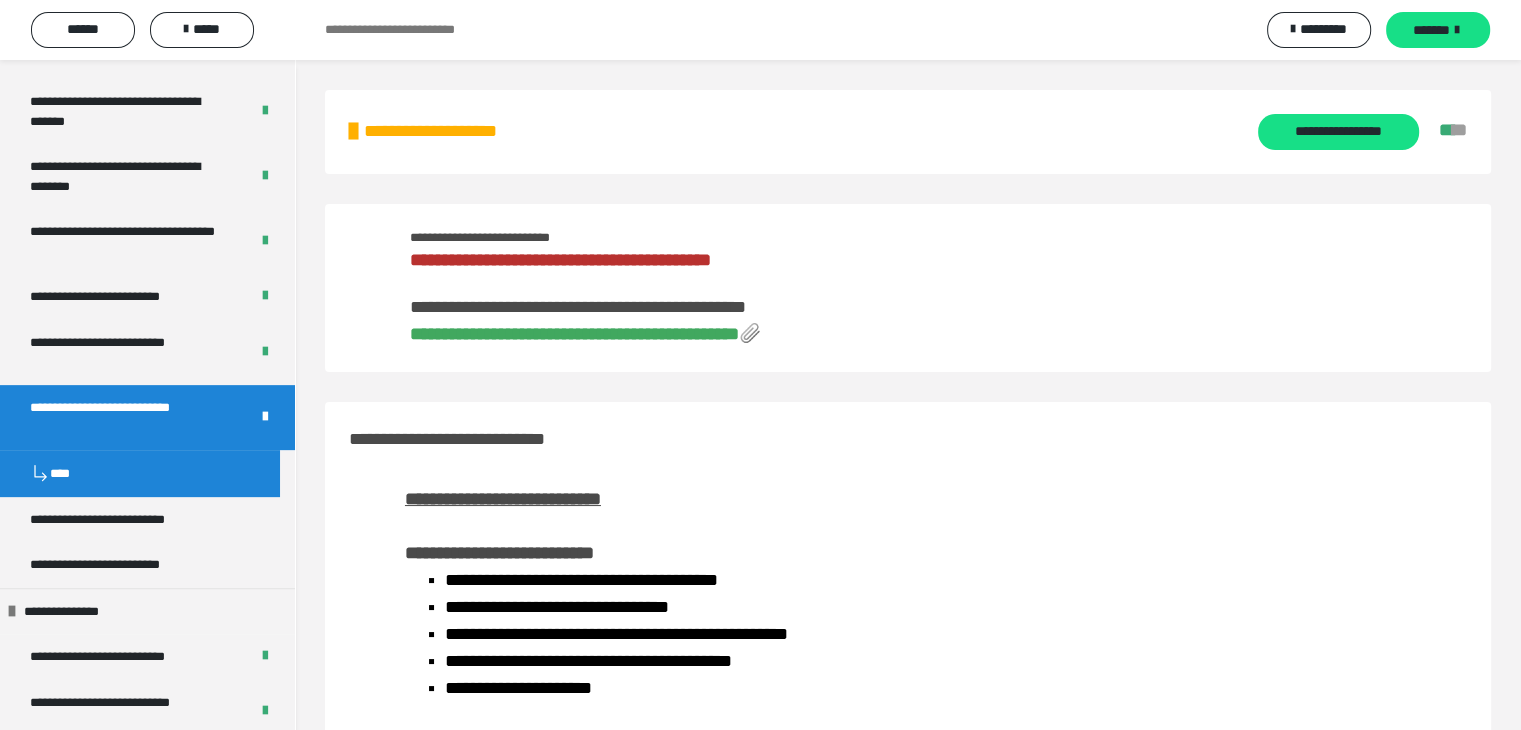 click on "**********" at bounding box center (574, 334) 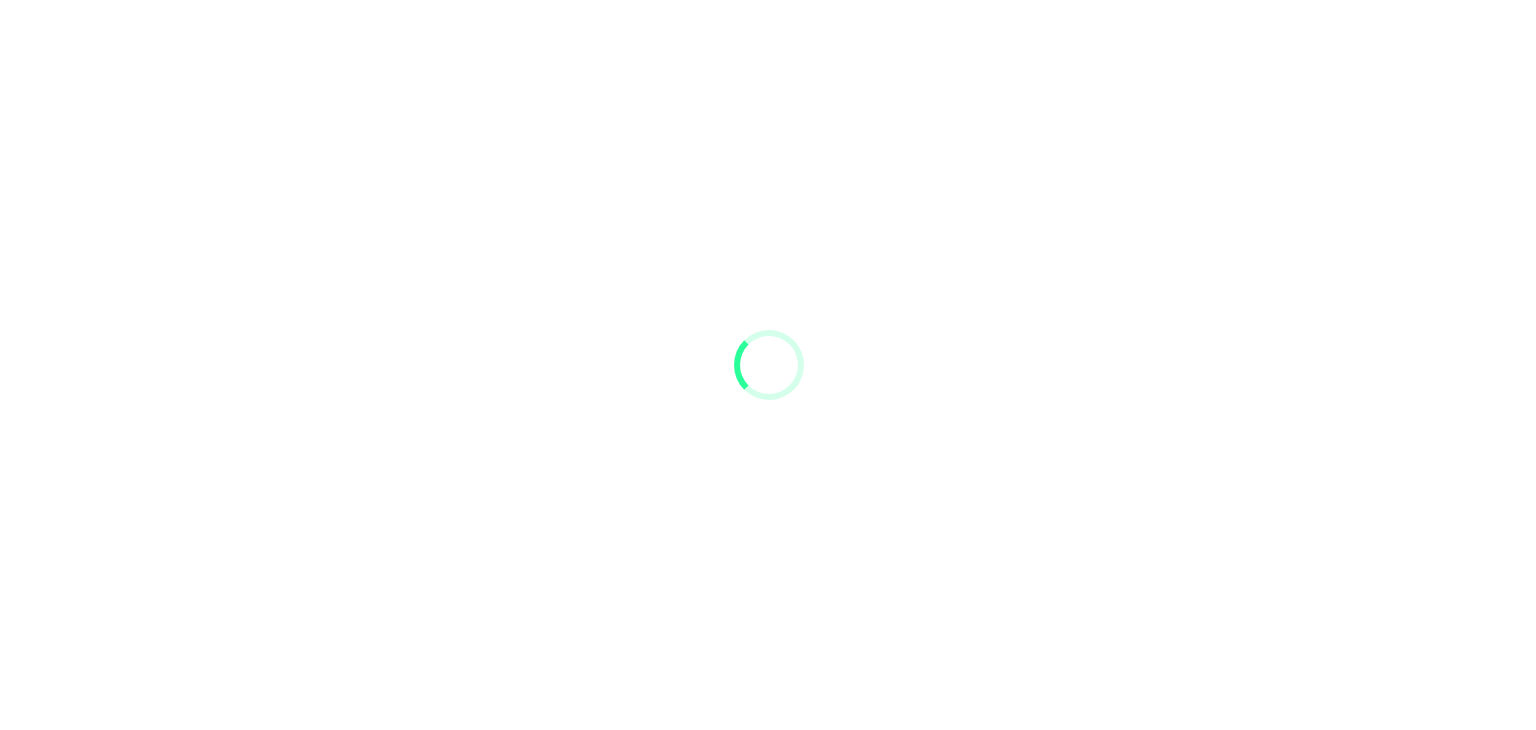 scroll, scrollTop: 0, scrollLeft: 0, axis: both 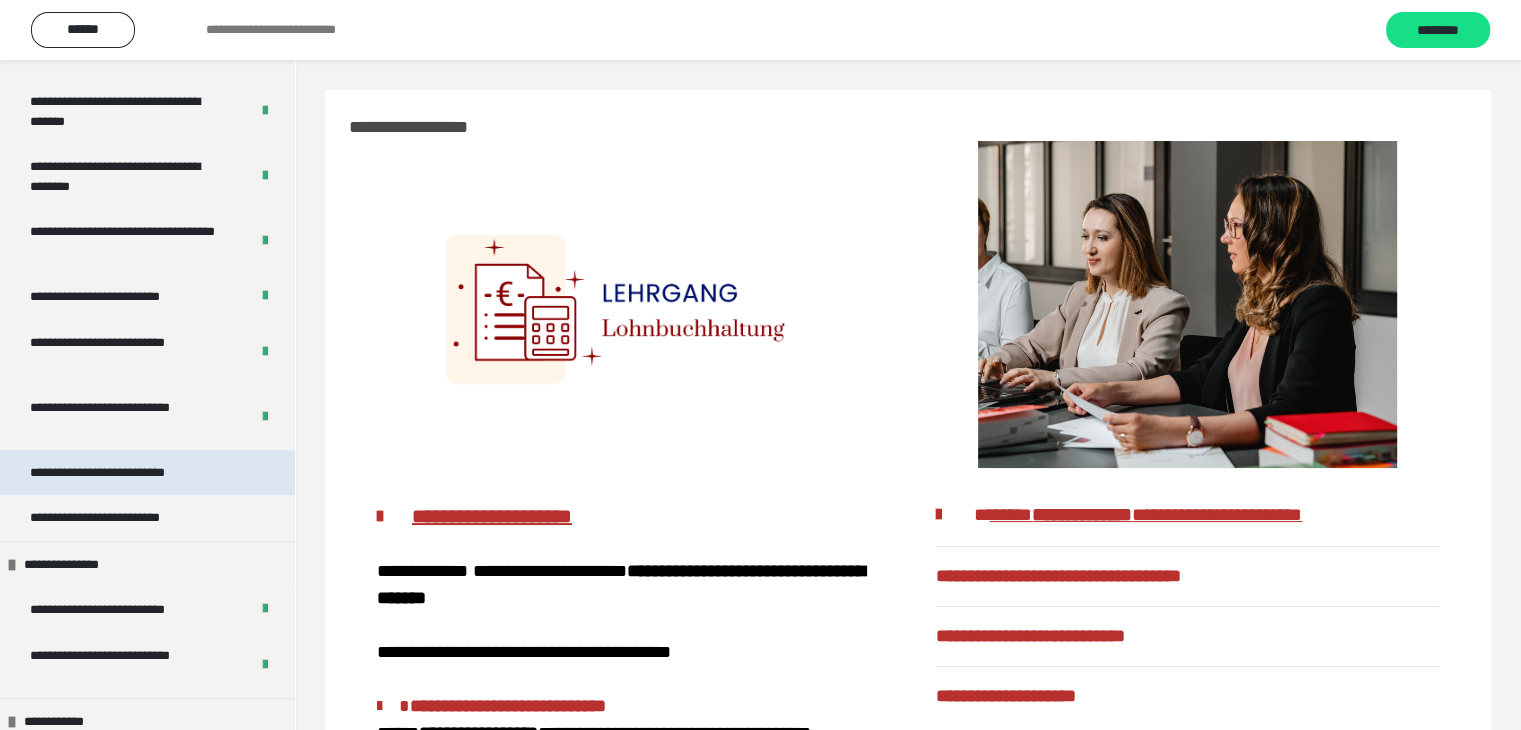 click on "**********" at bounding box center (128, 473) 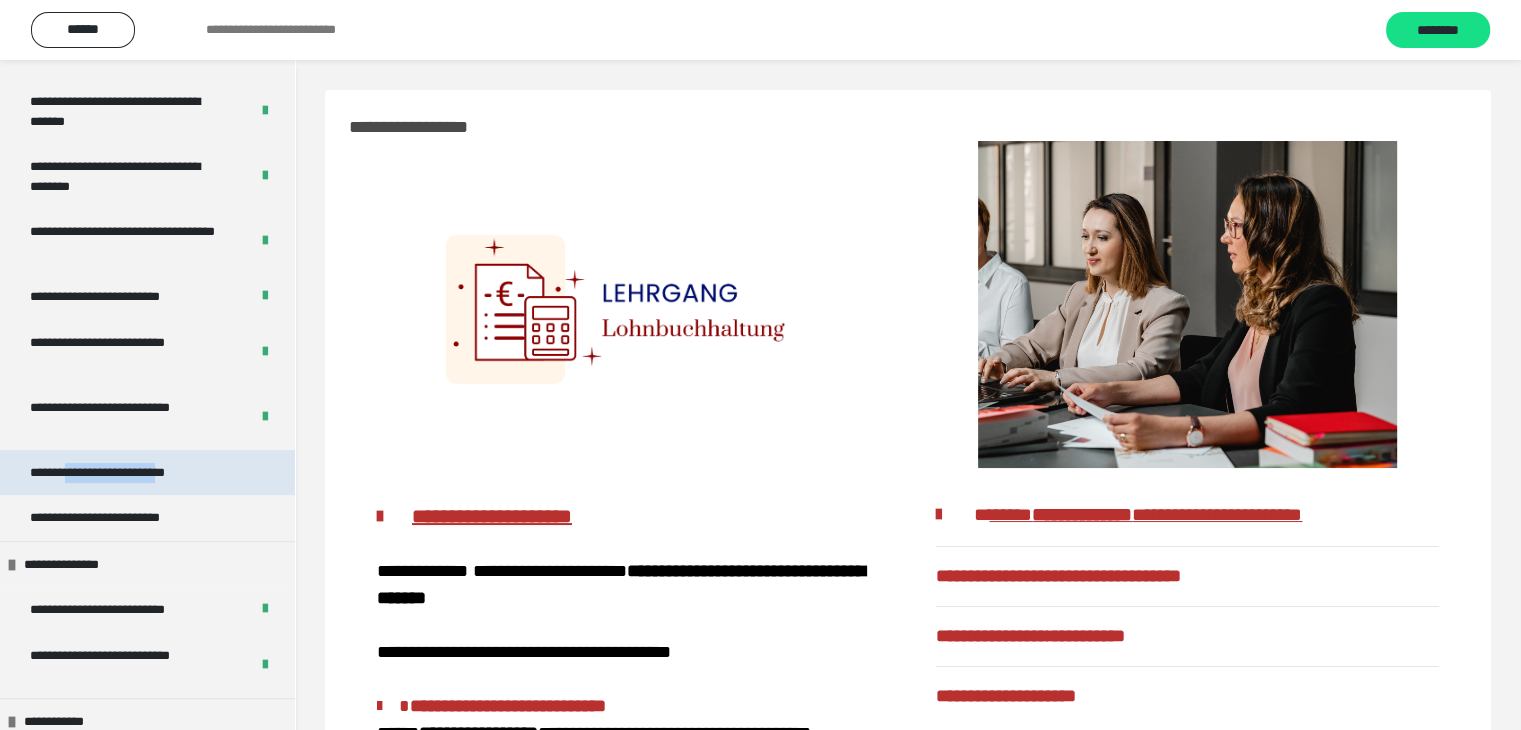 click on "**********" at bounding box center (128, 473) 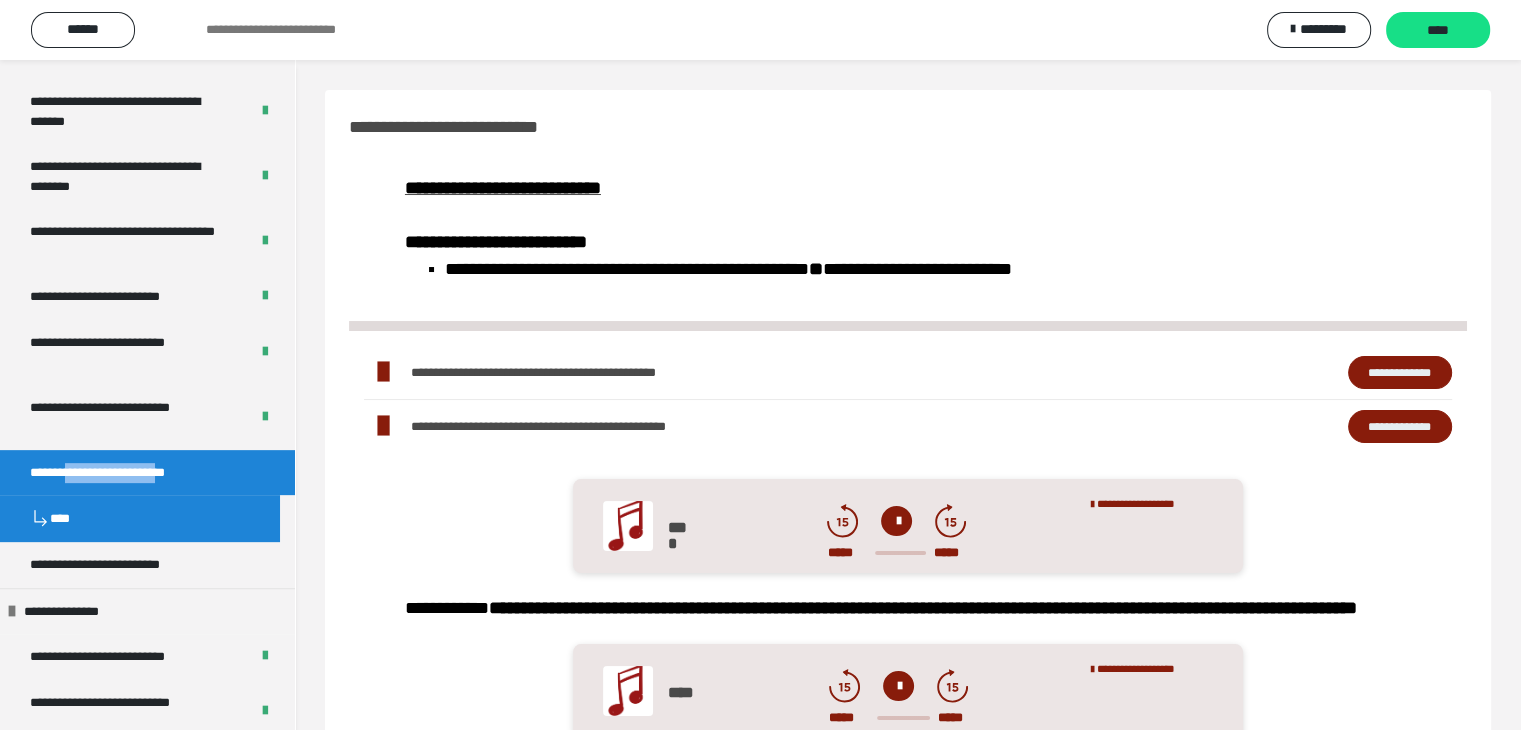 click on "****" at bounding box center (140, 518) 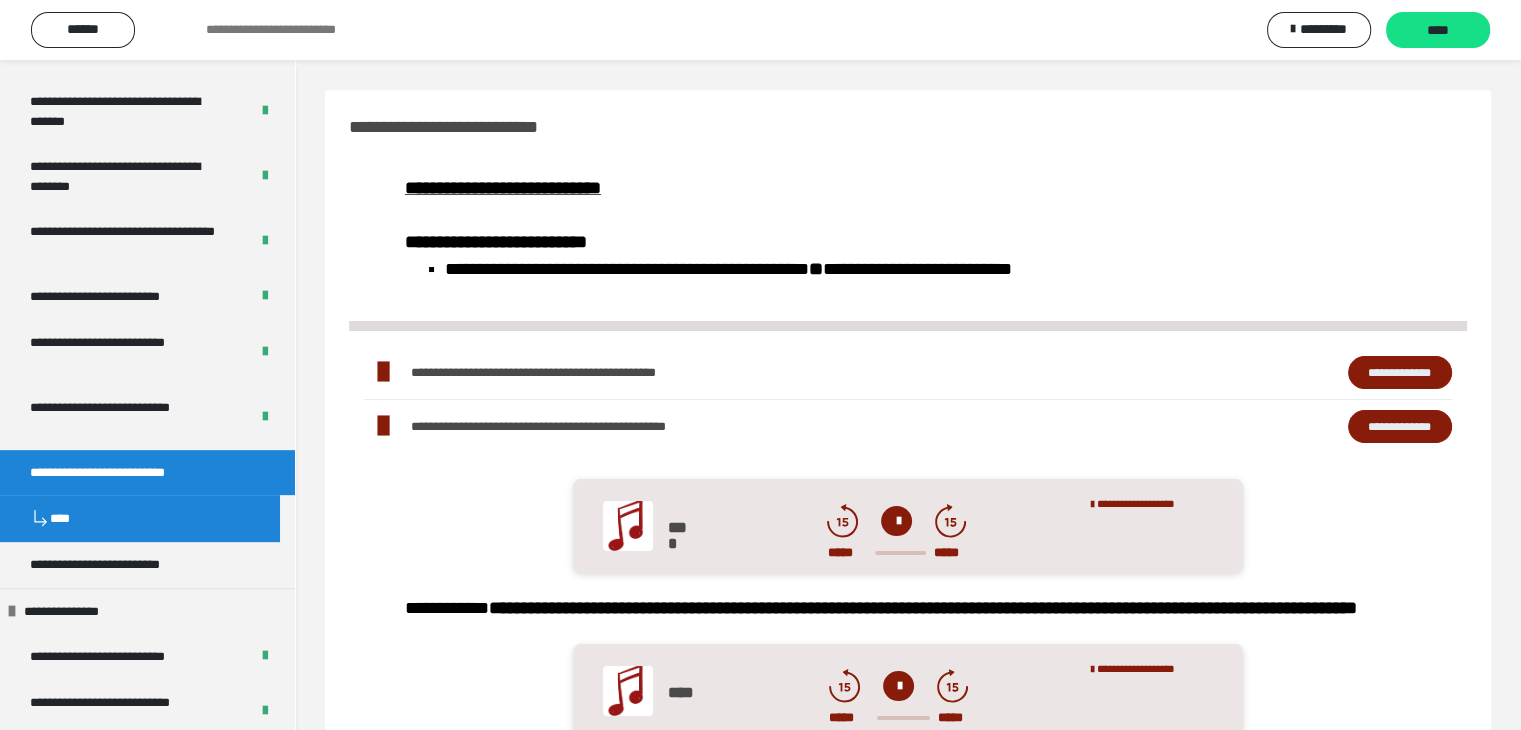 click on "**********" at bounding box center (128, 473) 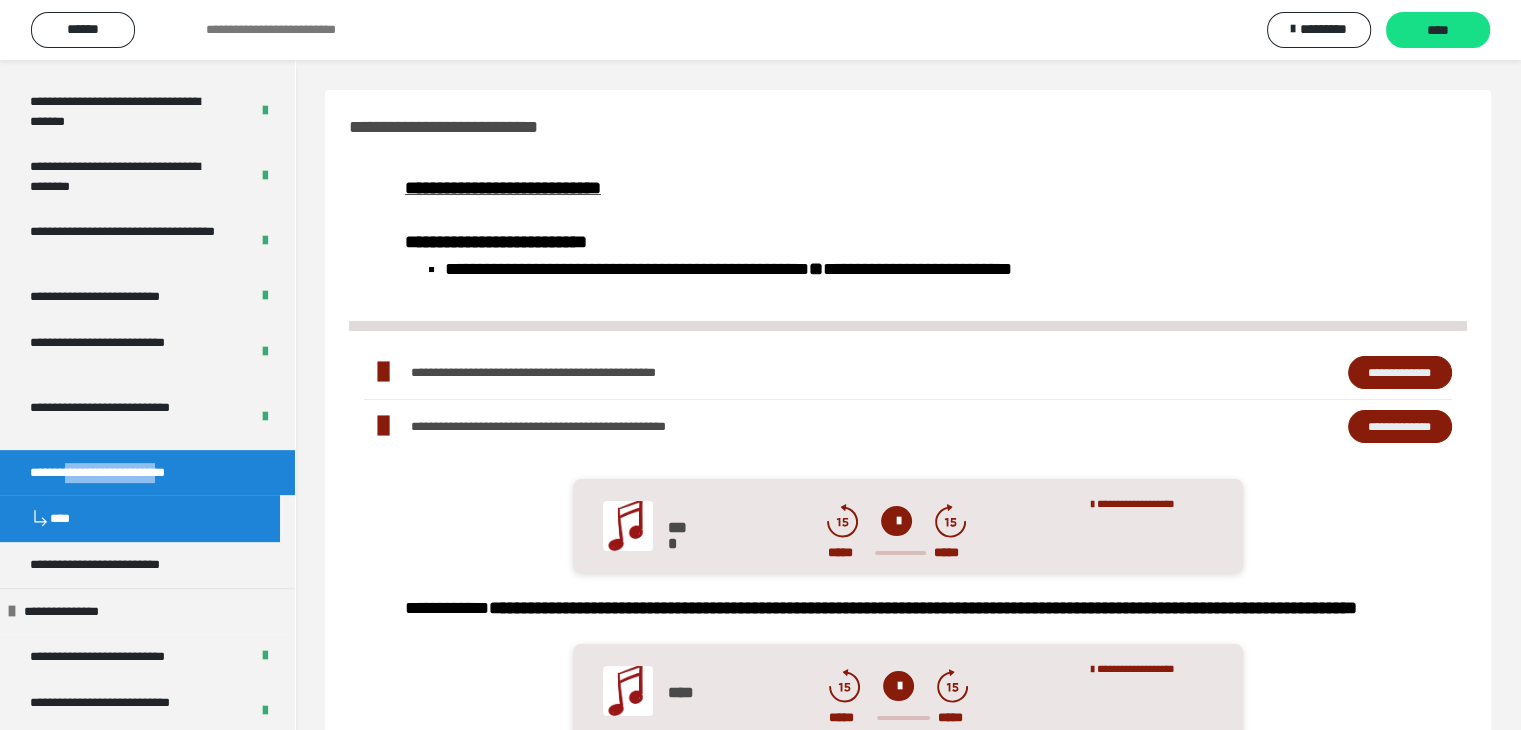 click on "**********" at bounding box center (128, 473) 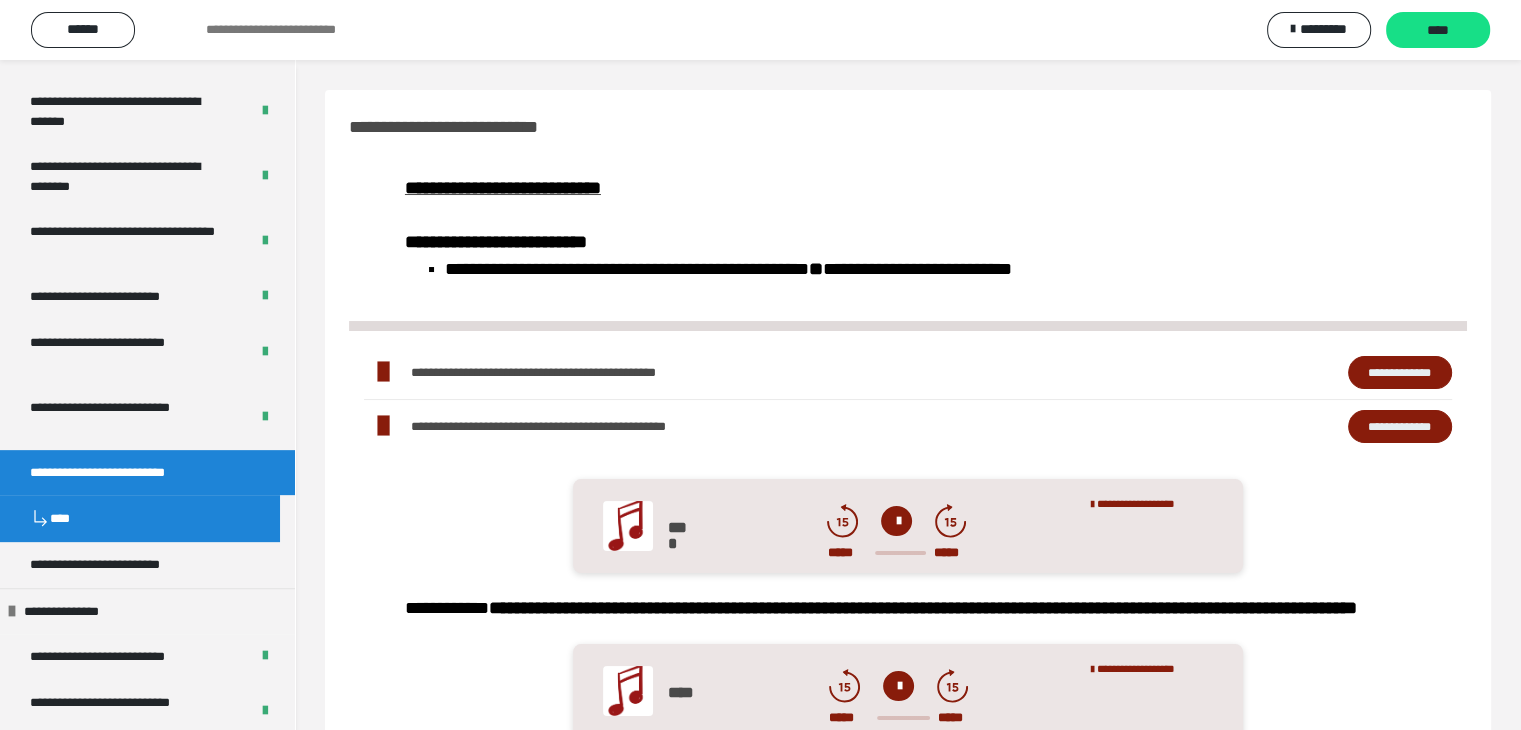 click on "**********" at bounding box center (128, 473) 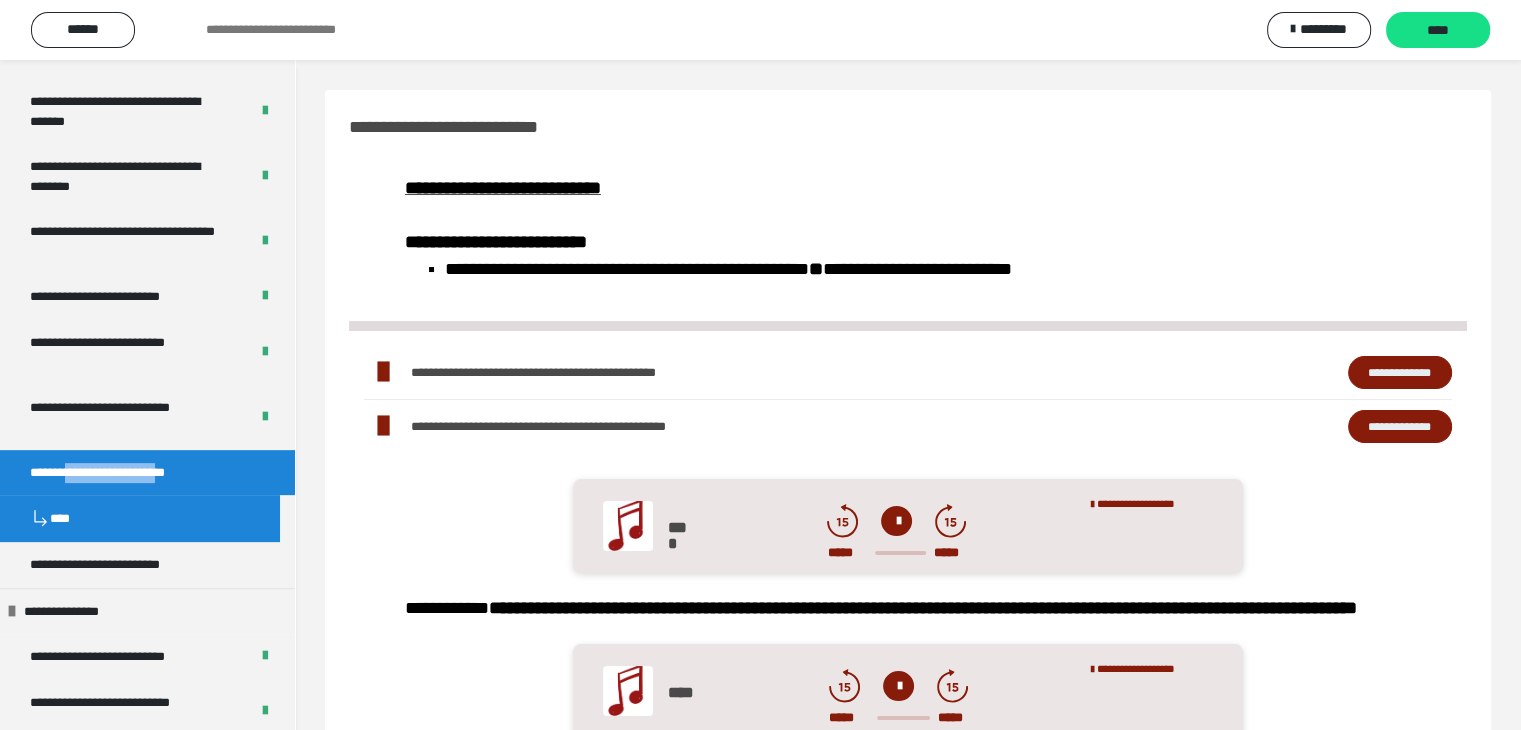 click on "**********" at bounding box center (128, 473) 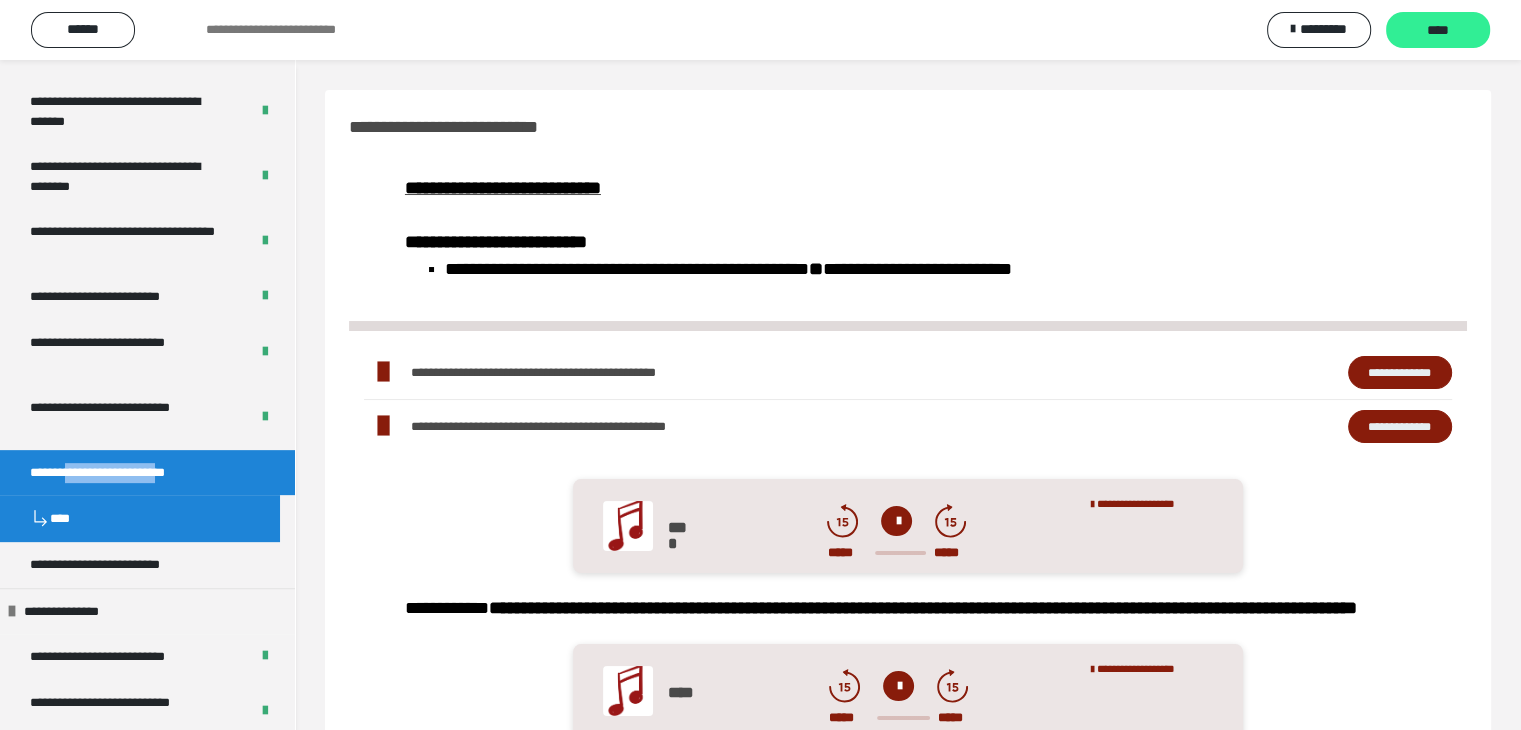 click on "****" at bounding box center [1438, 31] 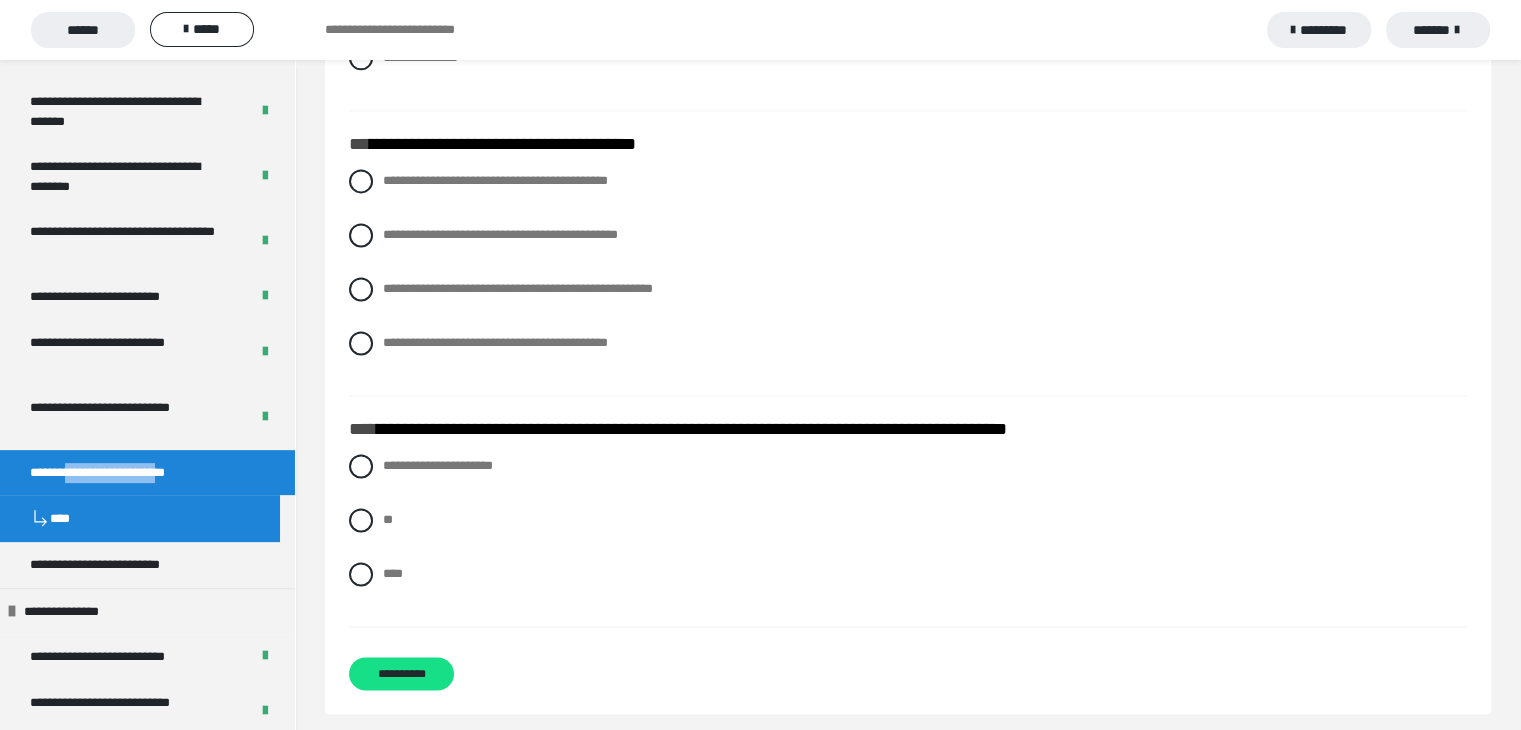 scroll, scrollTop: 2768, scrollLeft: 0, axis: vertical 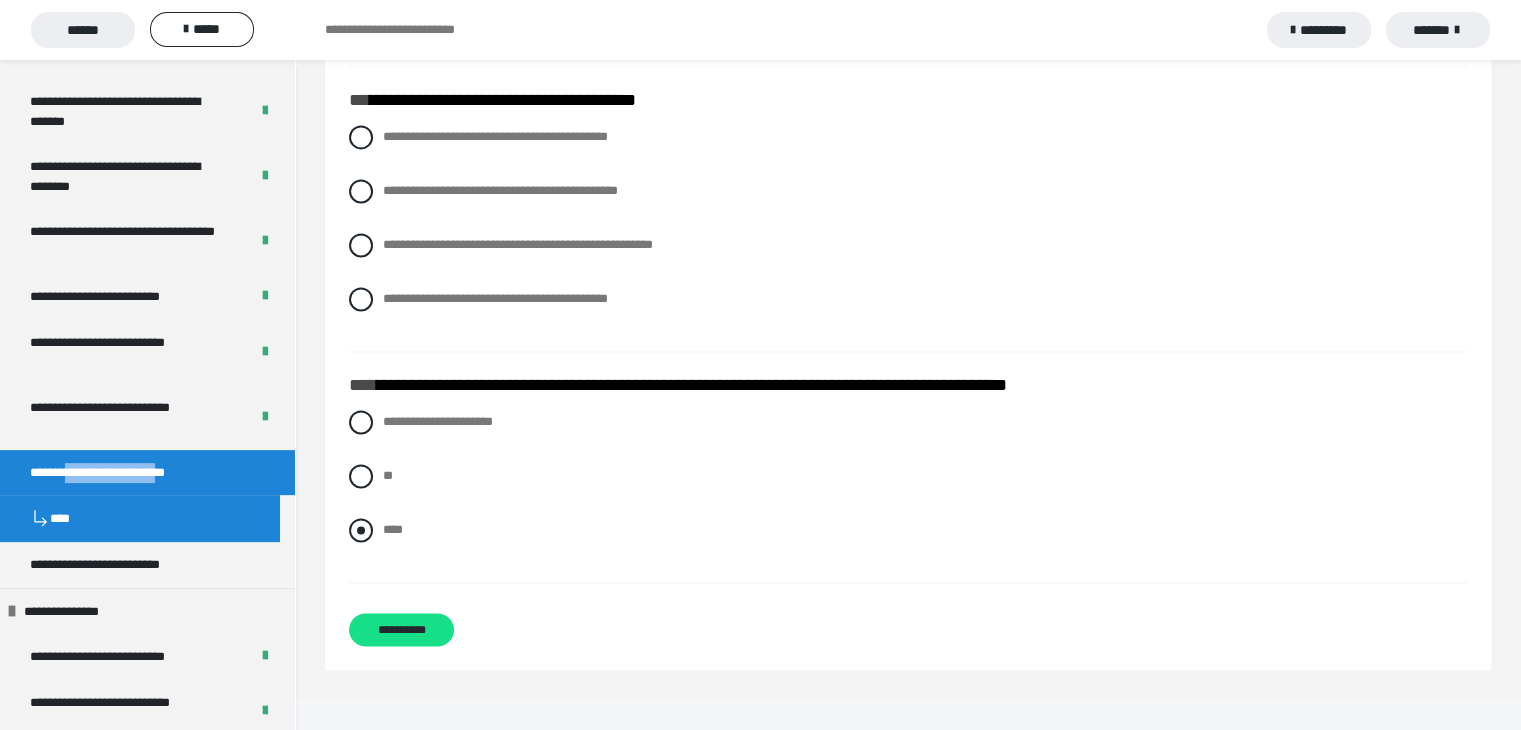 click at bounding box center (361, 530) 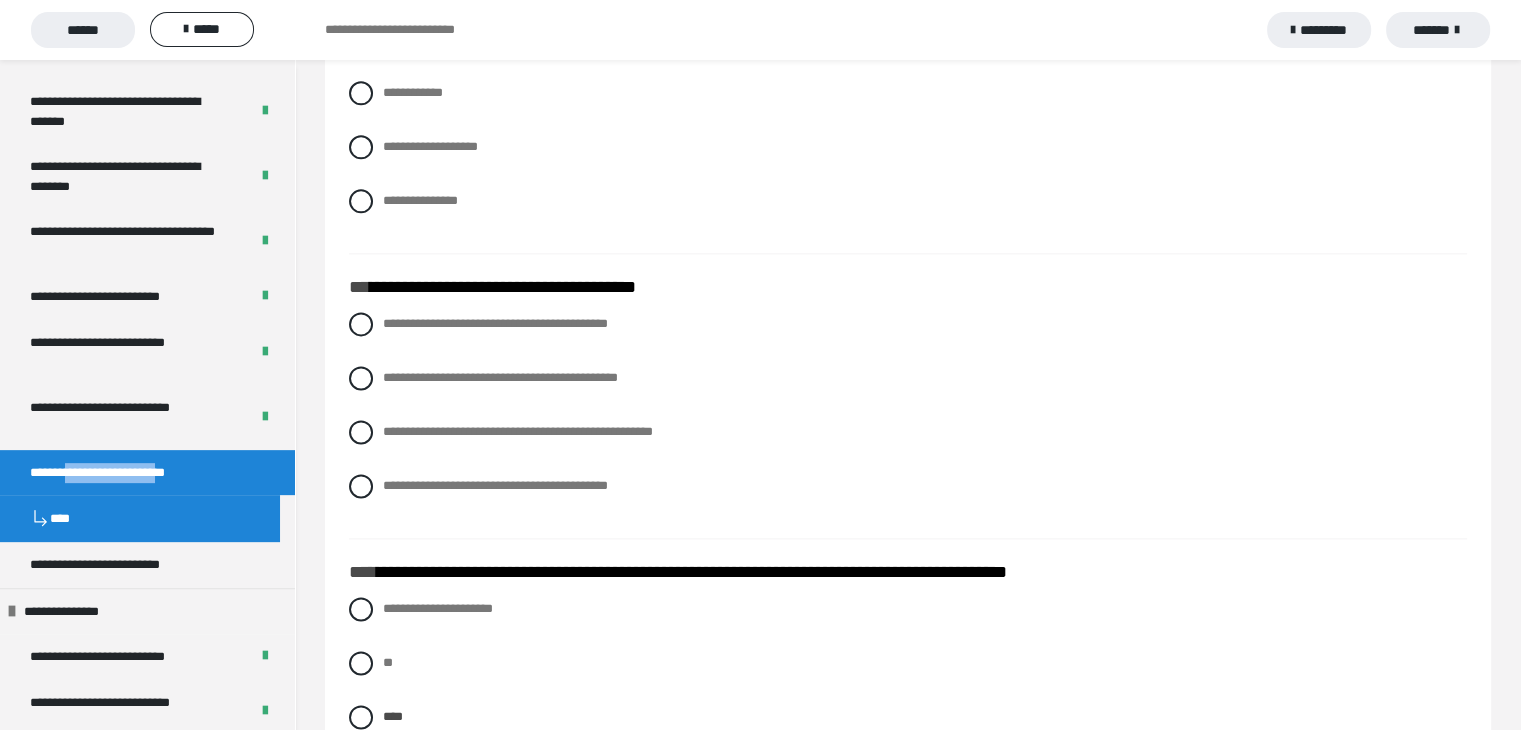 scroll, scrollTop: 2568, scrollLeft: 0, axis: vertical 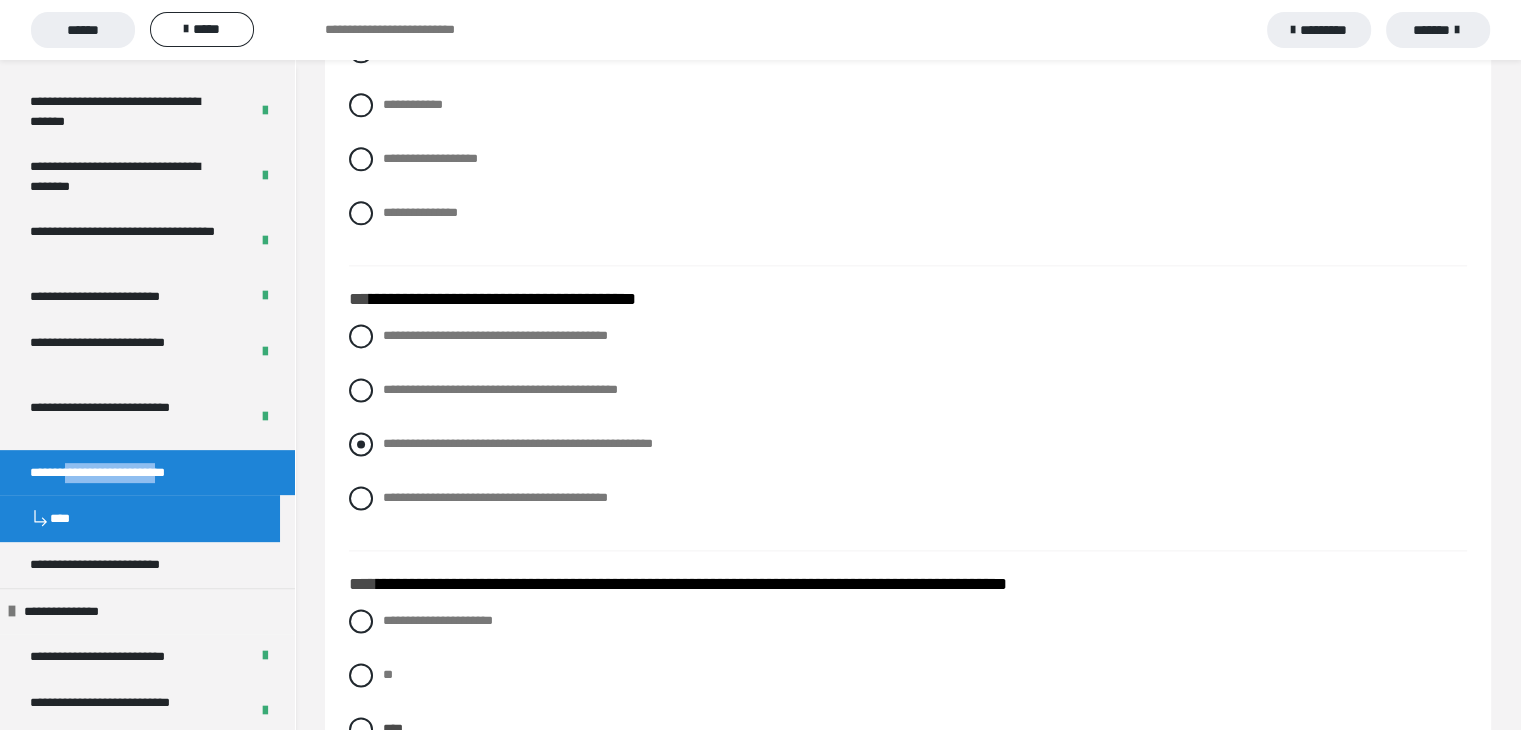 click at bounding box center (361, 444) 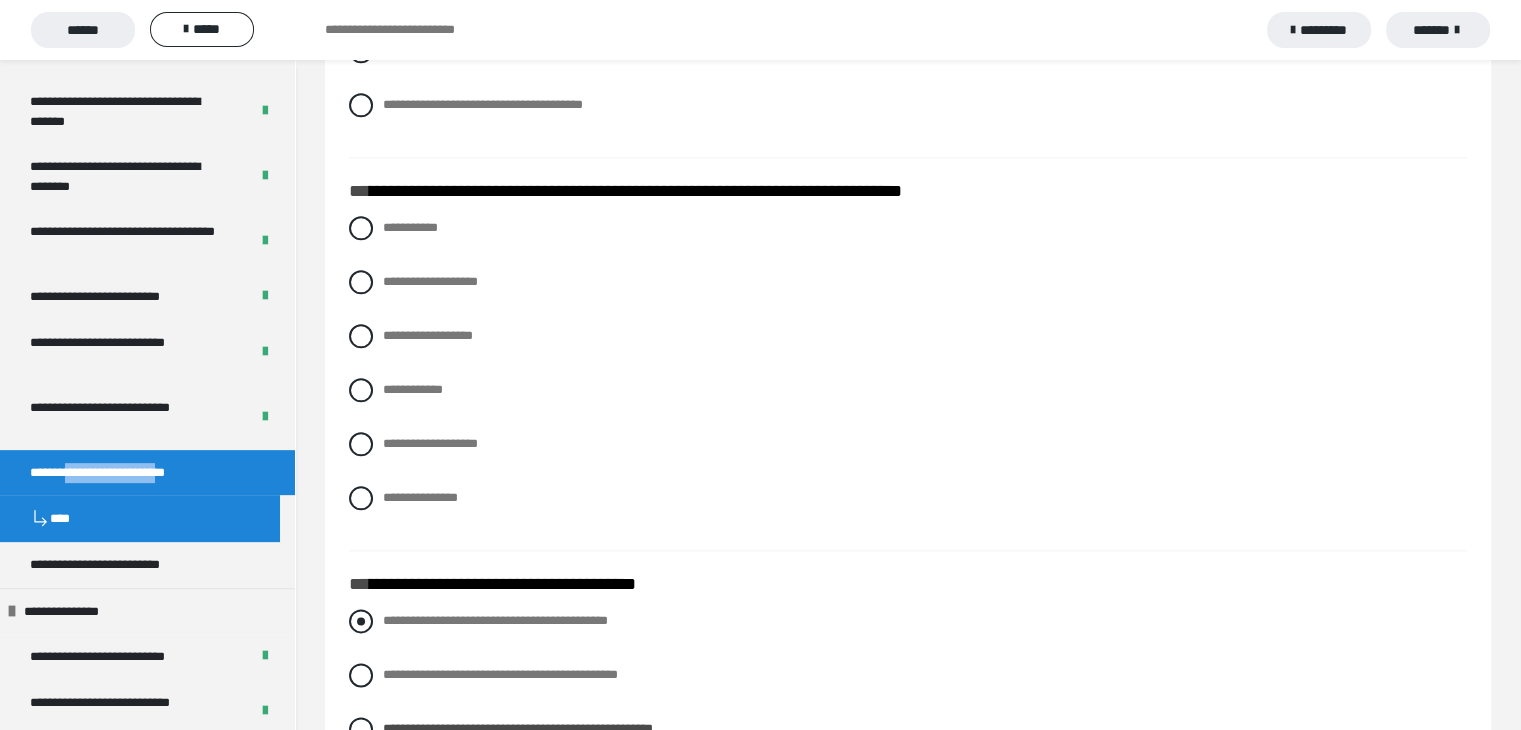 scroll, scrollTop: 2268, scrollLeft: 0, axis: vertical 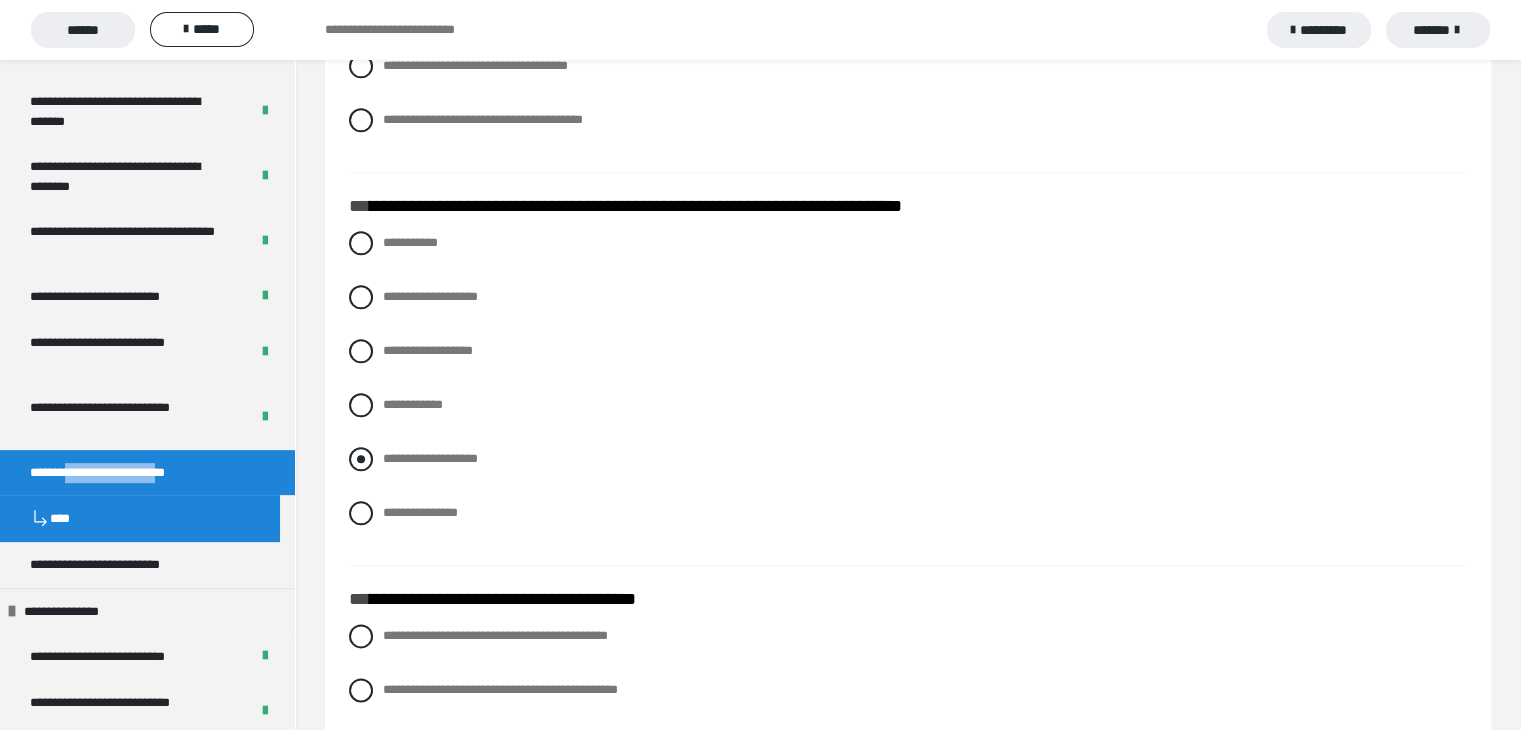 click at bounding box center [361, 459] 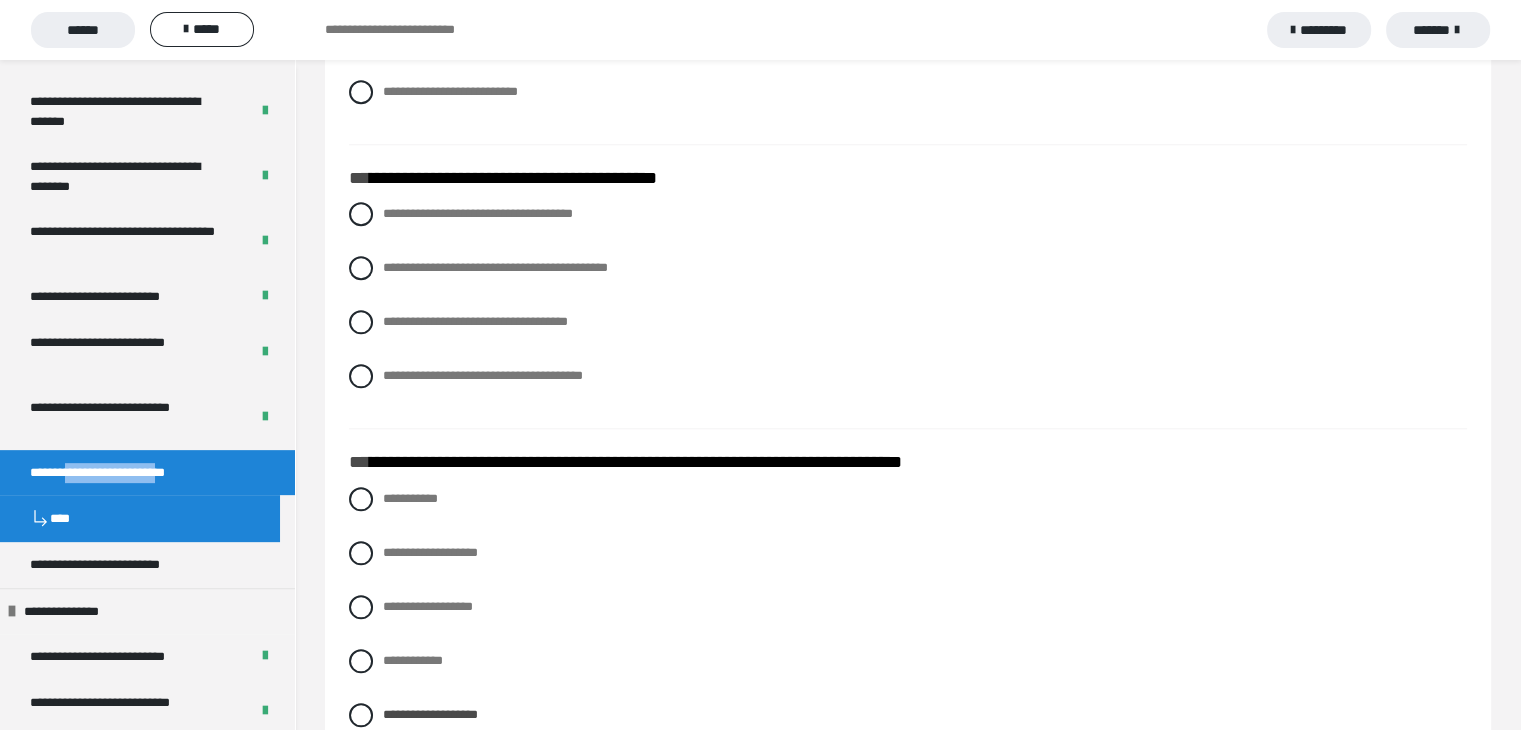 scroll, scrollTop: 1968, scrollLeft: 0, axis: vertical 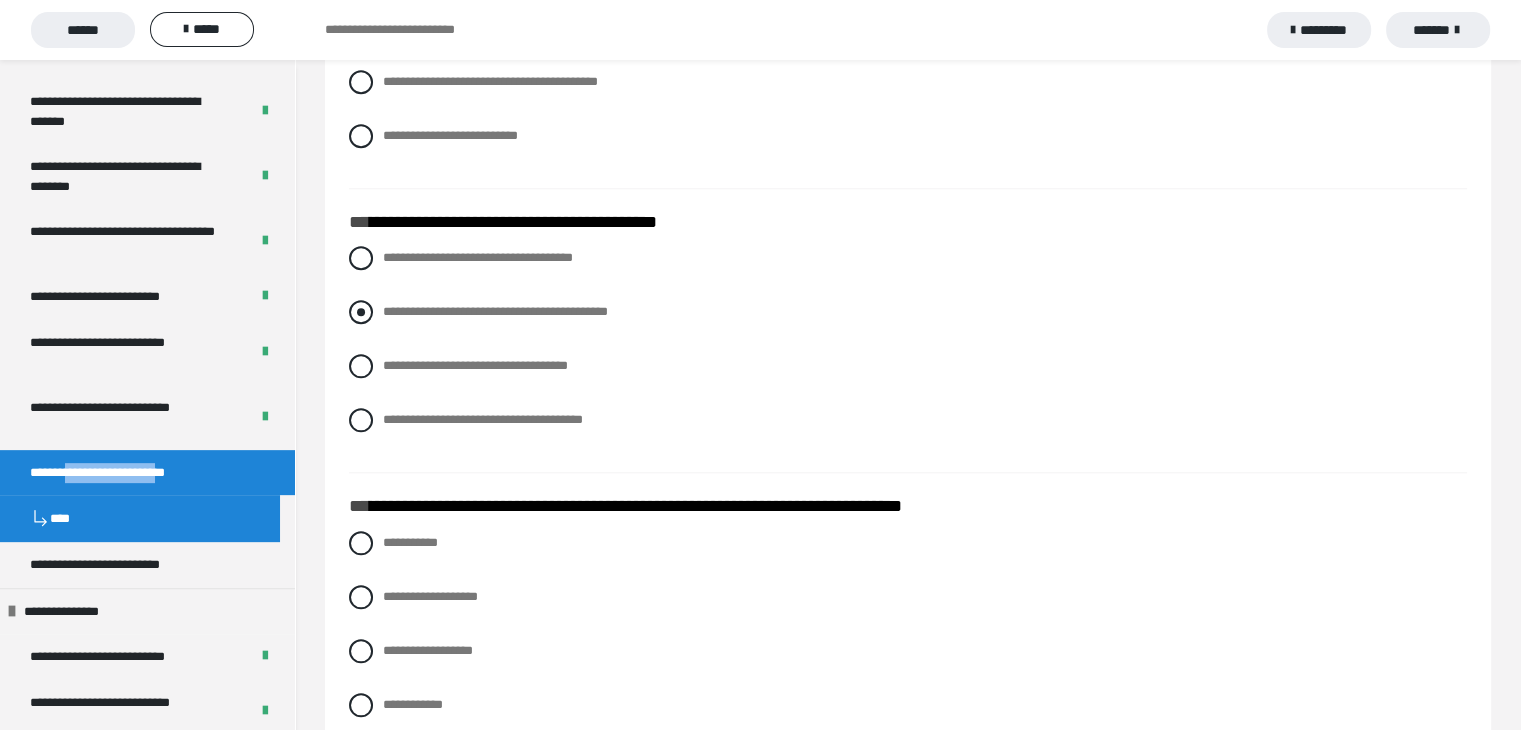 click at bounding box center (361, 312) 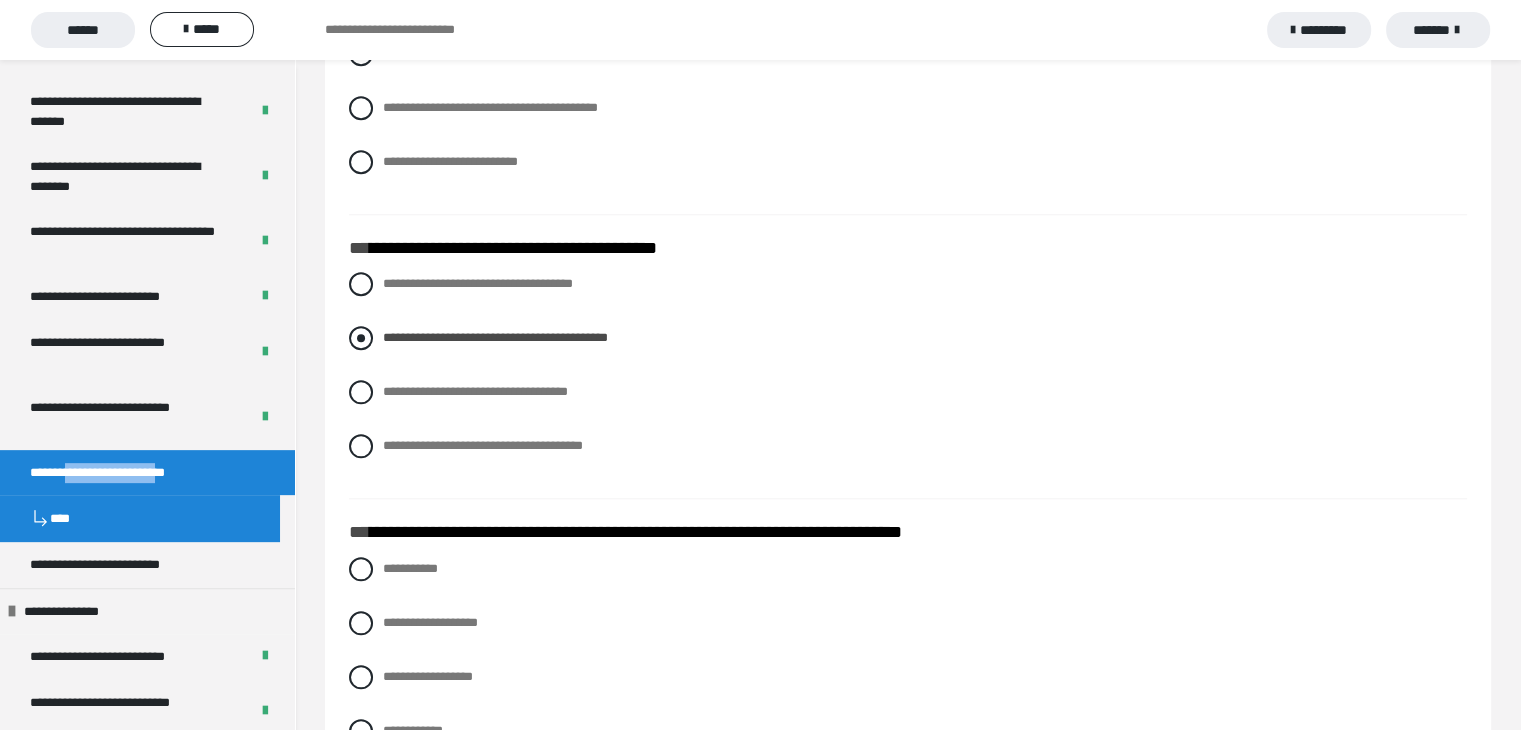 scroll, scrollTop: 1768, scrollLeft: 0, axis: vertical 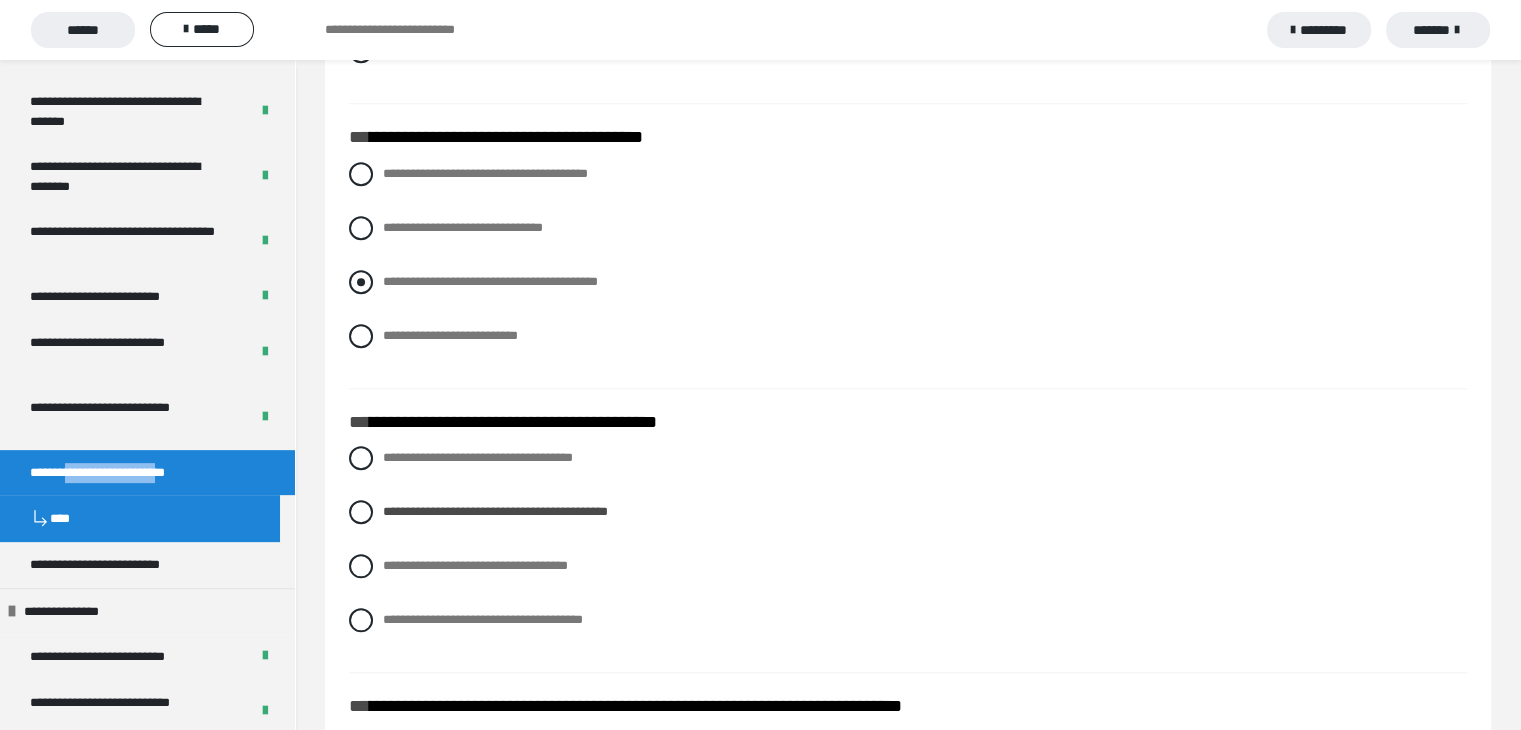 click at bounding box center [361, 282] 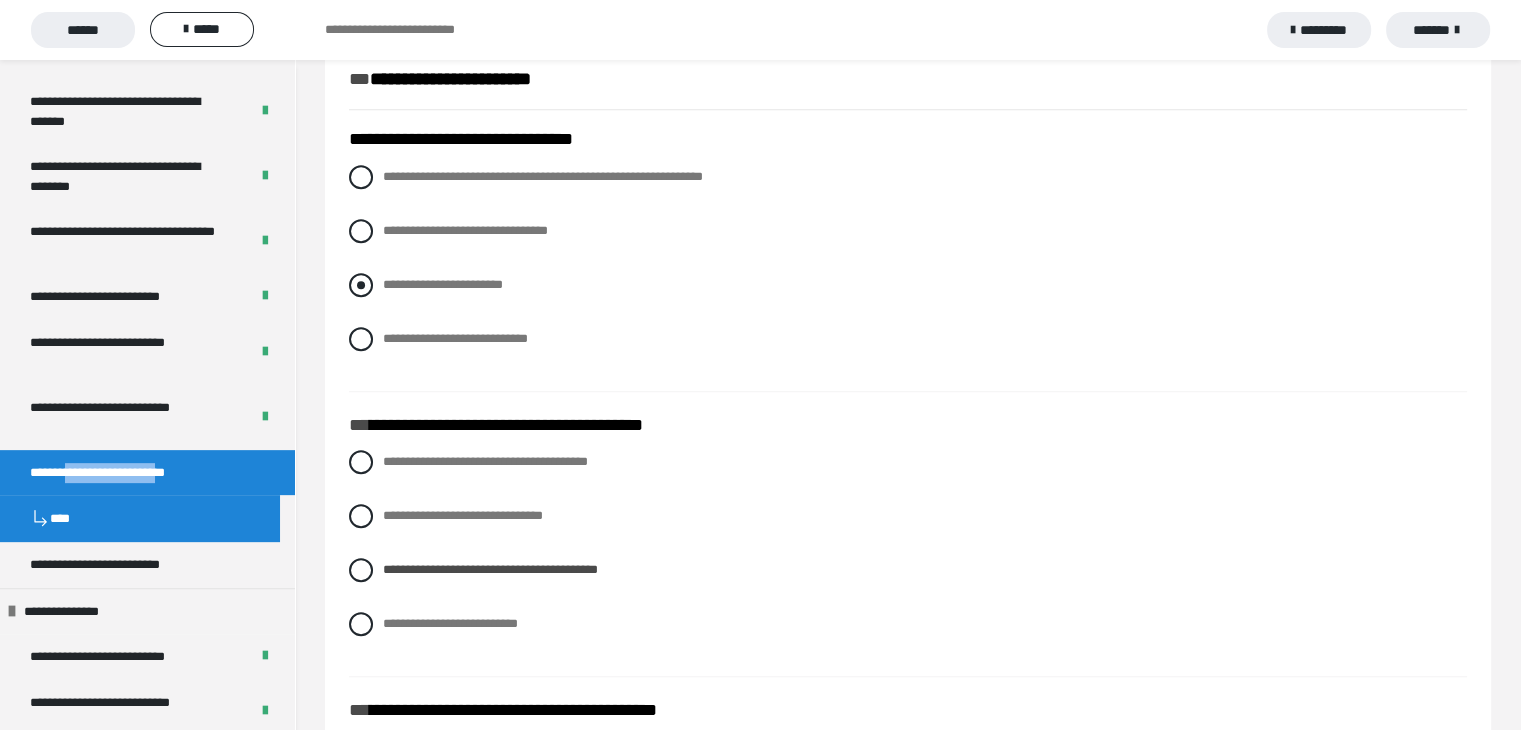 scroll, scrollTop: 1468, scrollLeft: 0, axis: vertical 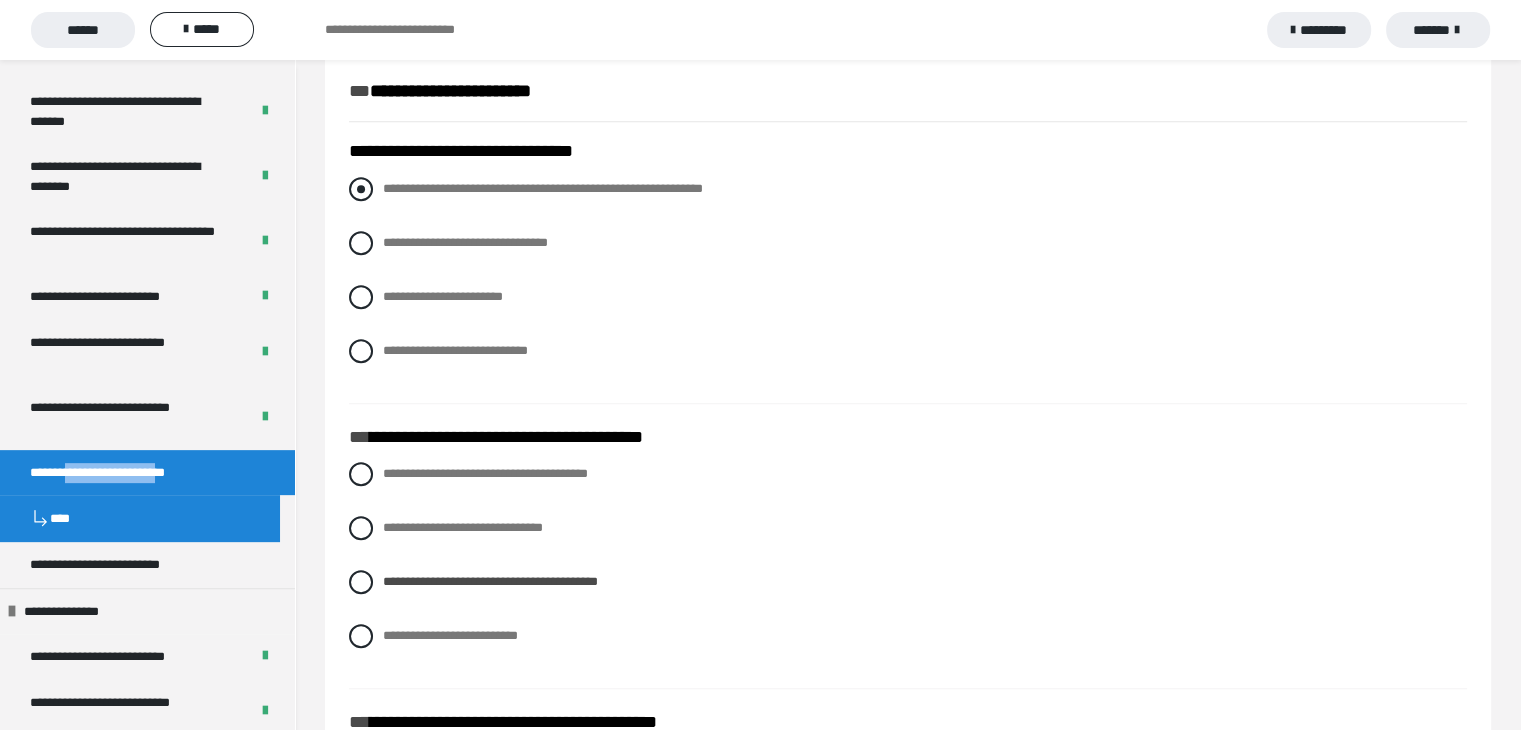 click at bounding box center (361, 189) 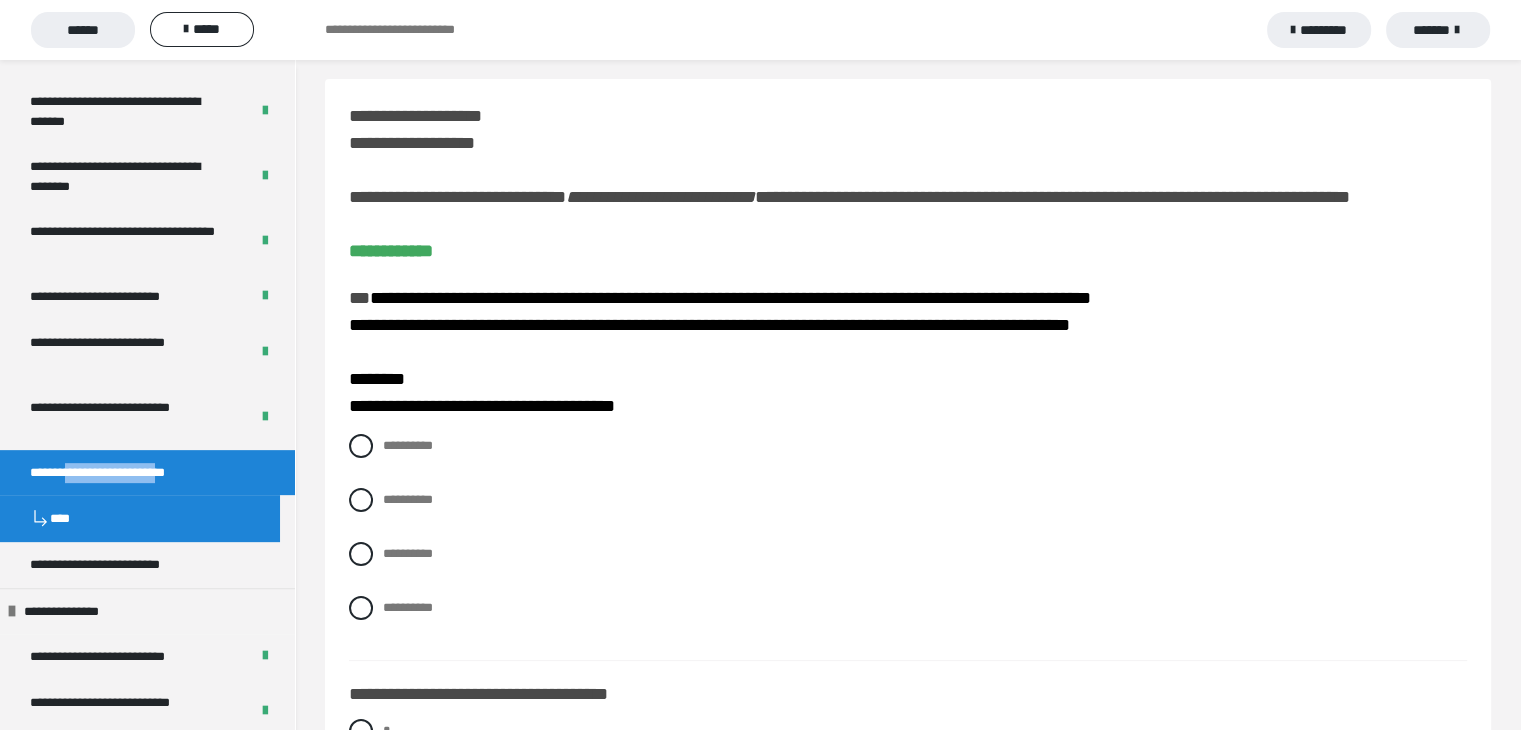 scroll, scrollTop: 0, scrollLeft: 0, axis: both 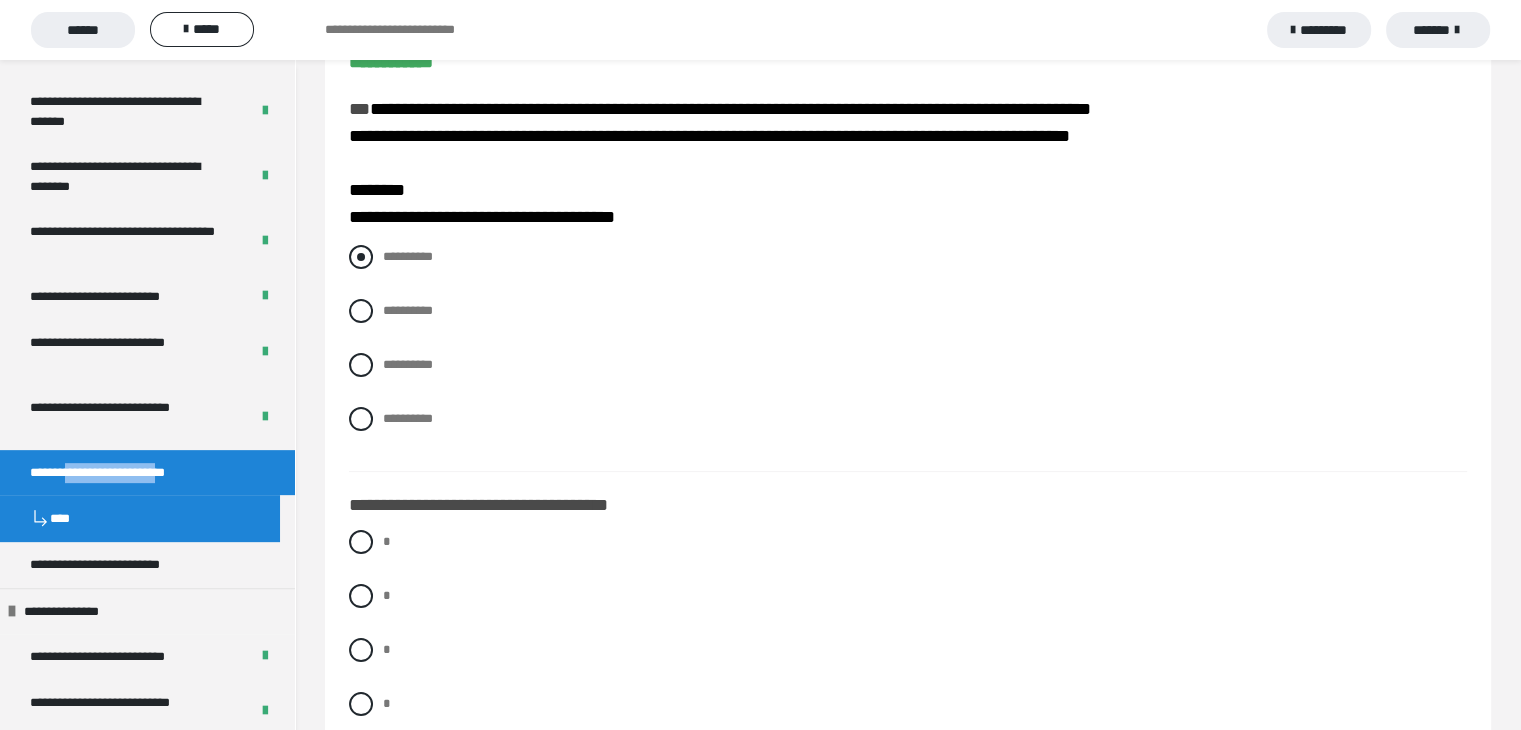click at bounding box center [361, 257] 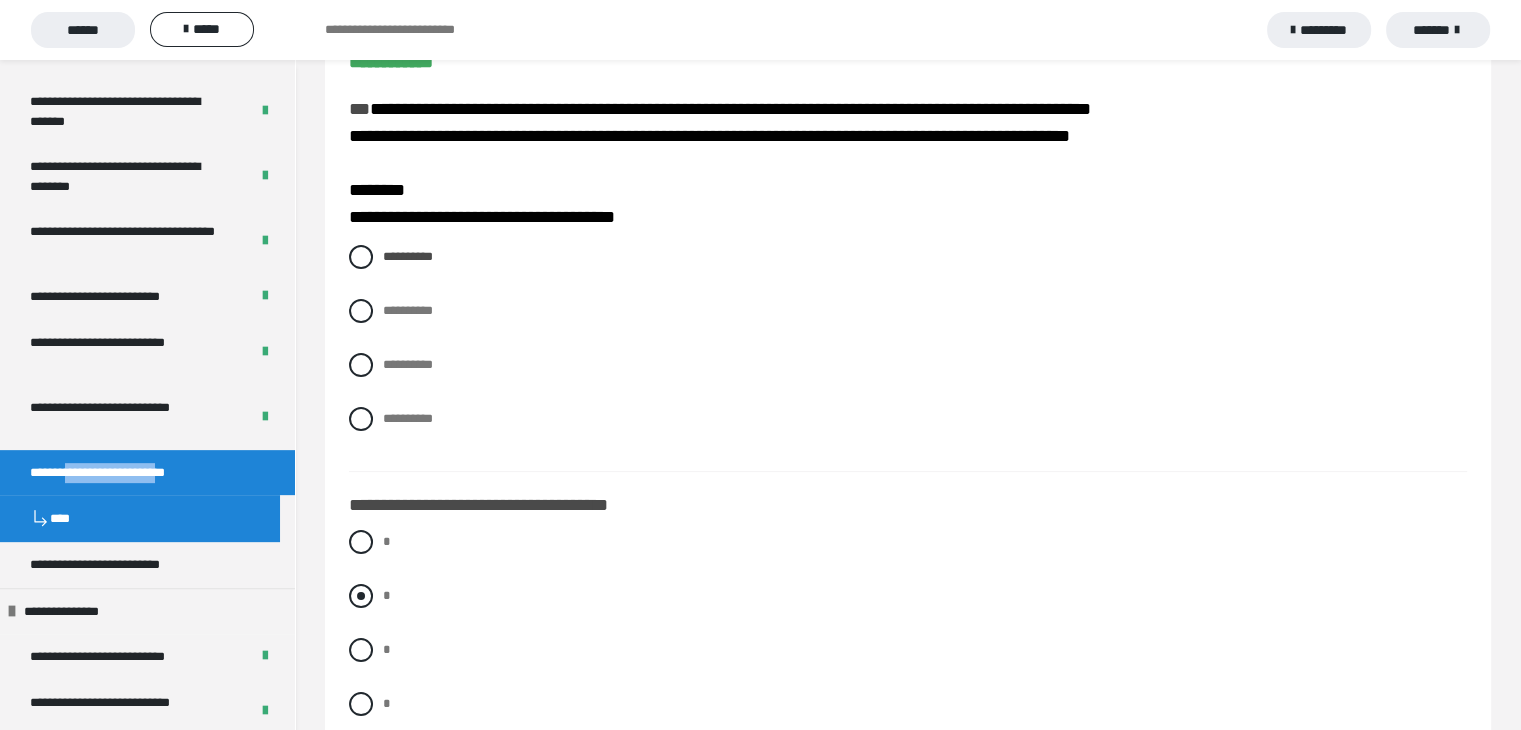 click at bounding box center [361, 596] 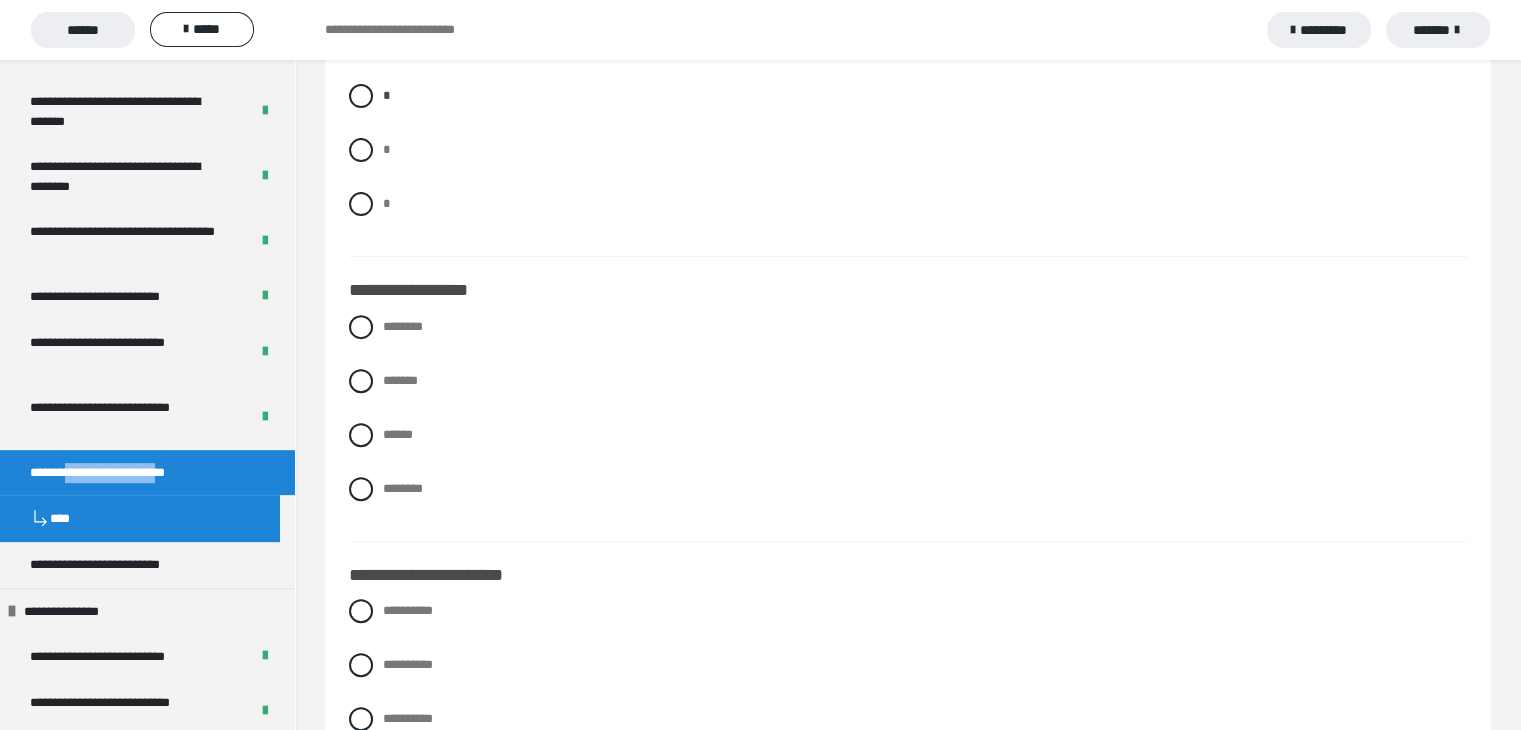 scroll, scrollTop: 600, scrollLeft: 0, axis: vertical 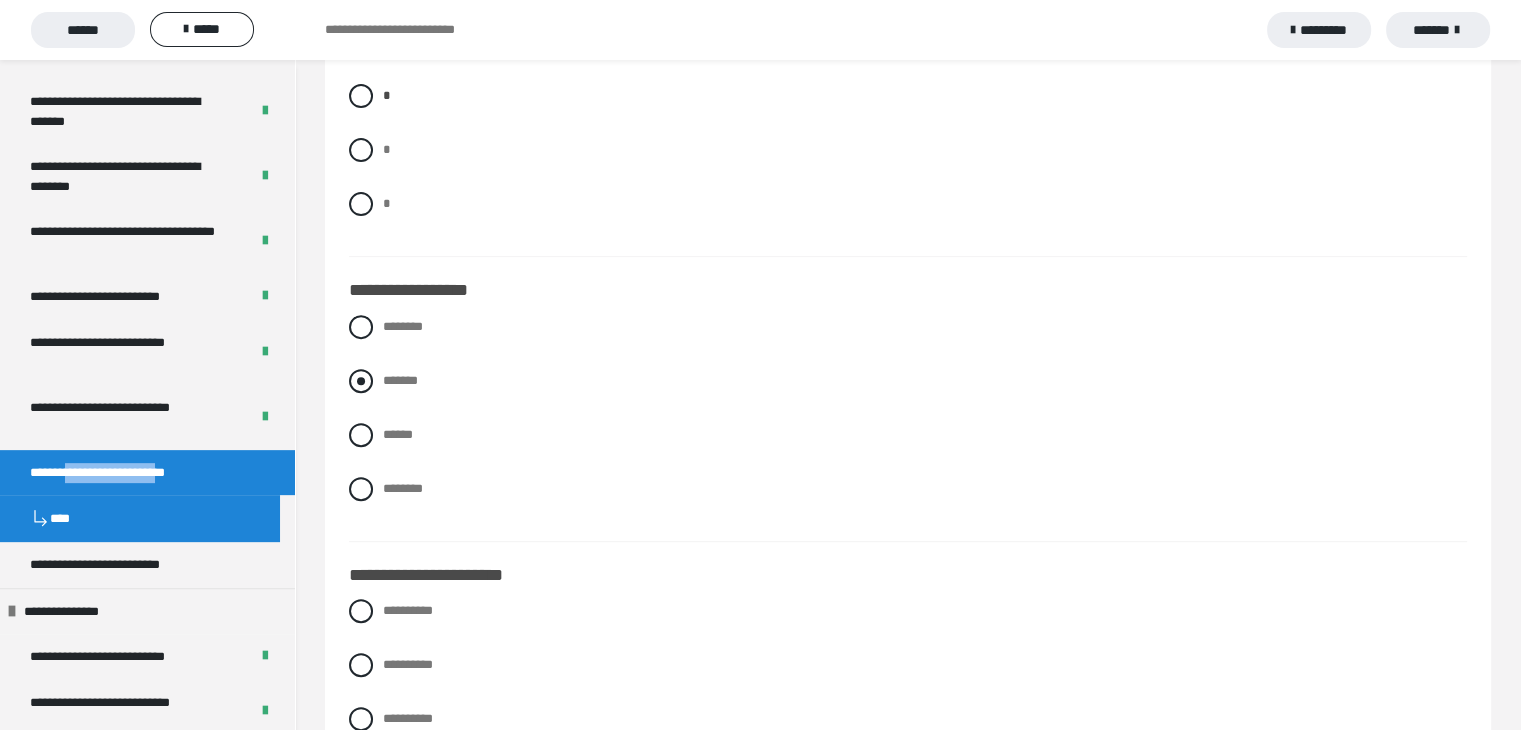 click at bounding box center [361, 381] 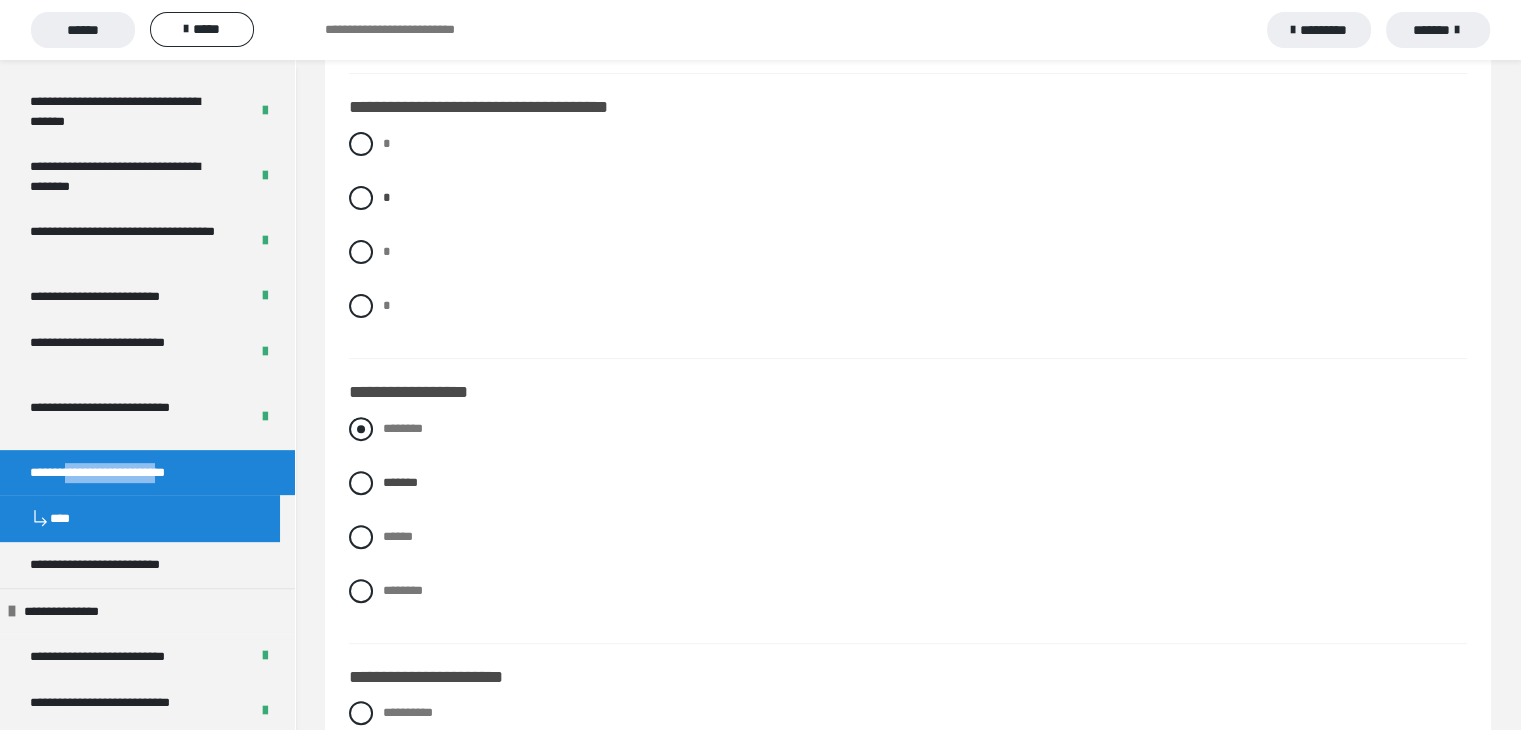 scroll, scrollTop: 600, scrollLeft: 0, axis: vertical 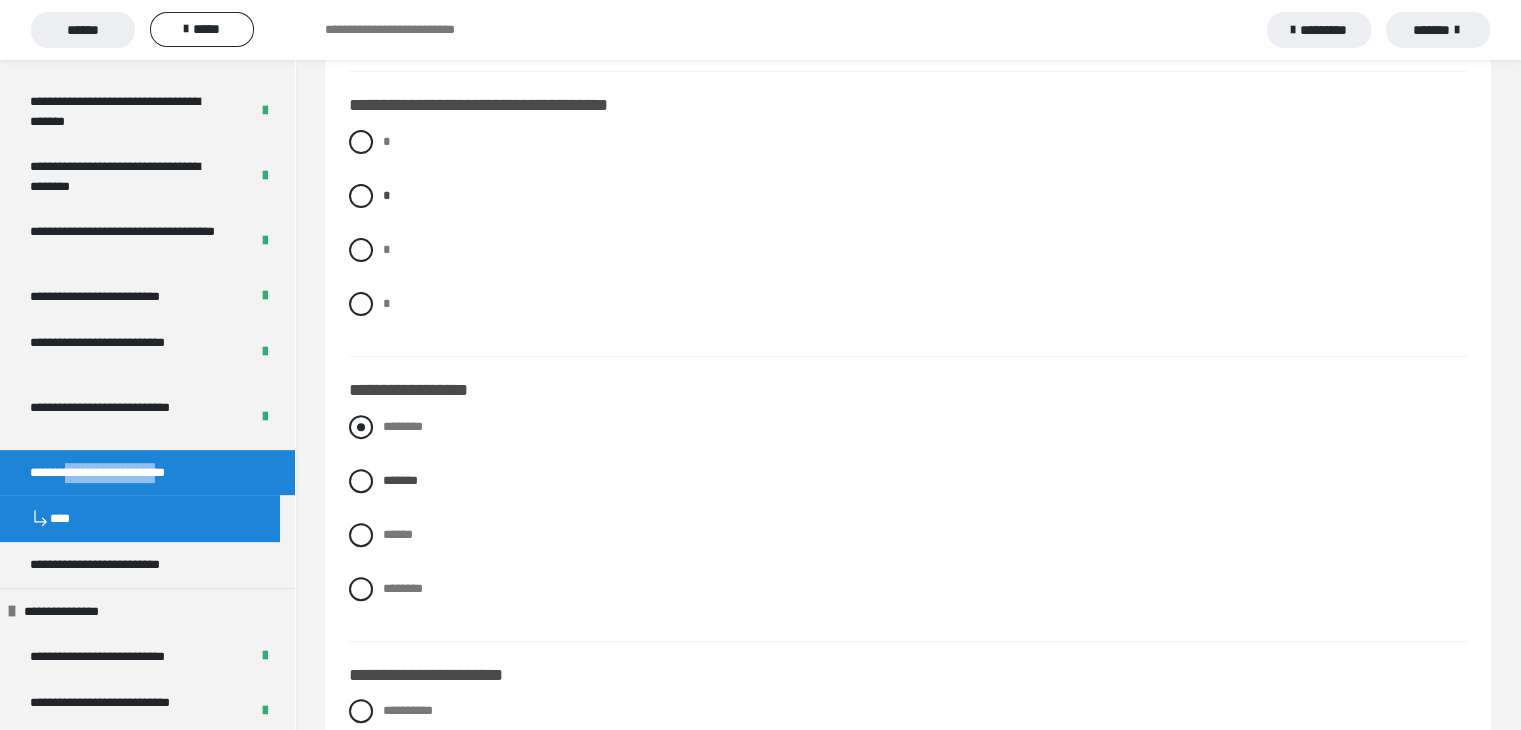 click at bounding box center [361, 427] 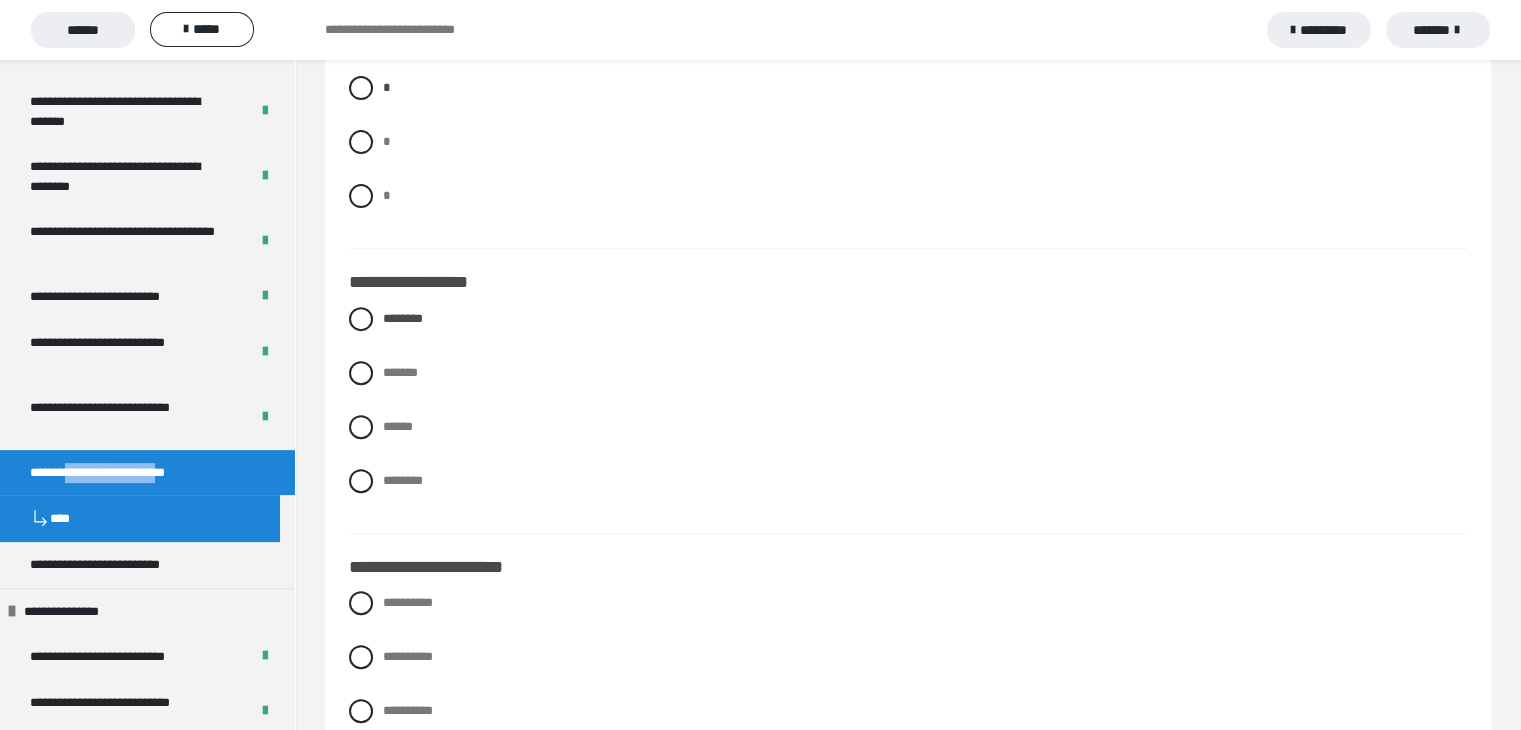 scroll, scrollTop: 700, scrollLeft: 0, axis: vertical 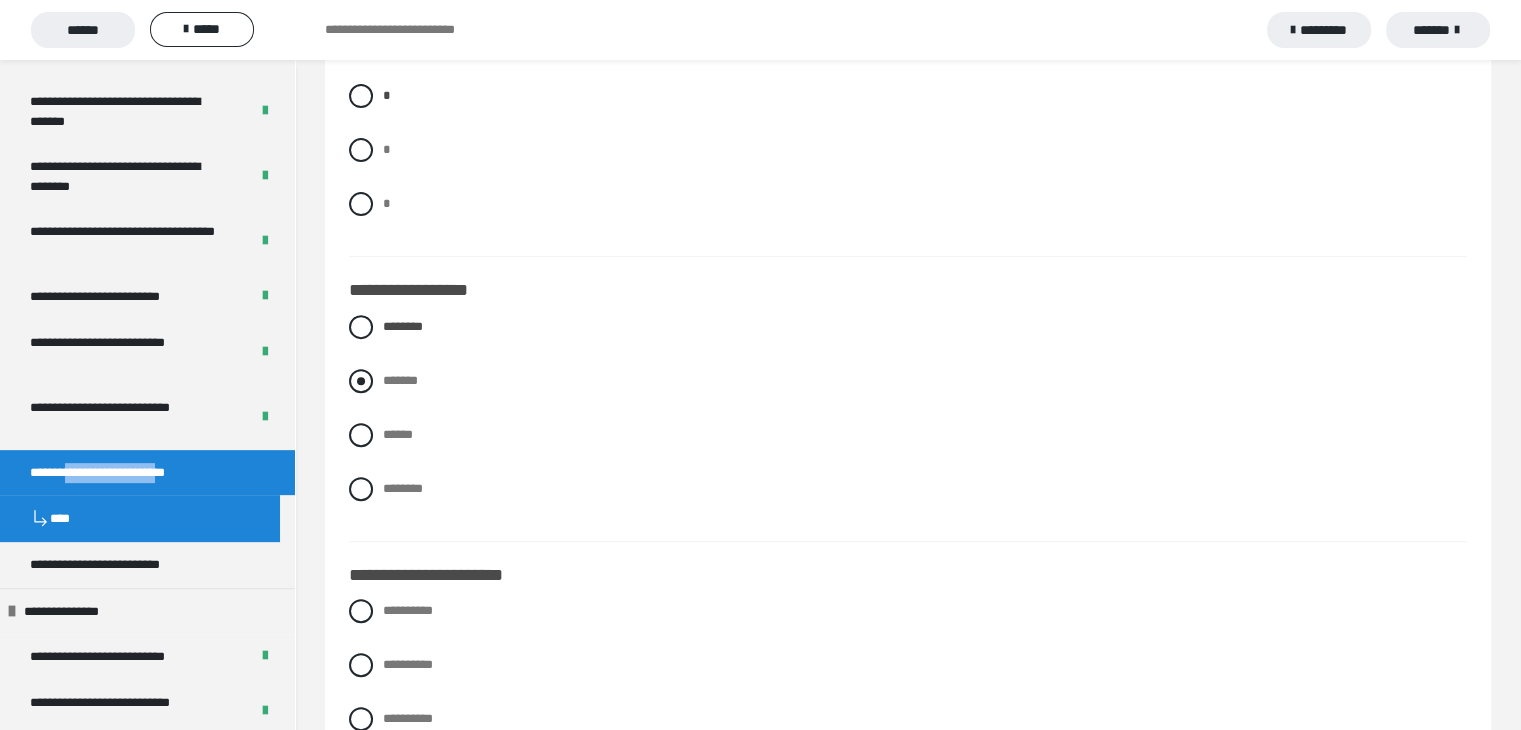 click at bounding box center [361, 381] 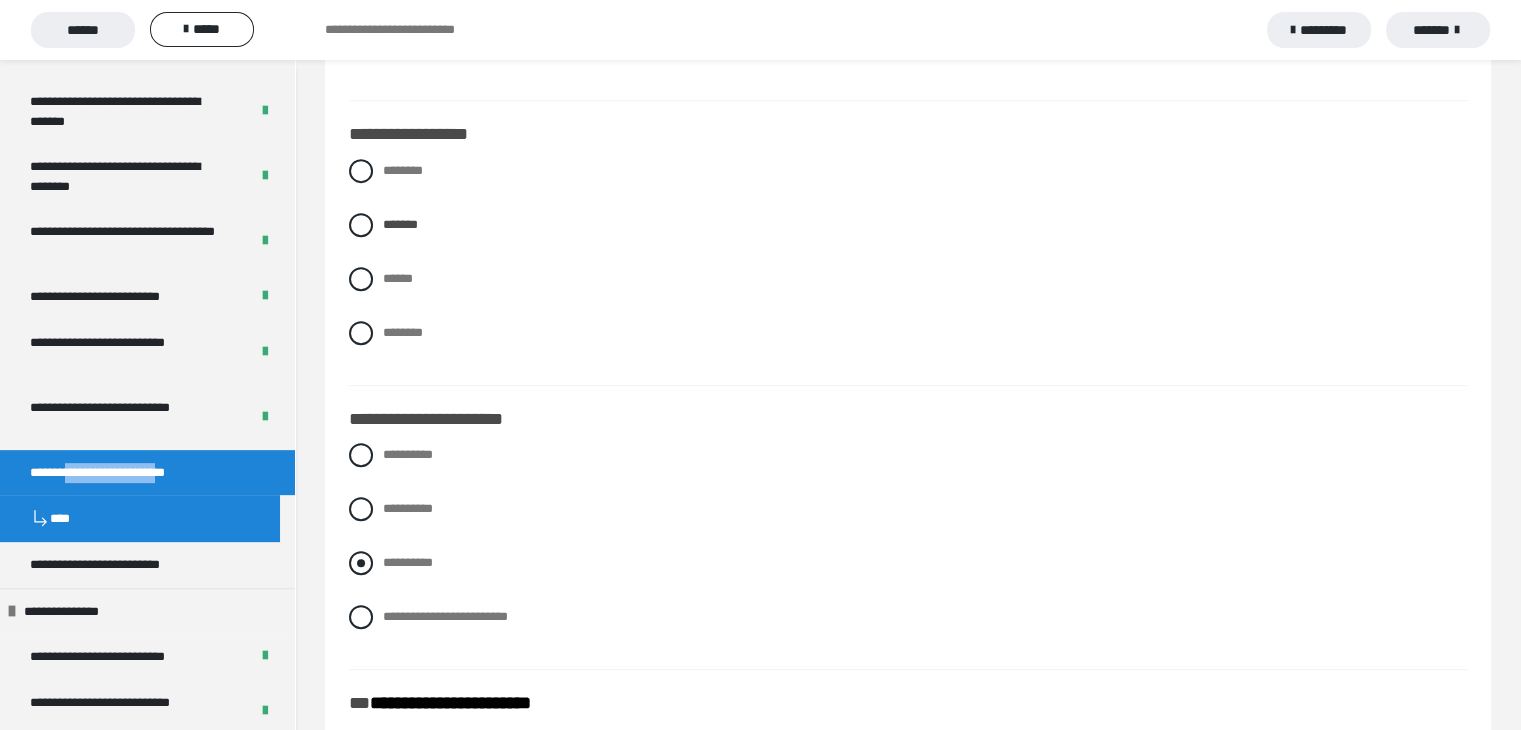 scroll, scrollTop: 900, scrollLeft: 0, axis: vertical 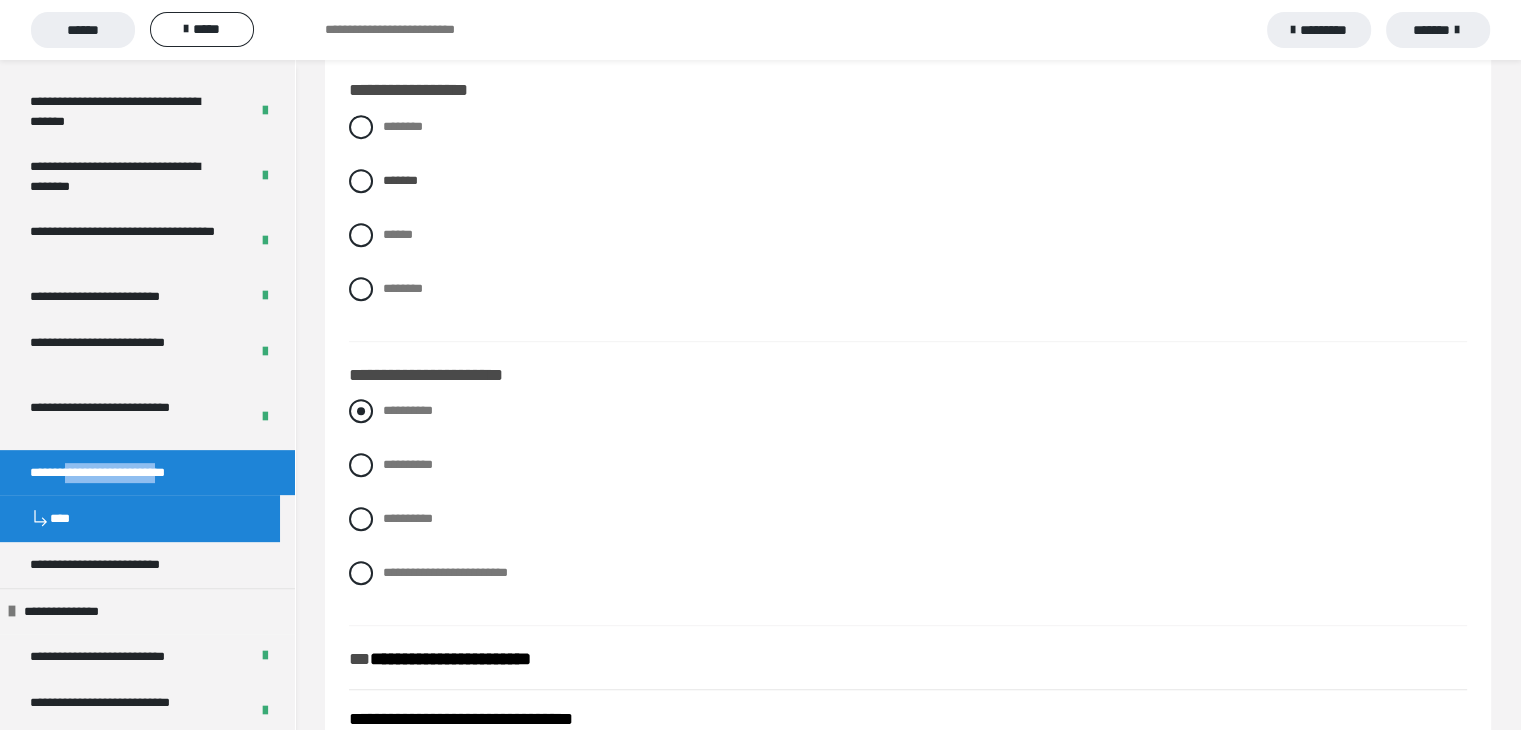 click at bounding box center [361, 411] 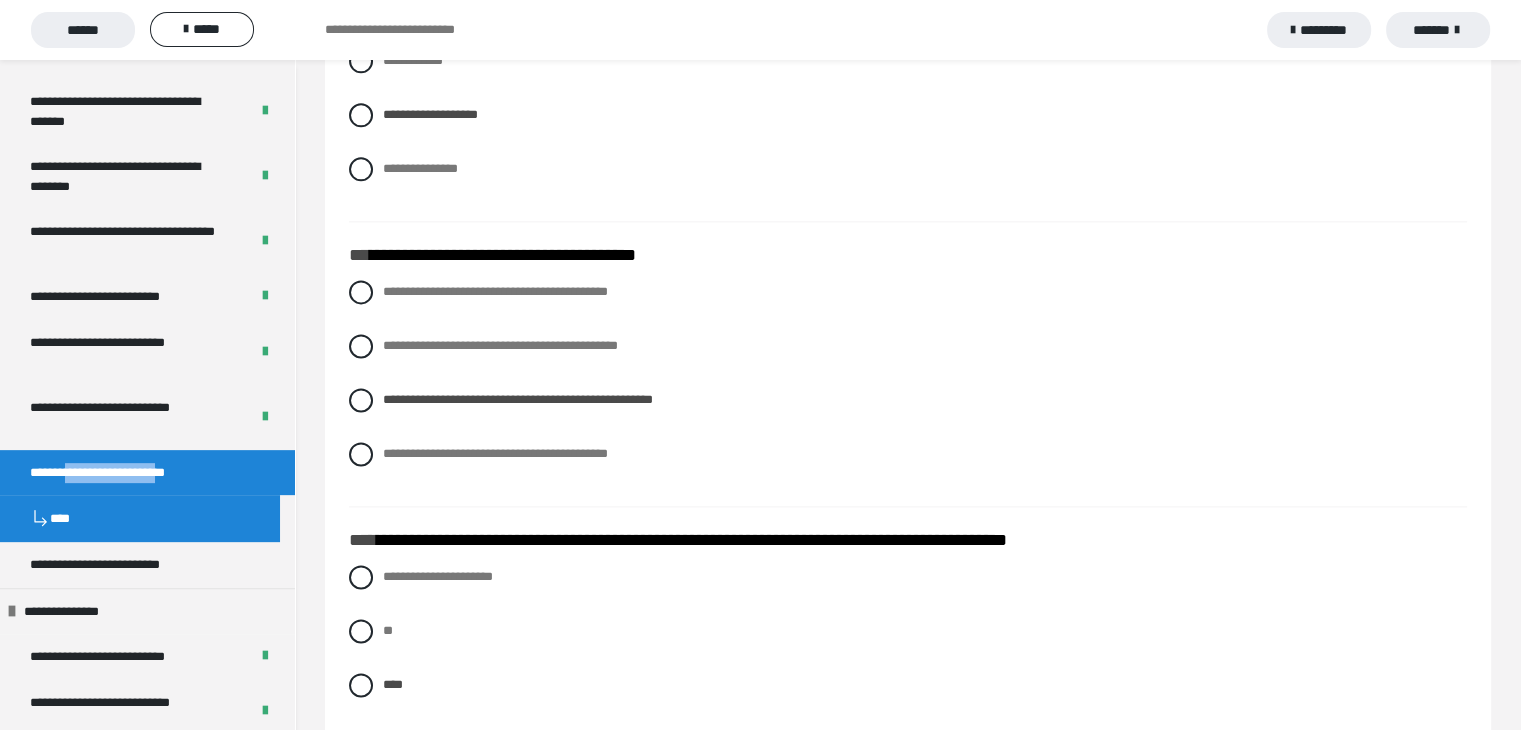 scroll, scrollTop: 2768, scrollLeft: 0, axis: vertical 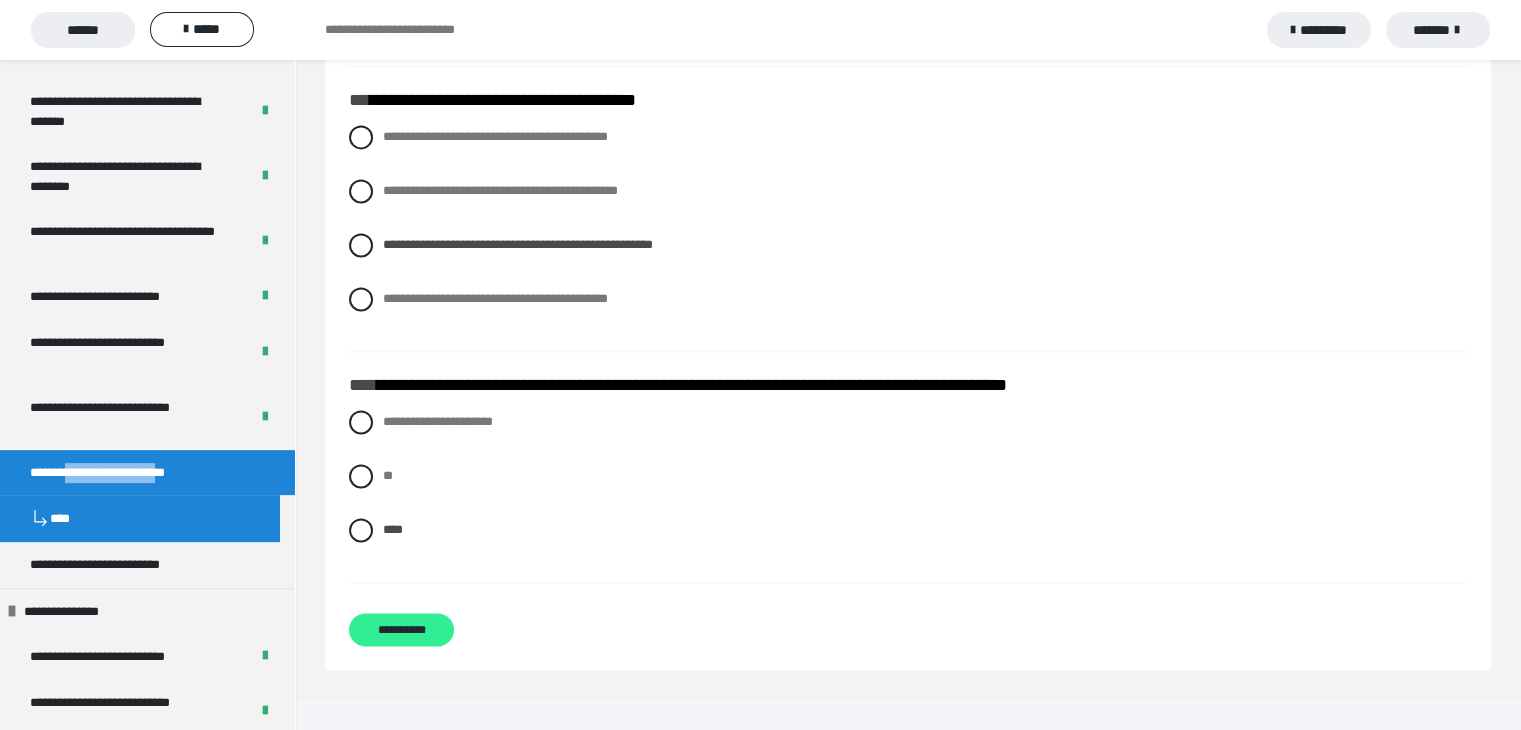 click on "**********" at bounding box center [401, 629] 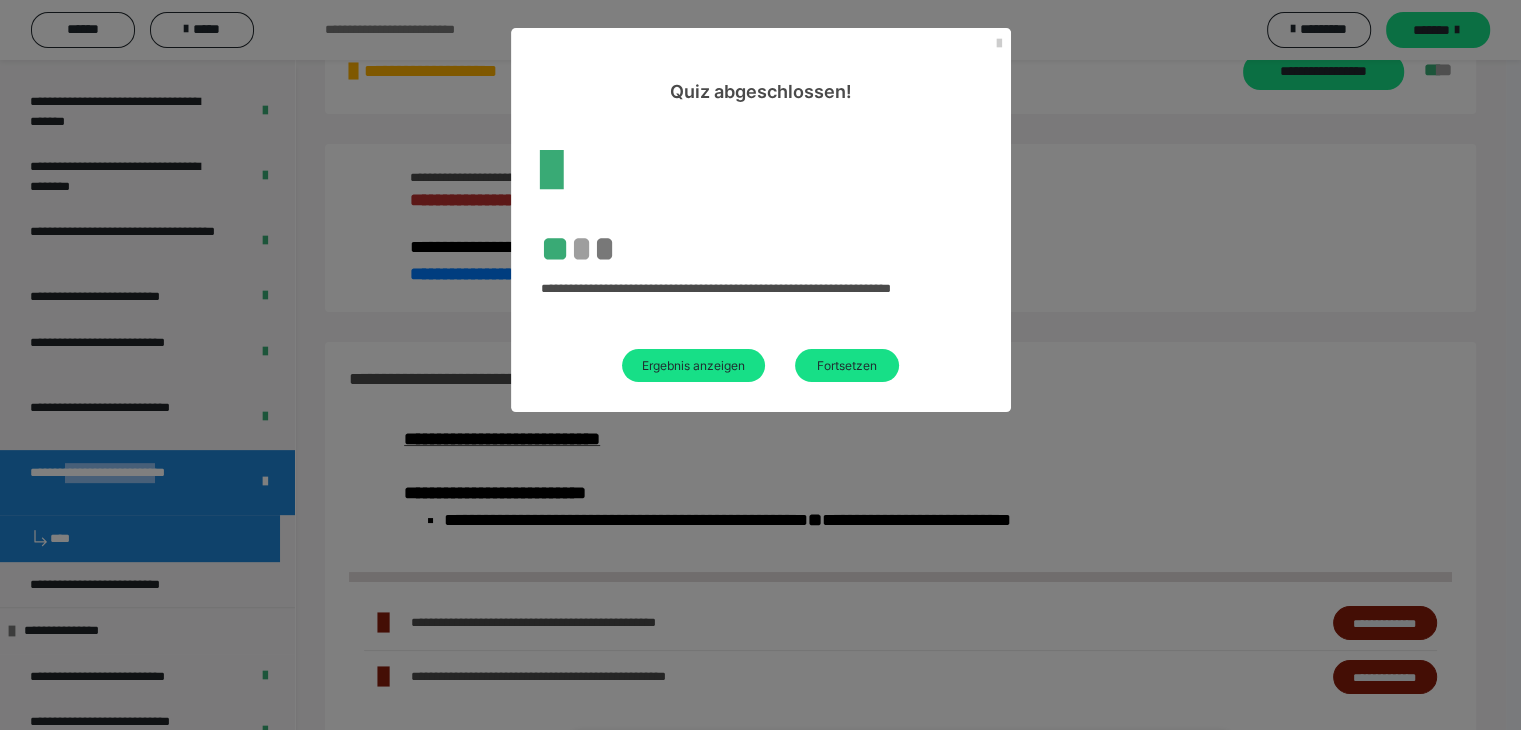 scroll, scrollTop: 753, scrollLeft: 0, axis: vertical 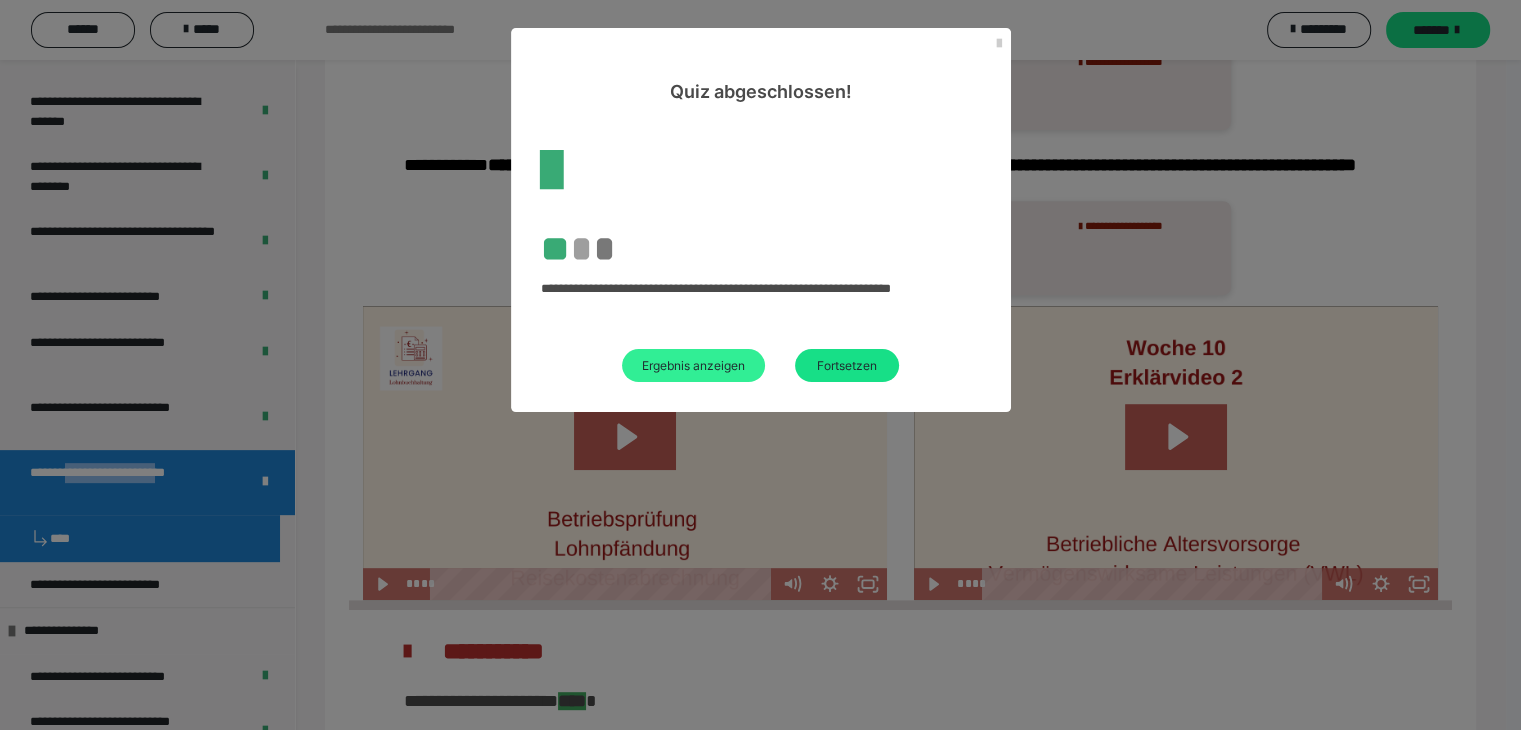 click on "Ergebnis anzeigen" at bounding box center [693, 365] 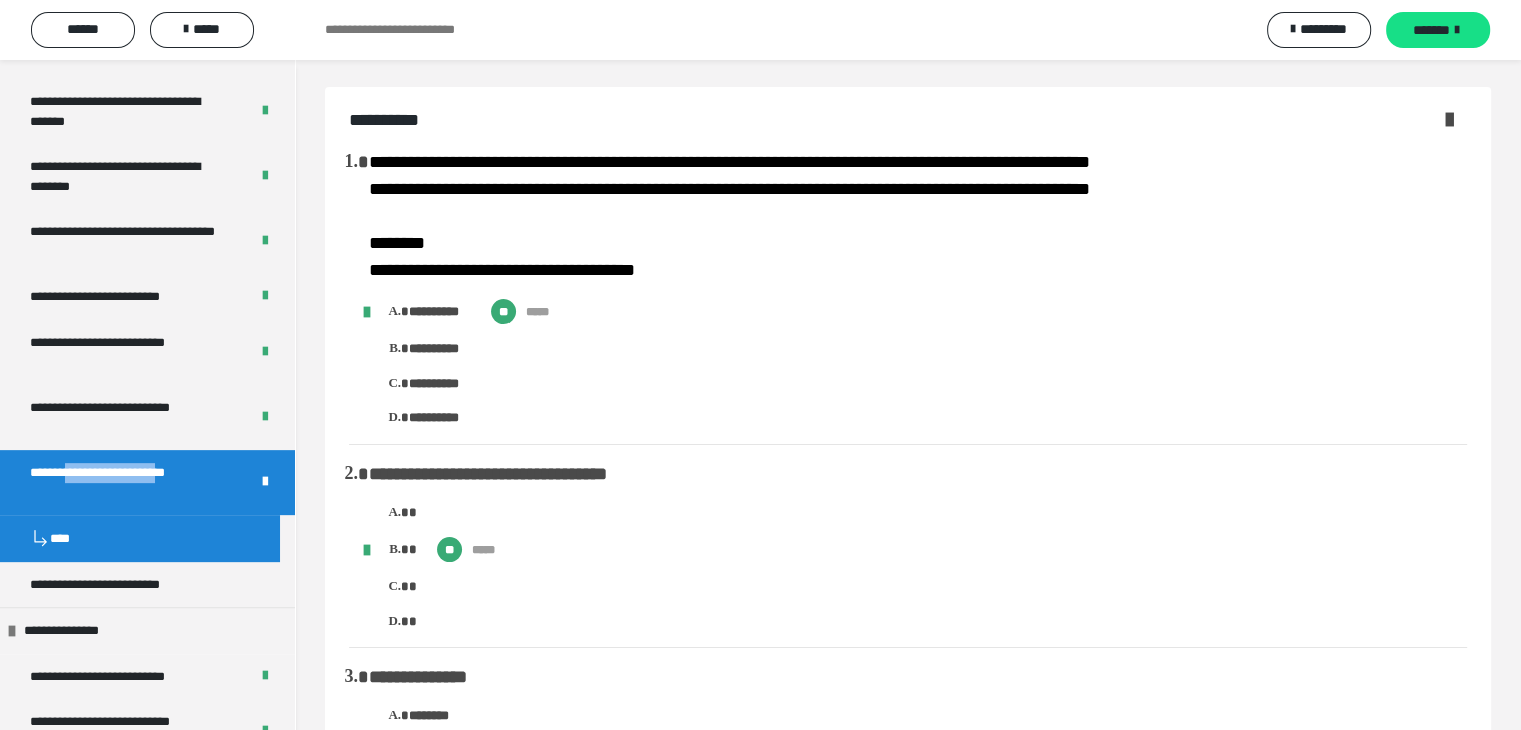 scroll, scrollTop: 0, scrollLeft: 0, axis: both 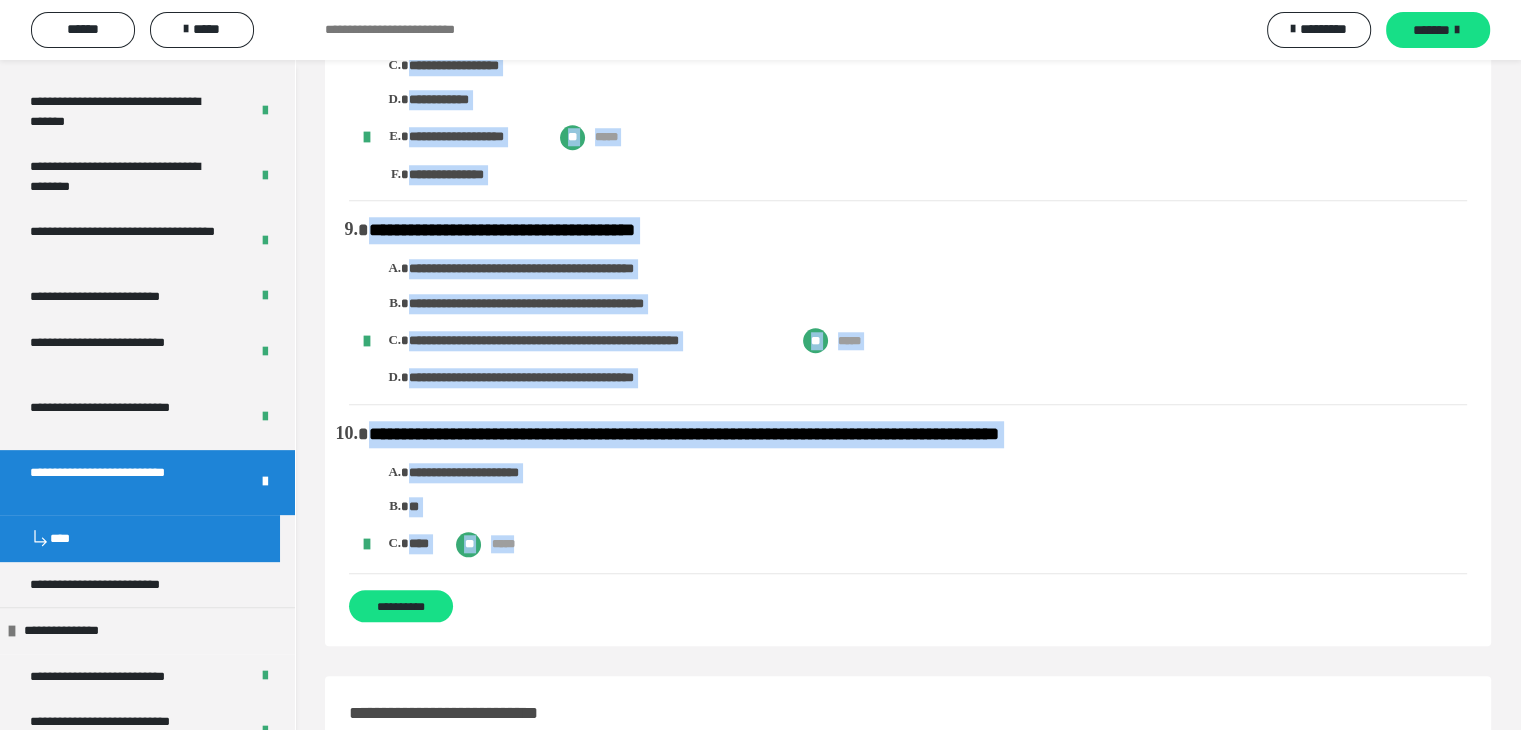drag, startPoint x: 347, startPoint y: 121, endPoint x: 542, endPoint y: 549, distance: 470.3286 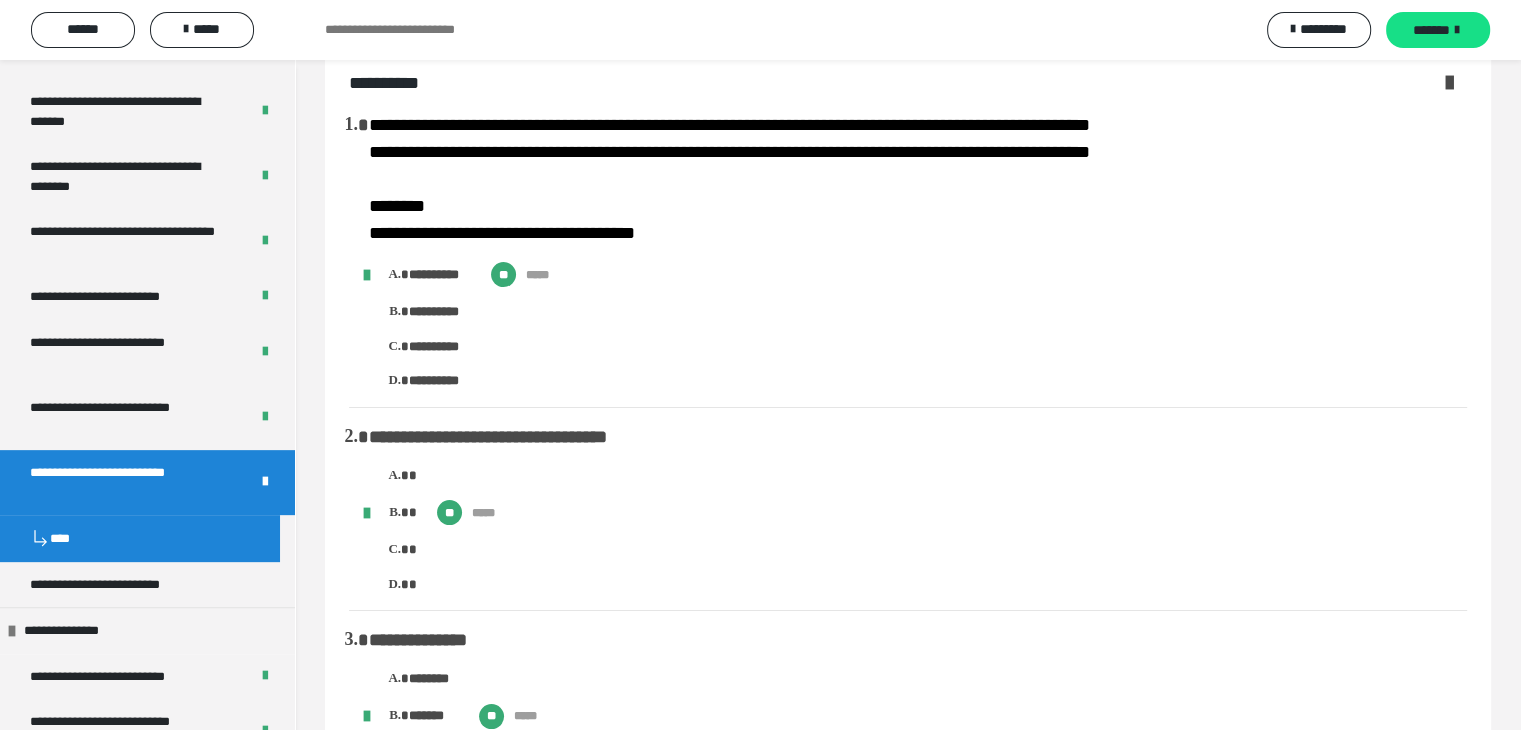 scroll, scrollTop: 0, scrollLeft: 0, axis: both 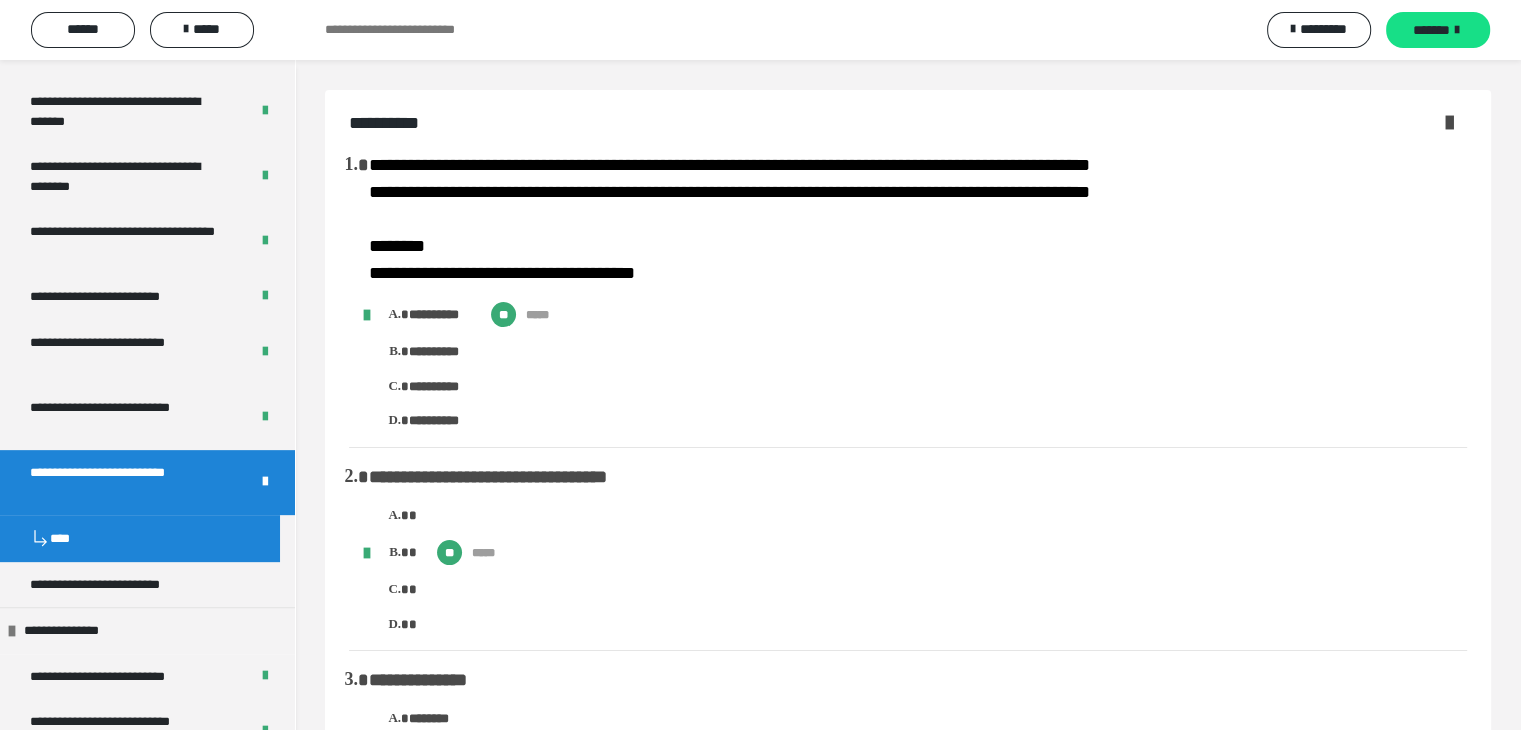 click on "**********" at bounding box center [760, 30] 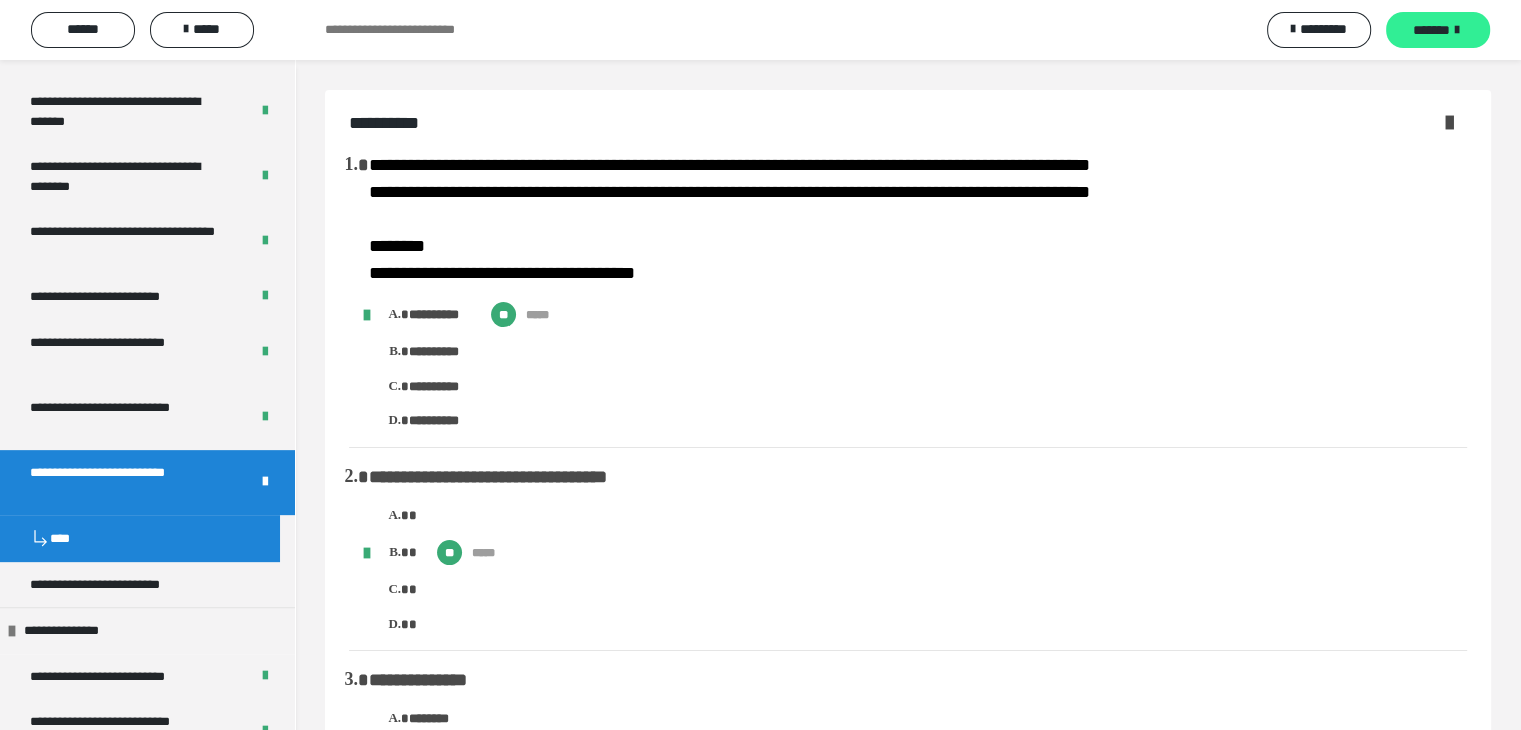 click on "*******" at bounding box center [1431, 30] 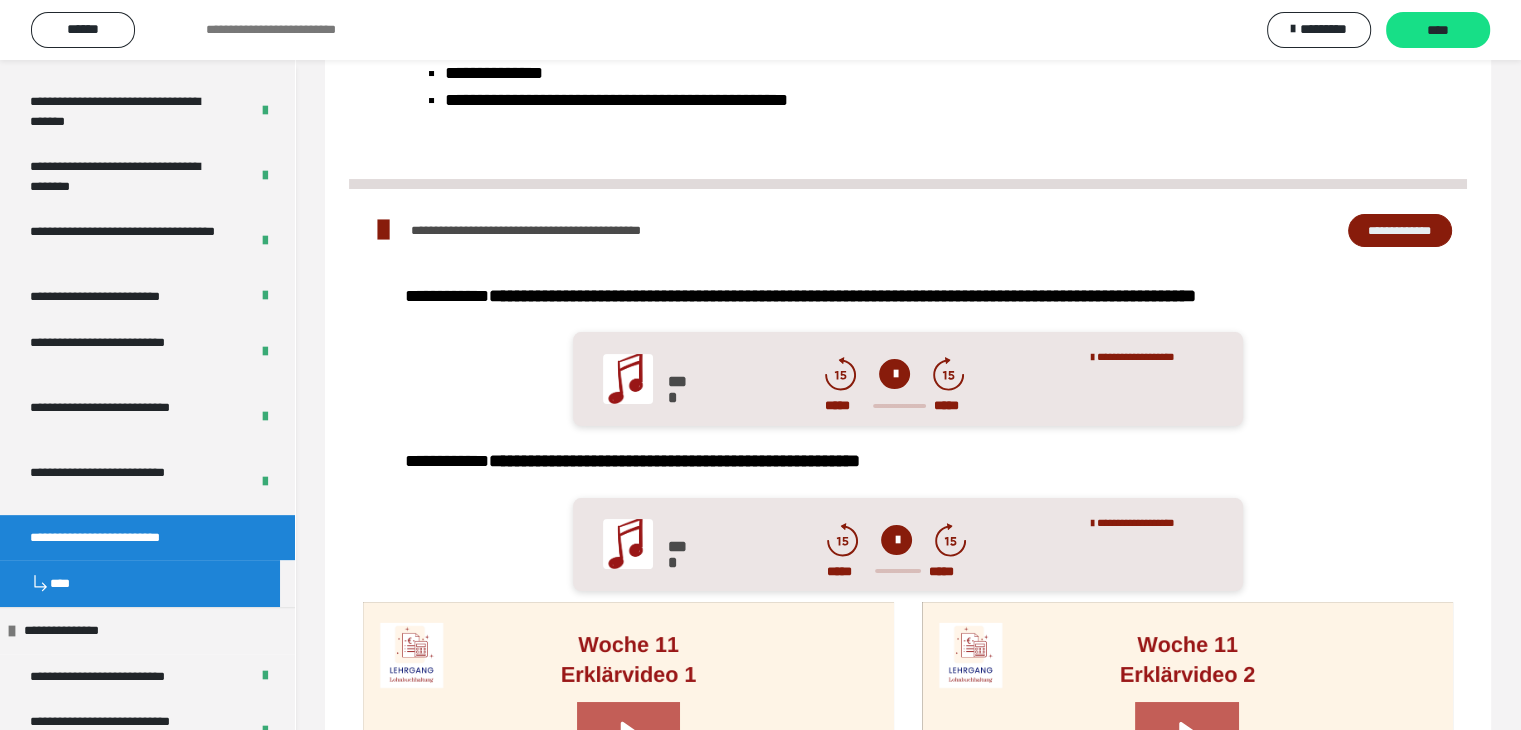 scroll, scrollTop: 200, scrollLeft: 0, axis: vertical 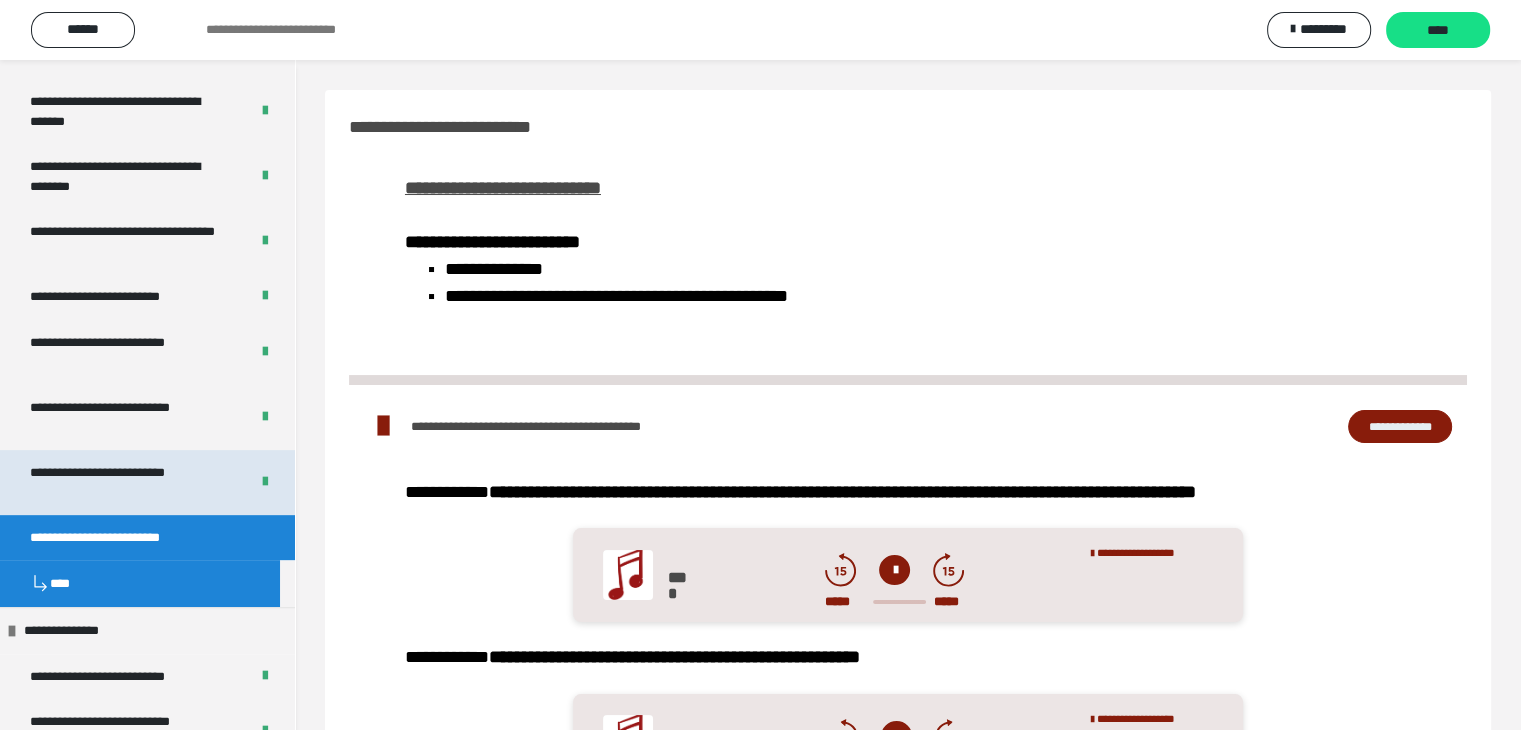 click on "**********" at bounding box center [124, 482] 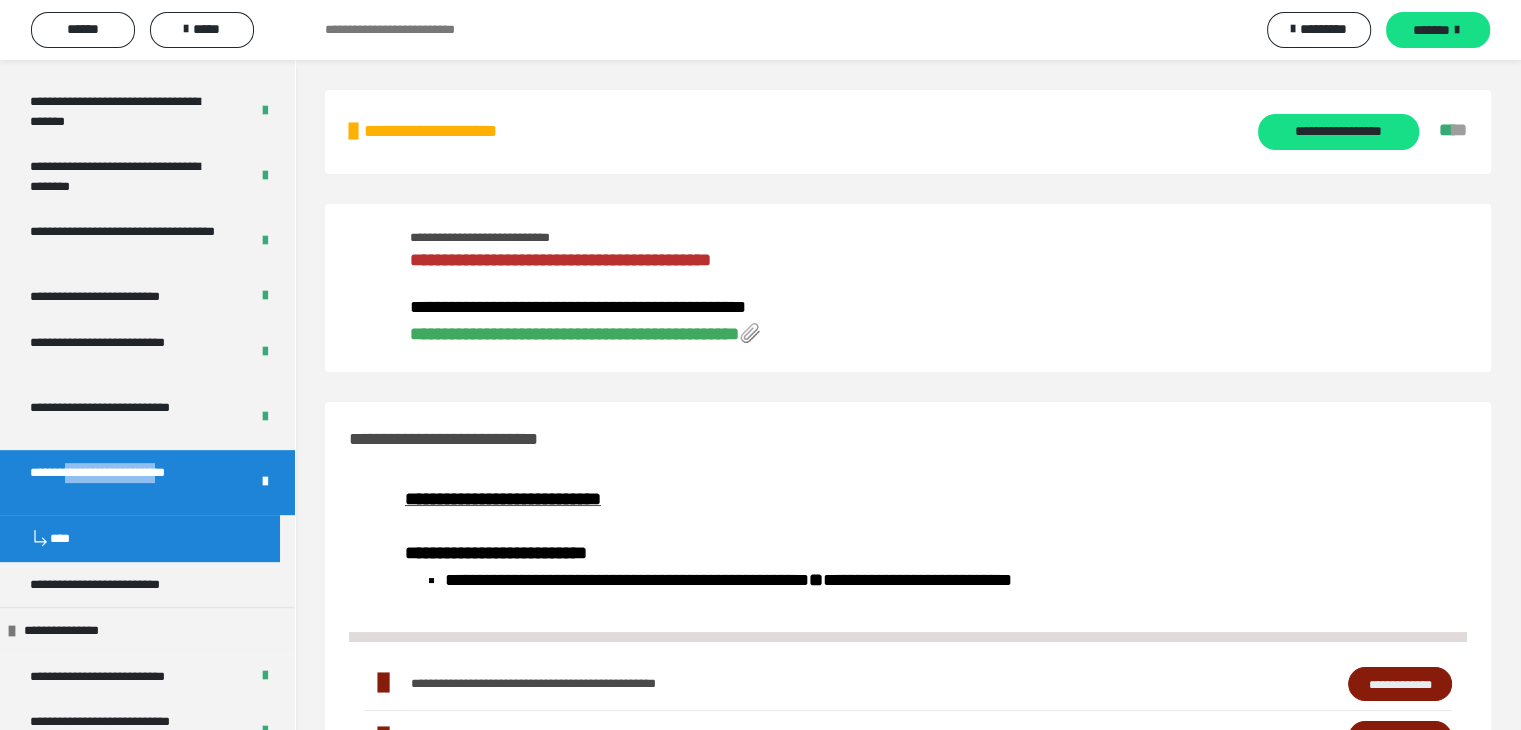 click on "**********" at bounding box center (574, 334) 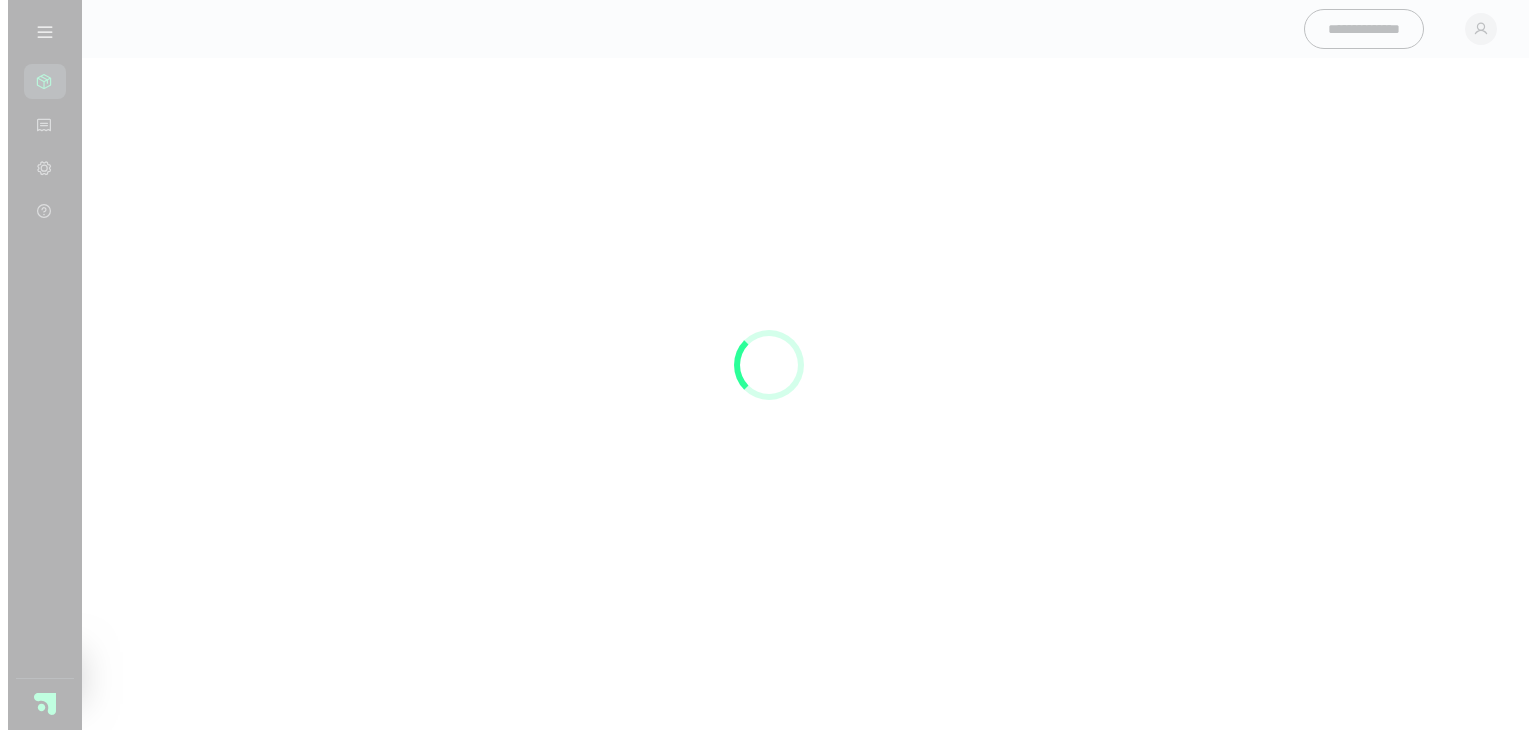 scroll, scrollTop: 0, scrollLeft: 0, axis: both 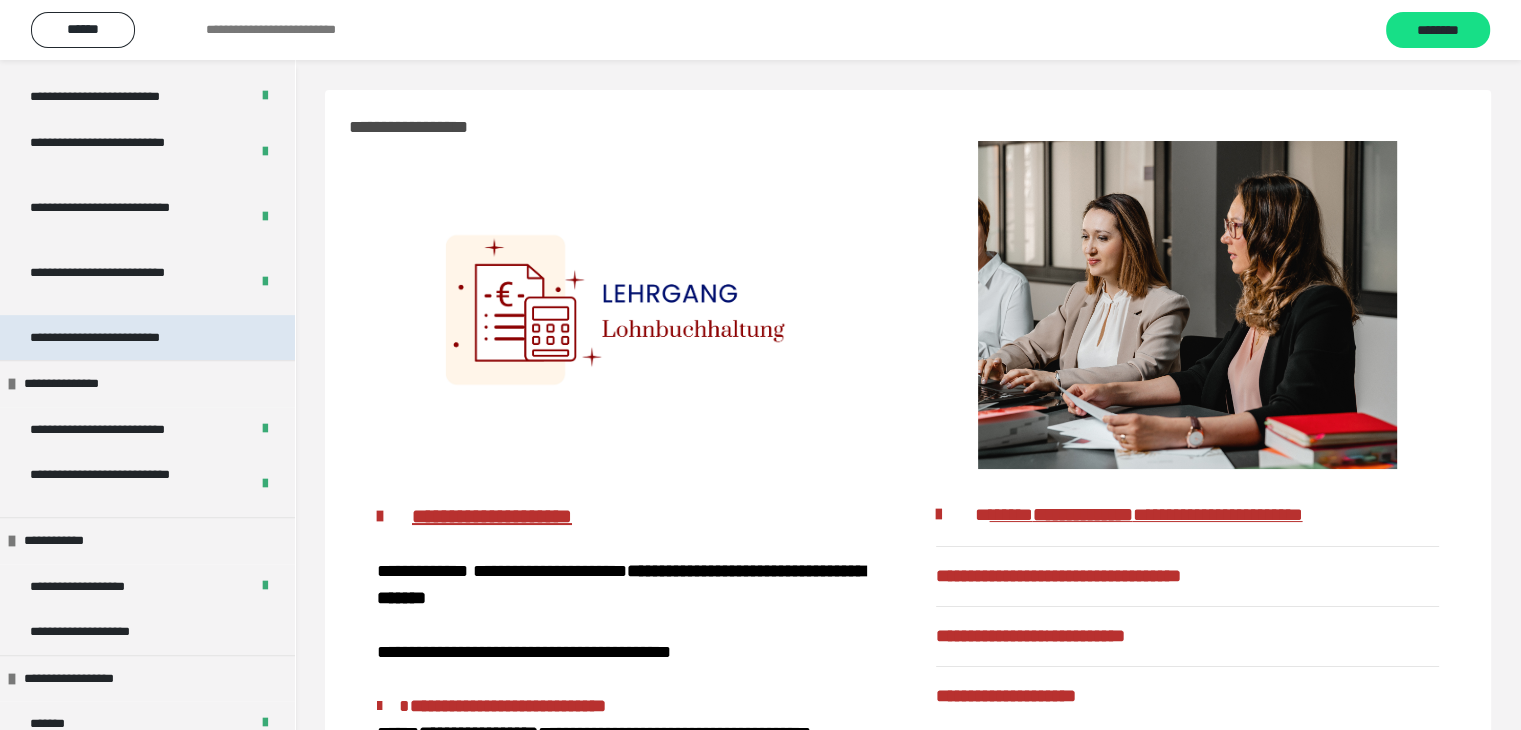 click on "**********" at bounding box center [126, 338] 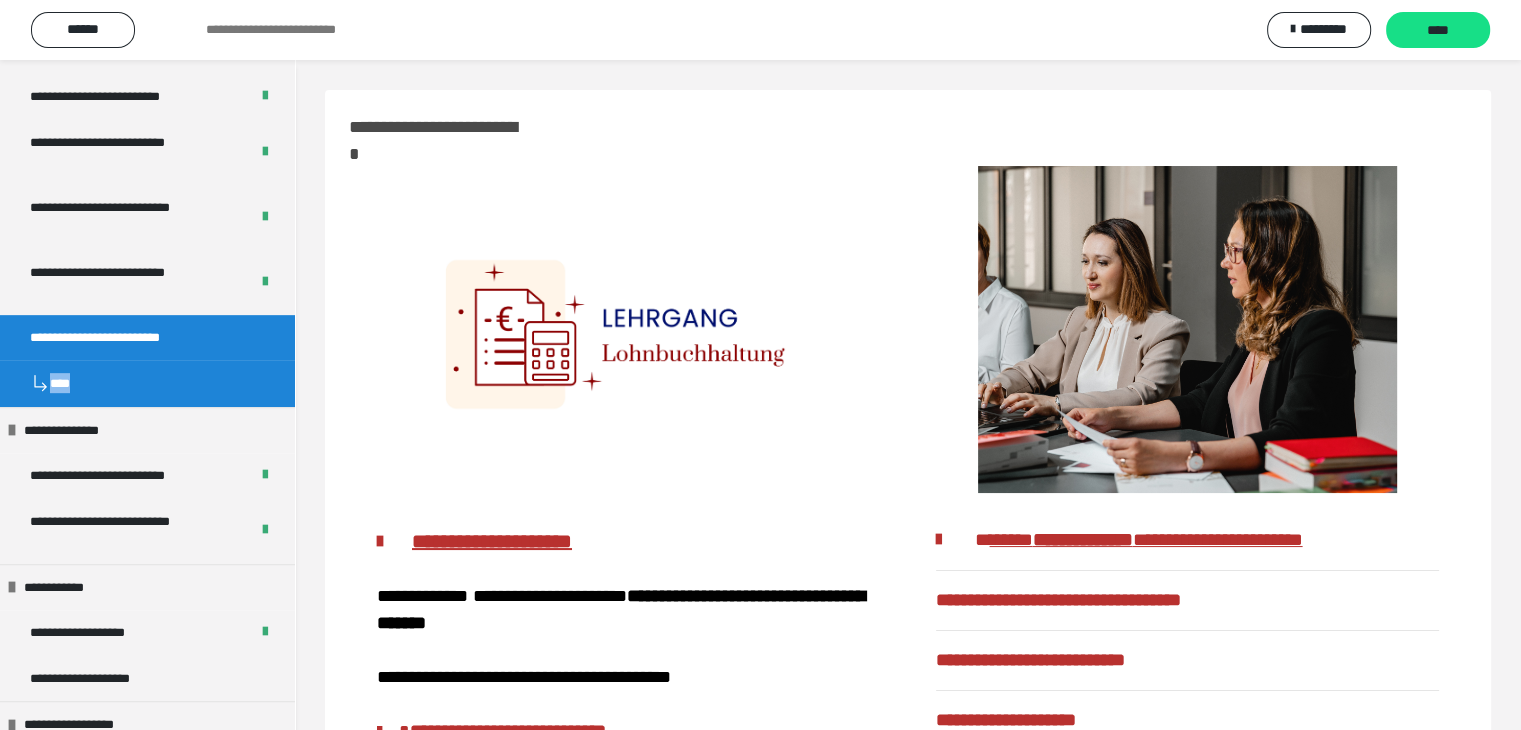 click on "**********" at bounding box center [126, 338] 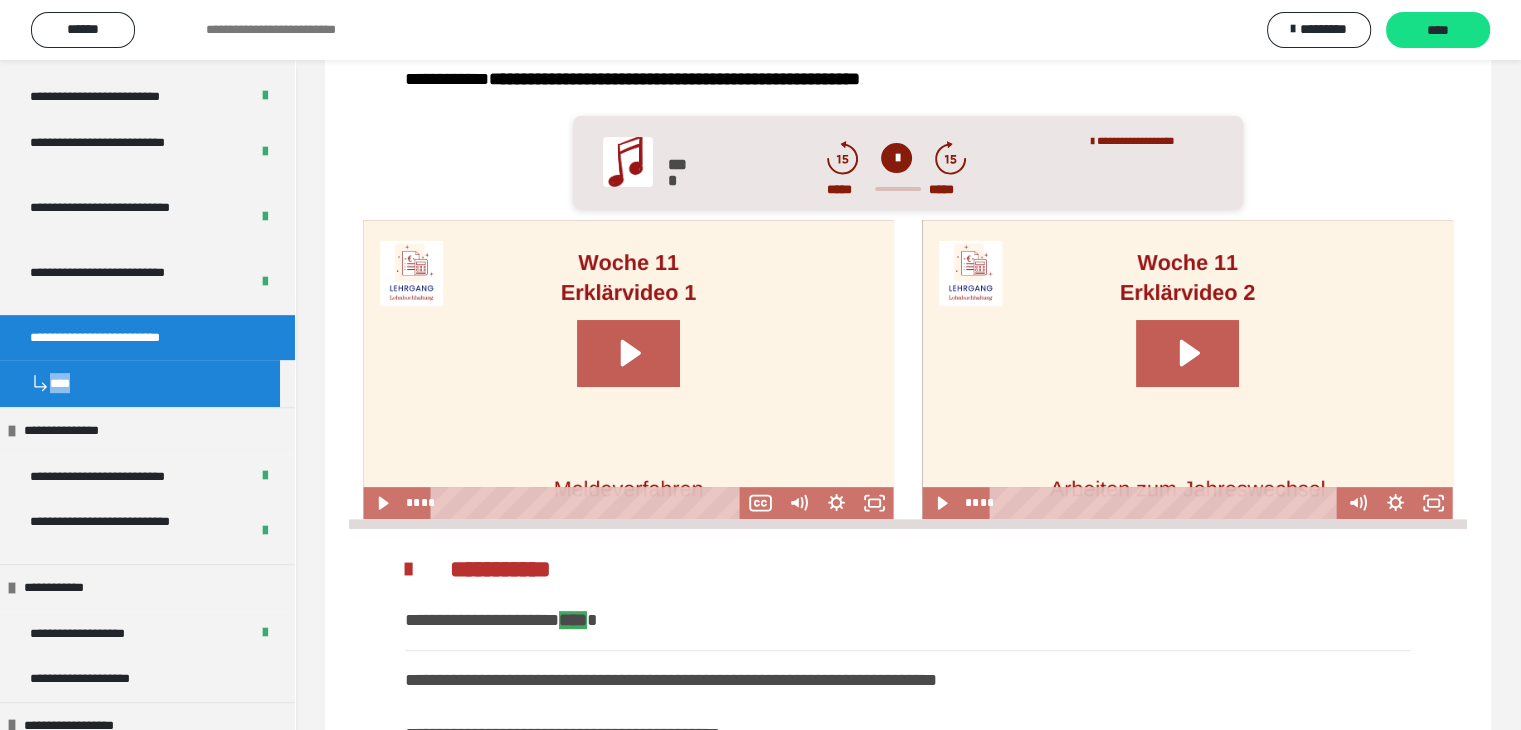scroll, scrollTop: 572, scrollLeft: 0, axis: vertical 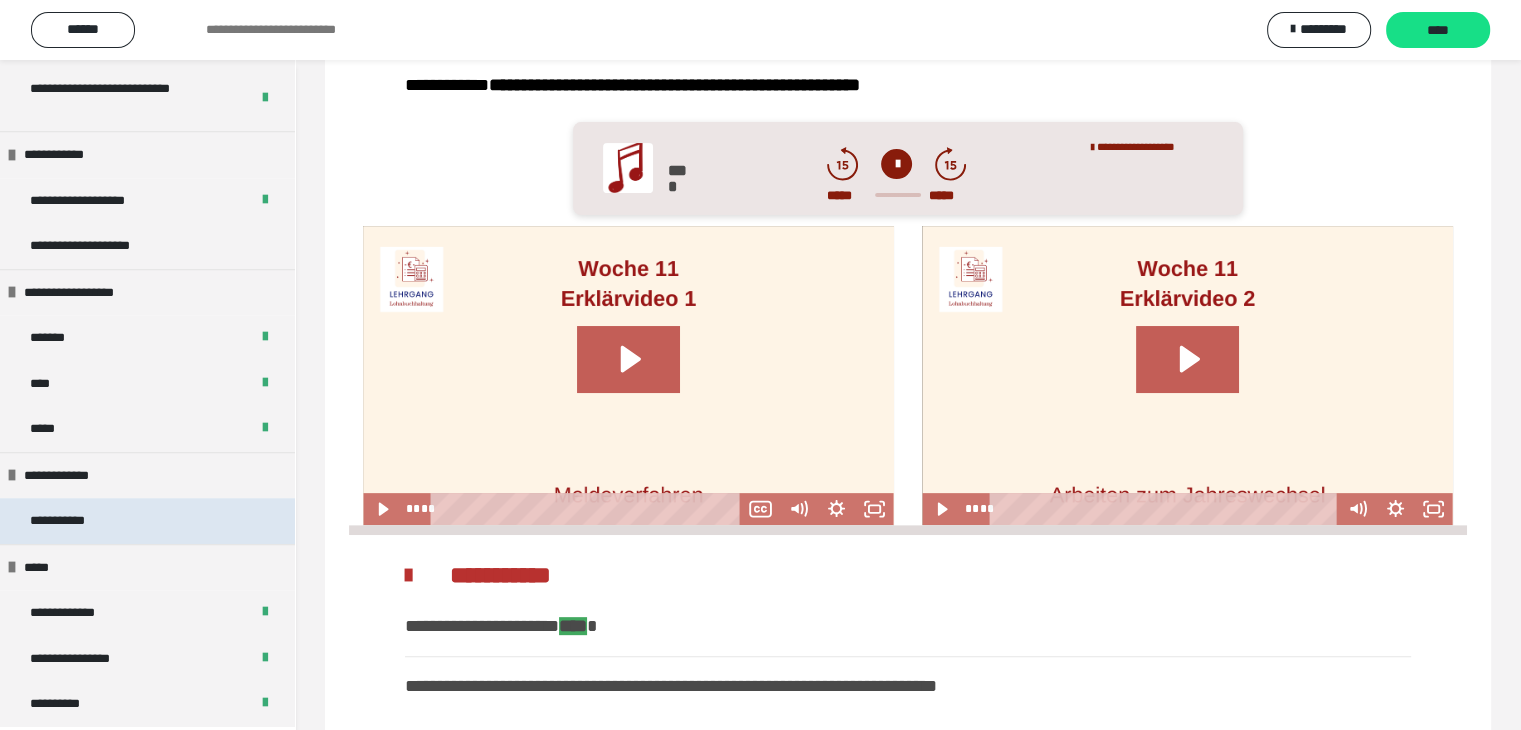 click on "**********" at bounding box center [68, 521] 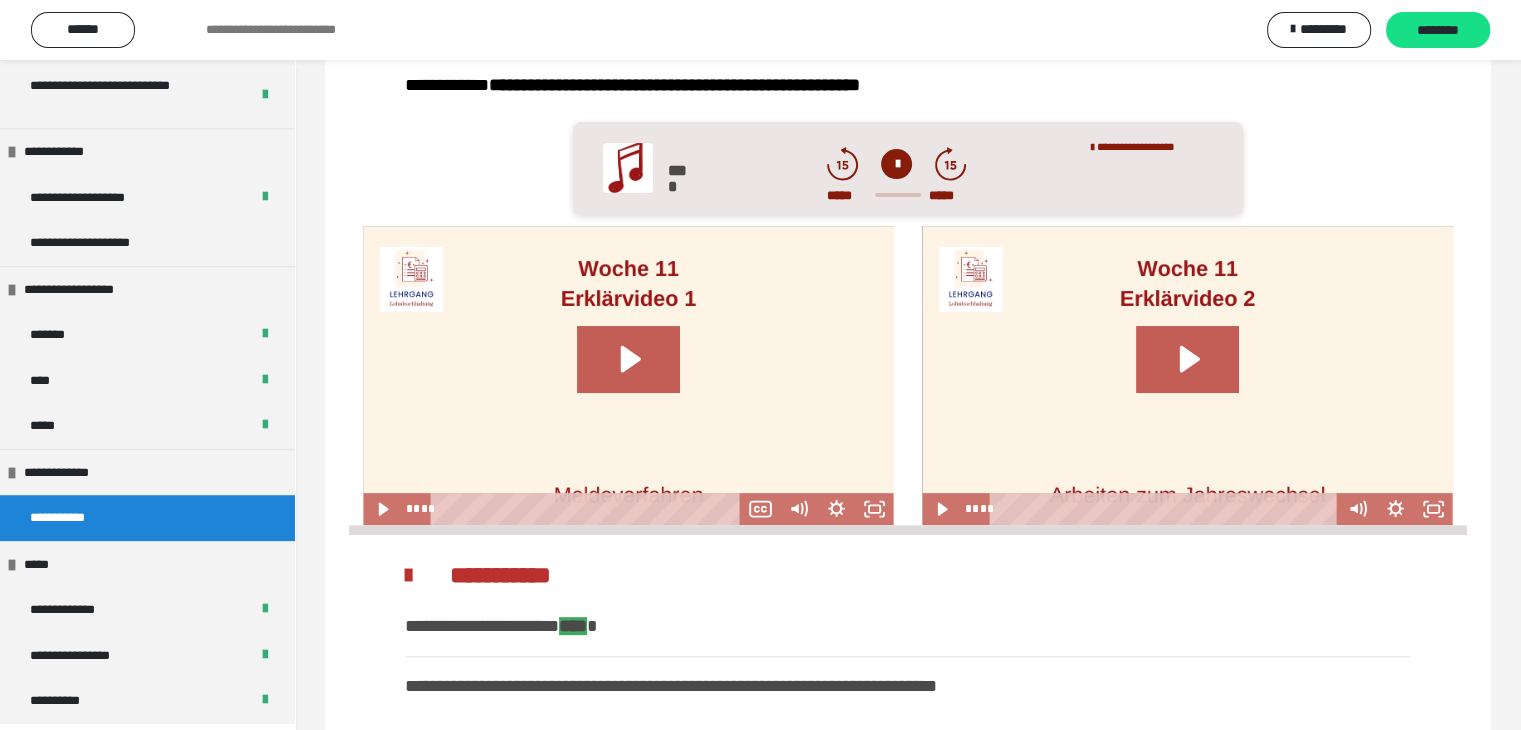 scroll, scrollTop: 1286, scrollLeft: 0, axis: vertical 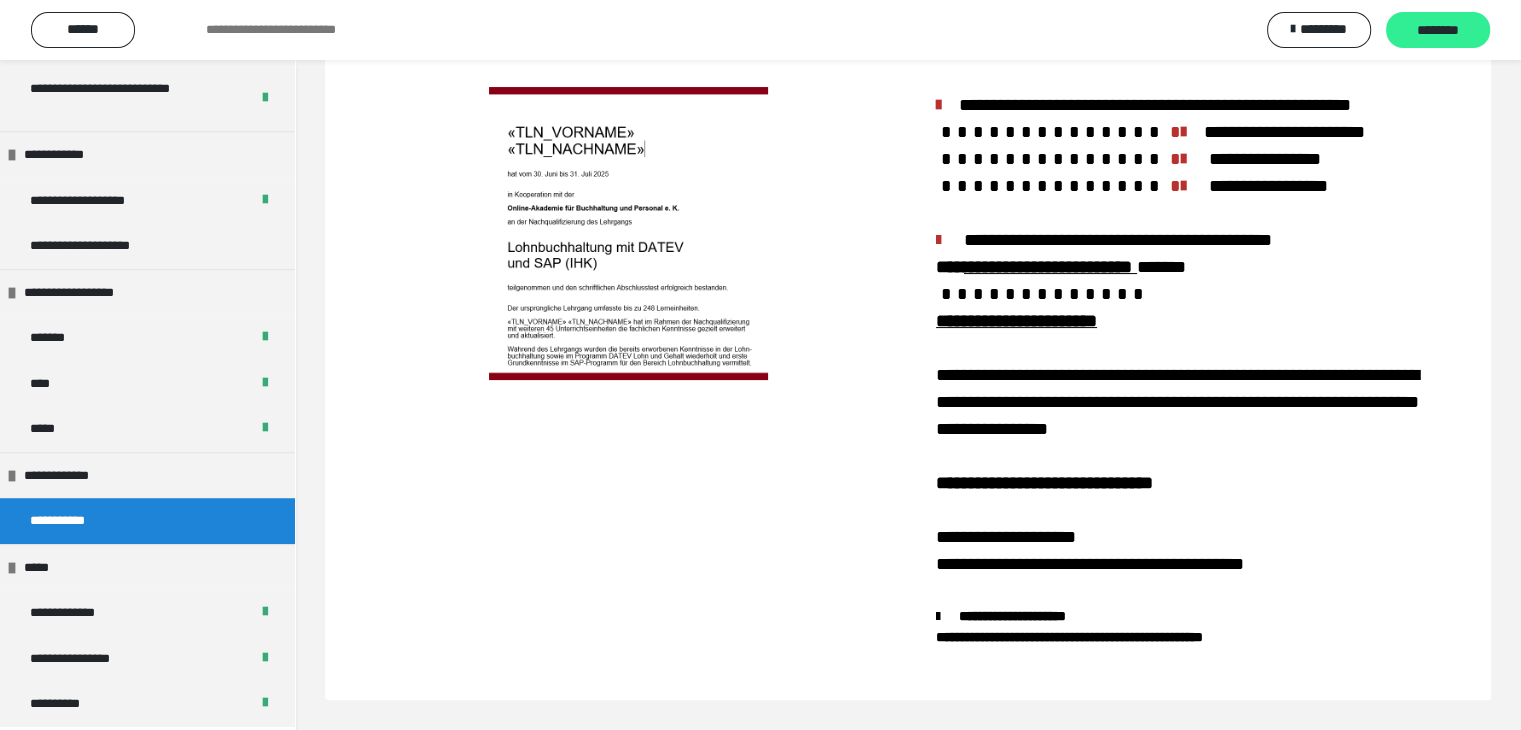 click on "********" at bounding box center [1438, 31] 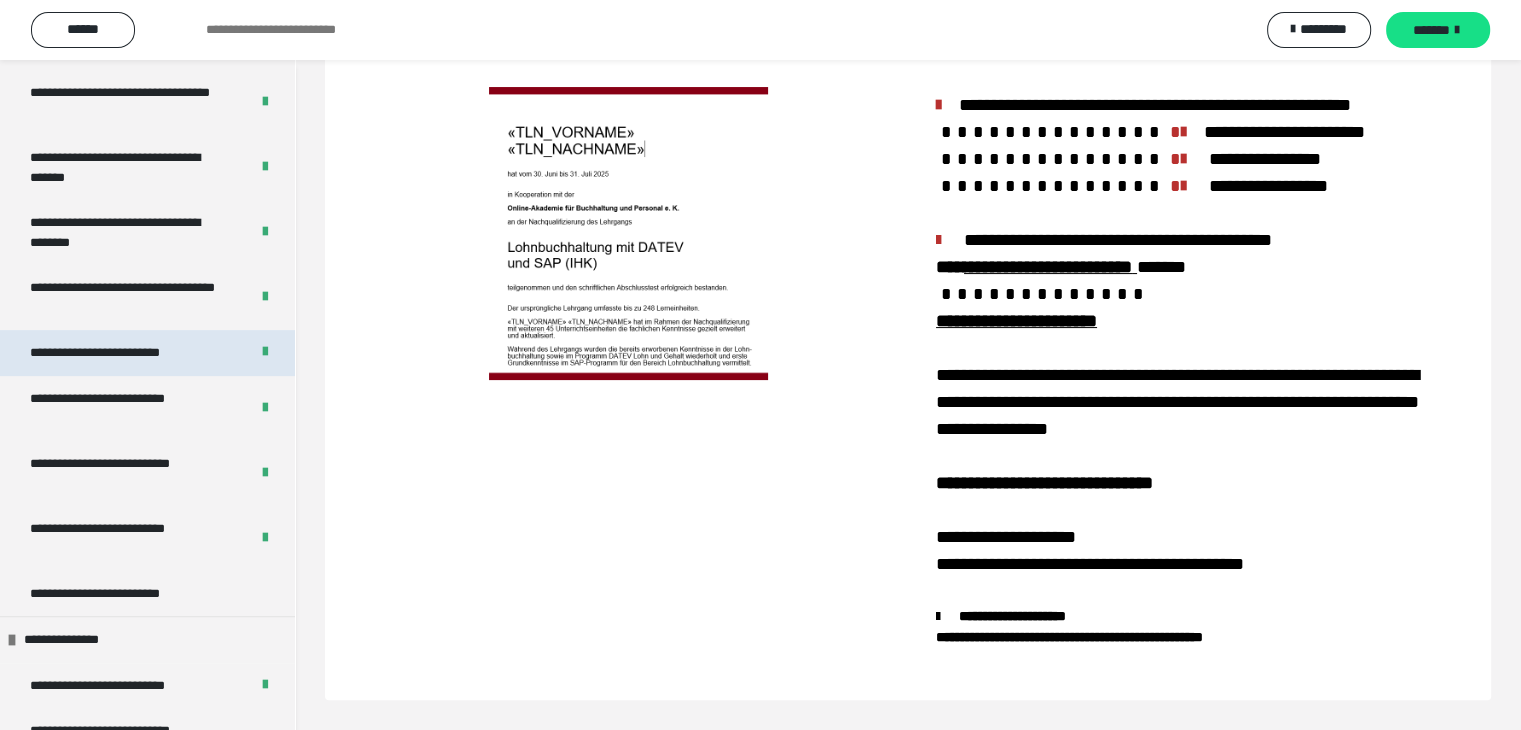 scroll, scrollTop: 700, scrollLeft: 0, axis: vertical 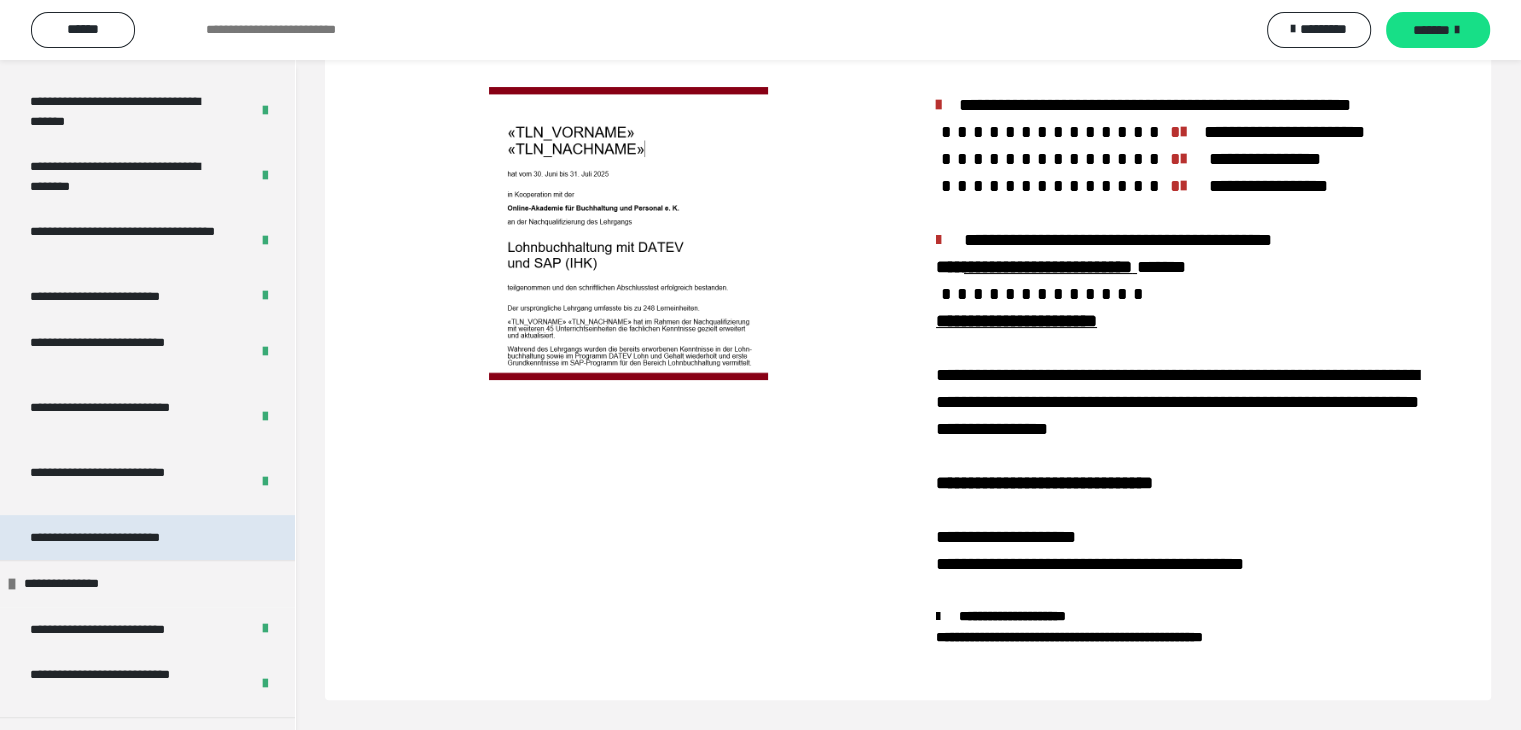 click on "**********" at bounding box center [126, 538] 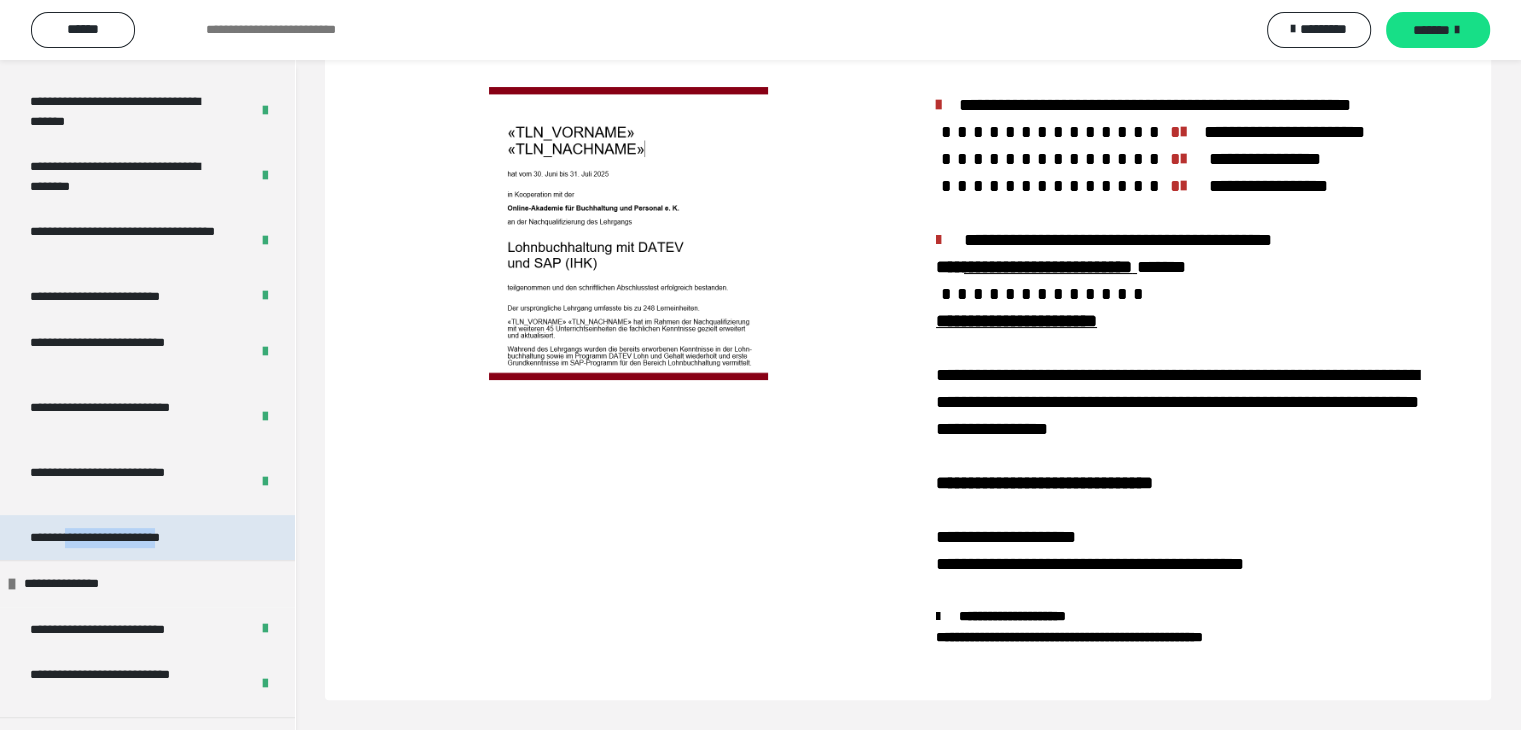 click on "**********" at bounding box center (126, 538) 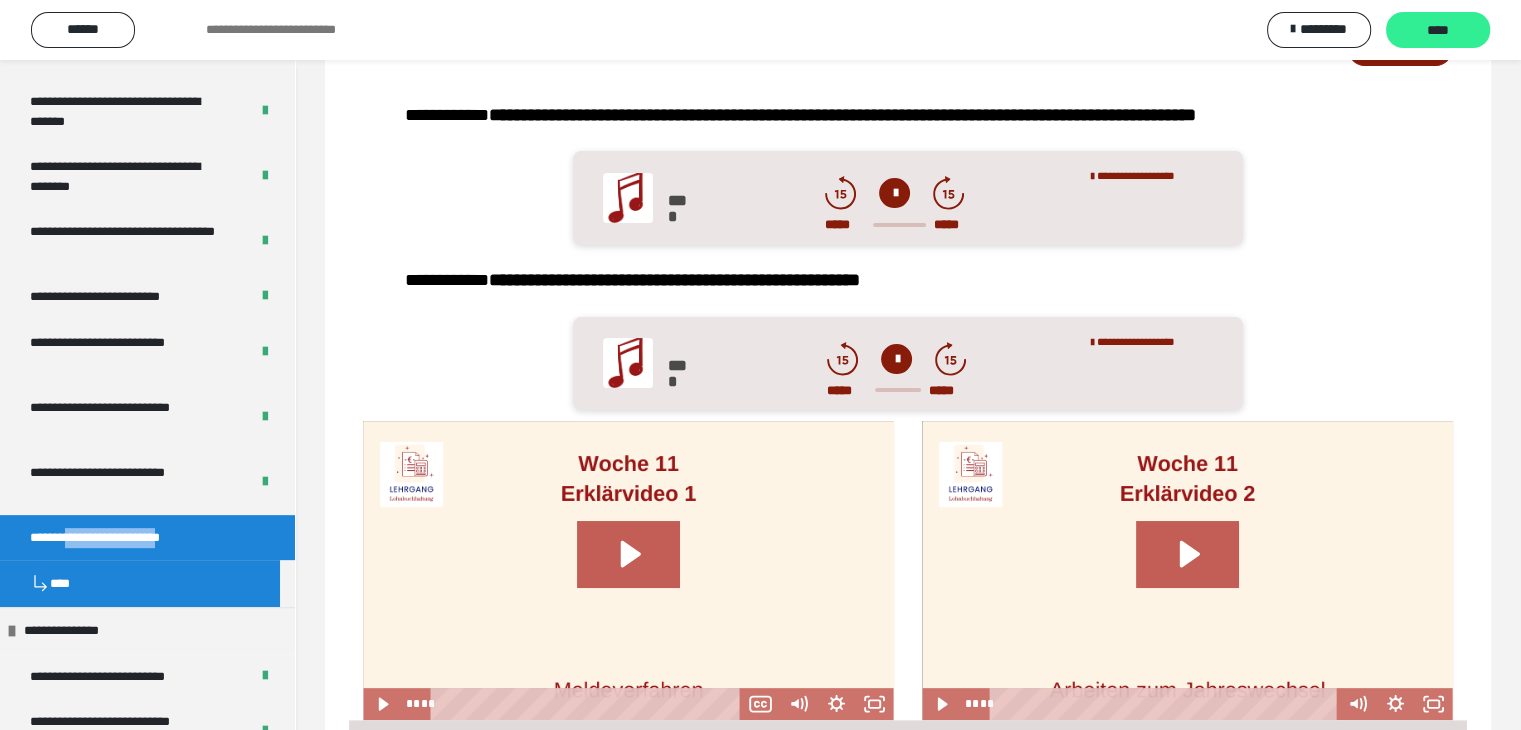click on "****" at bounding box center (1438, 31) 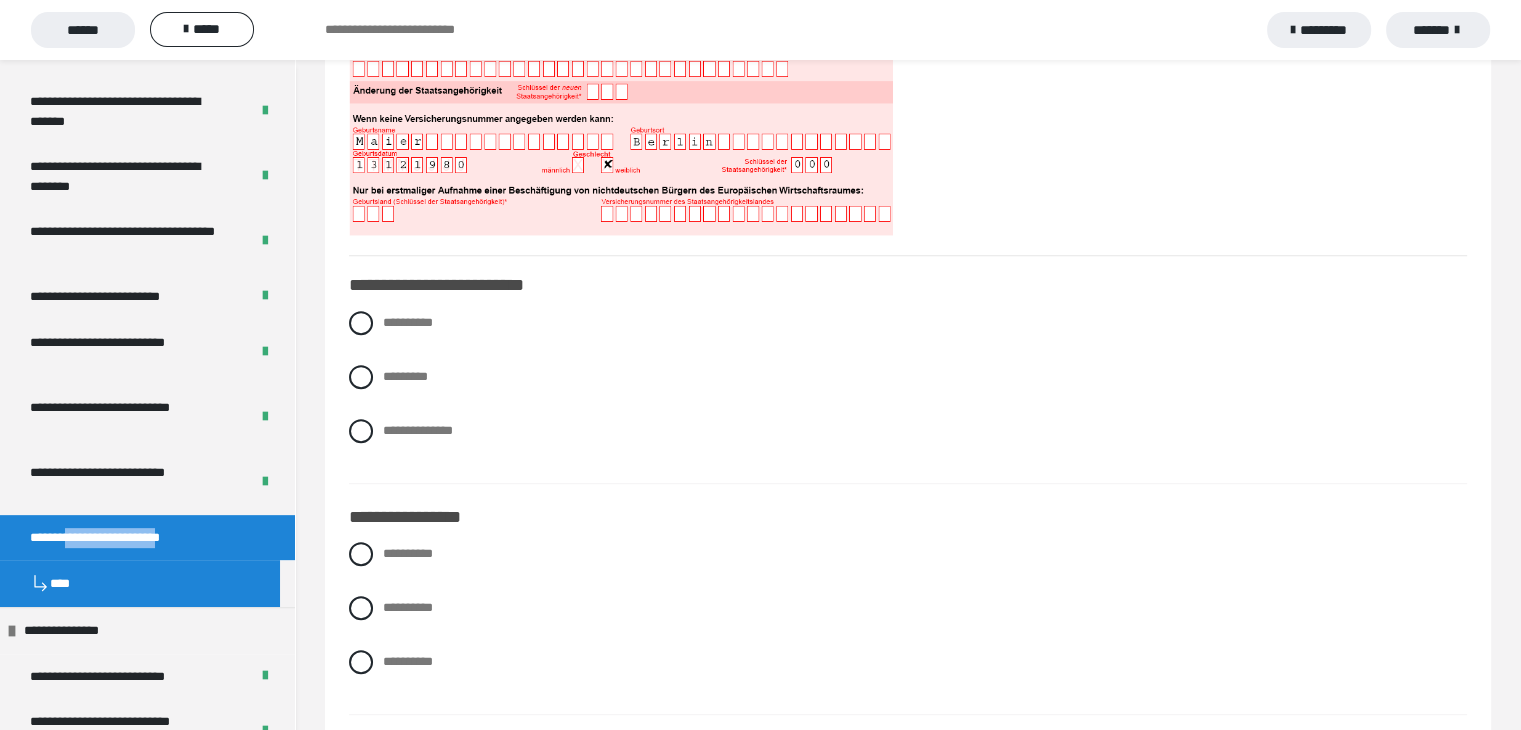 scroll, scrollTop: 900, scrollLeft: 0, axis: vertical 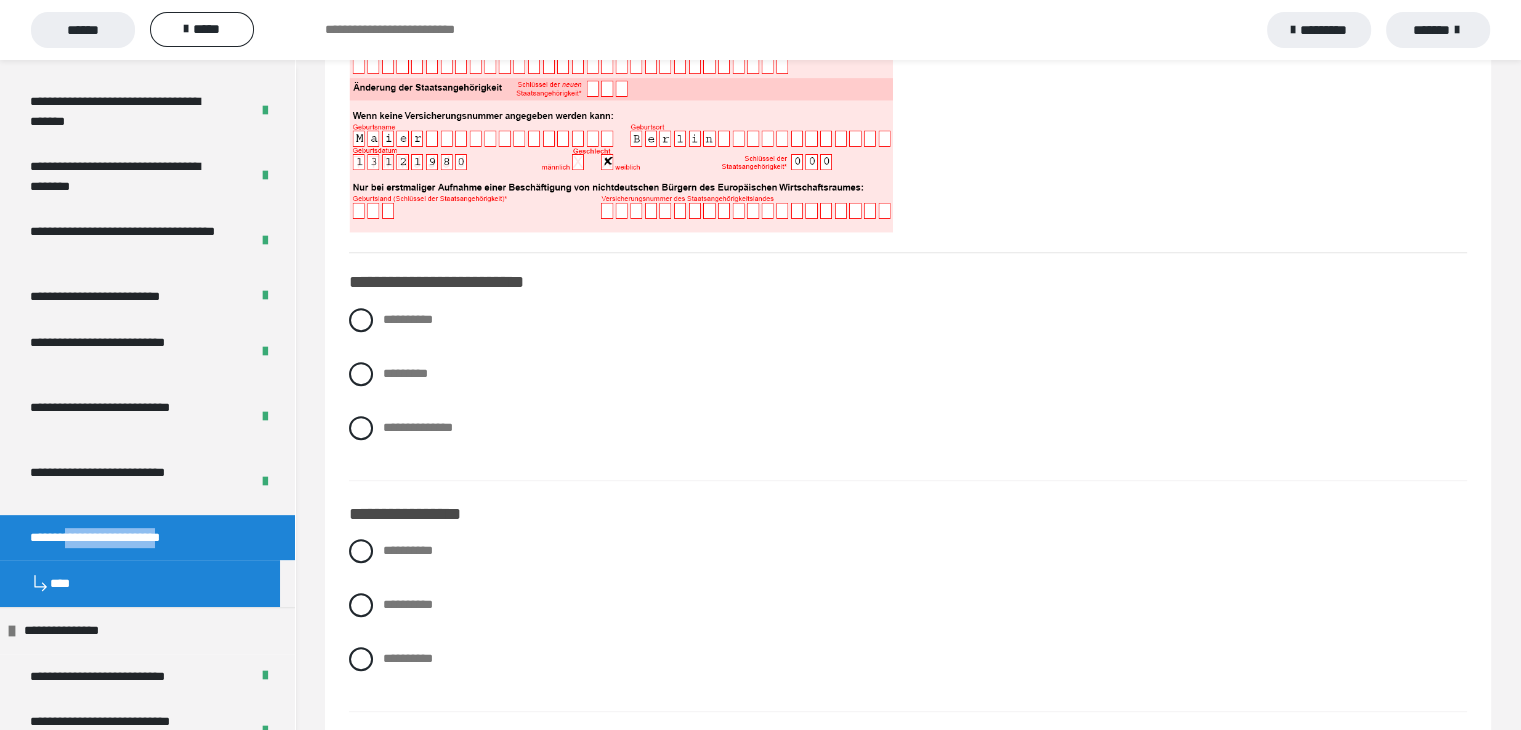 drag, startPoint x: 362, startPoint y: 401, endPoint x: 404, endPoint y: 441, distance: 58 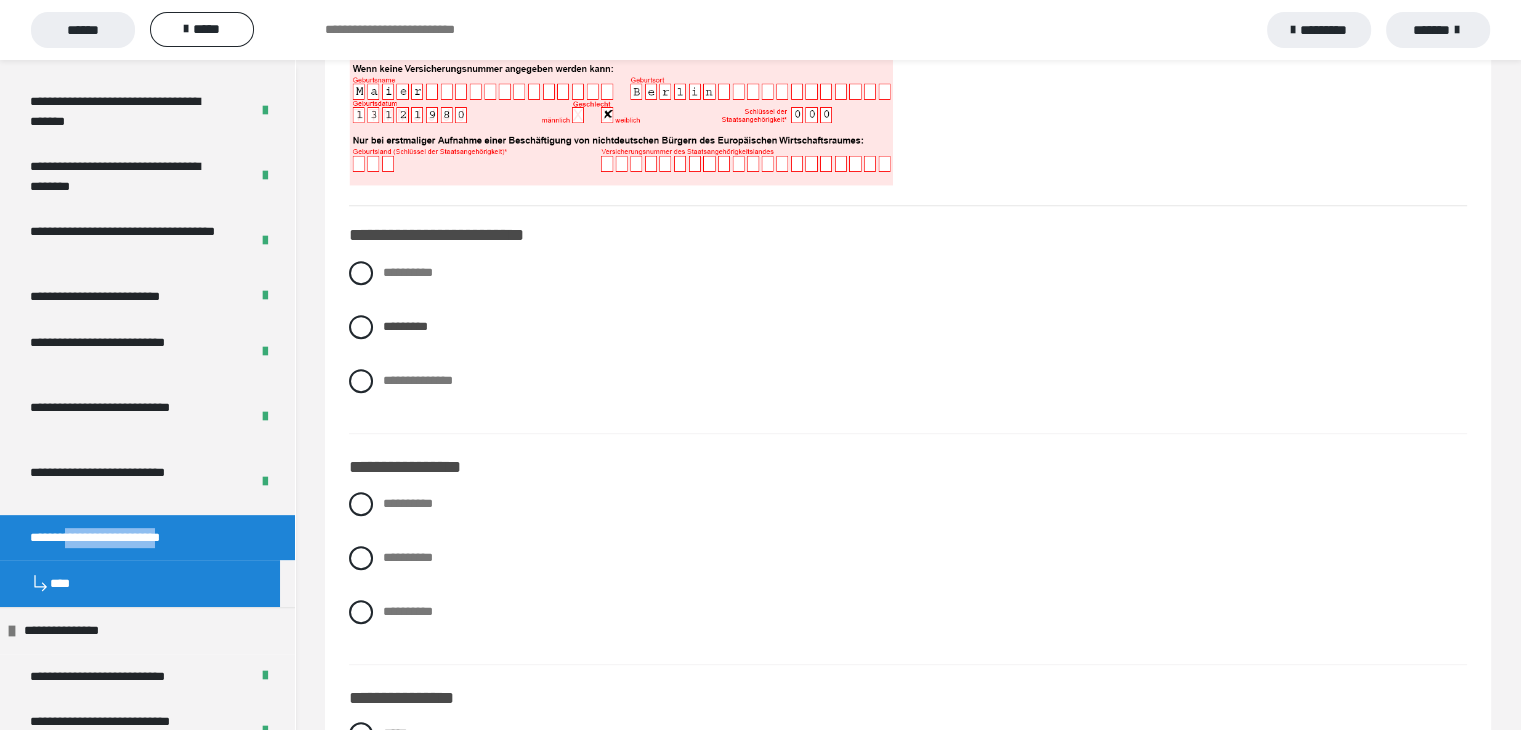 scroll, scrollTop: 1000, scrollLeft: 0, axis: vertical 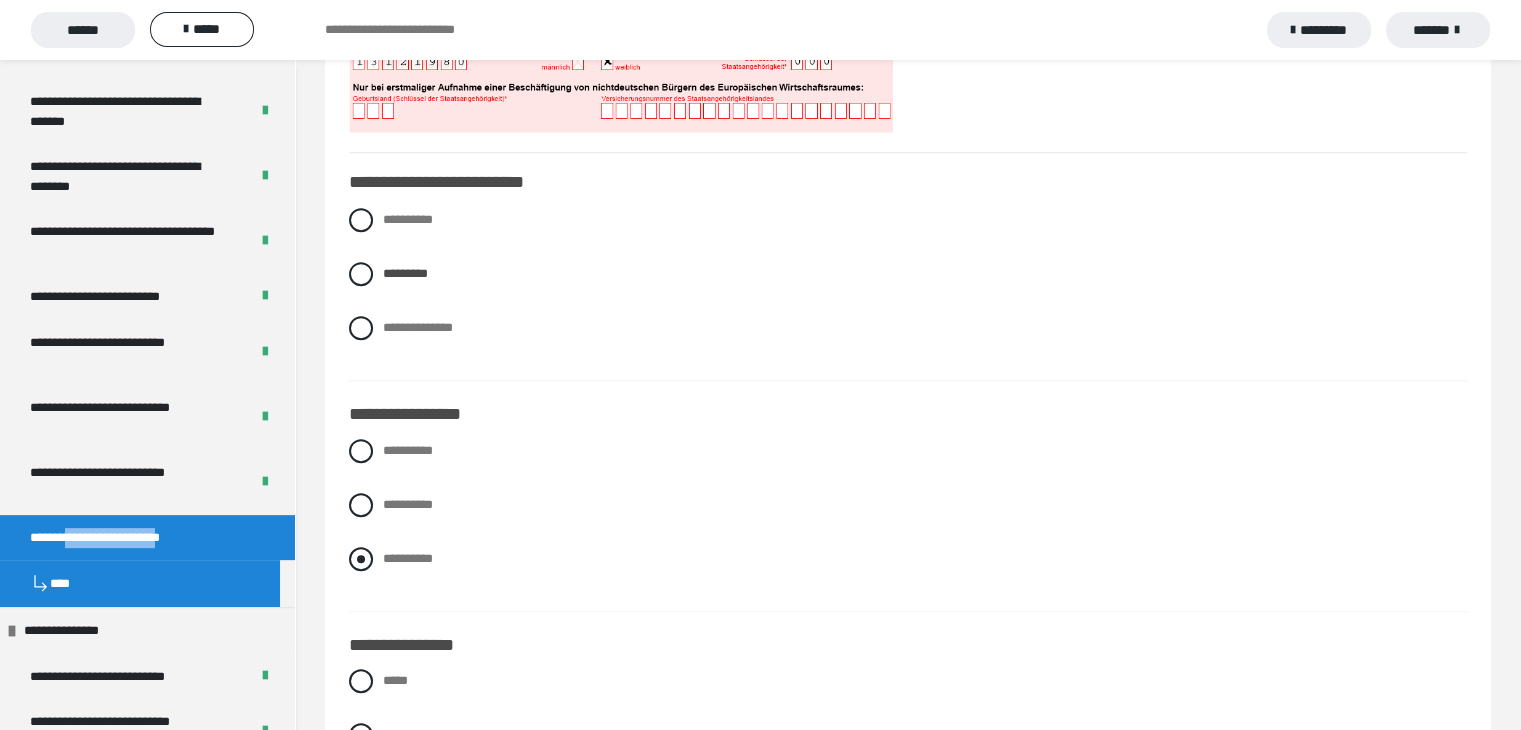 click at bounding box center [361, 559] 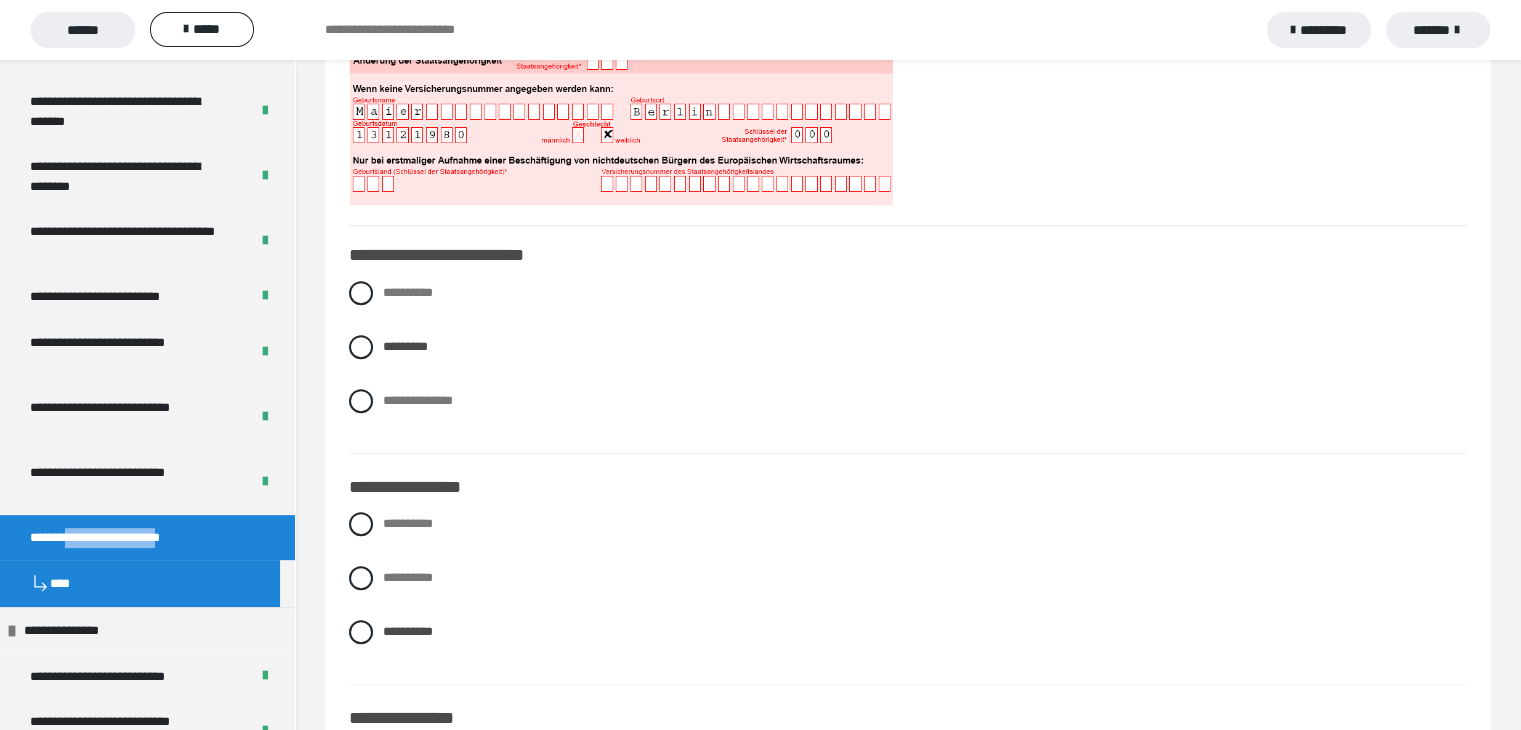 scroll, scrollTop: 1200, scrollLeft: 0, axis: vertical 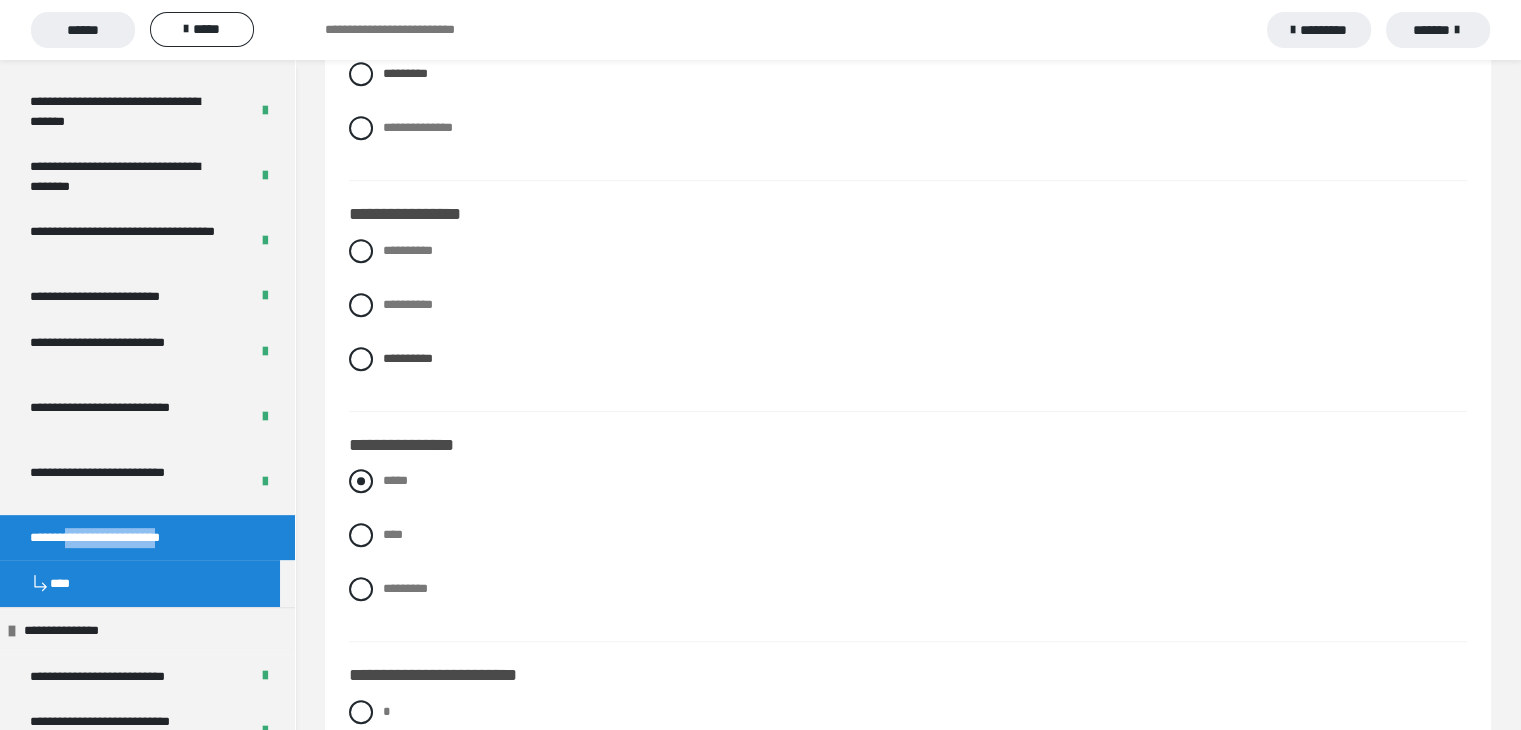 click at bounding box center (361, 481) 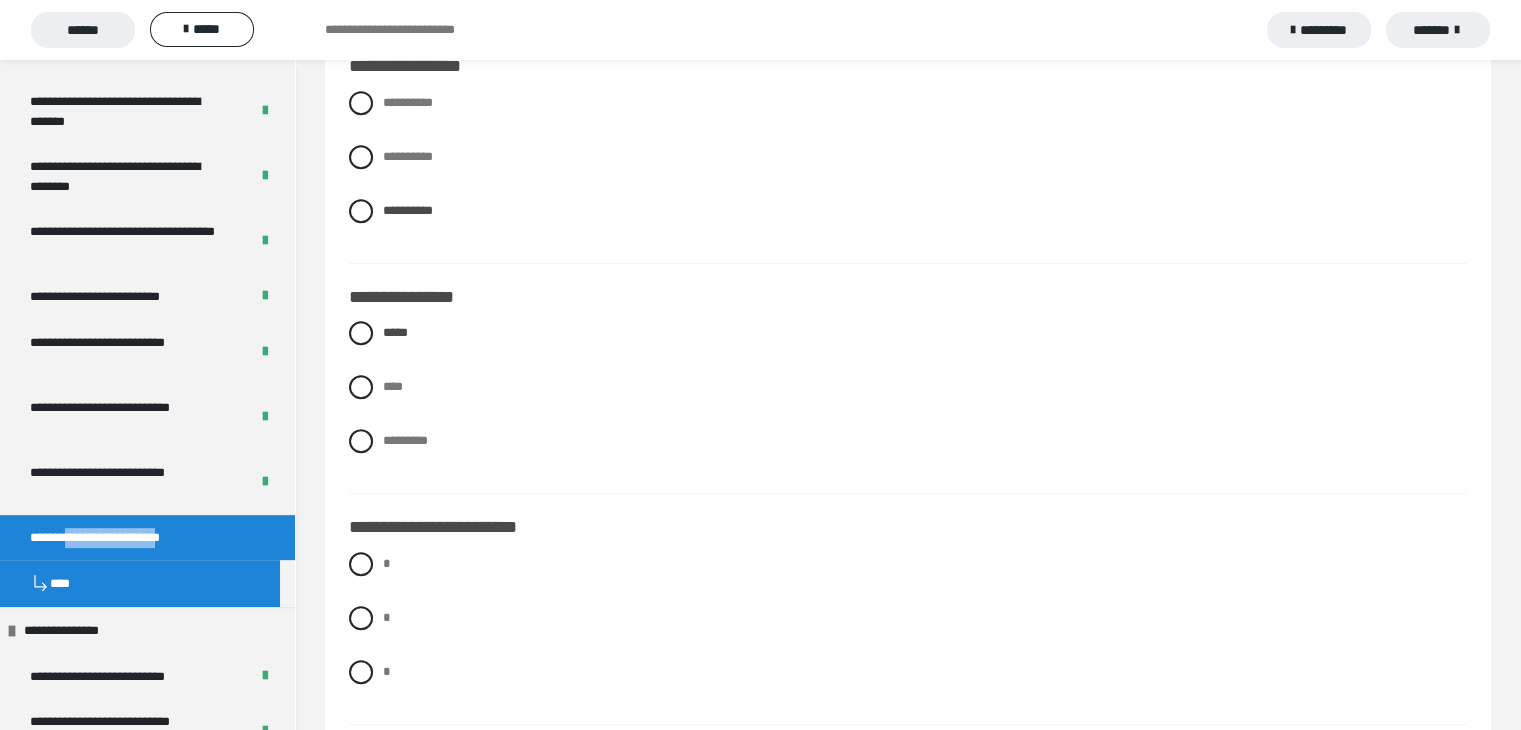scroll, scrollTop: 1400, scrollLeft: 0, axis: vertical 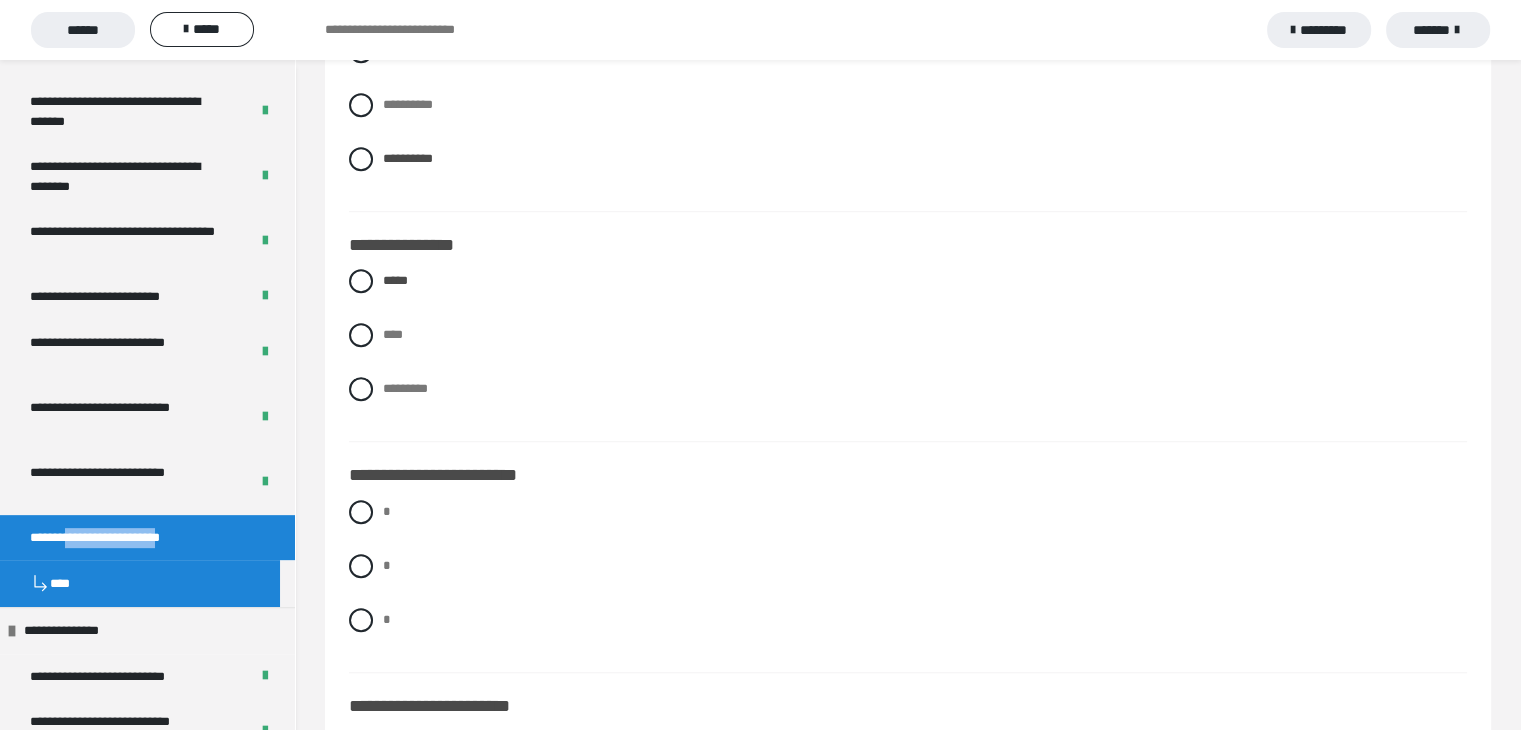 drag, startPoint x: 357, startPoint y: 545, endPoint x: 450, endPoint y: 529, distance: 94.36631 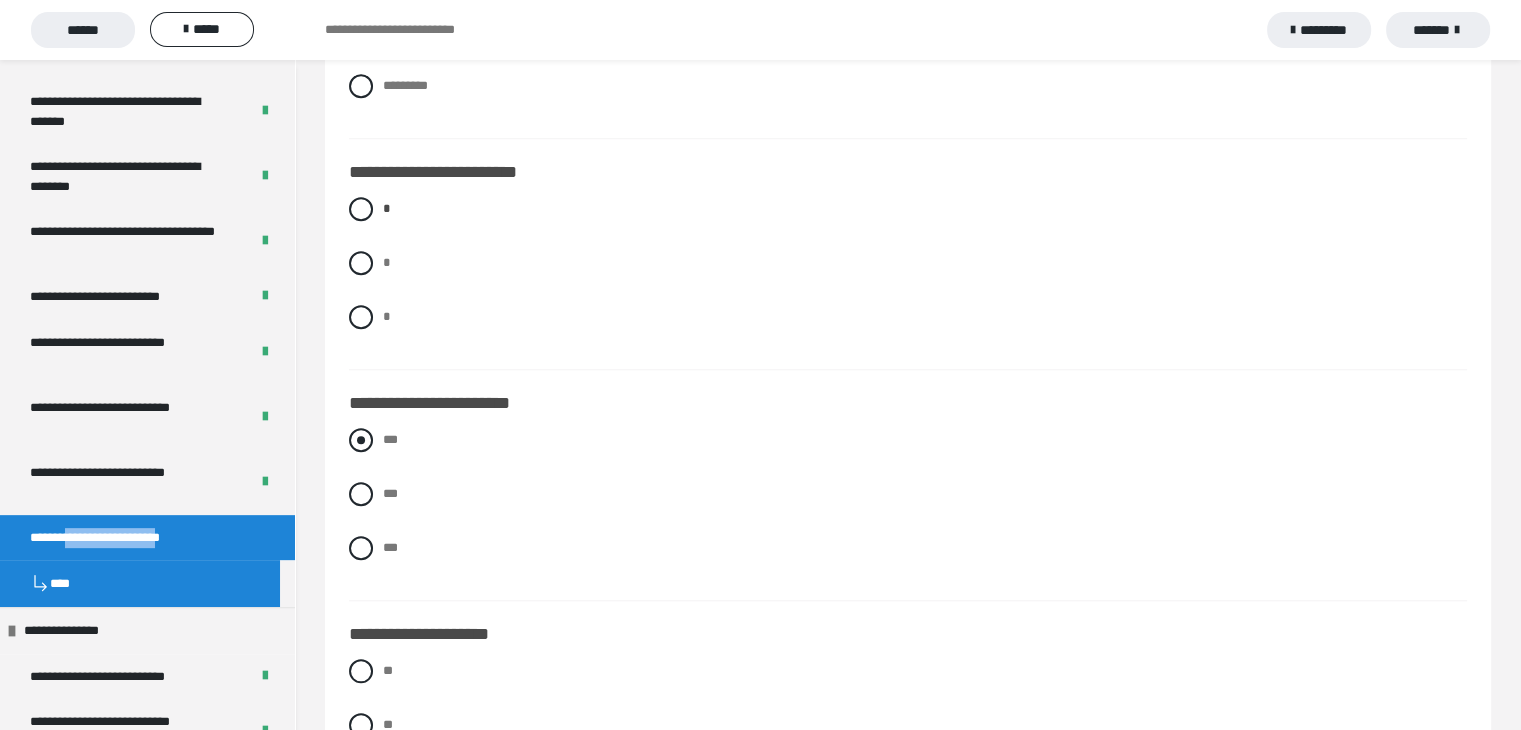 scroll, scrollTop: 1700, scrollLeft: 0, axis: vertical 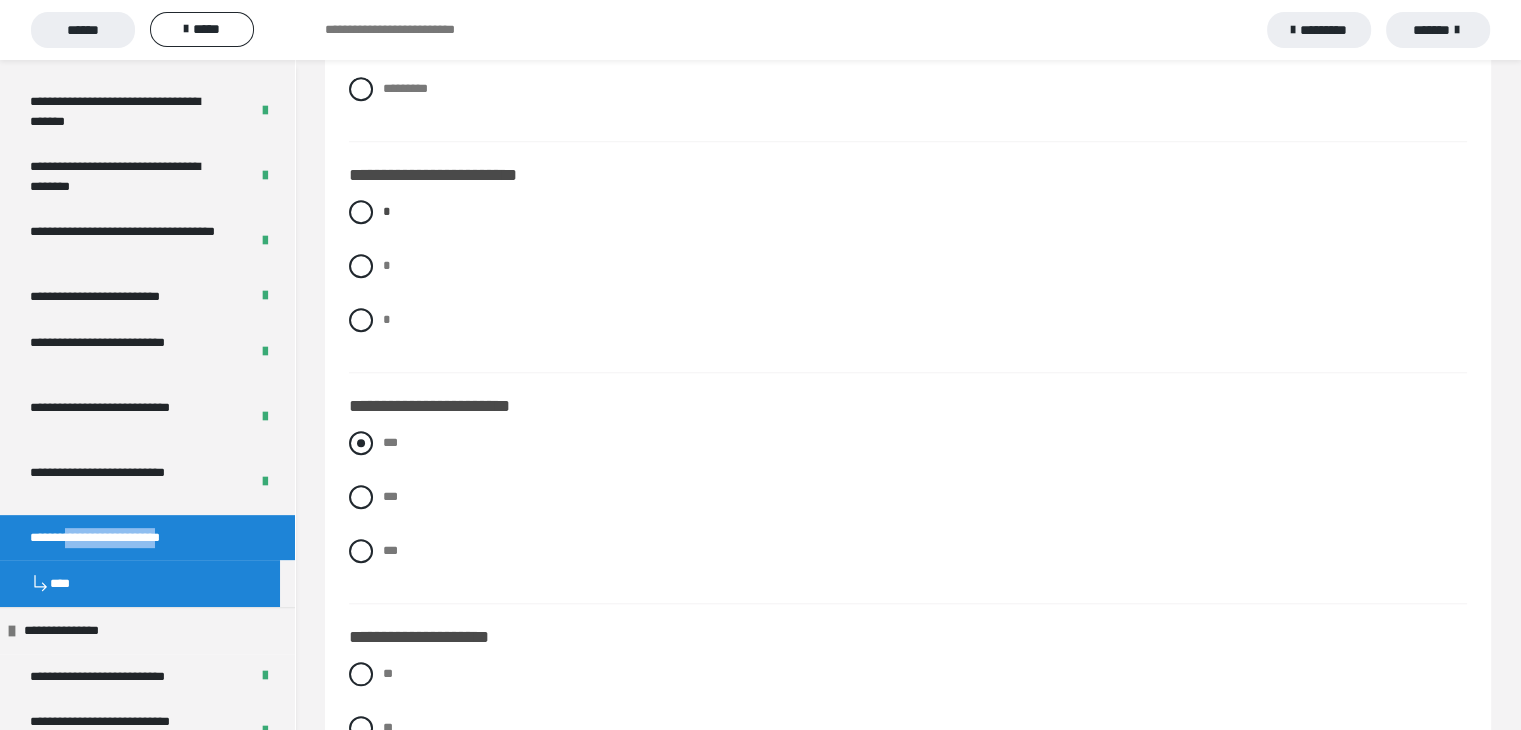 click at bounding box center (361, 443) 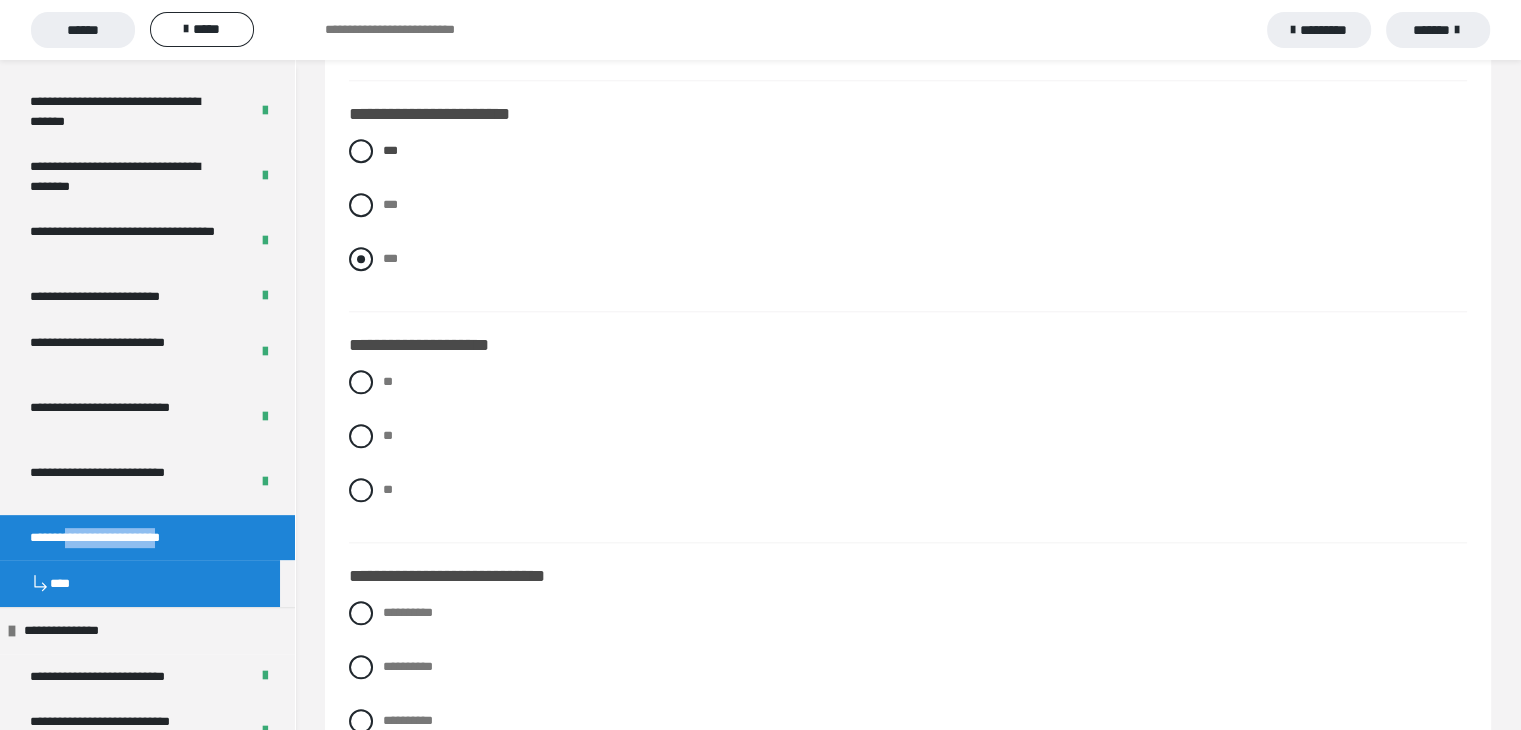 scroll, scrollTop: 2000, scrollLeft: 0, axis: vertical 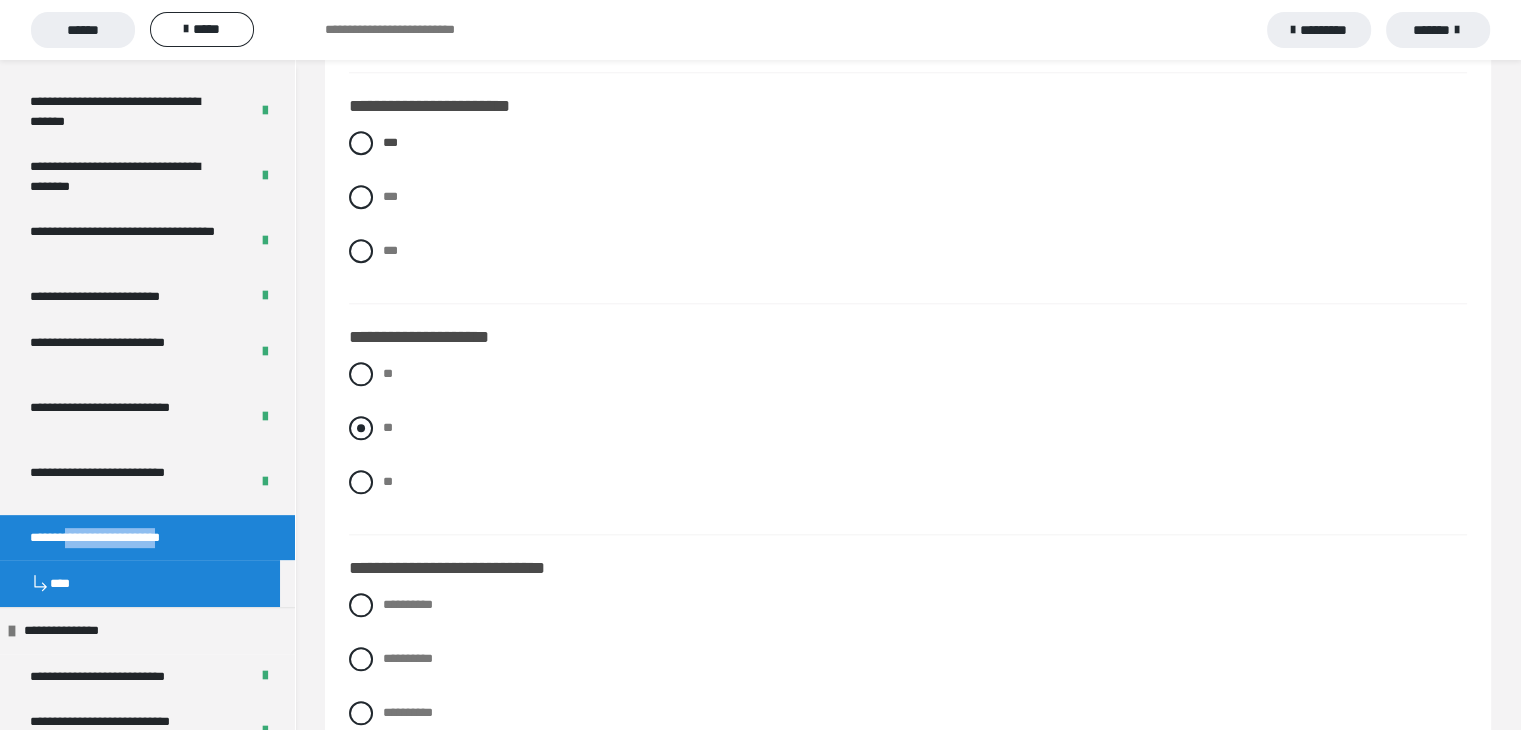 click at bounding box center (361, 428) 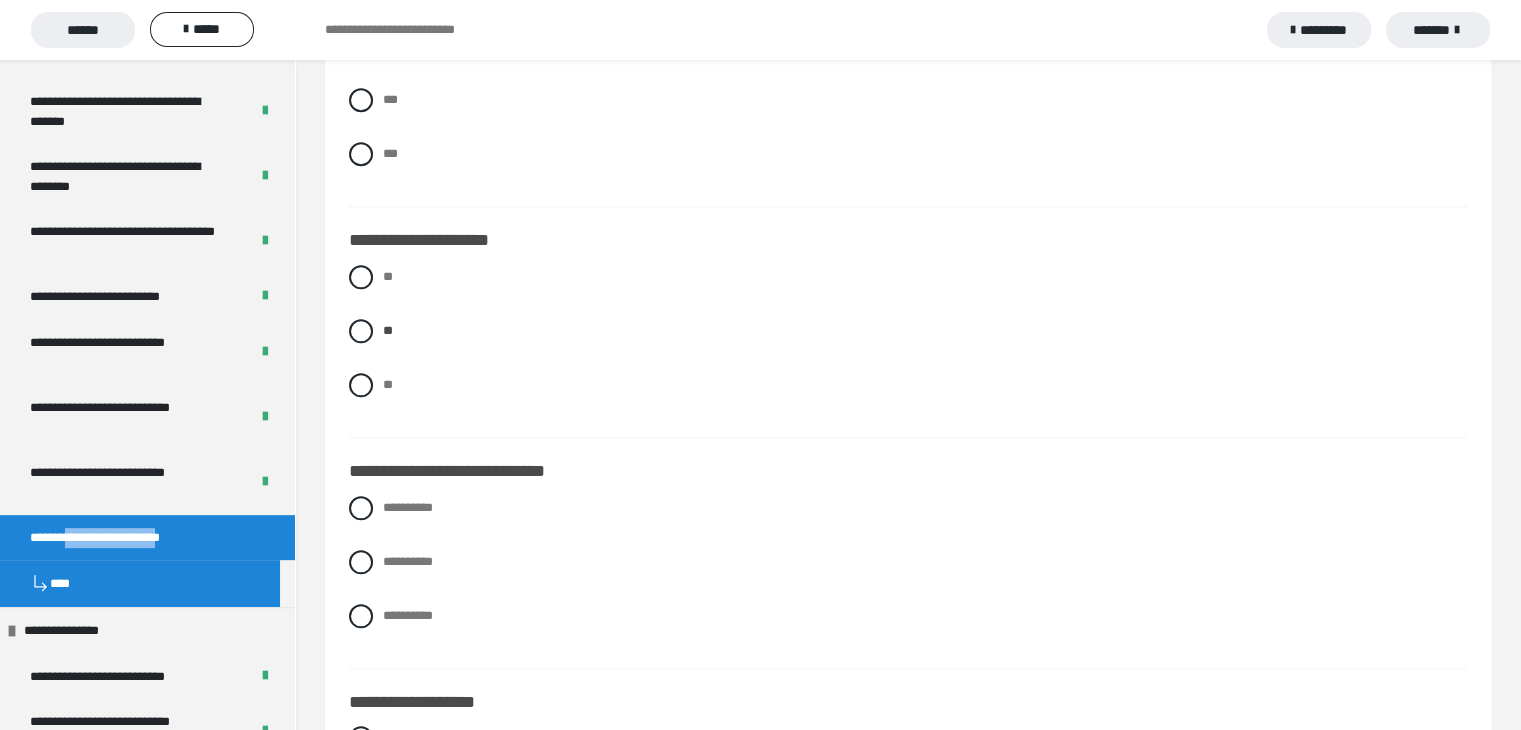 scroll, scrollTop: 2100, scrollLeft: 0, axis: vertical 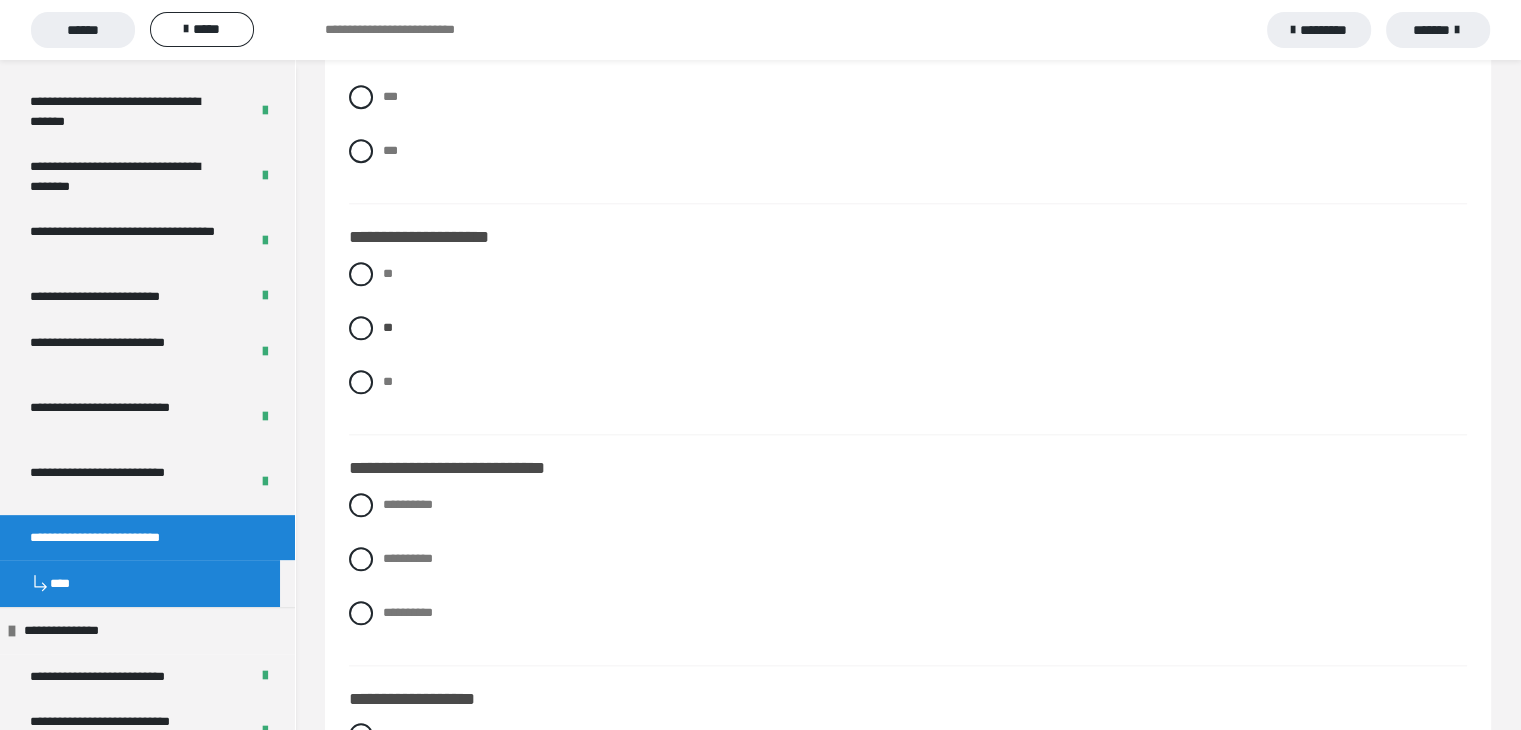 click on "**********" at bounding box center [908, 574] 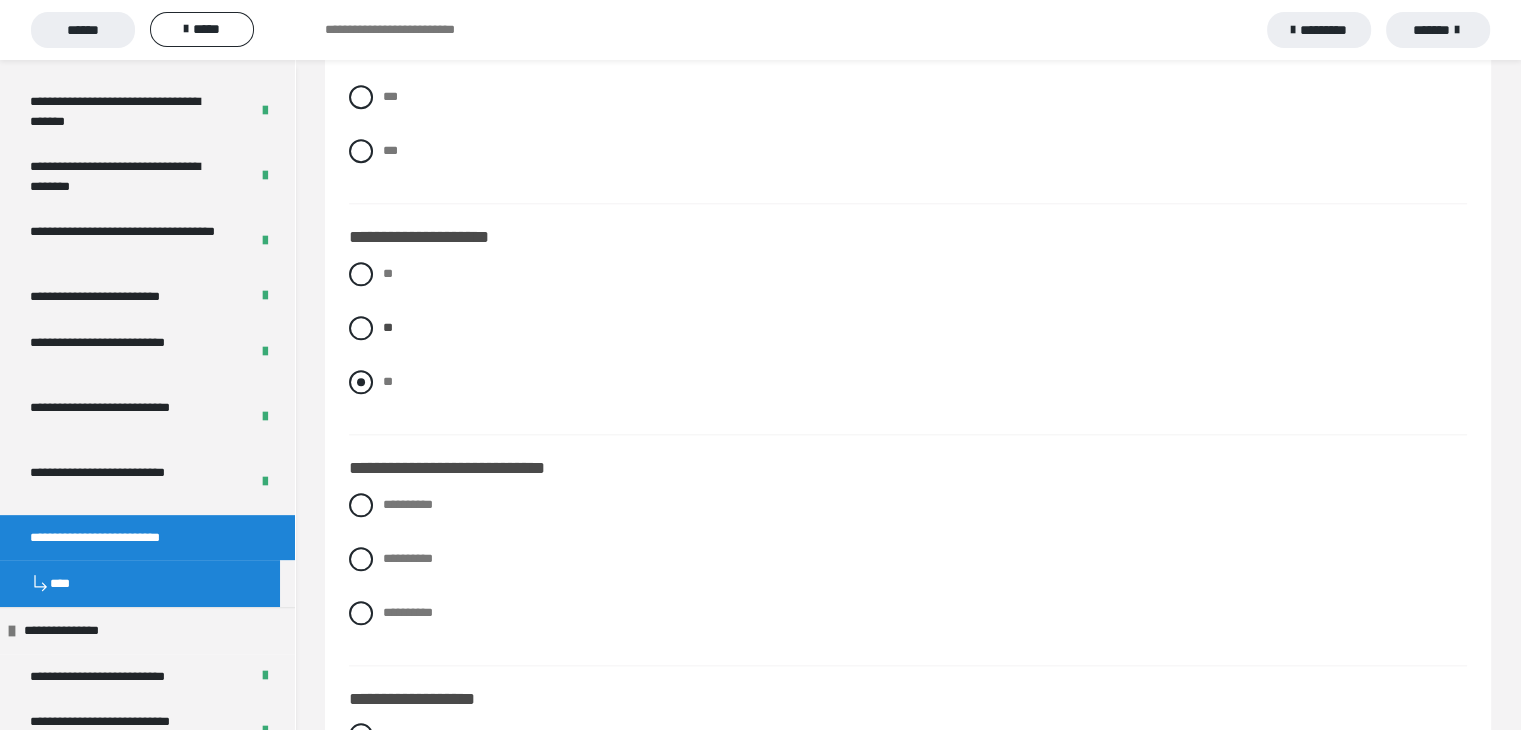 scroll, scrollTop: 2200, scrollLeft: 0, axis: vertical 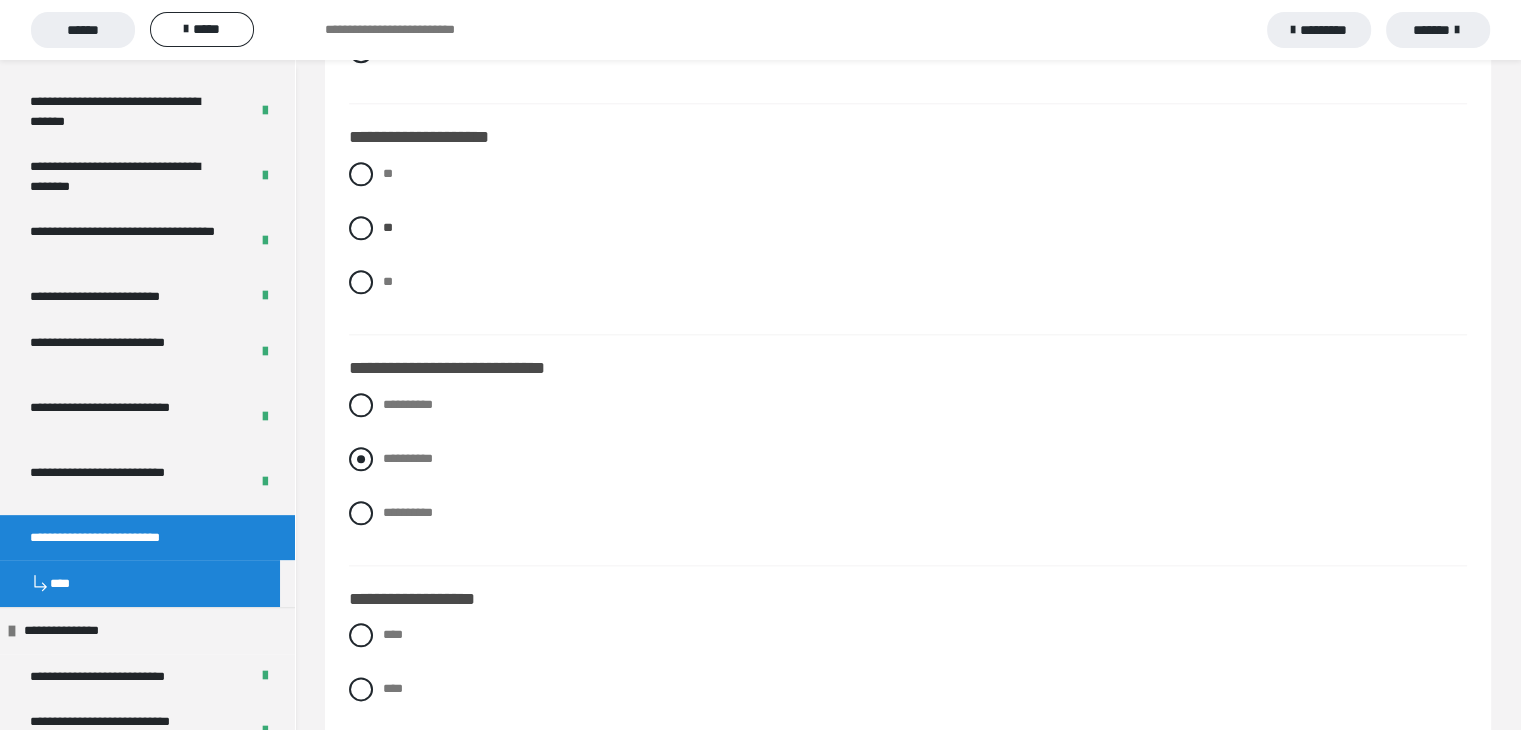 click on "**********" at bounding box center (908, 459) 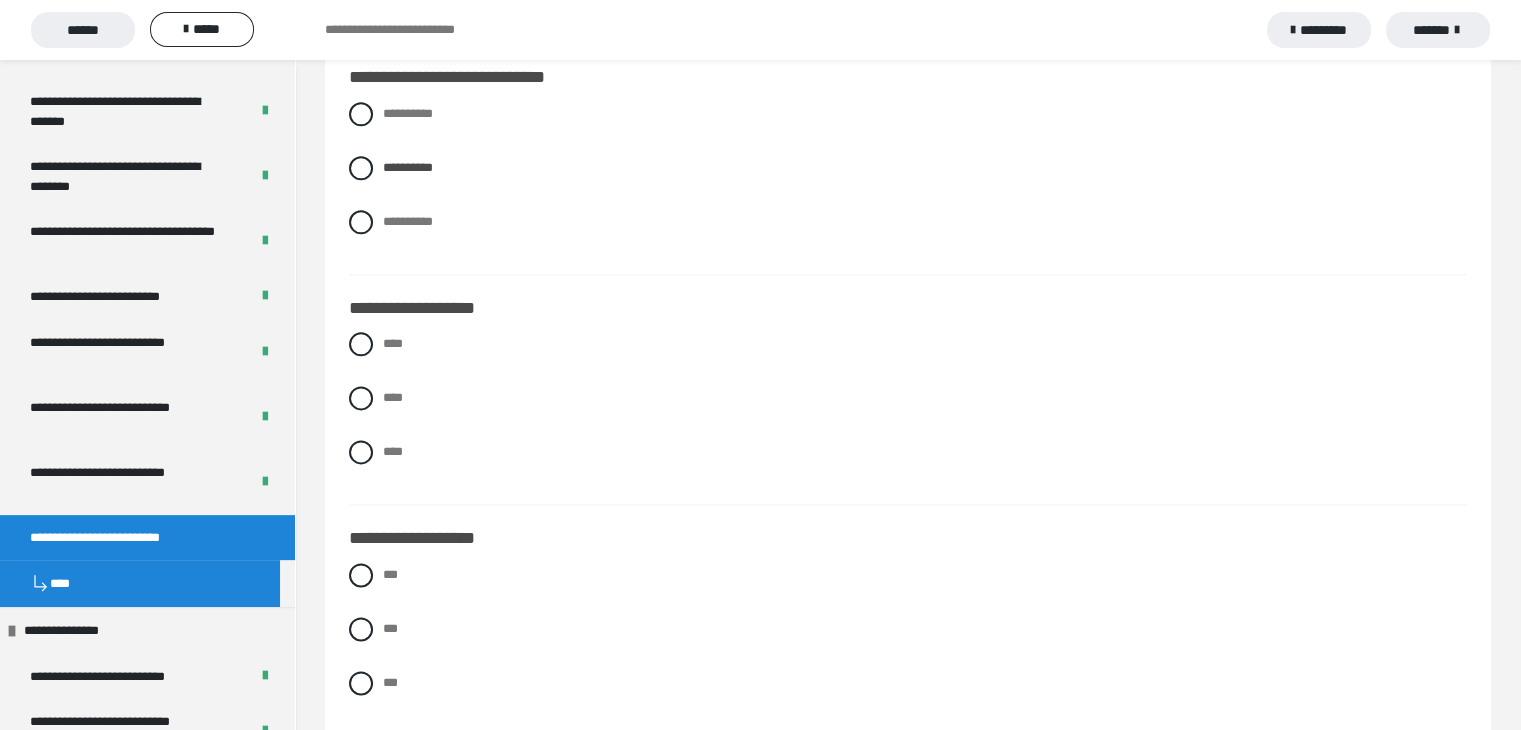scroll, scrollTop: 2500, scrollLeft: 0, axis: vertical 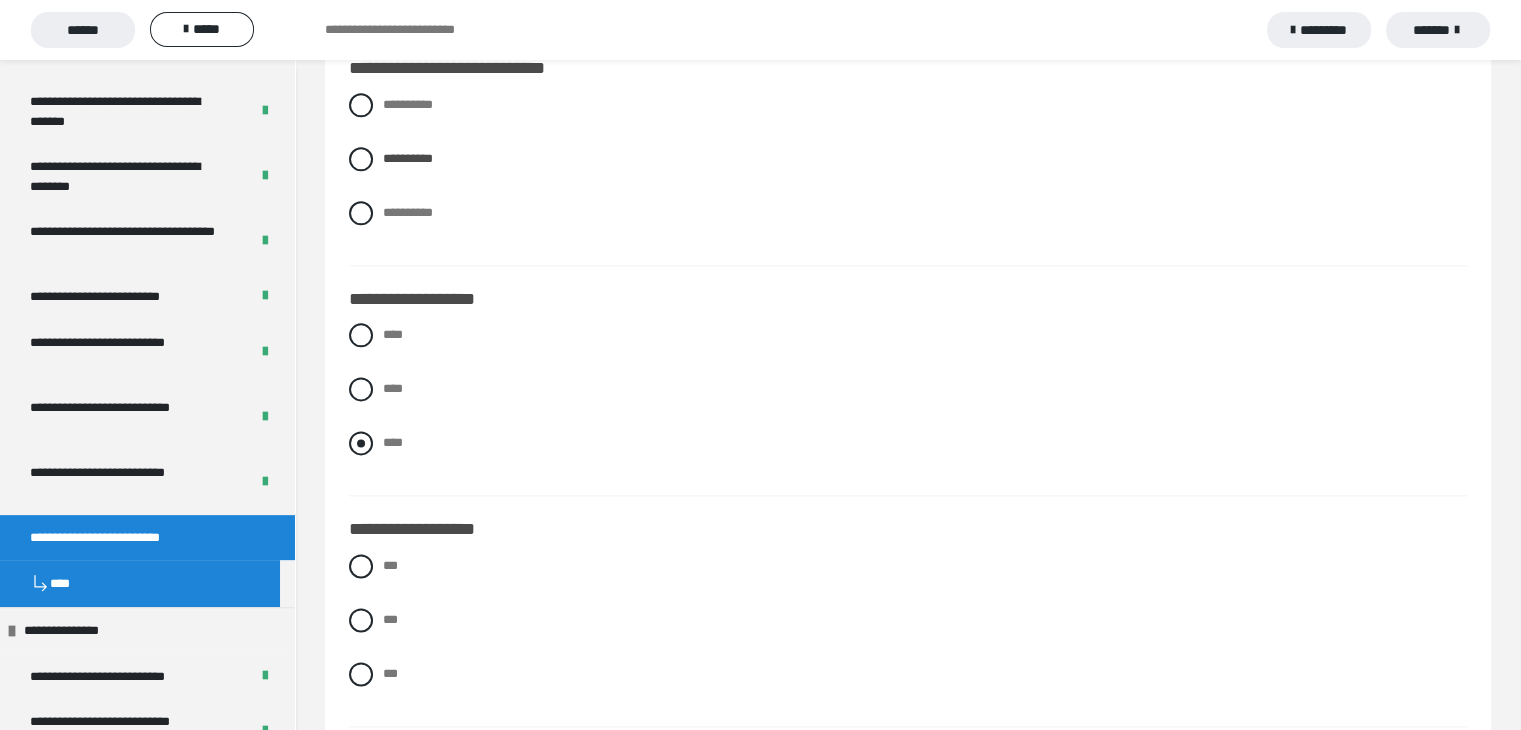 click at bounding box center (361, 443) 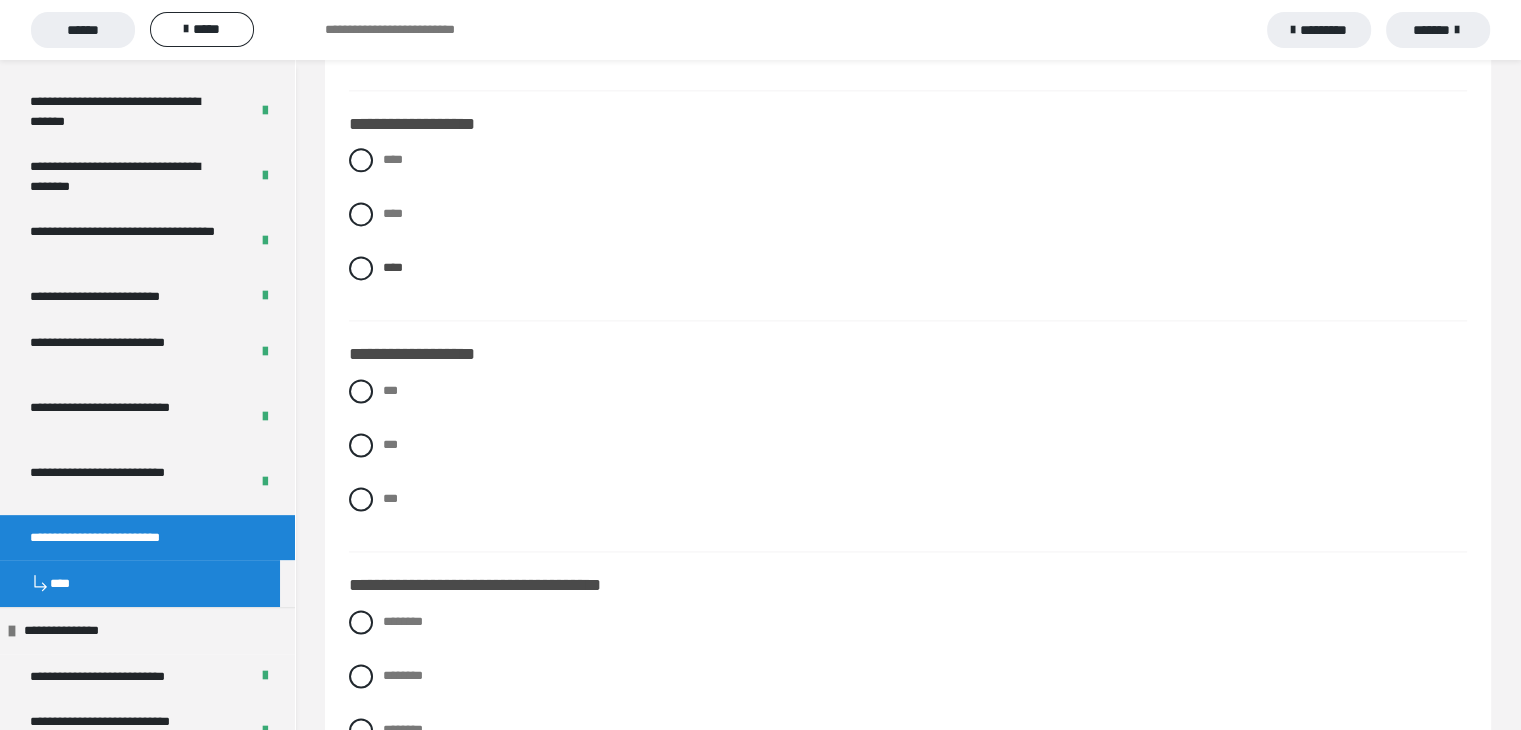 scroll, scrollTop: 2700, scrollLeft: 0, axis: vertical 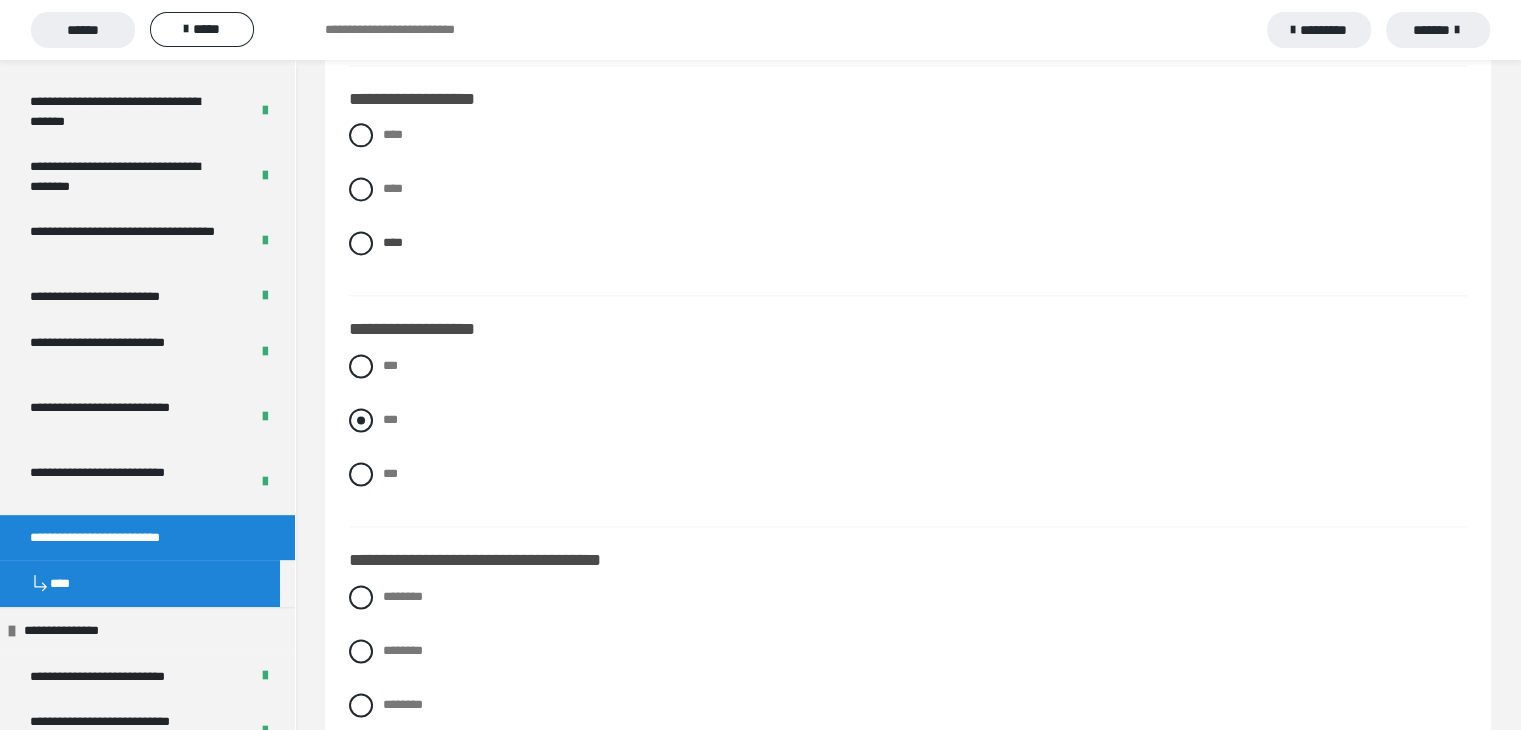 click at bounding box center (361, 420) 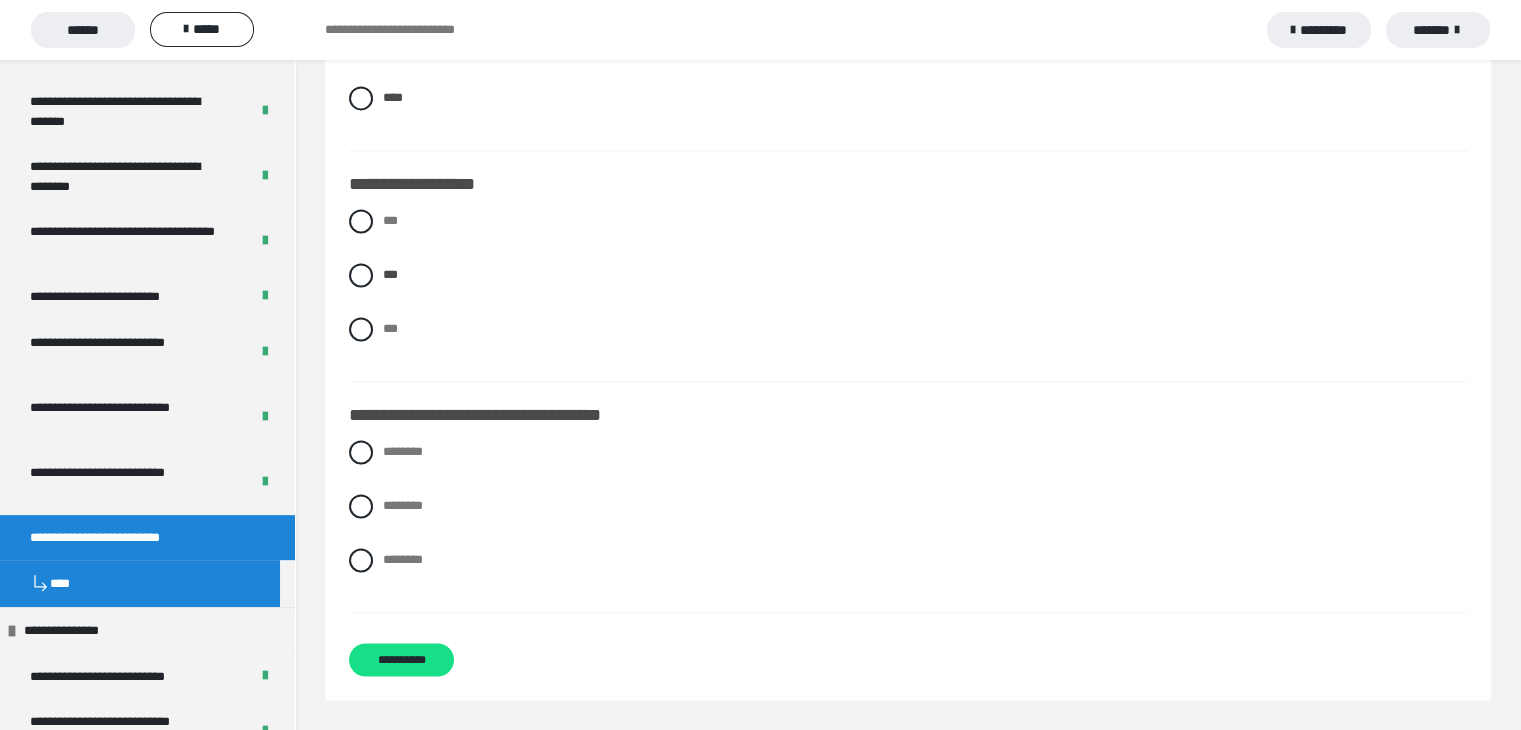 scroll, scrollTop: 2876, scrollLeft: 0, axis: vertical 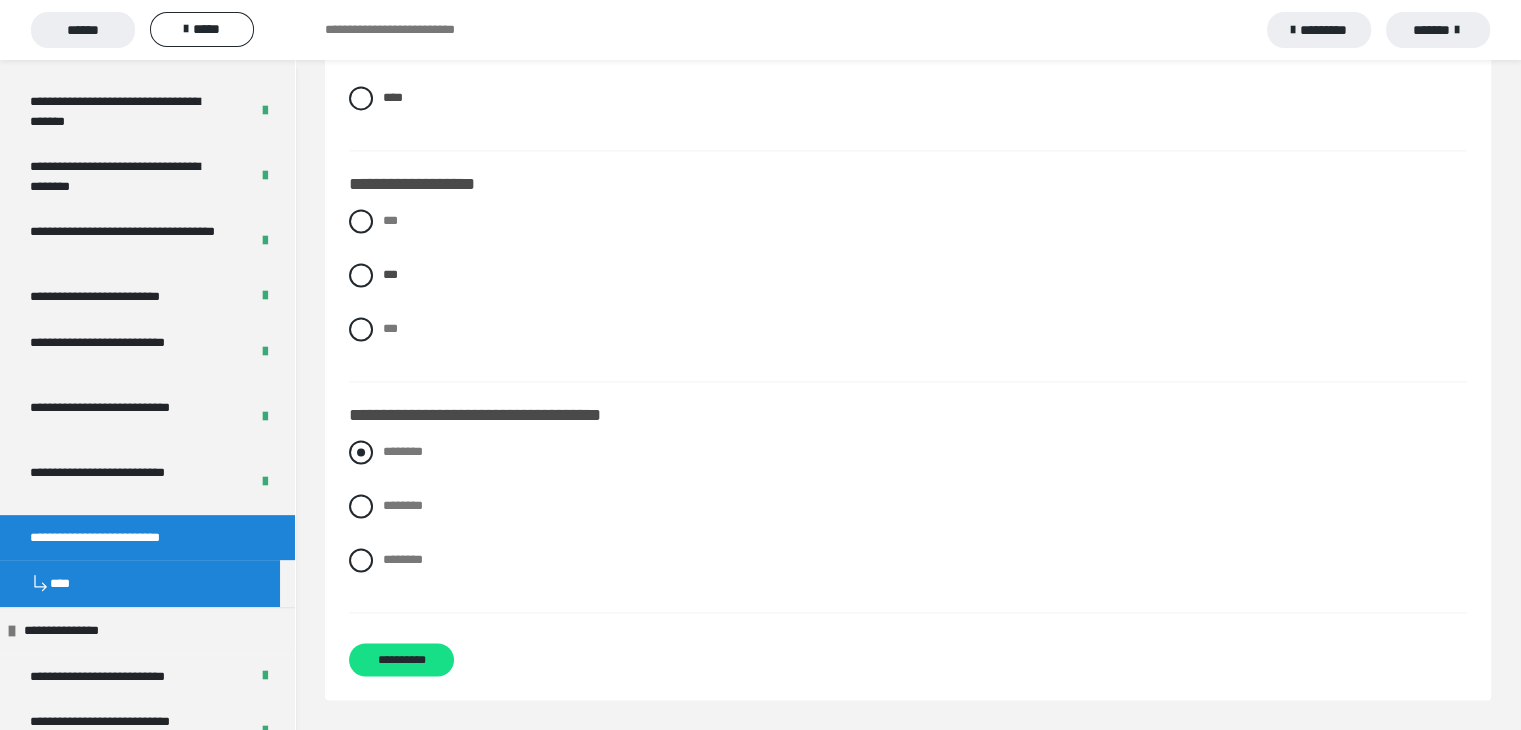 click at bounding box center [361, 452] 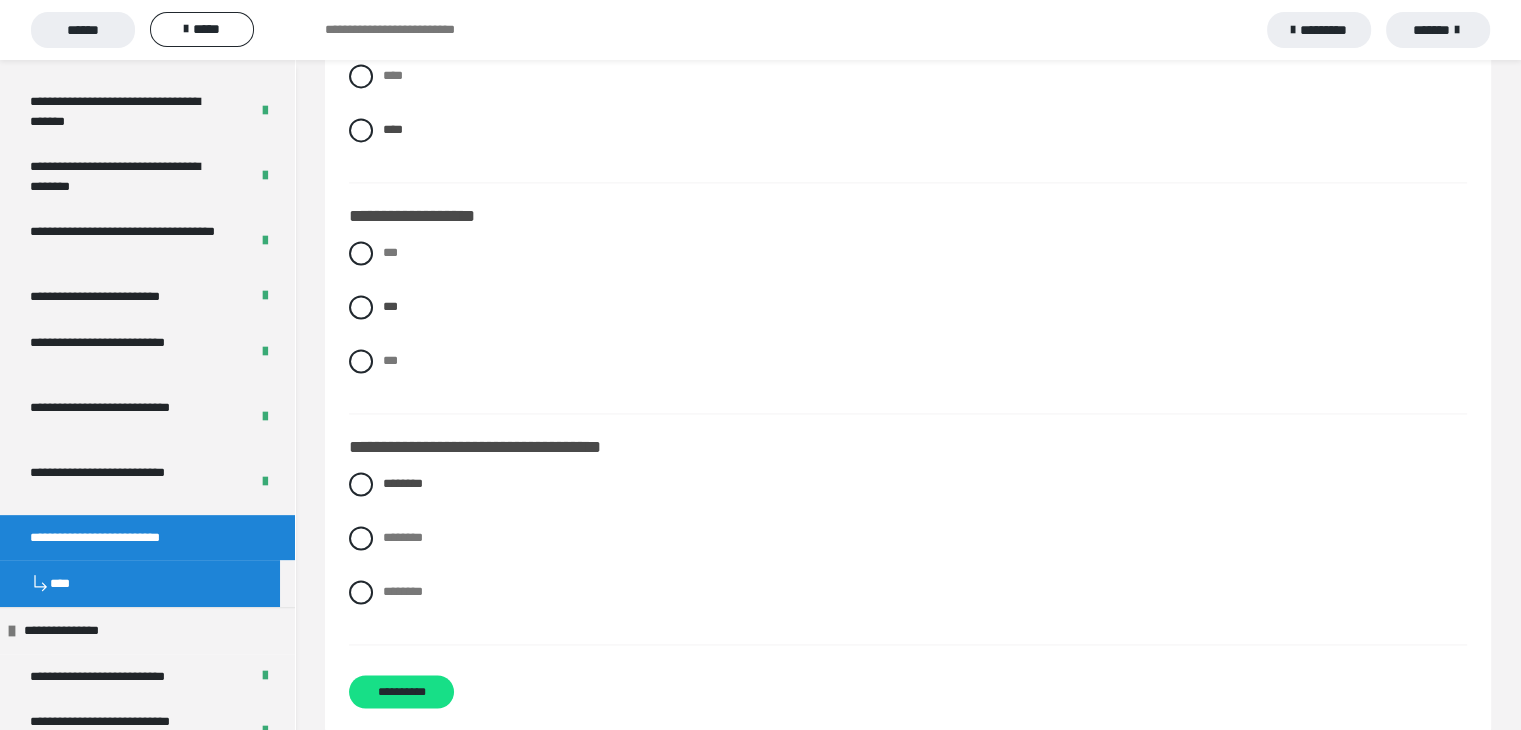scroll, scrollTop: 2876, scrollLeft: 0, axis: vertical 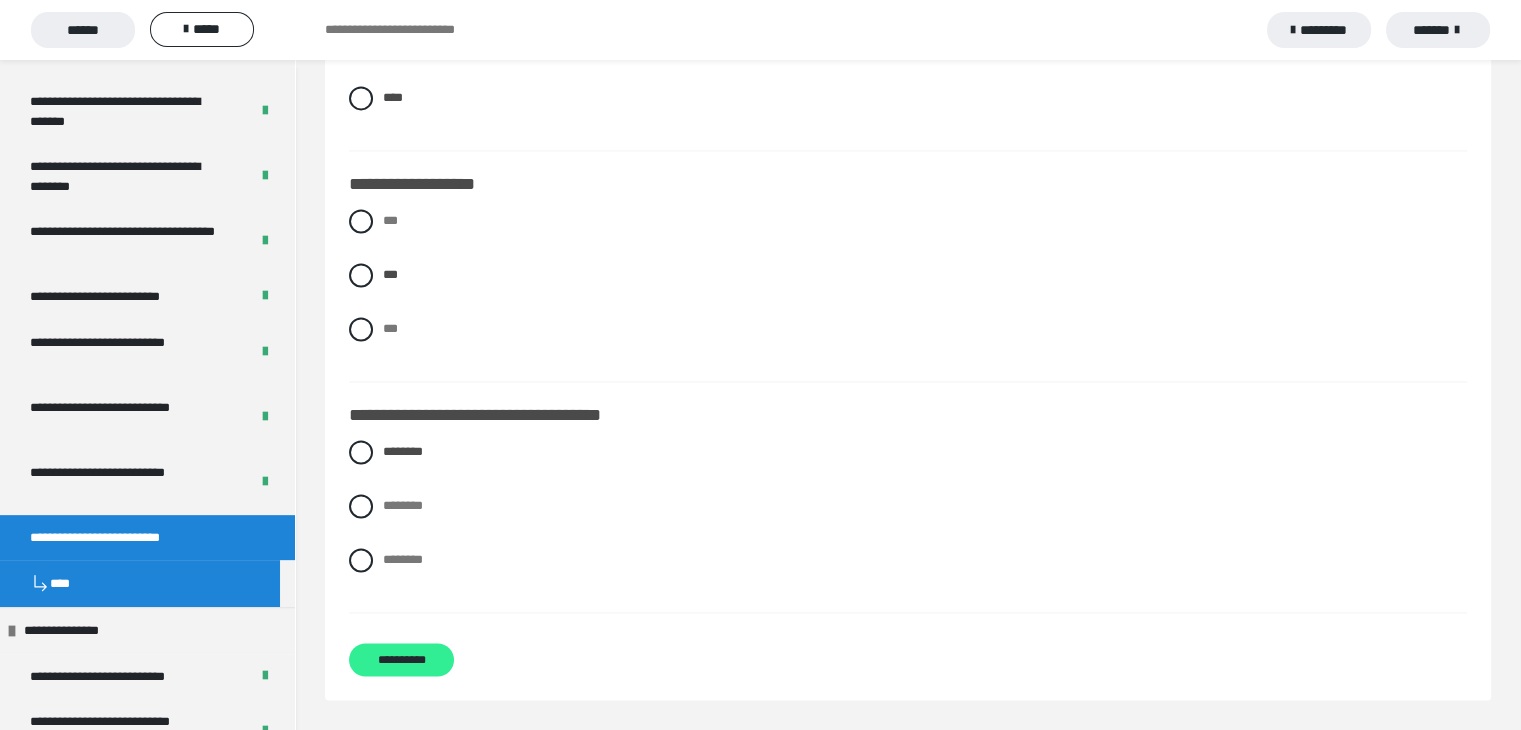 click on "**********" at bounding box center (401, 659) 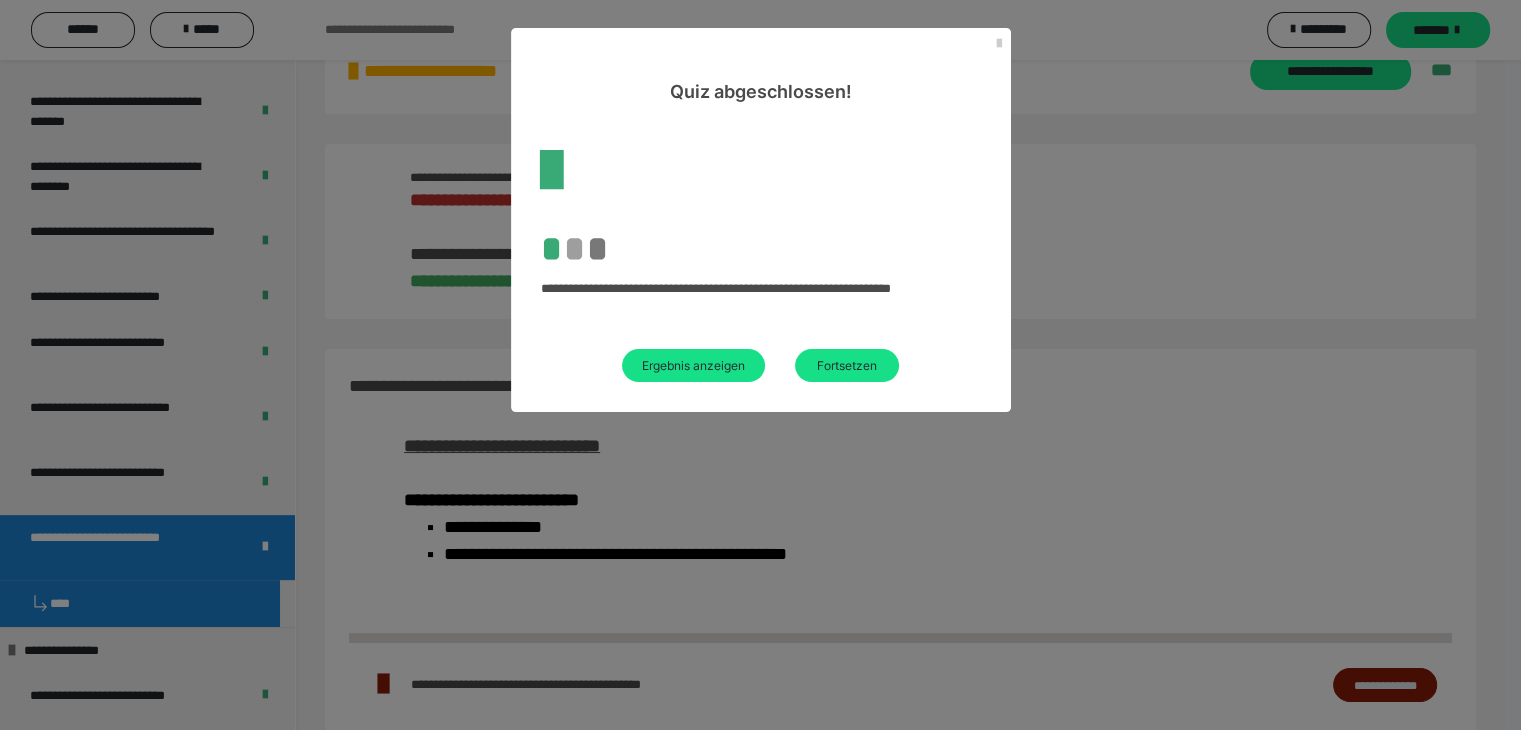 scroll, scrollTop: 810, scrollLeft: 0, axis: vertical 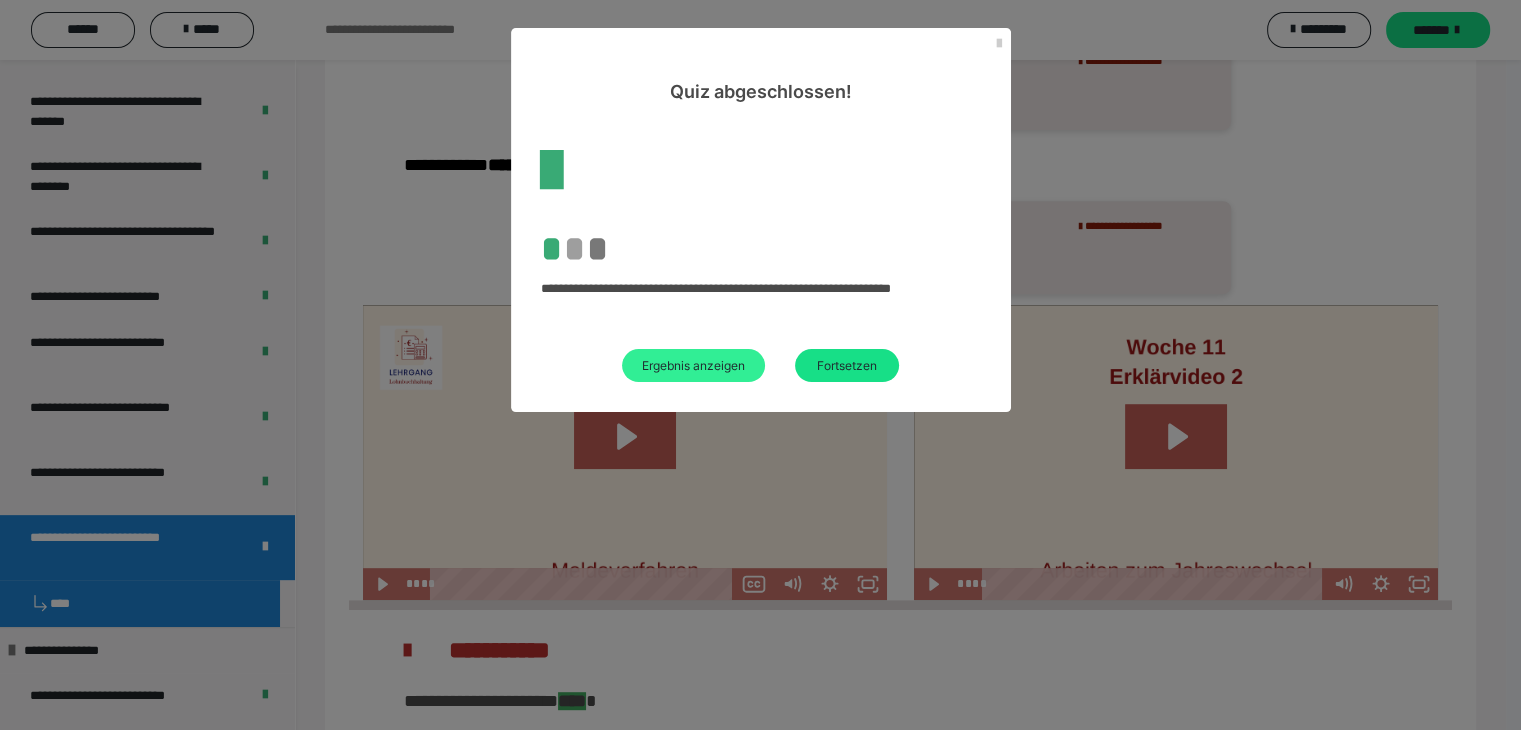 click on "Ergebnis anzeigen" at bounding box center (693, 365) 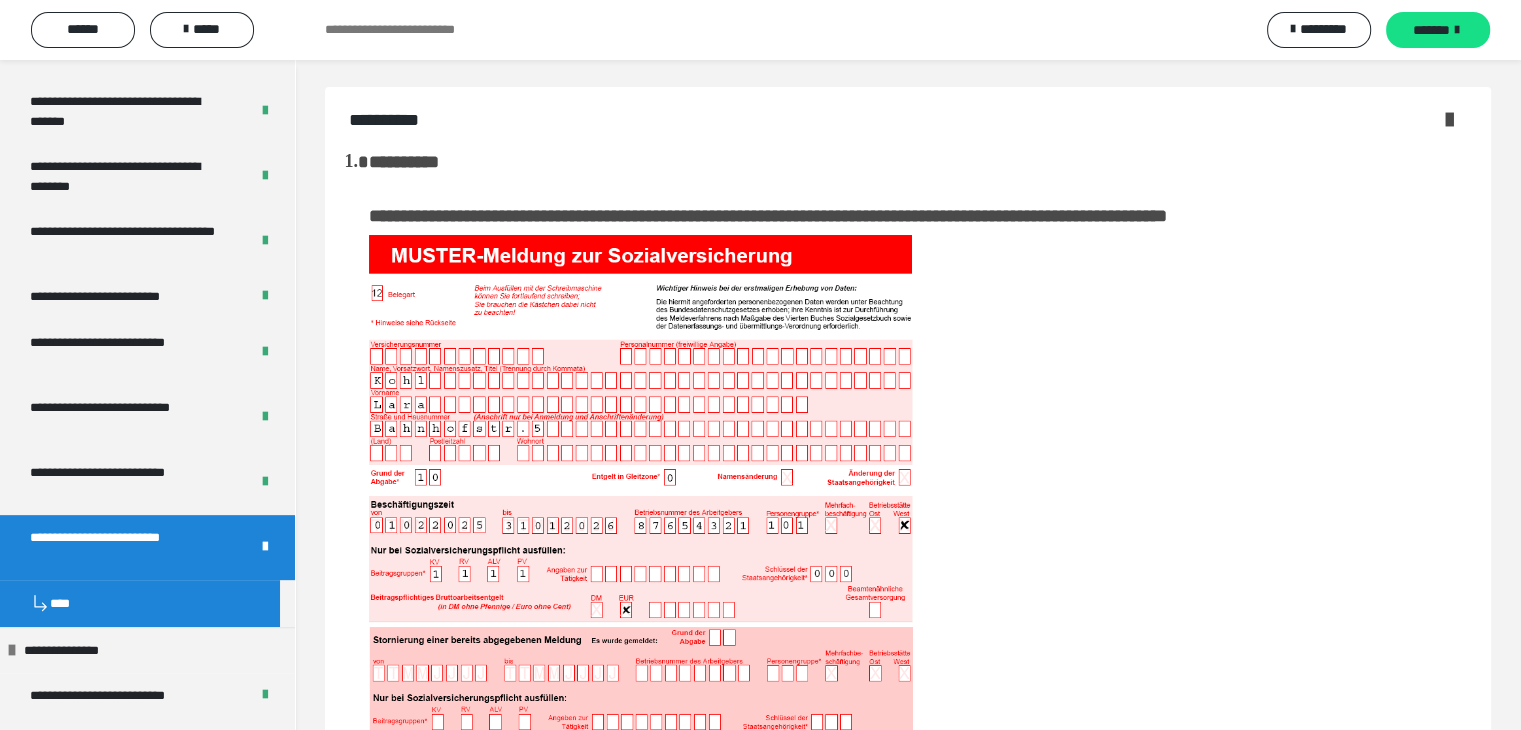 scroll, scrollTop: 0, scrollLeft: 0, axis: both 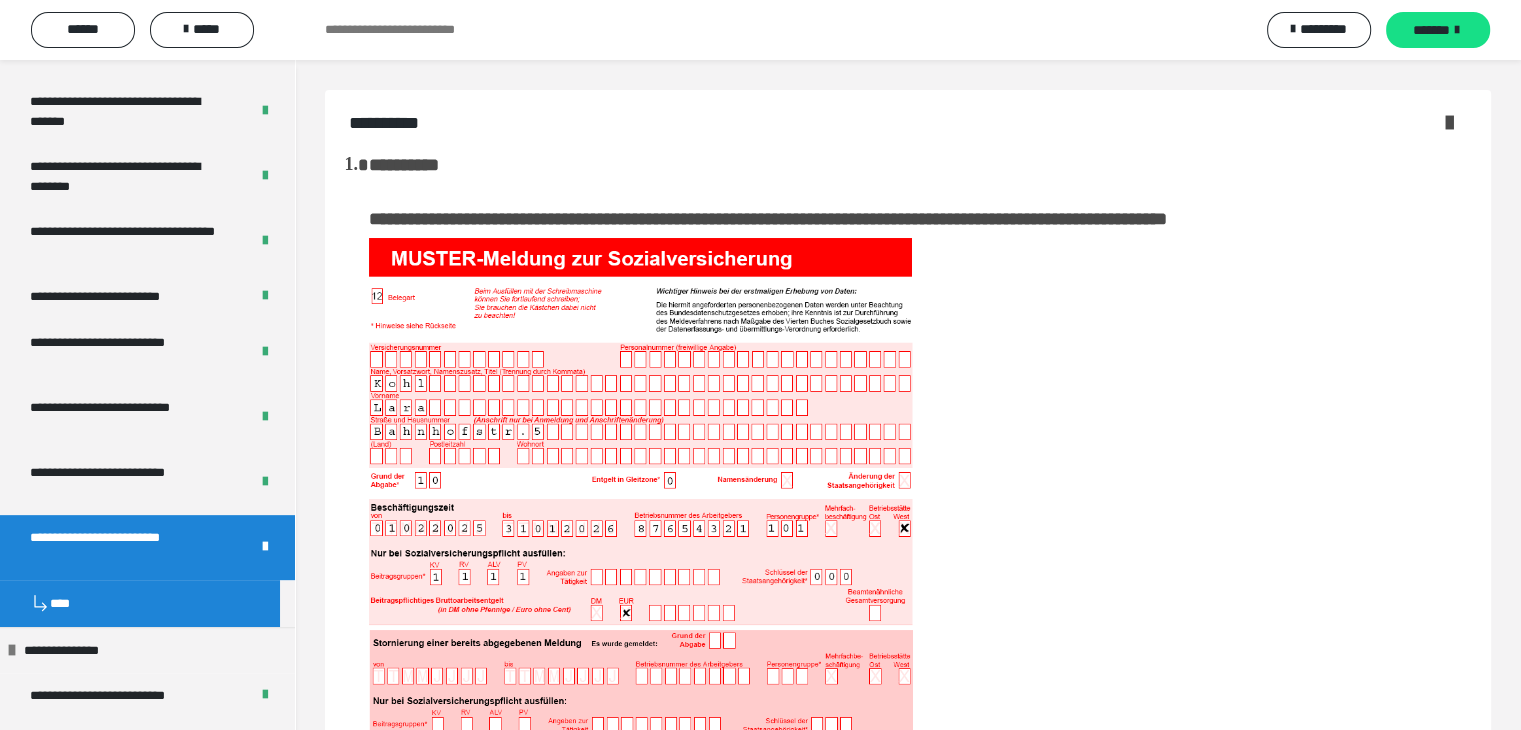 click on "**********" at bounding box center [124, 547] 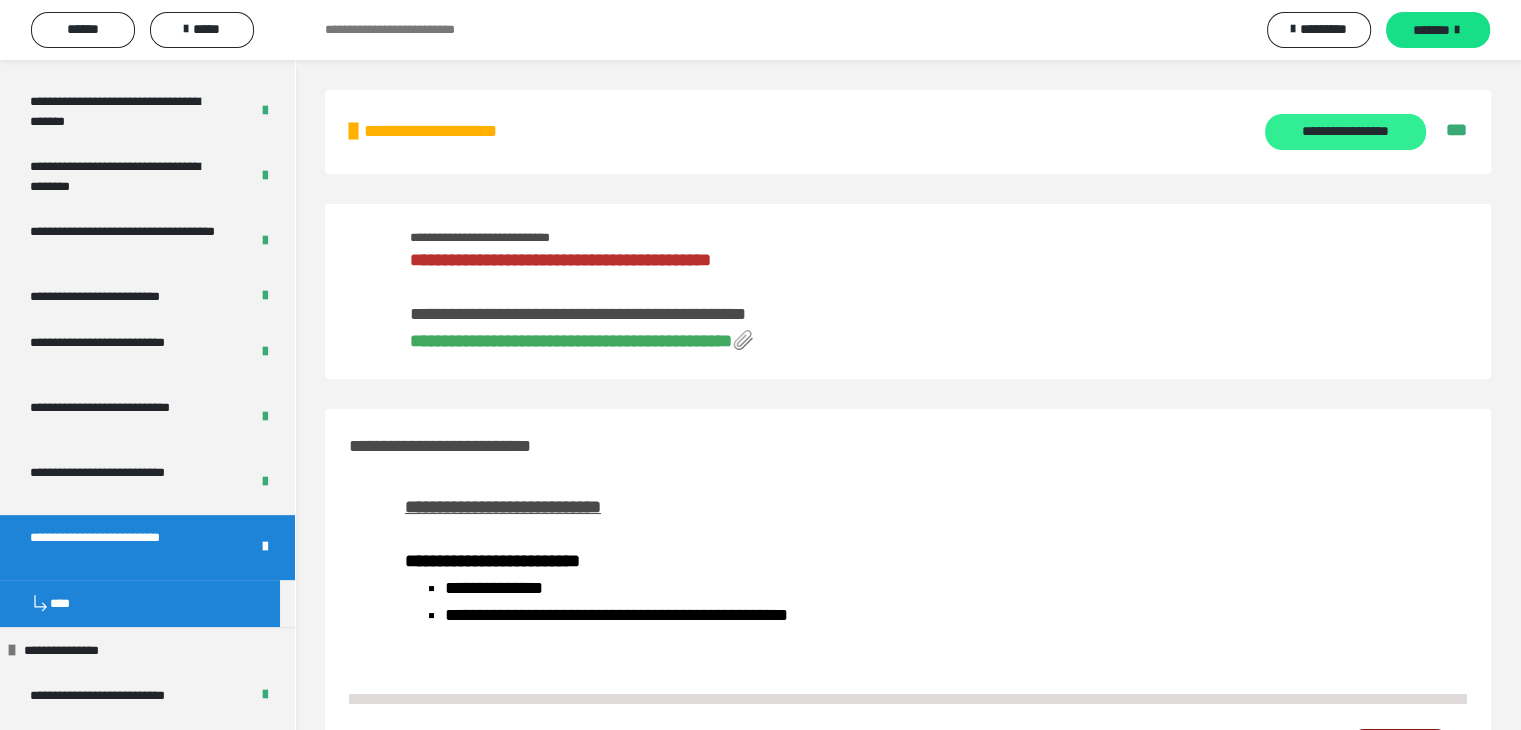 click on "**********" at bounding box center [1345, 132] 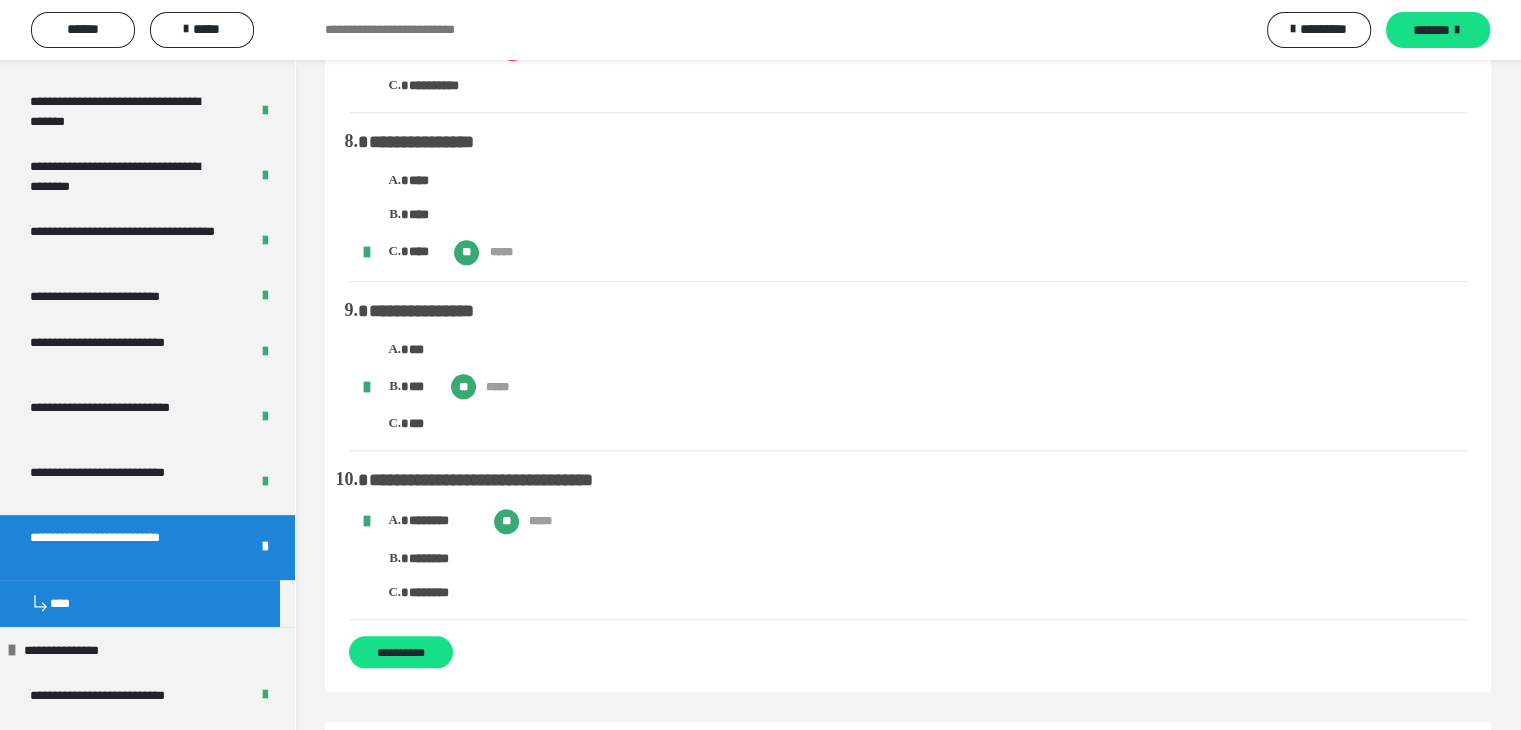 scroll, scrollTop: 2100, scrollLeft: 0, axis: vertical 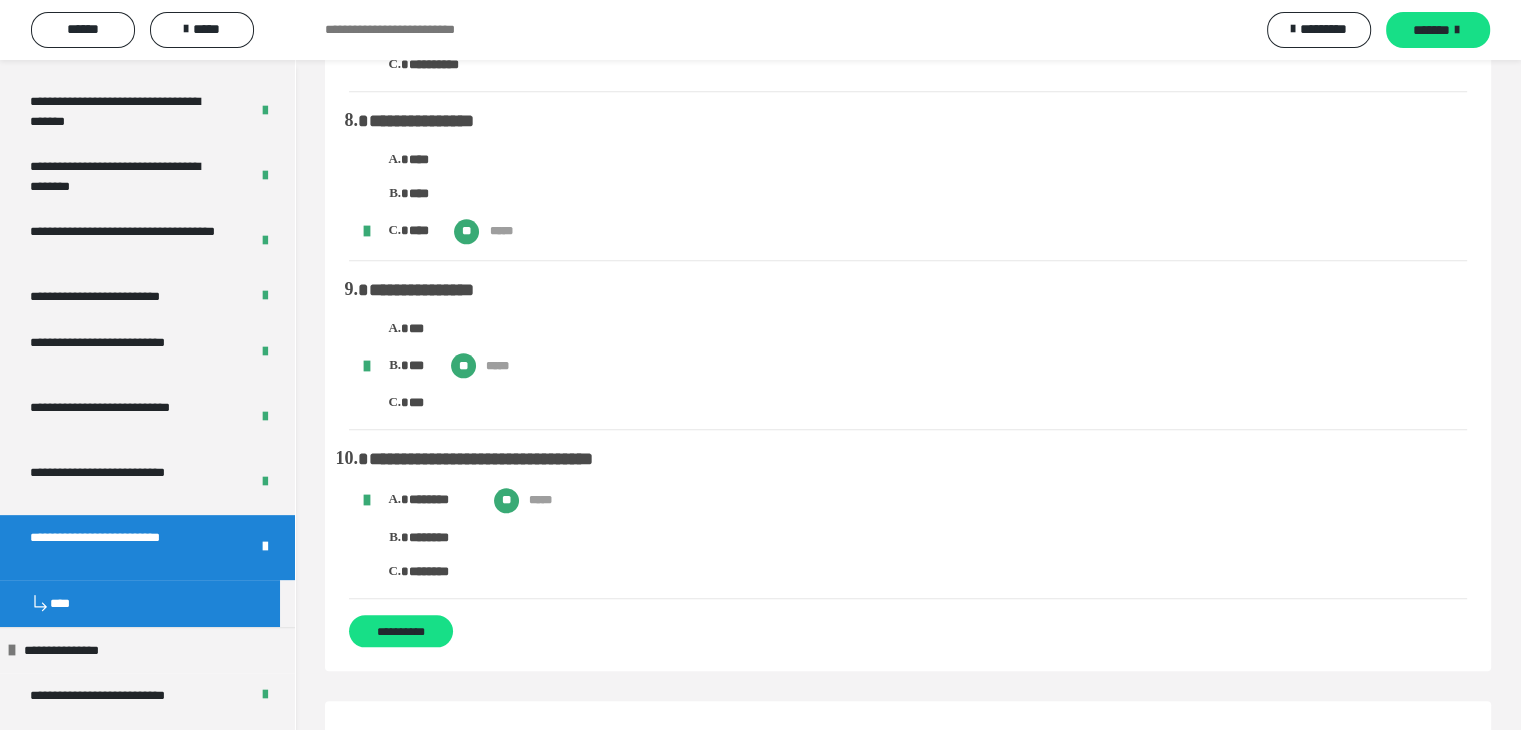click on "****" at bounding box center (140, 603) 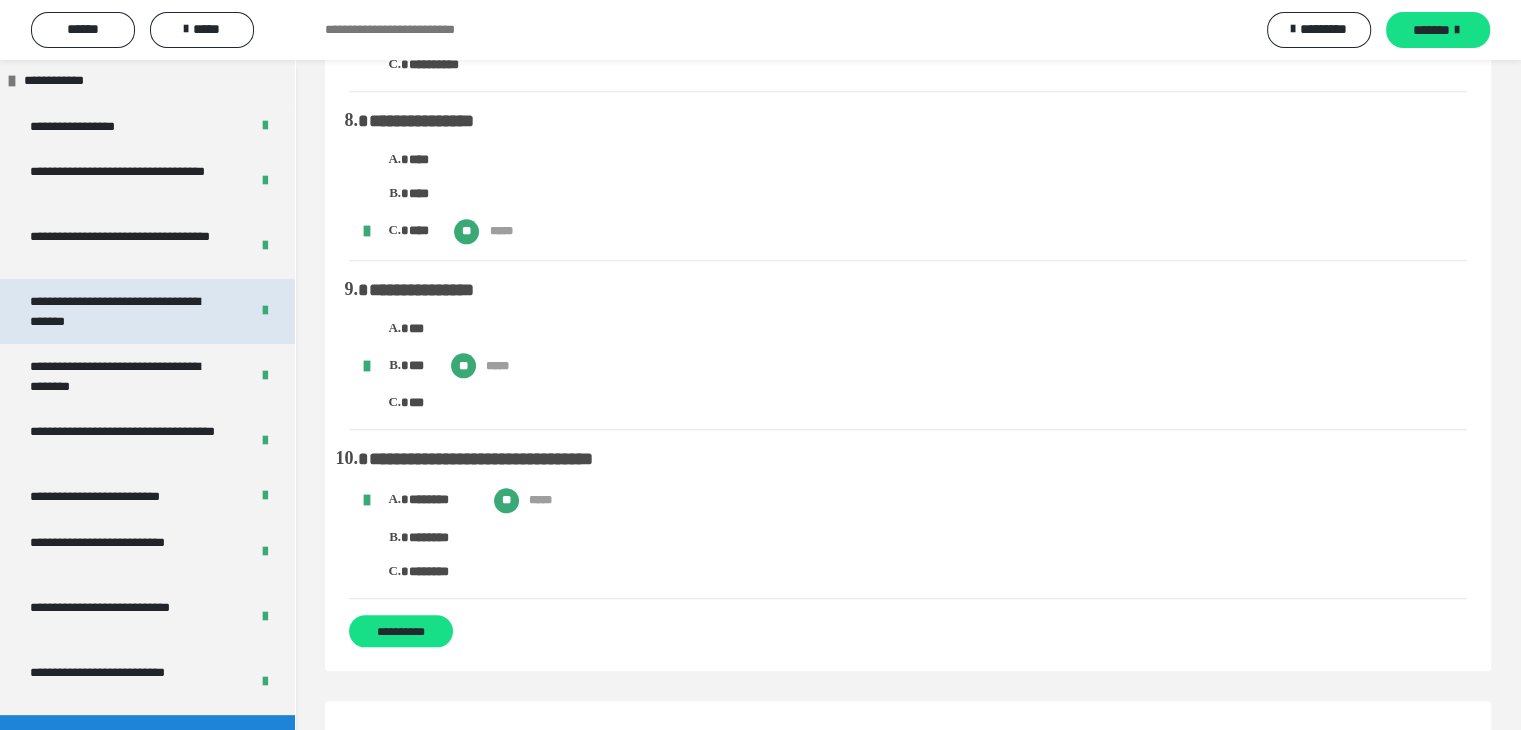 scroll, scrollTop: 0, scrollLeft: 0, axis: both 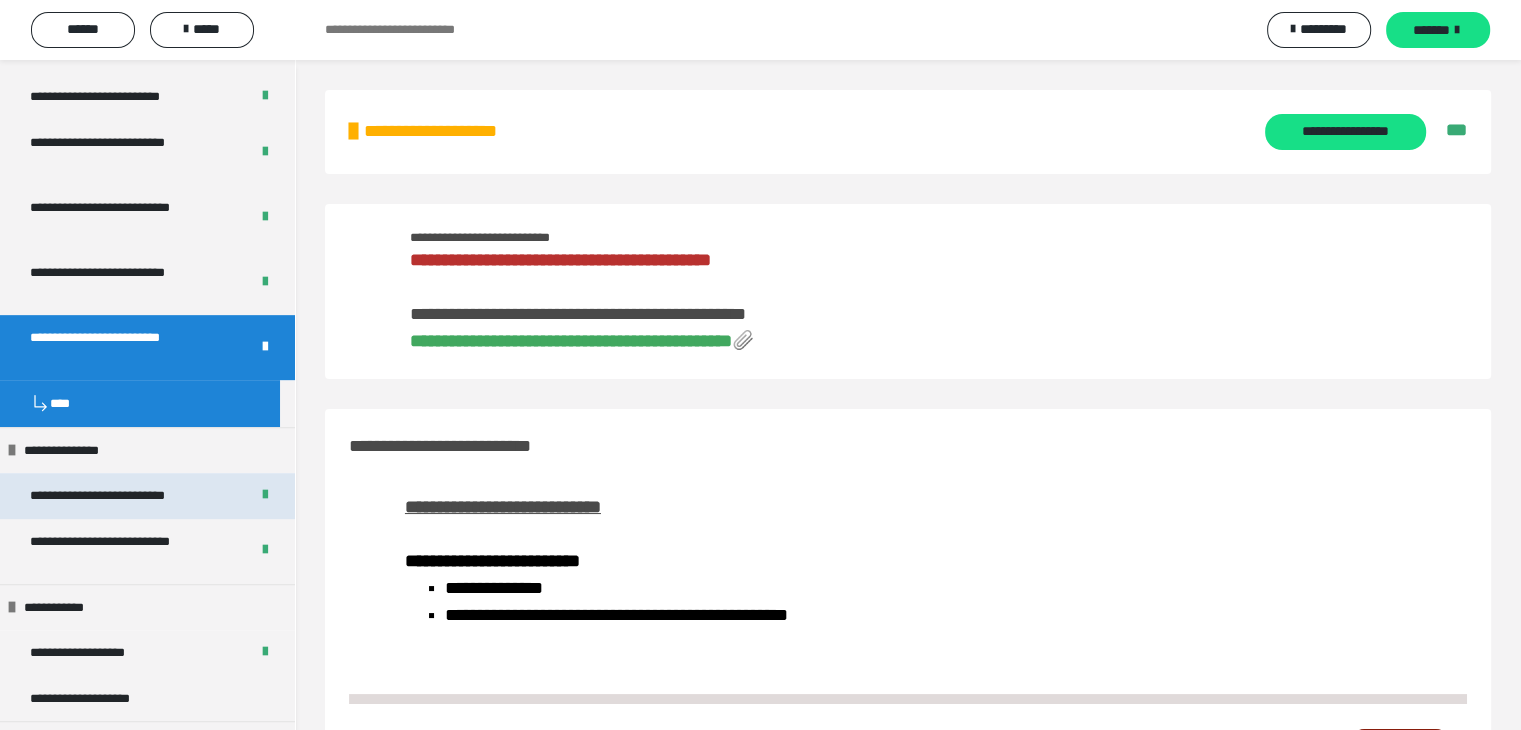 click on "**********" at bounding box center [122, 496] 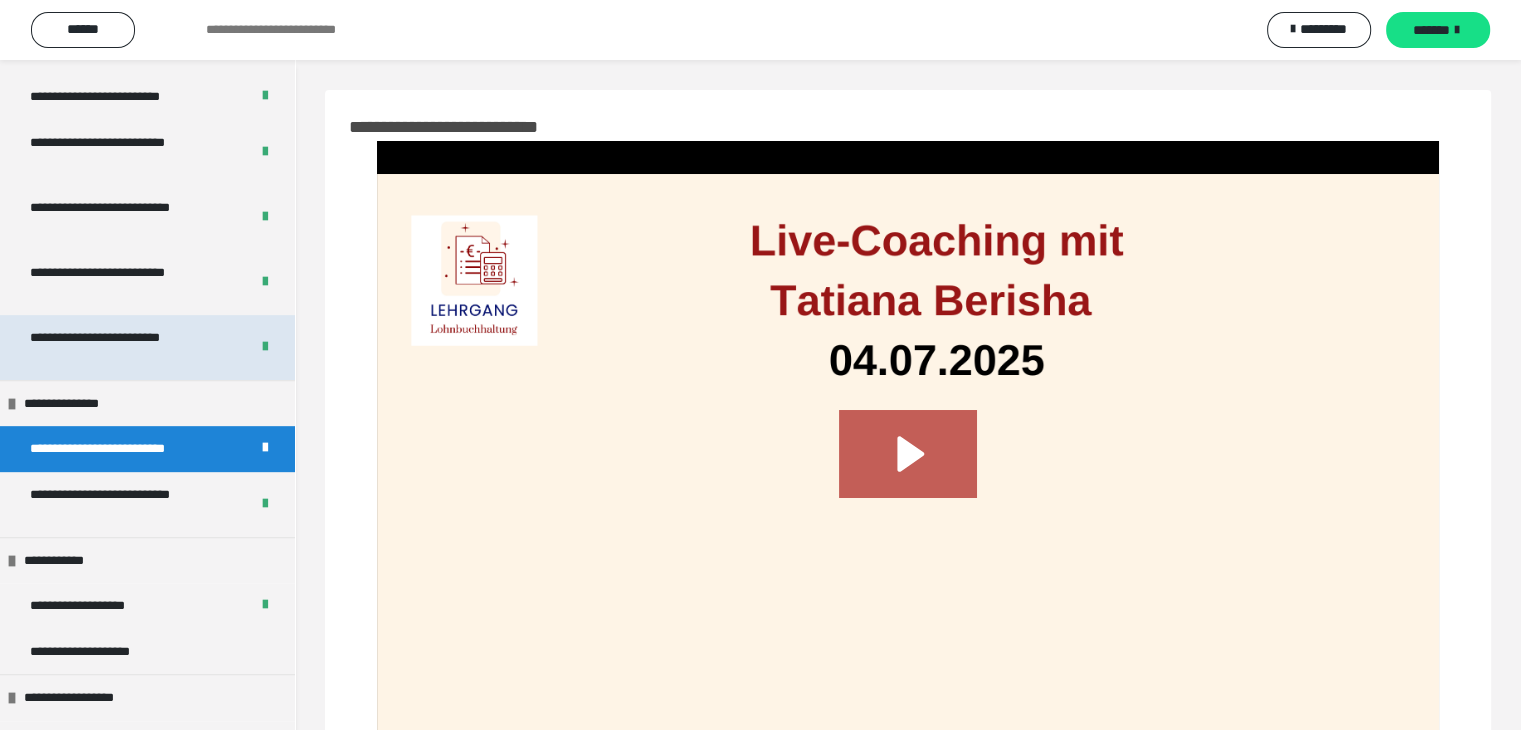 click on "**********" at bounding box center (147, 347) 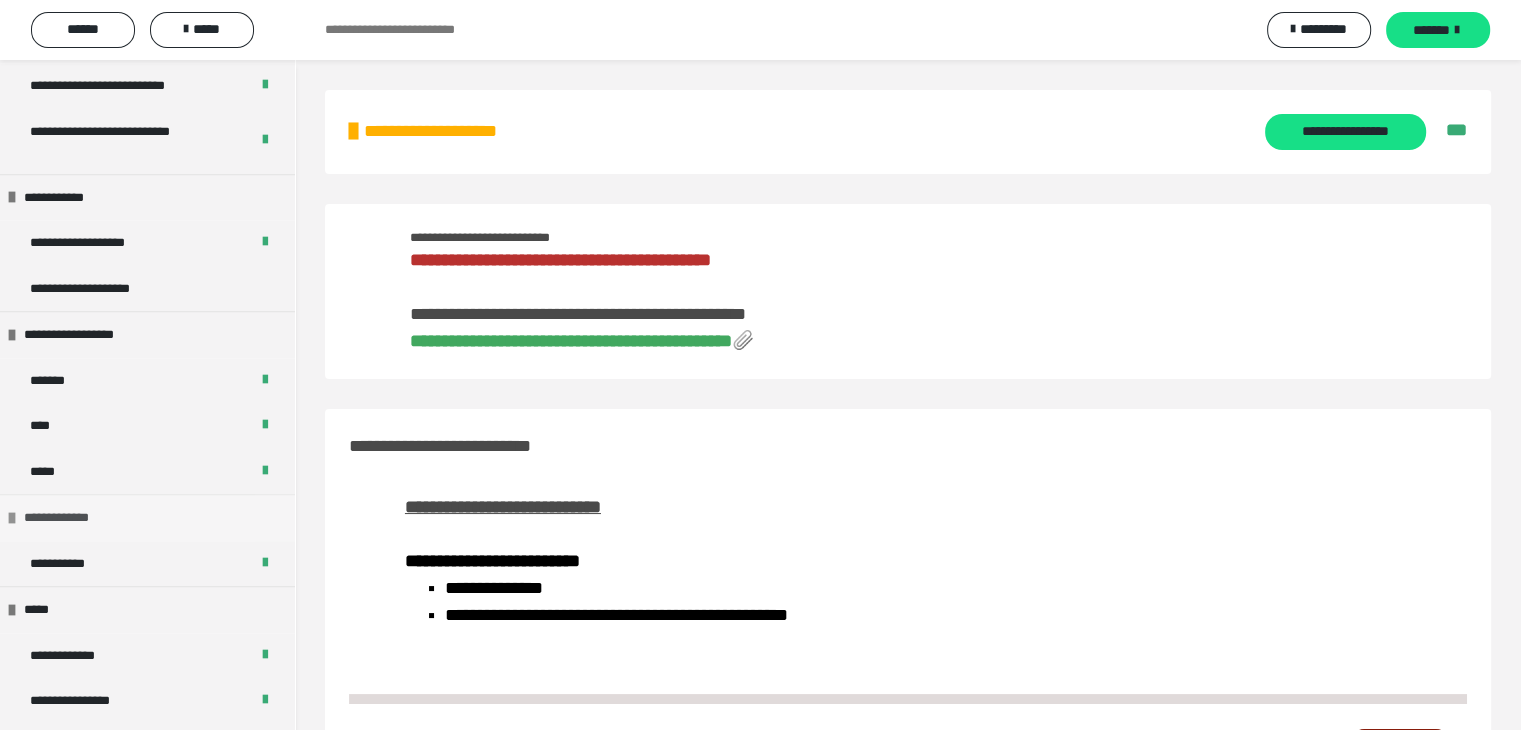 scroll, scrollTop: 1352, scrollLeft: 0, axis: vertical 